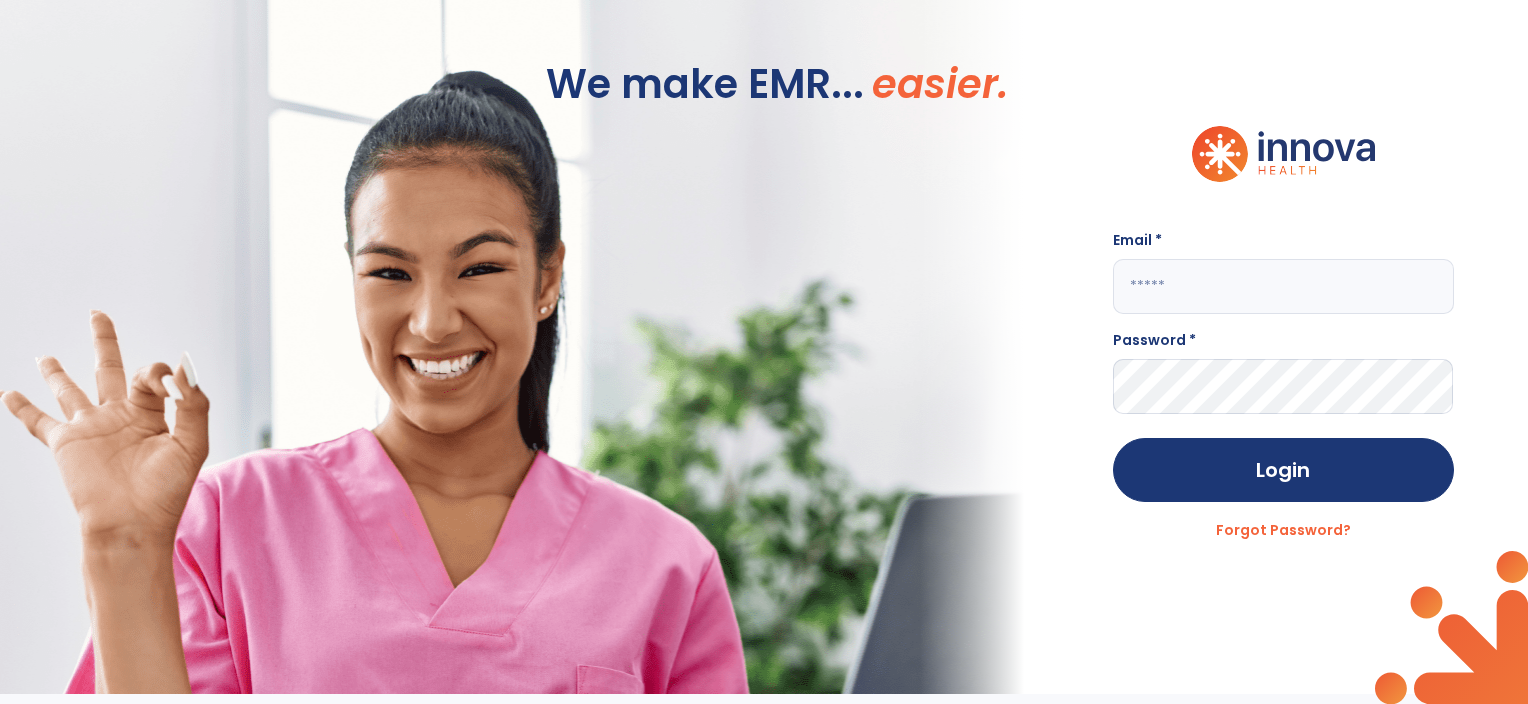 scroll, scrollTop: 0, scrollLeft: 0, axis: both 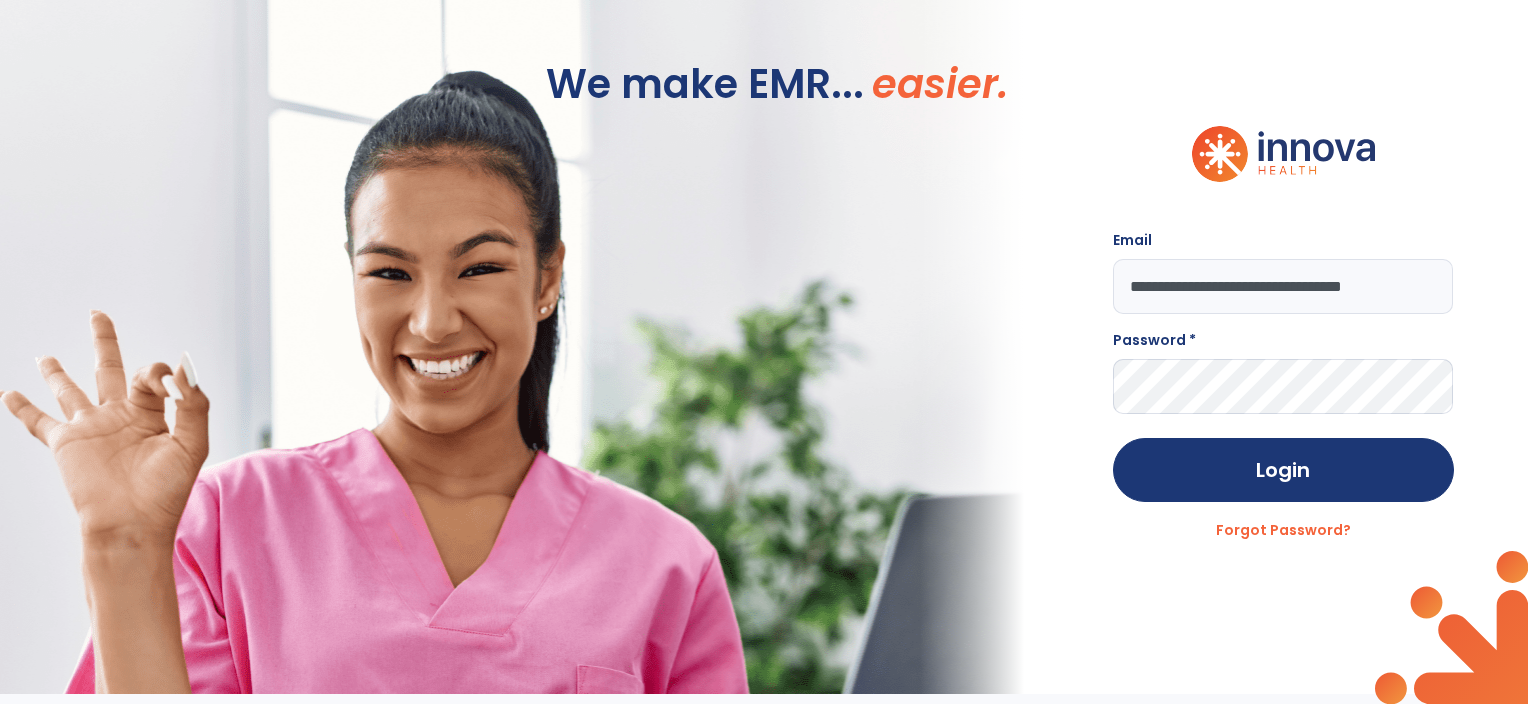 type on "**********" 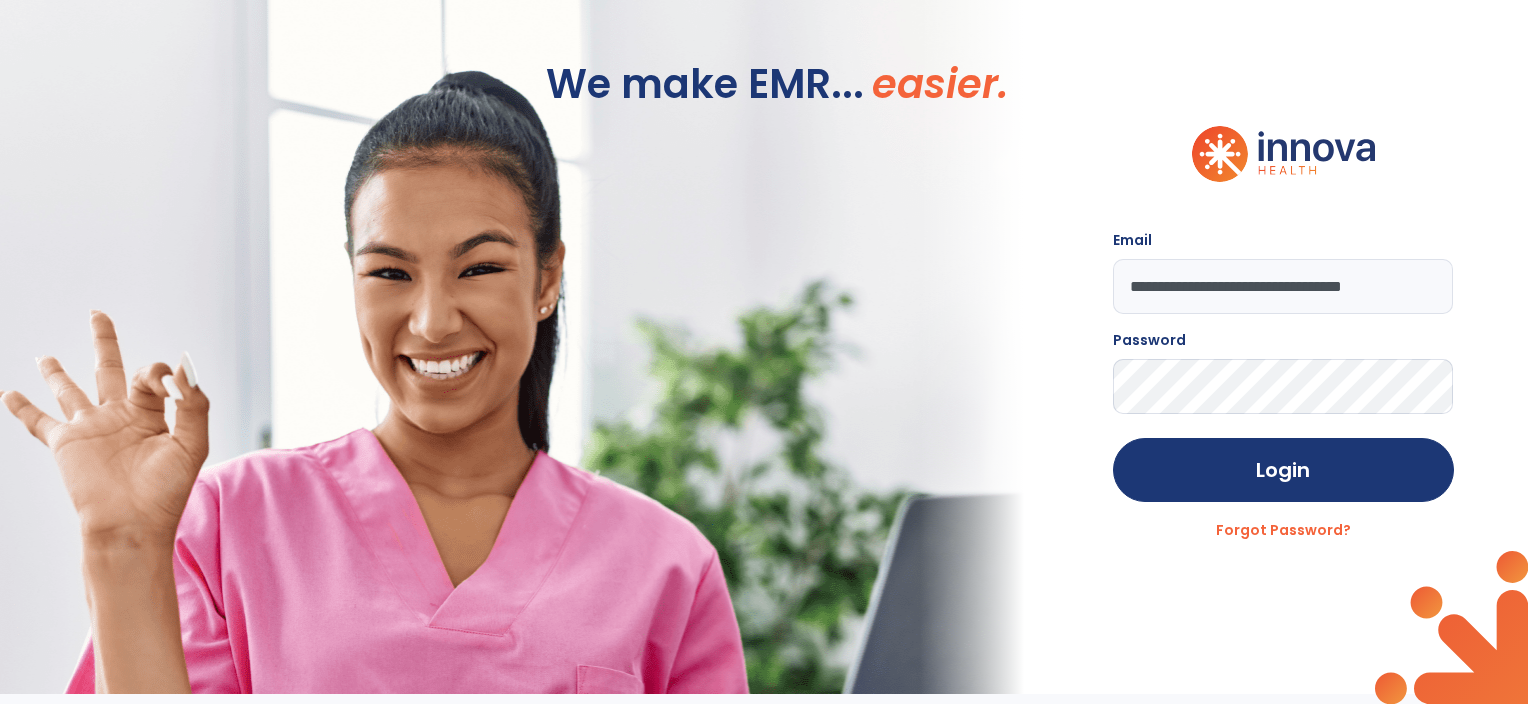 click on "Login" 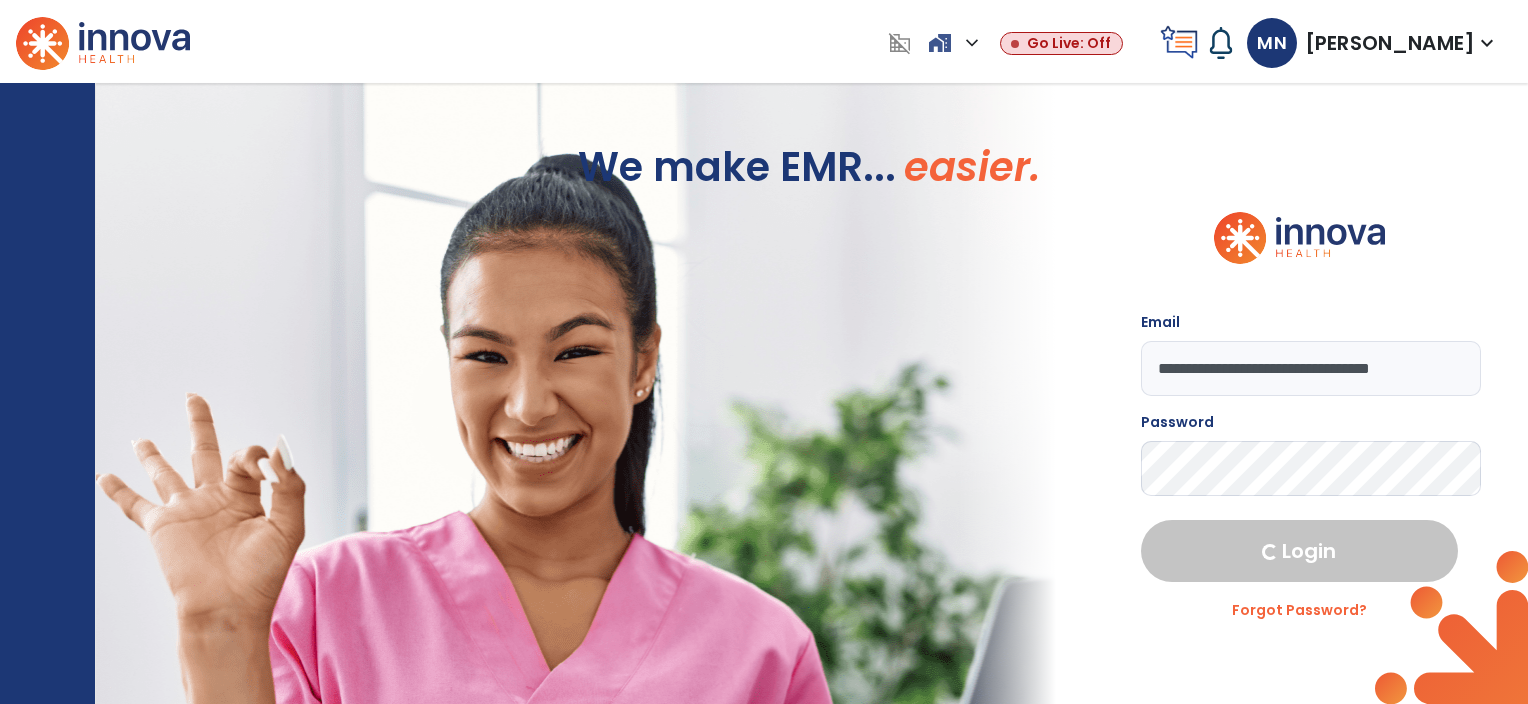 select on "****" 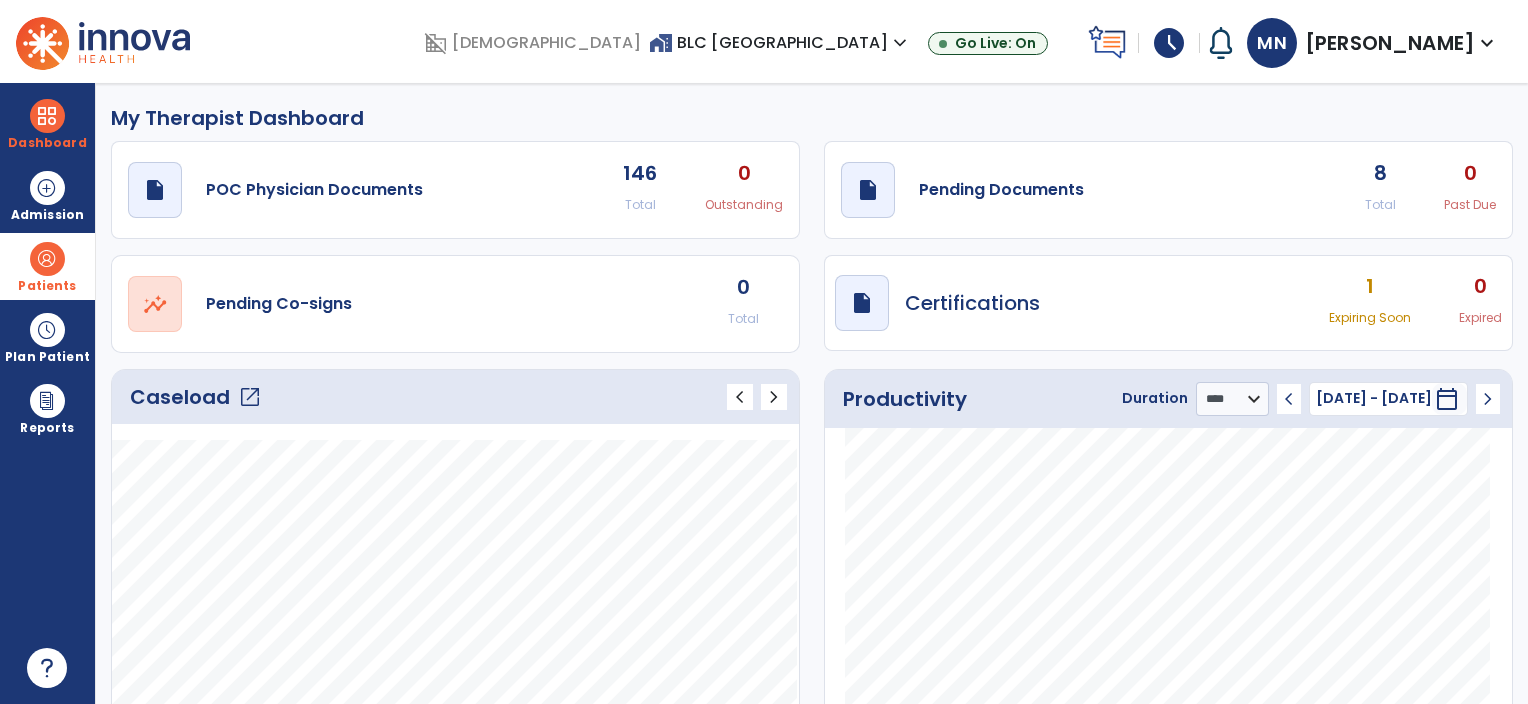 click on "Patients" at bounding box center (47, 266) 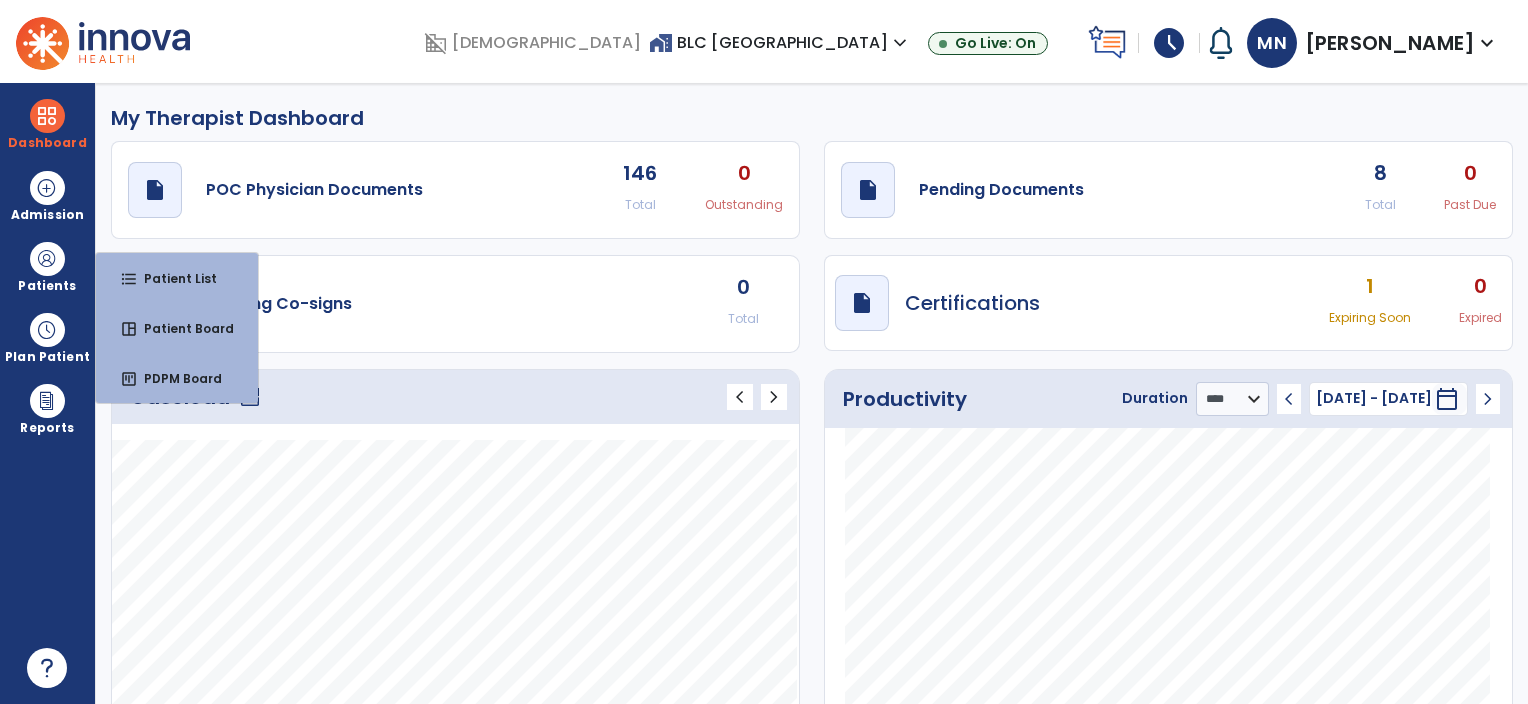 click on "draft   open_in_new  Pending Documents 8 Total 0 Past Due" 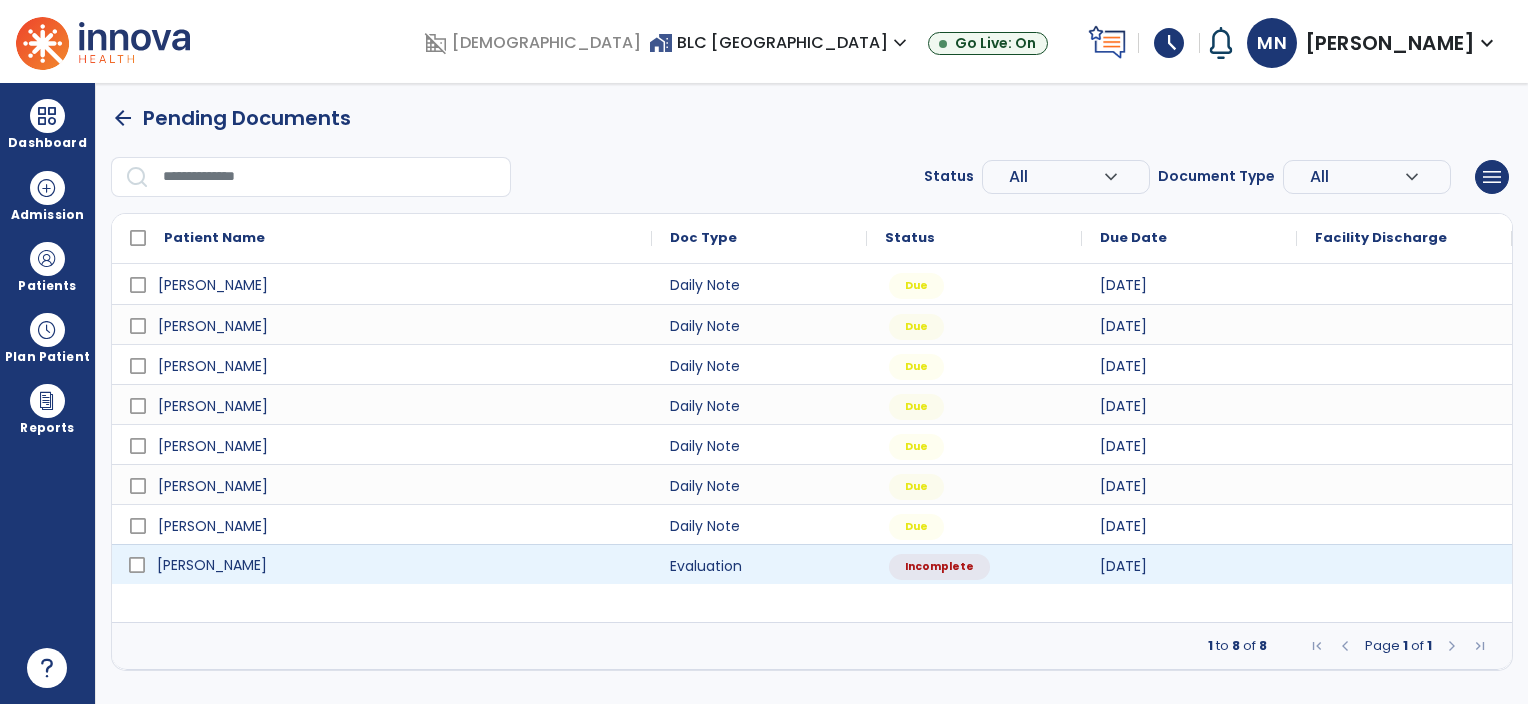 click on "[PERSON_NAME]" at bounding box center [396, 565] 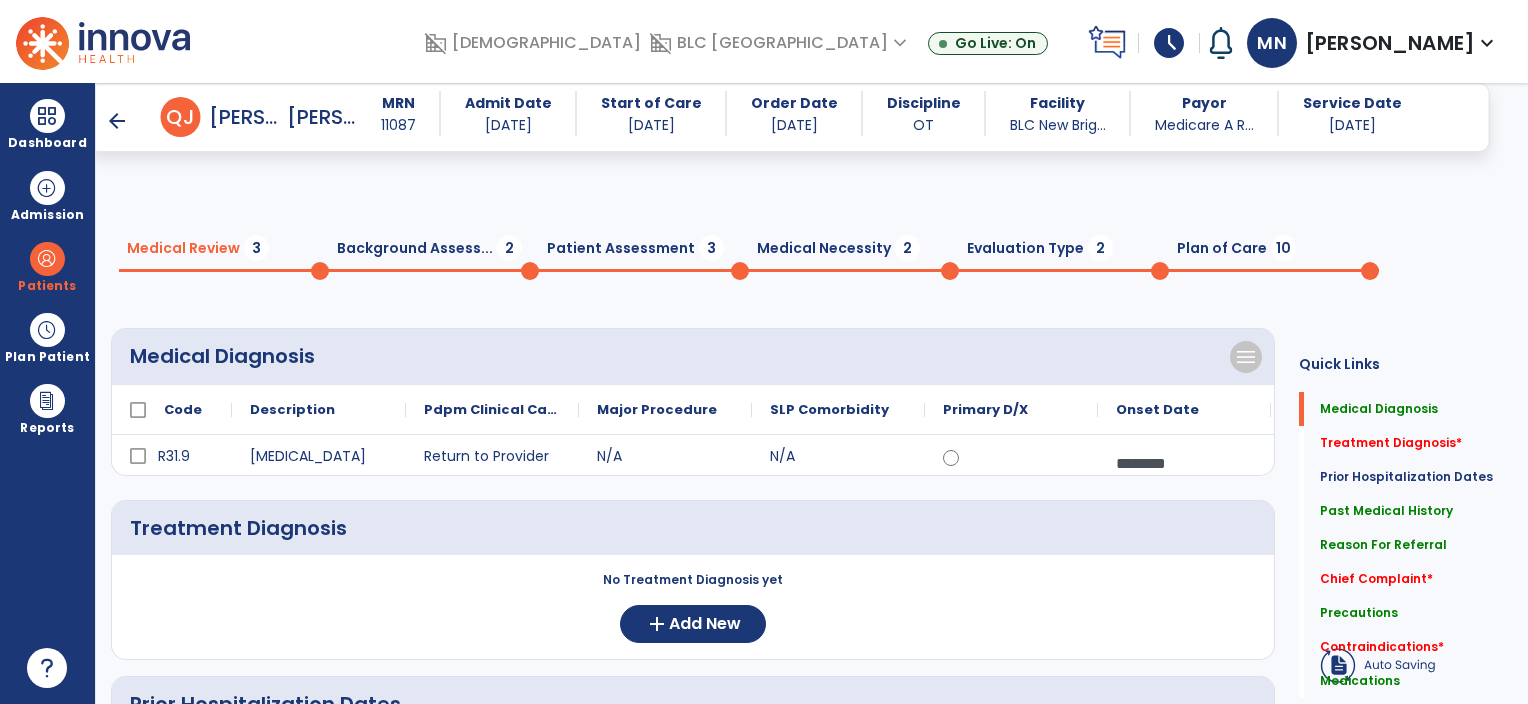 scroll, scrollTop: 159, scrollLeft: 0, axis: vertical 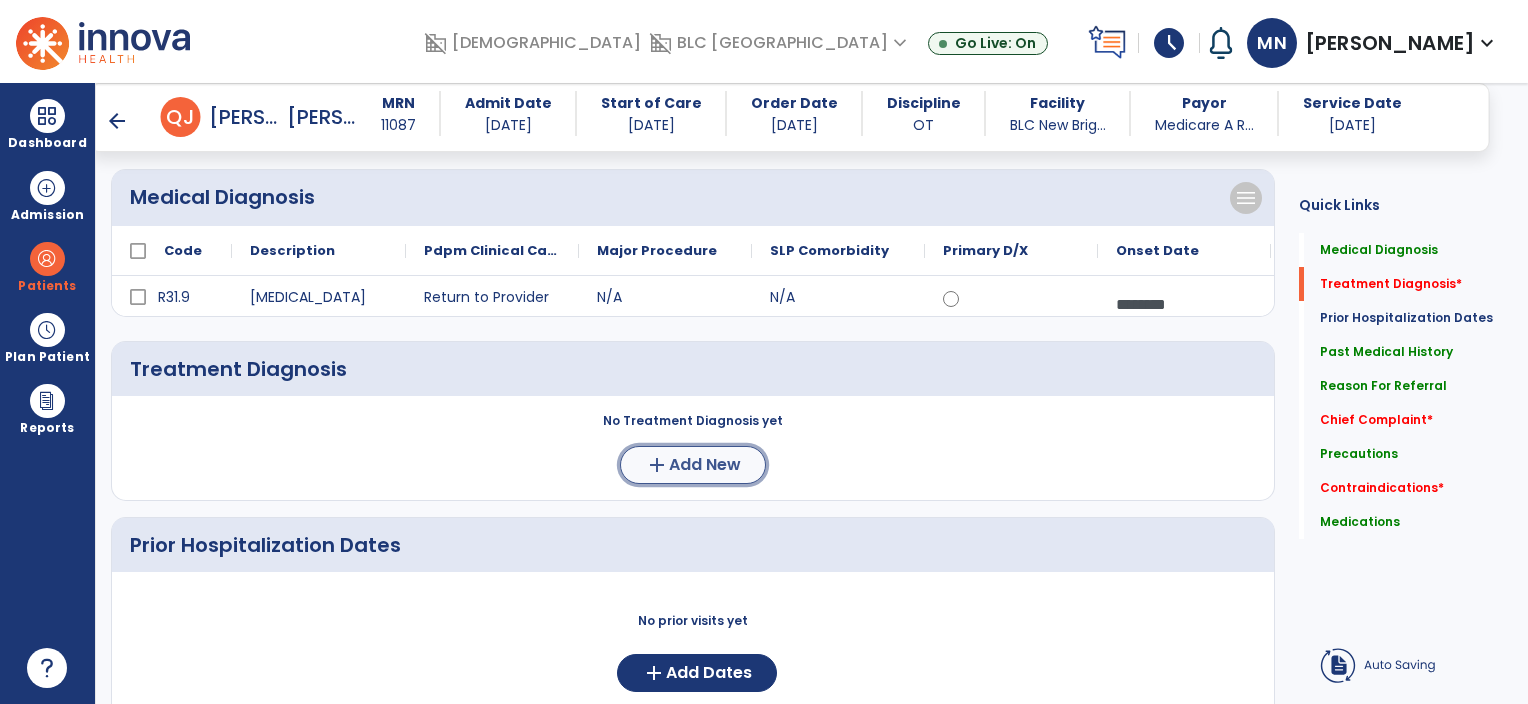 click on "Add New" 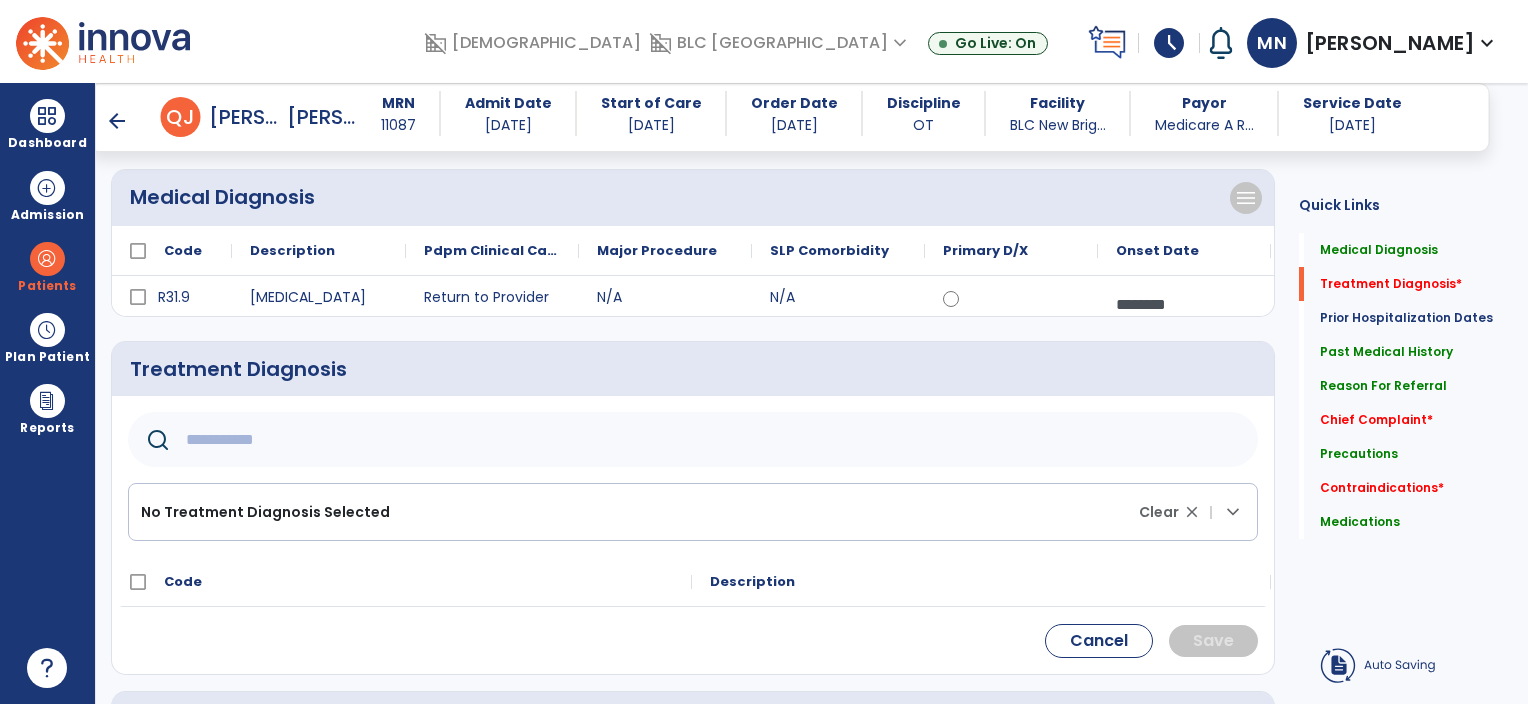click 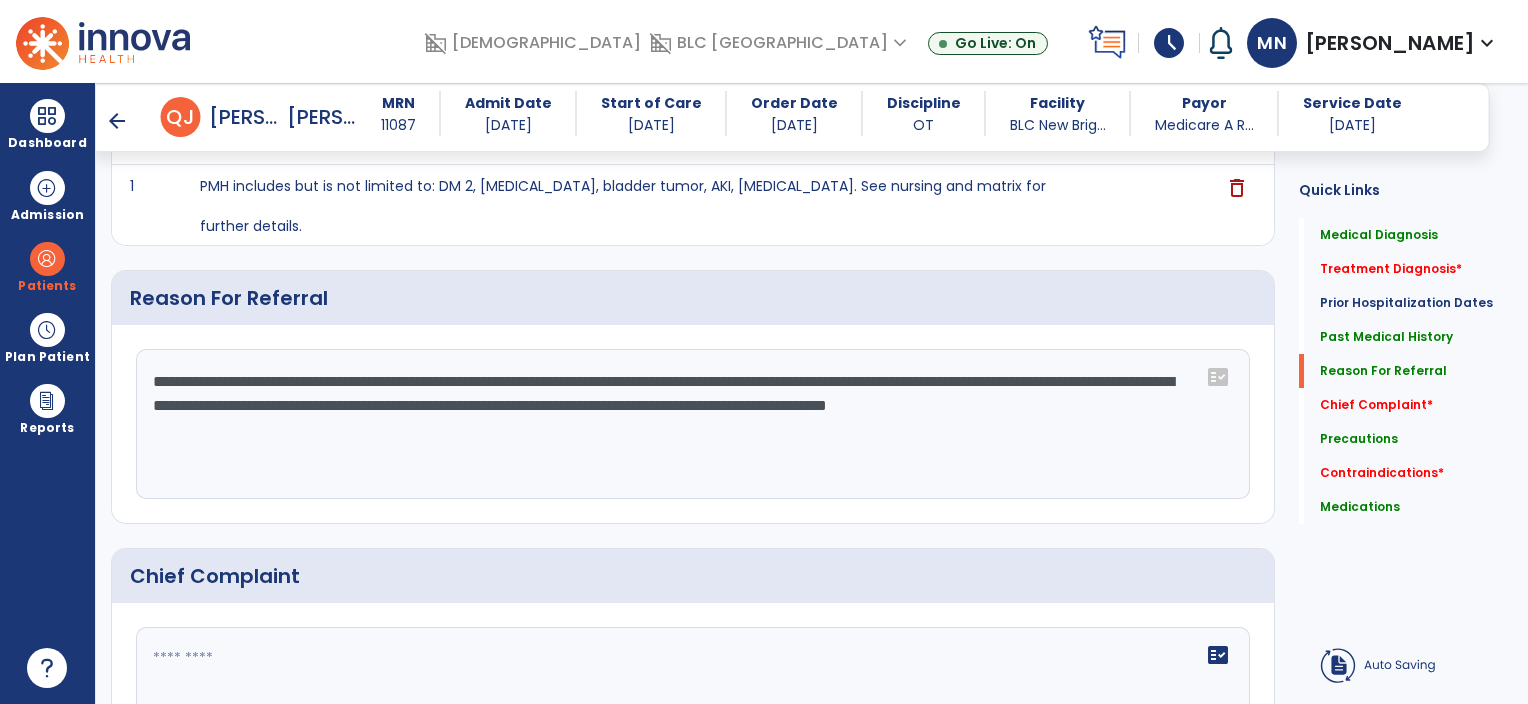 scroll, scrollTop: 1088, scrollLeft: 0, axis: vertical 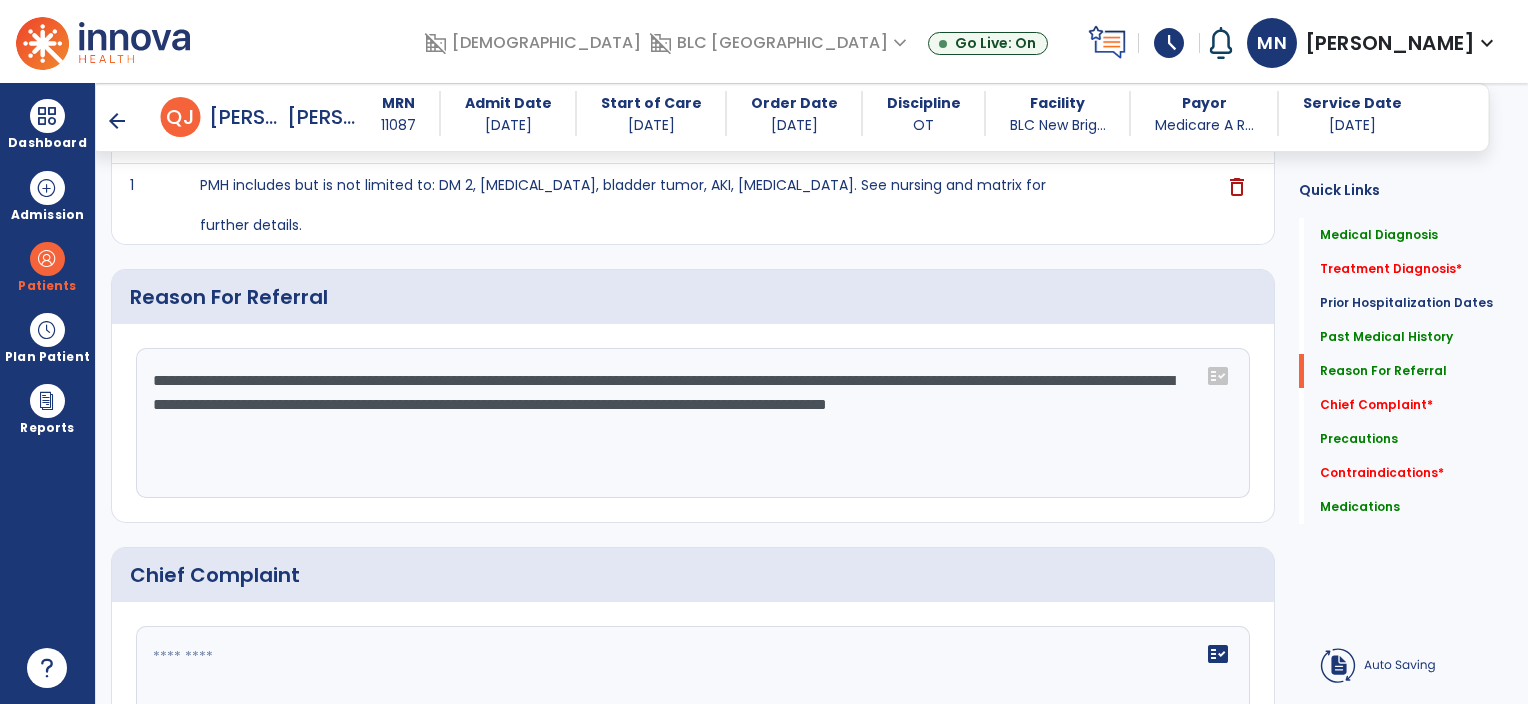 type on "*****" 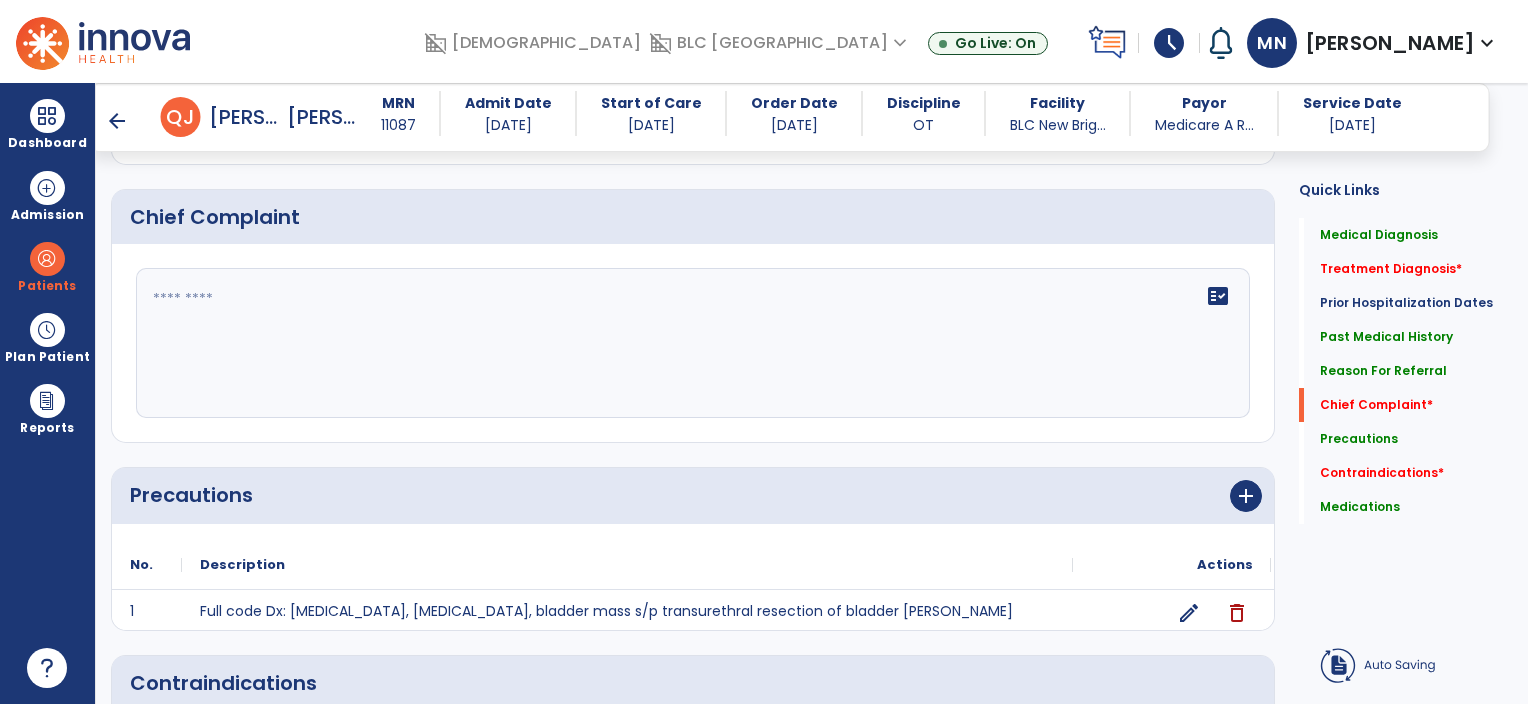 scroll, scrollTop: 1476, scrollLeft: 0, axis: vertical 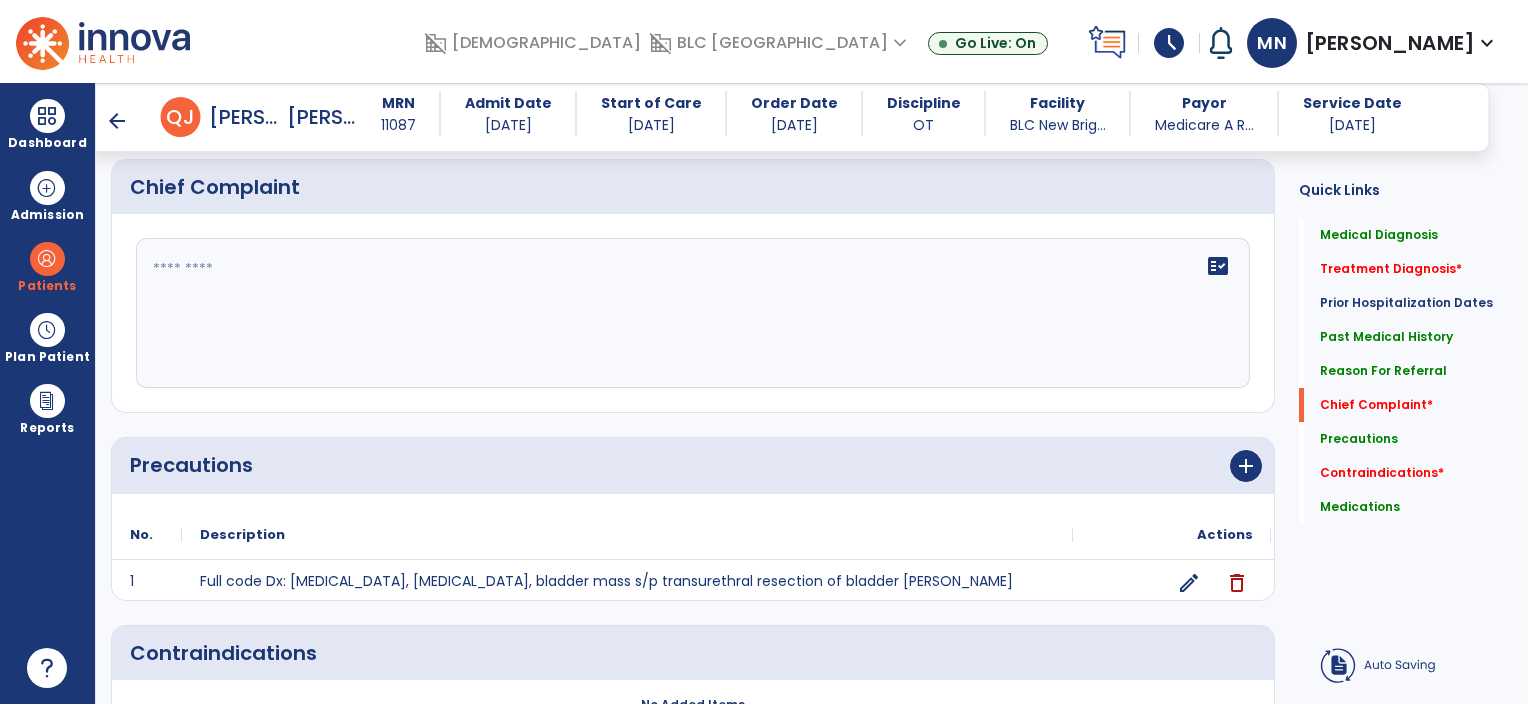 type on "**********" 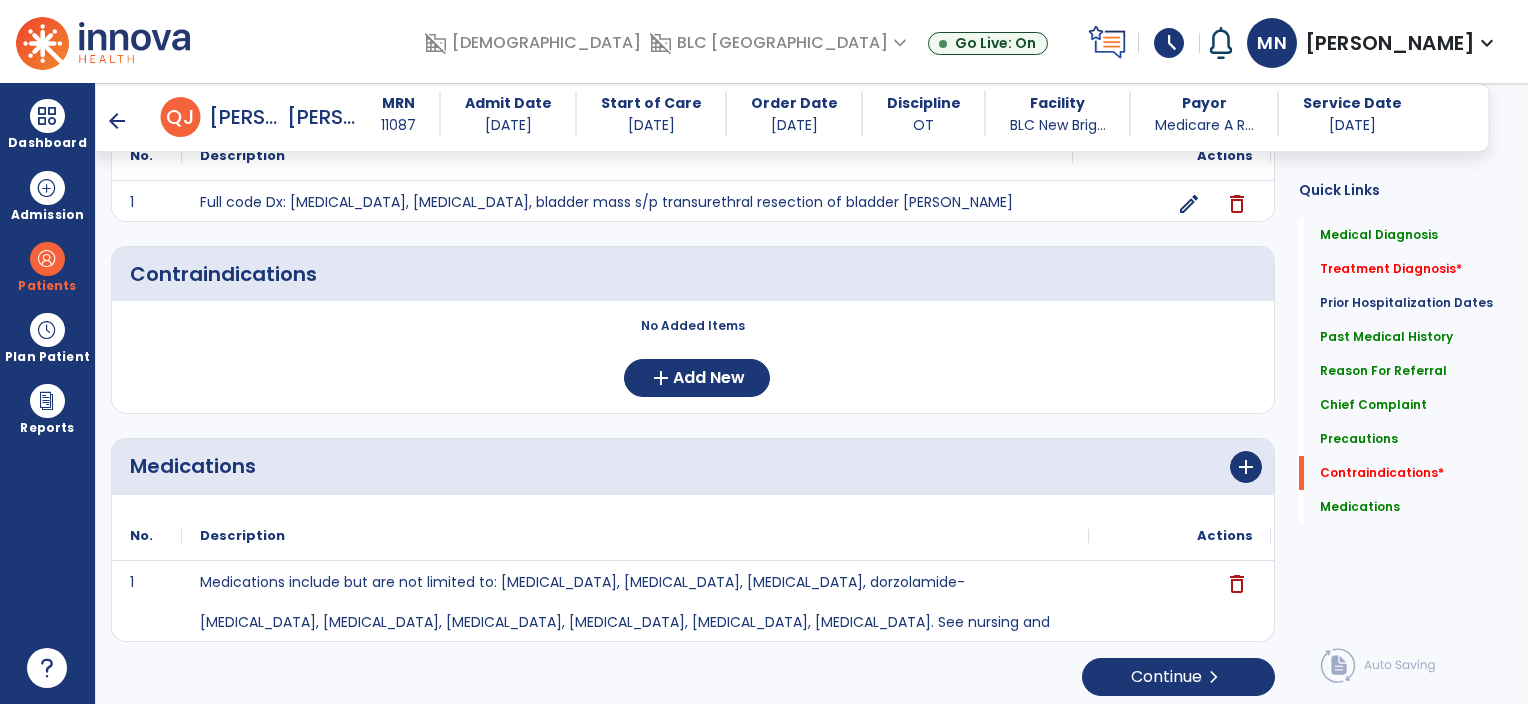 scroll, scrollTop: 1856, scrollLeft: 0, axis: vertical 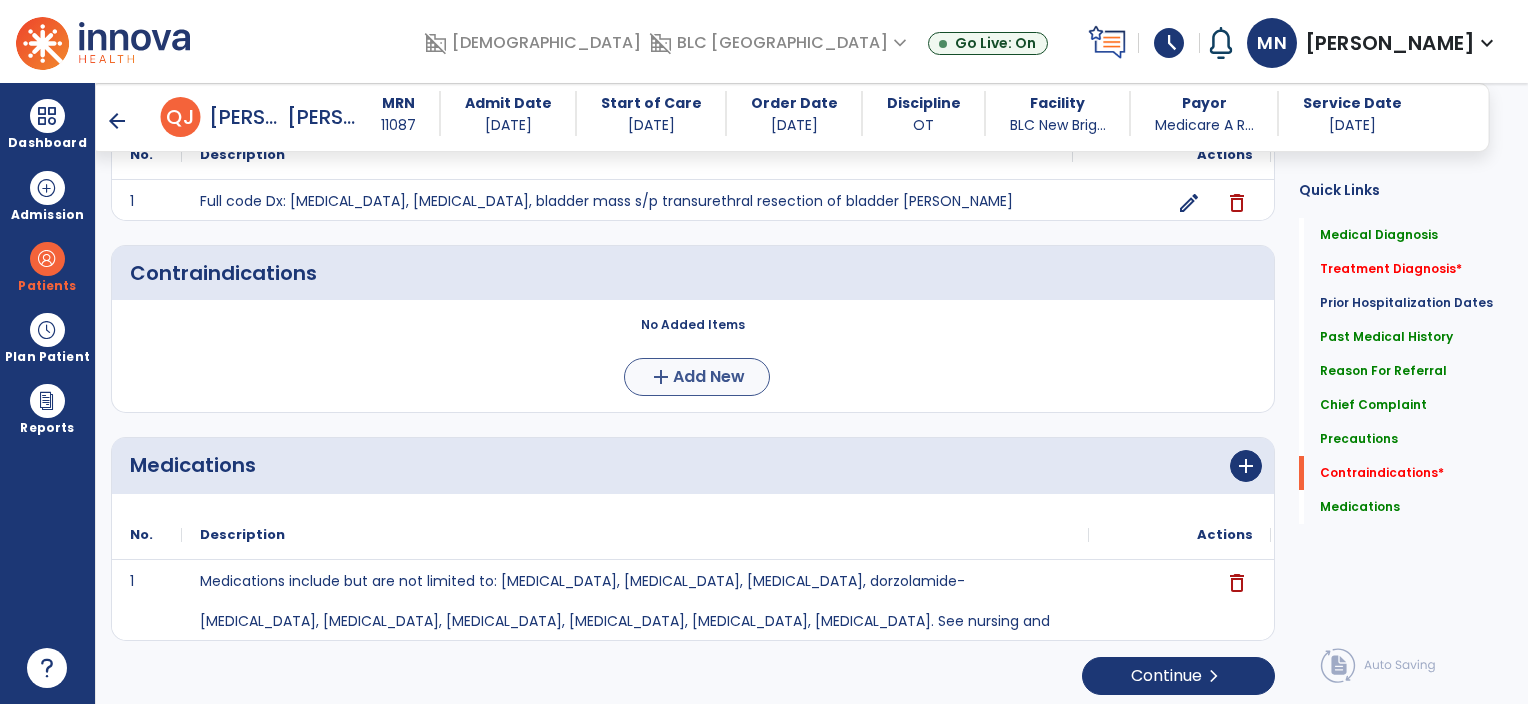 type on "**********" 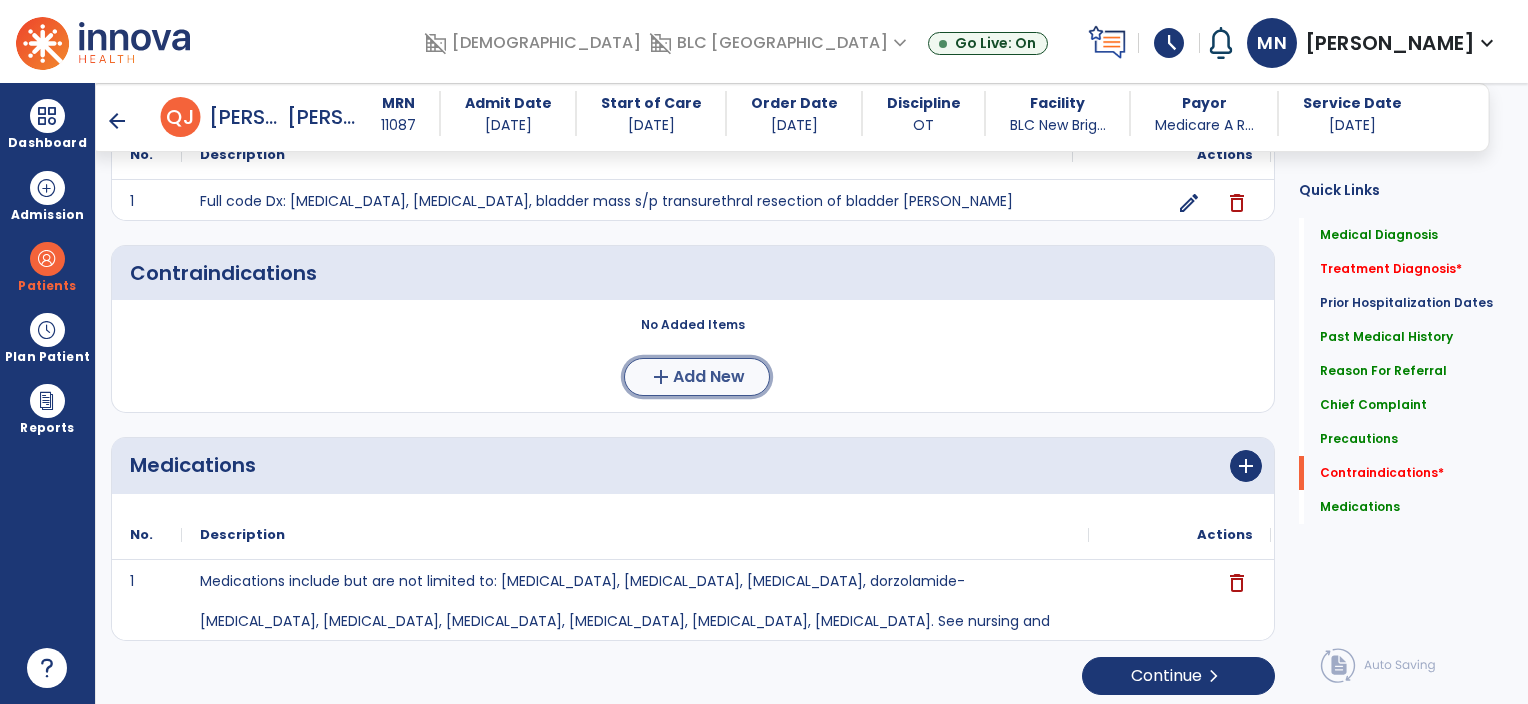 click on "add  Add New" 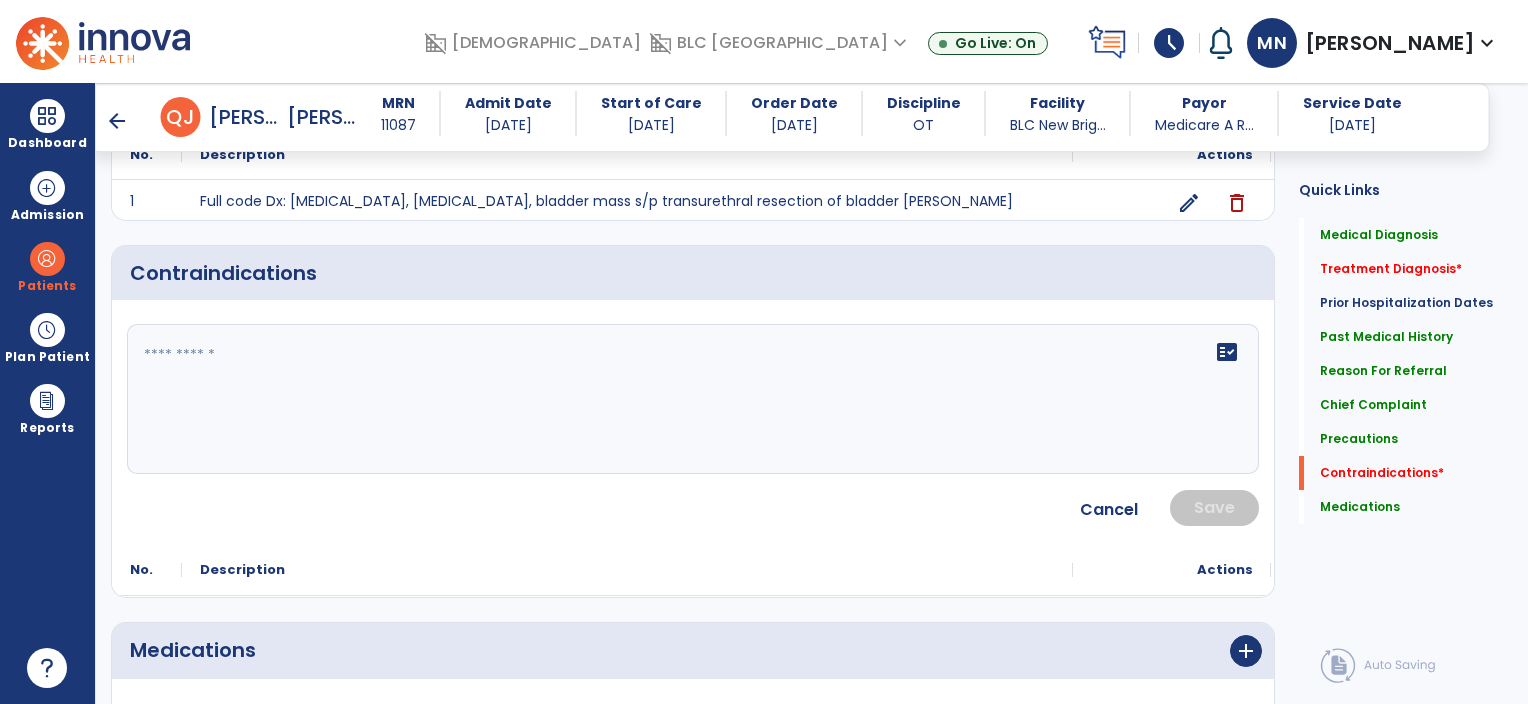 click on "fact_check" 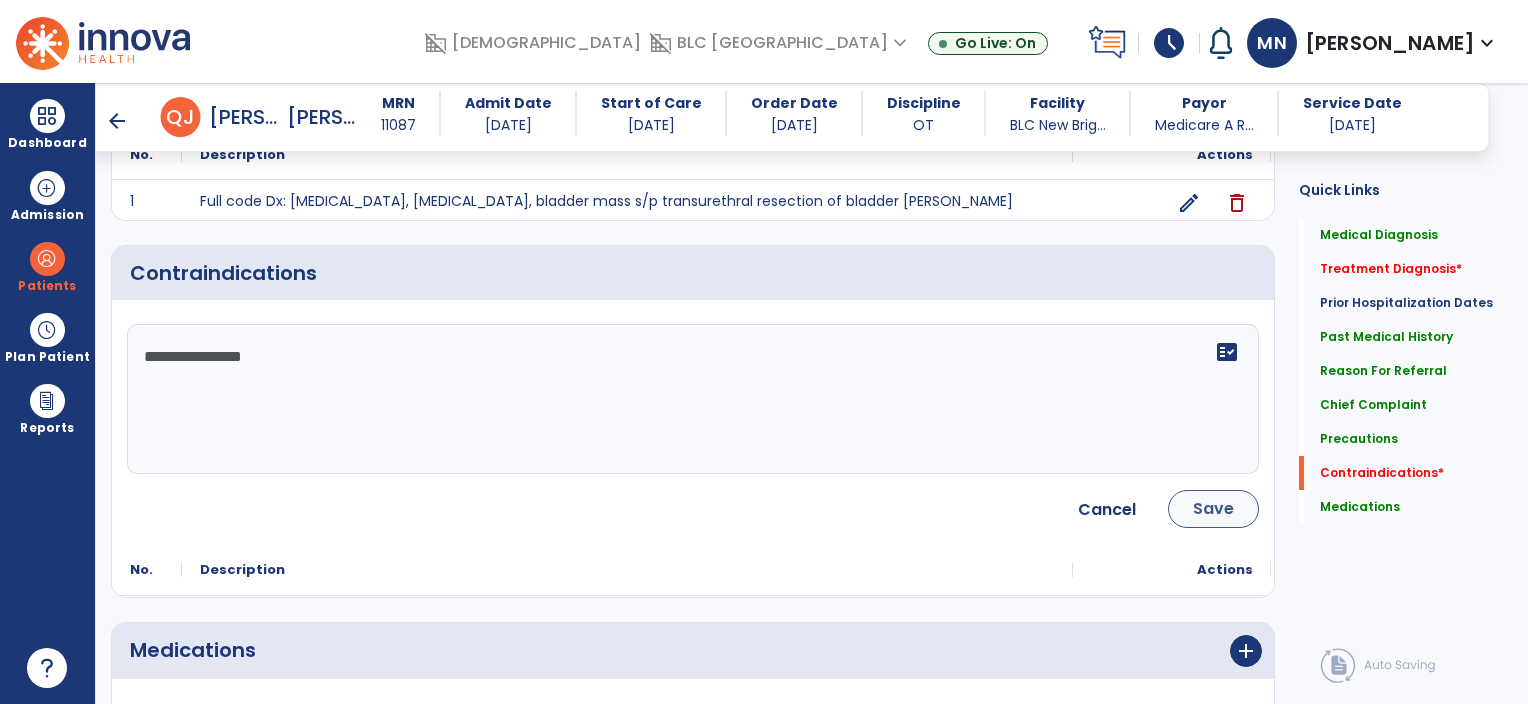type on "**********" 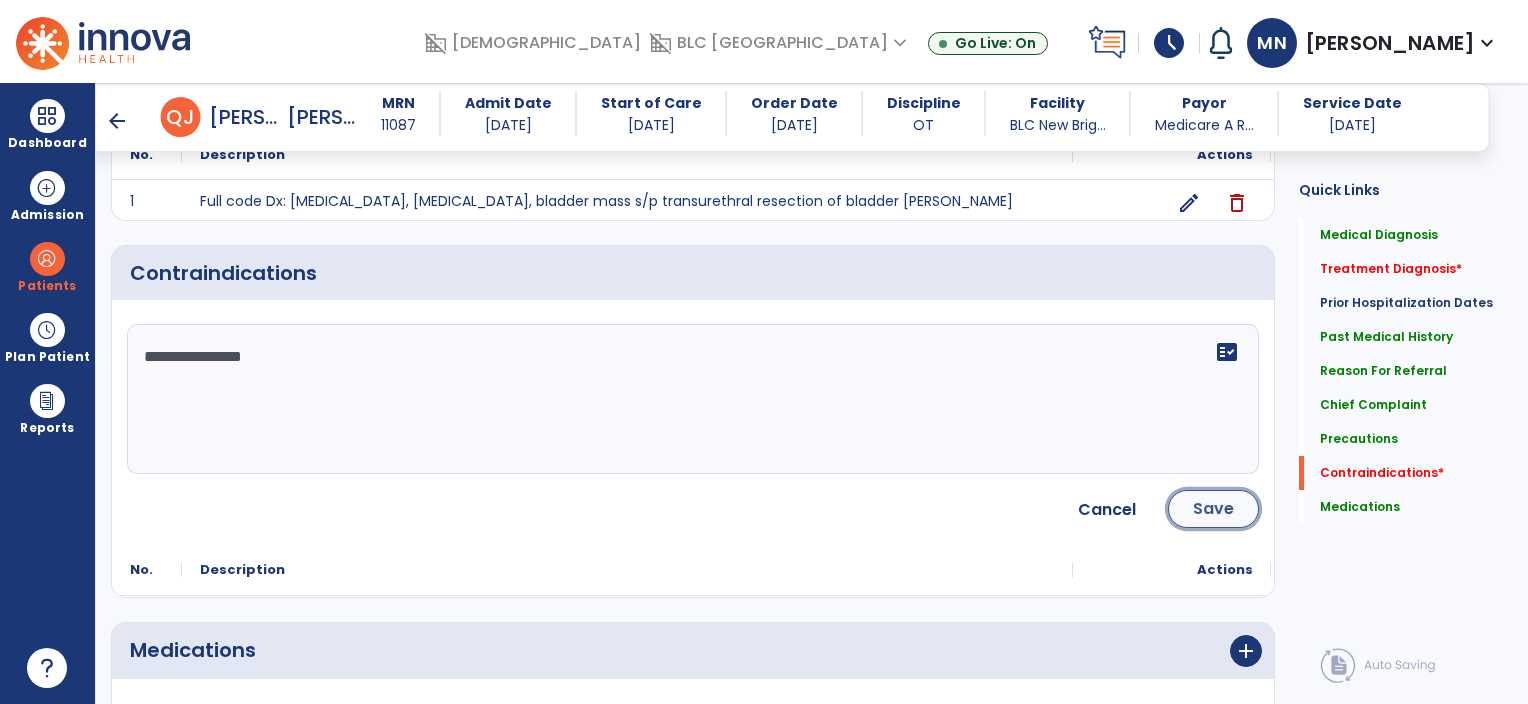 click on "Save" 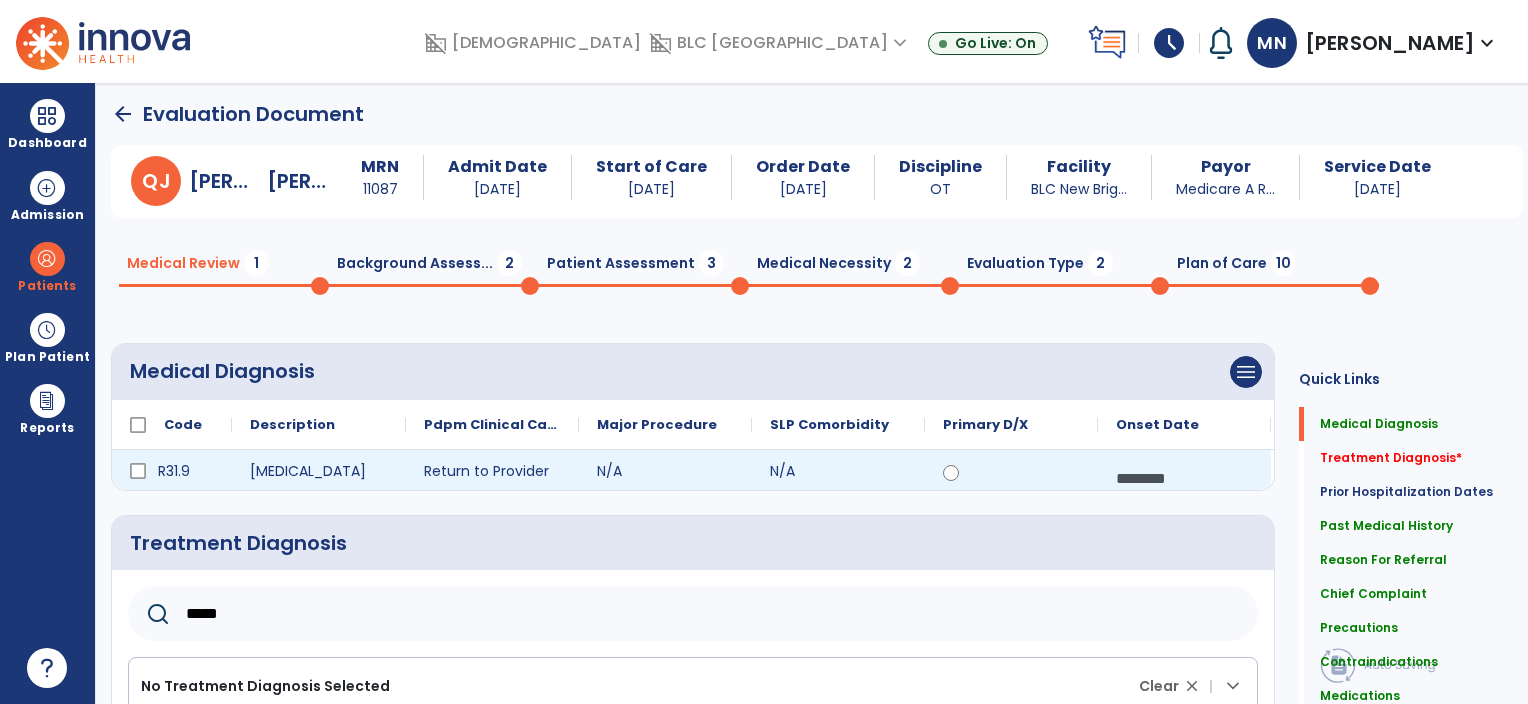 scroll, scrollTop: 0, scrollLeft: 0, axis: both 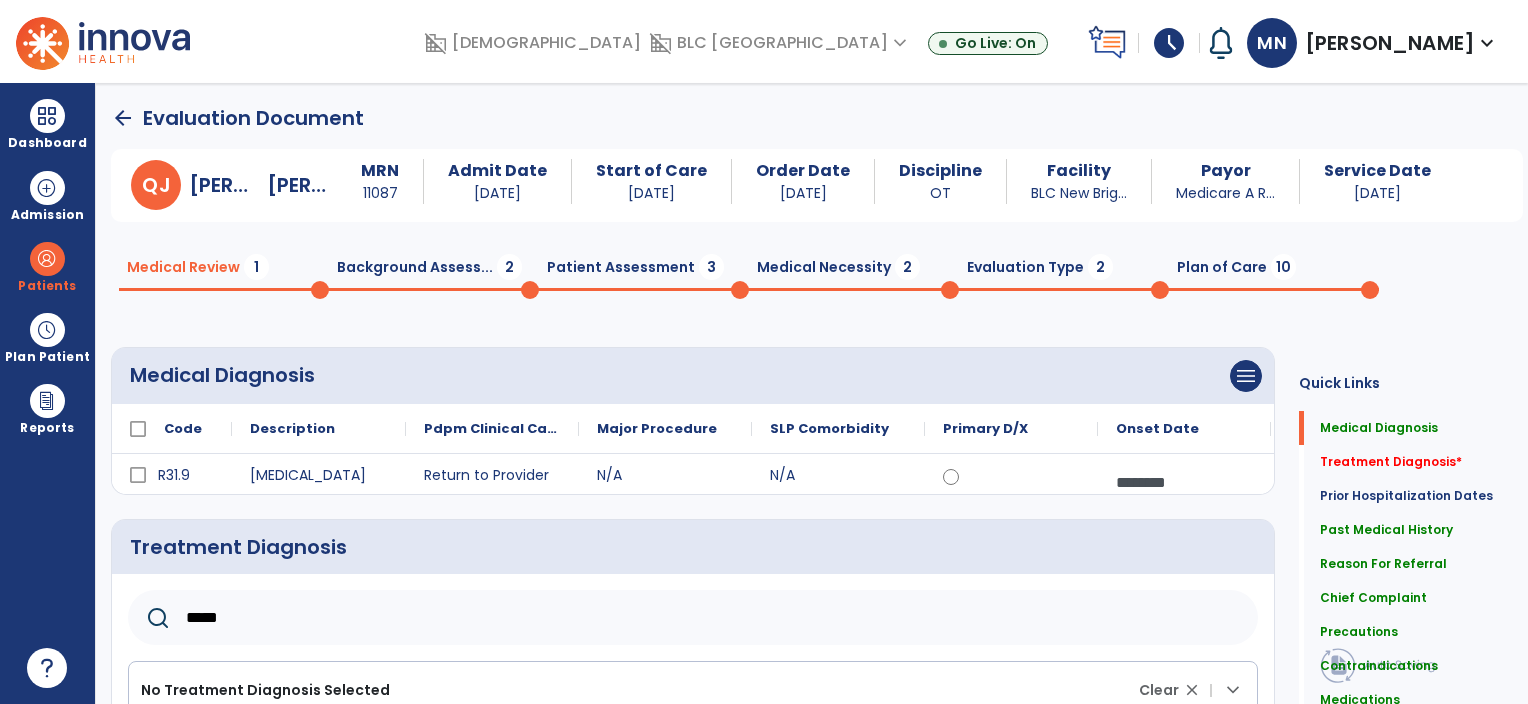 click on "Background Assess...  2" 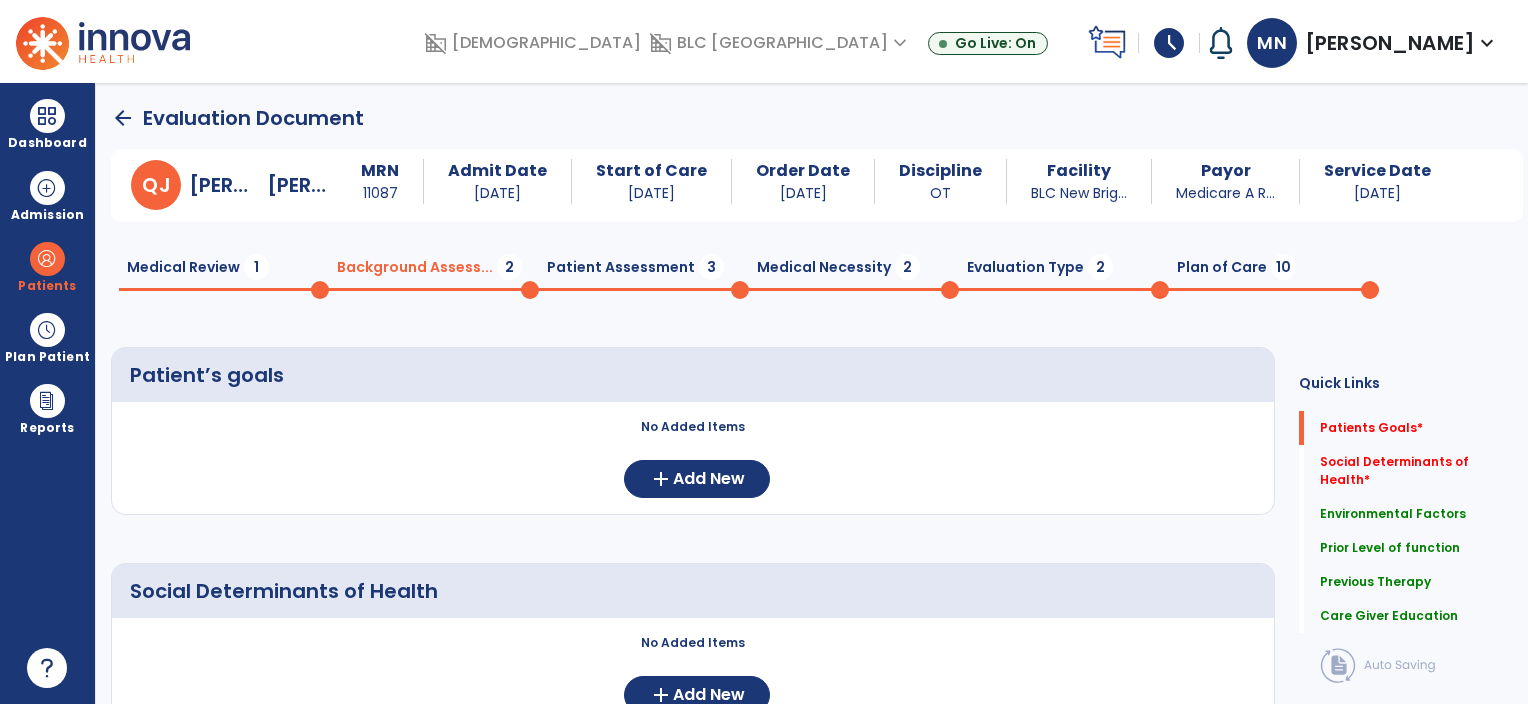 scroll, scrollTop: 240, scrollLeft: 0, axis: vertical 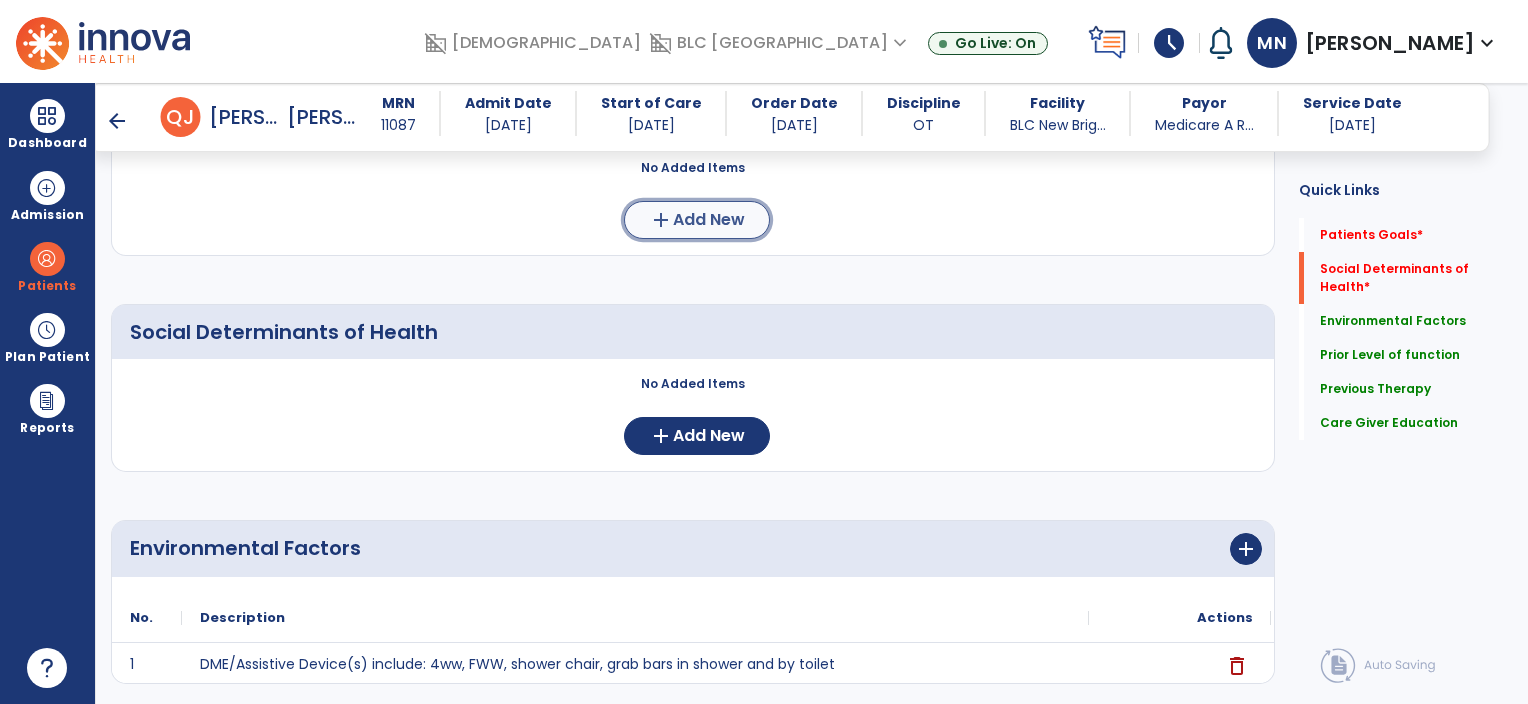click on "add  Add New" 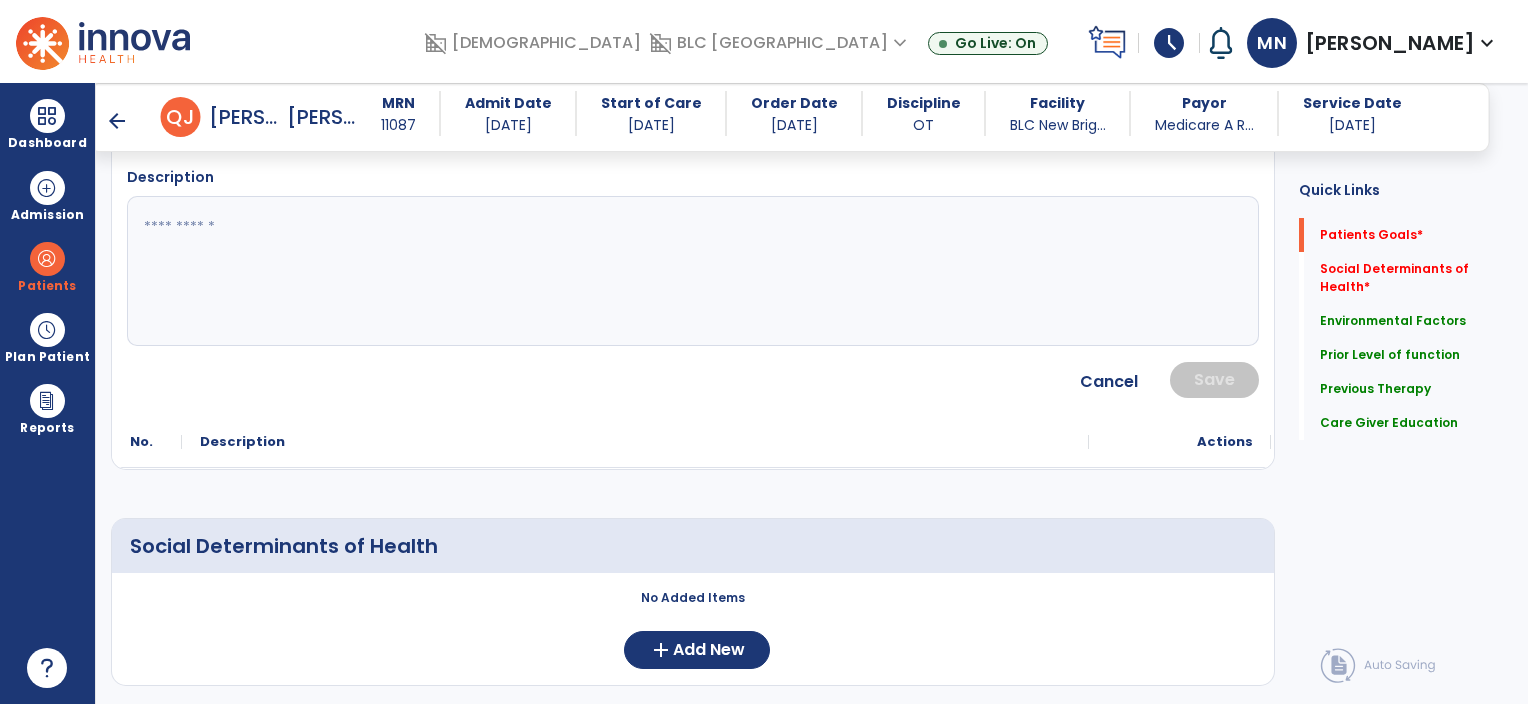 click 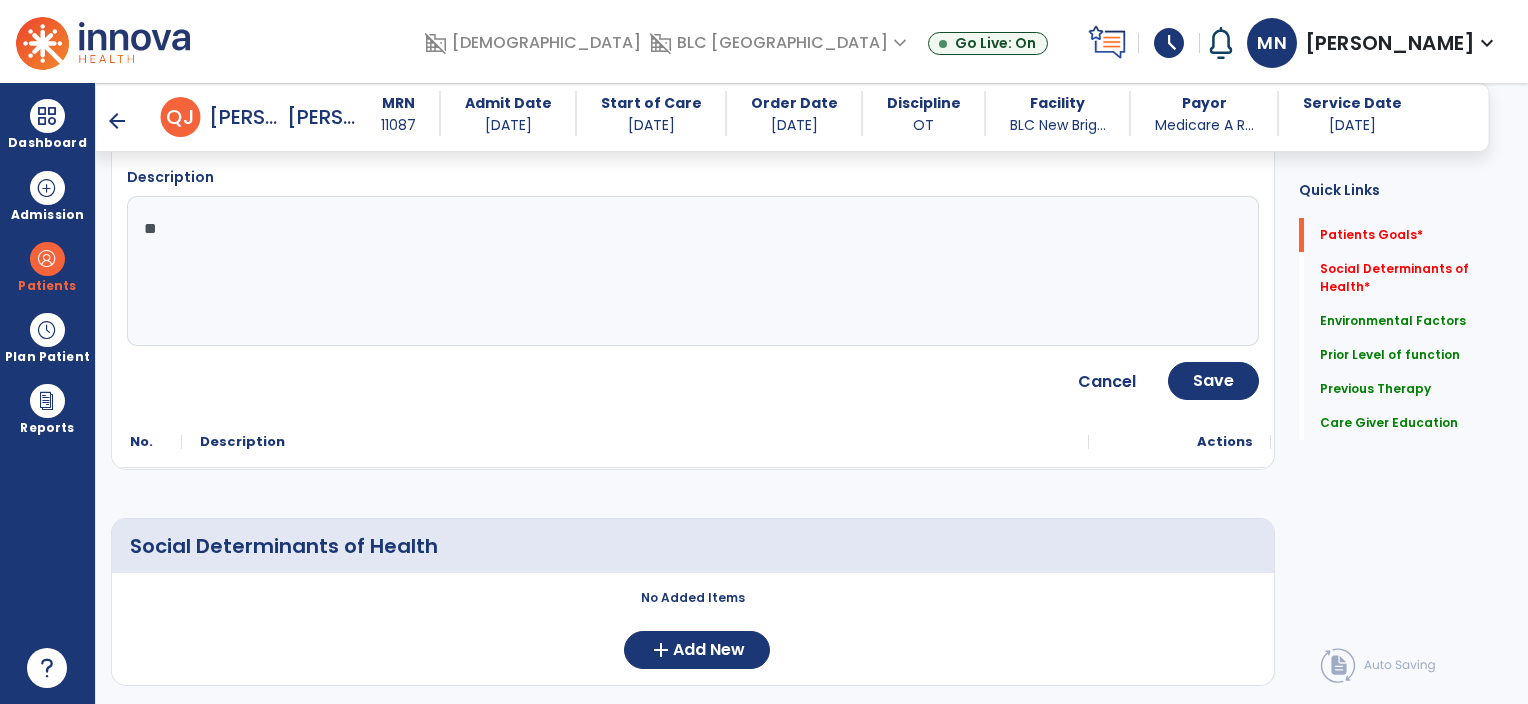 type on "*" 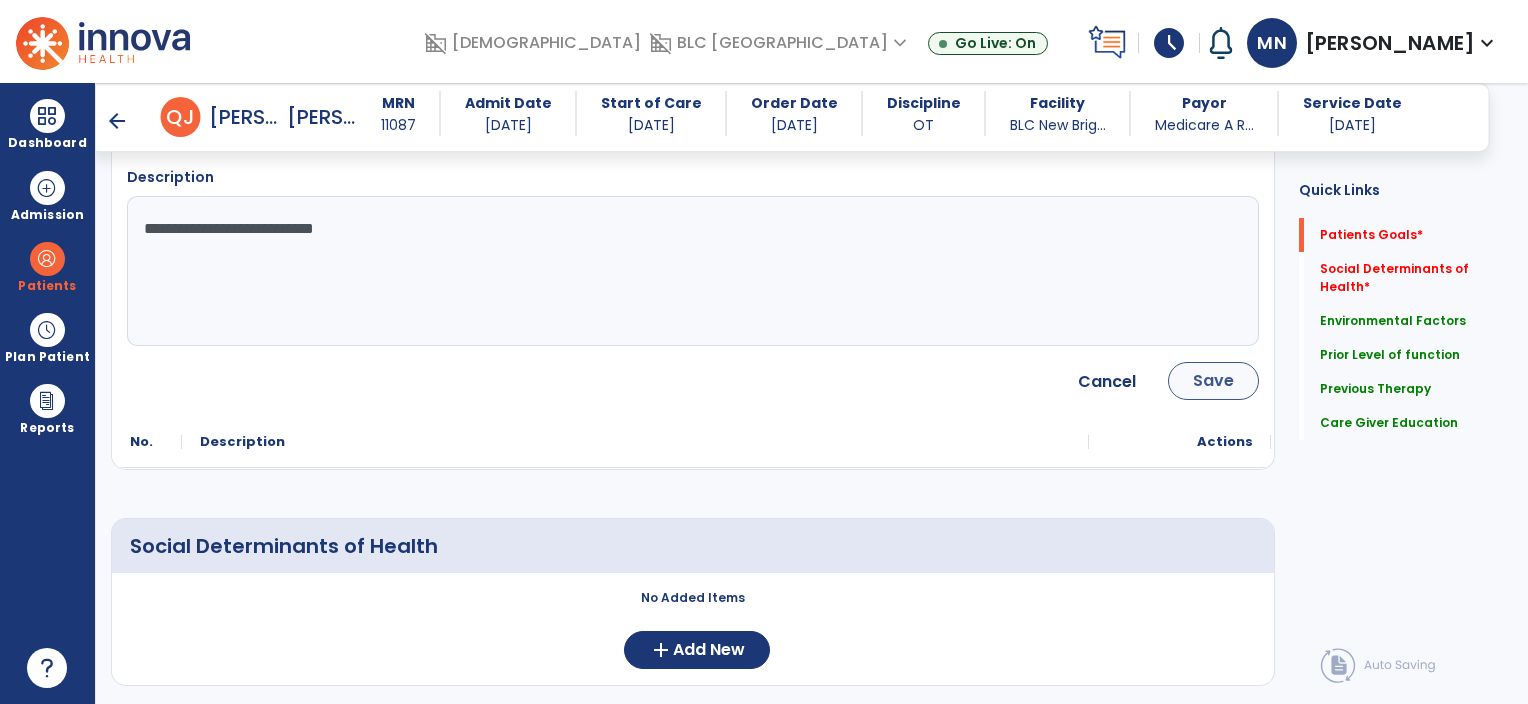 type on "**********" 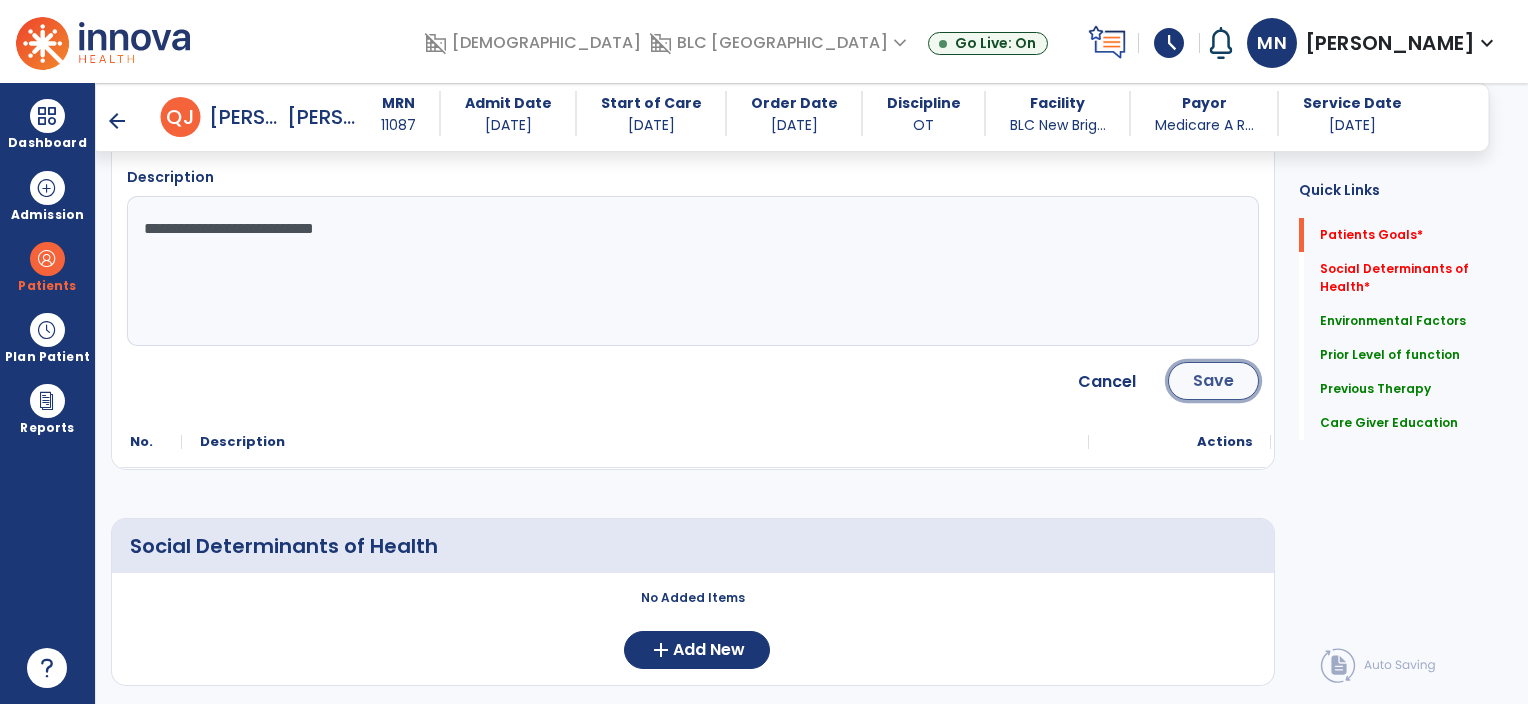 click on "Save" 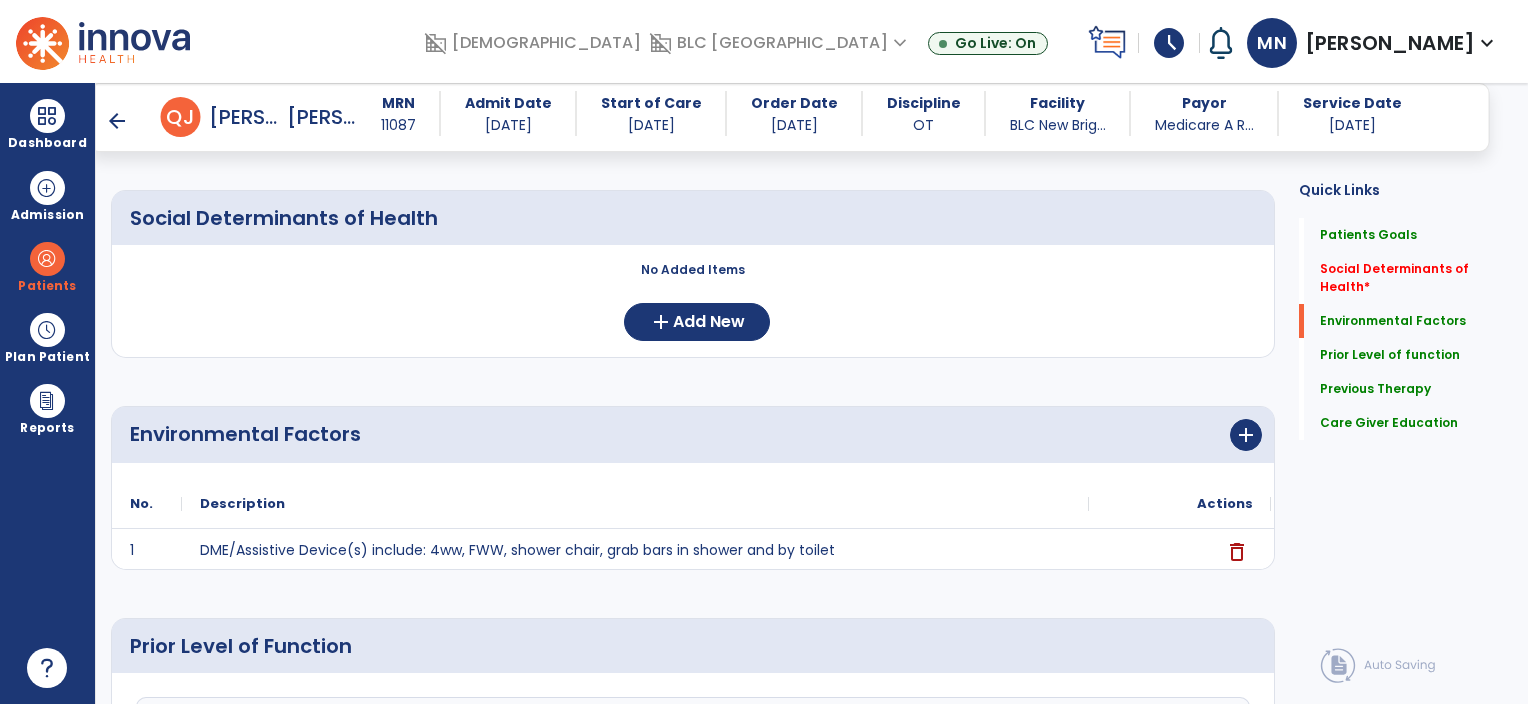 scroll, scrollTop: 356, scrollLeft: 0, axis: vertical 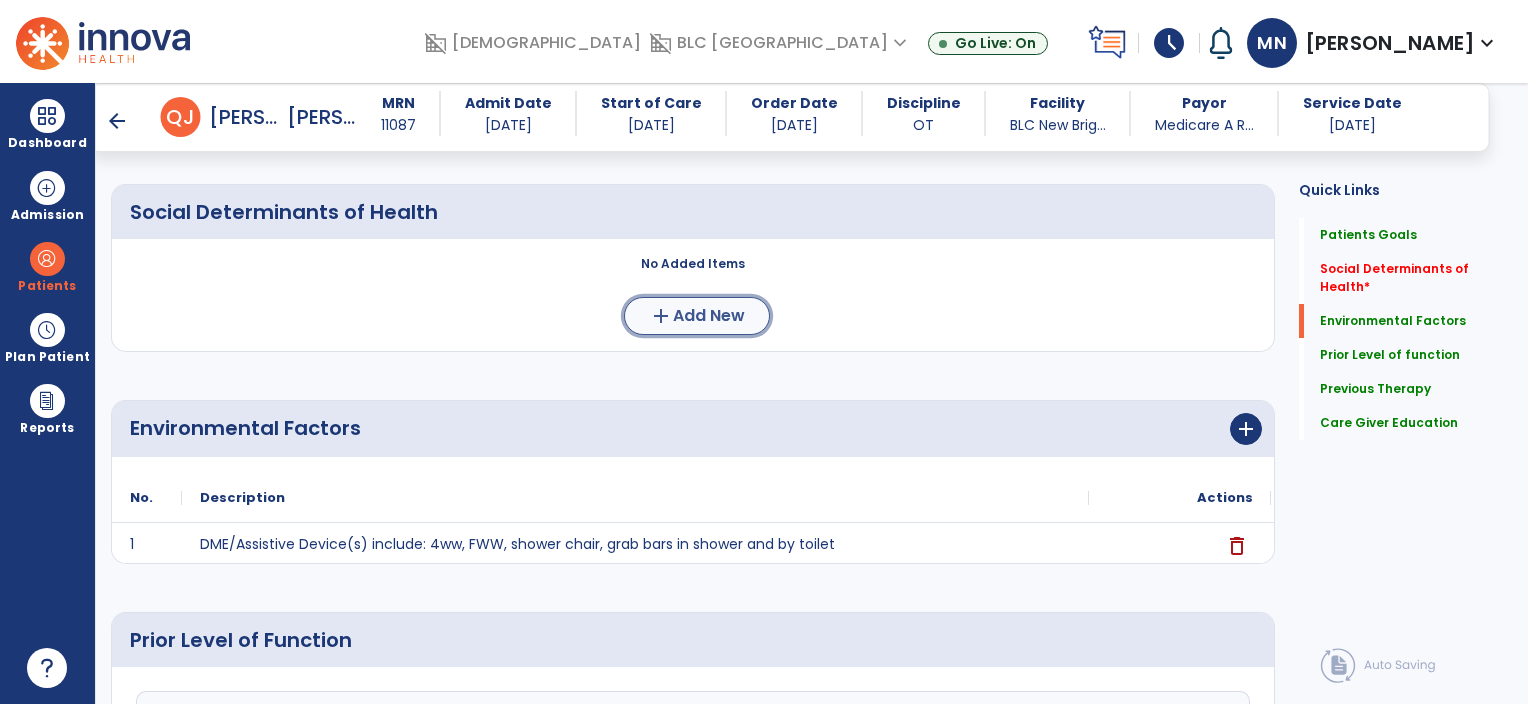 click on "add  Add New" 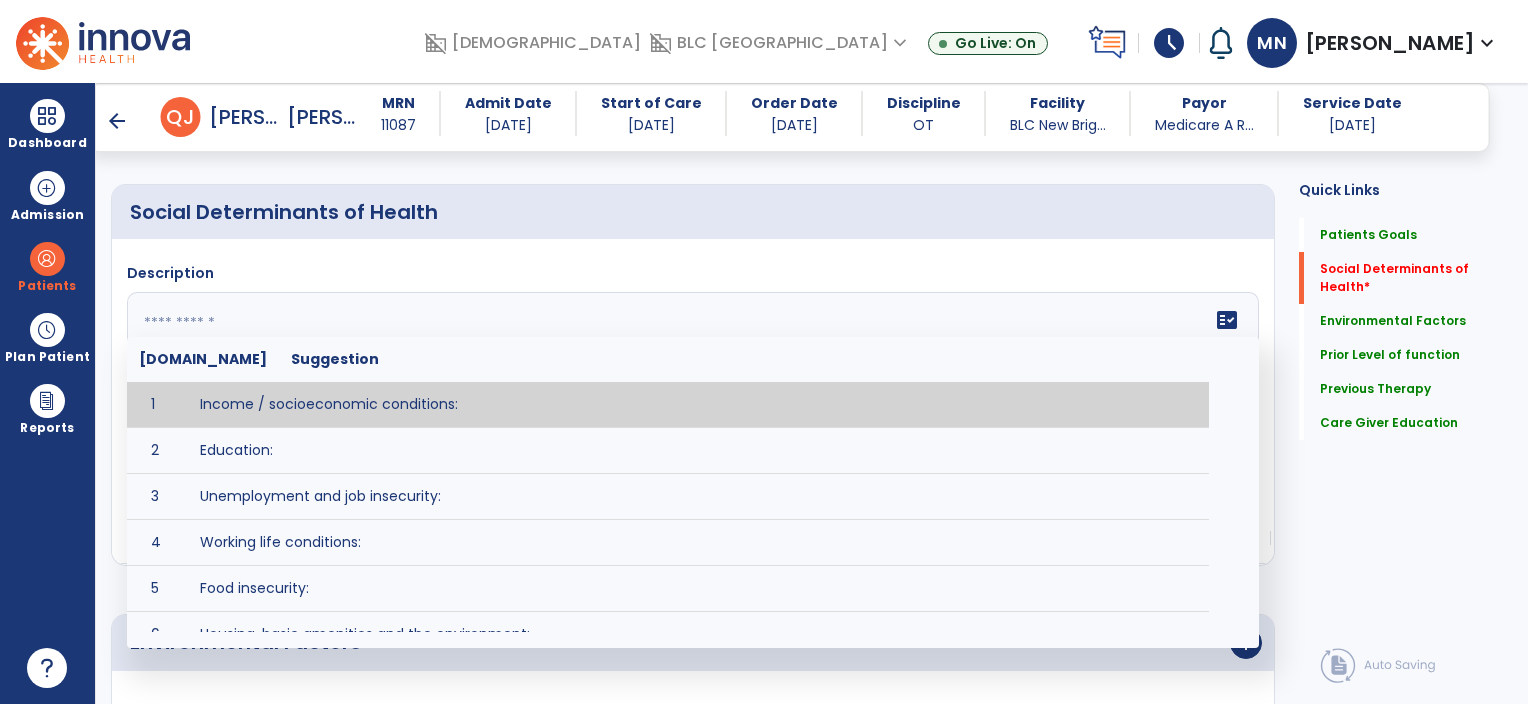 click 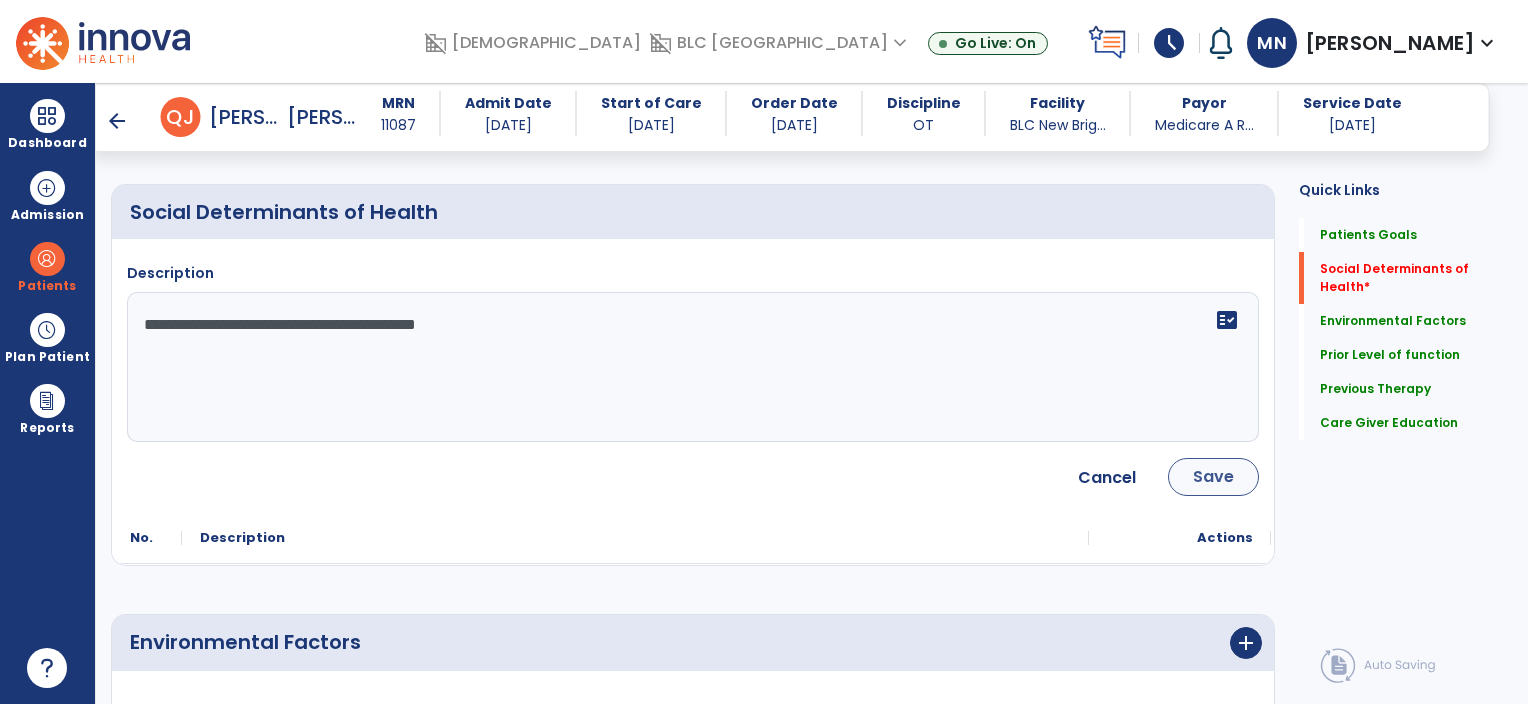 type on "**********" 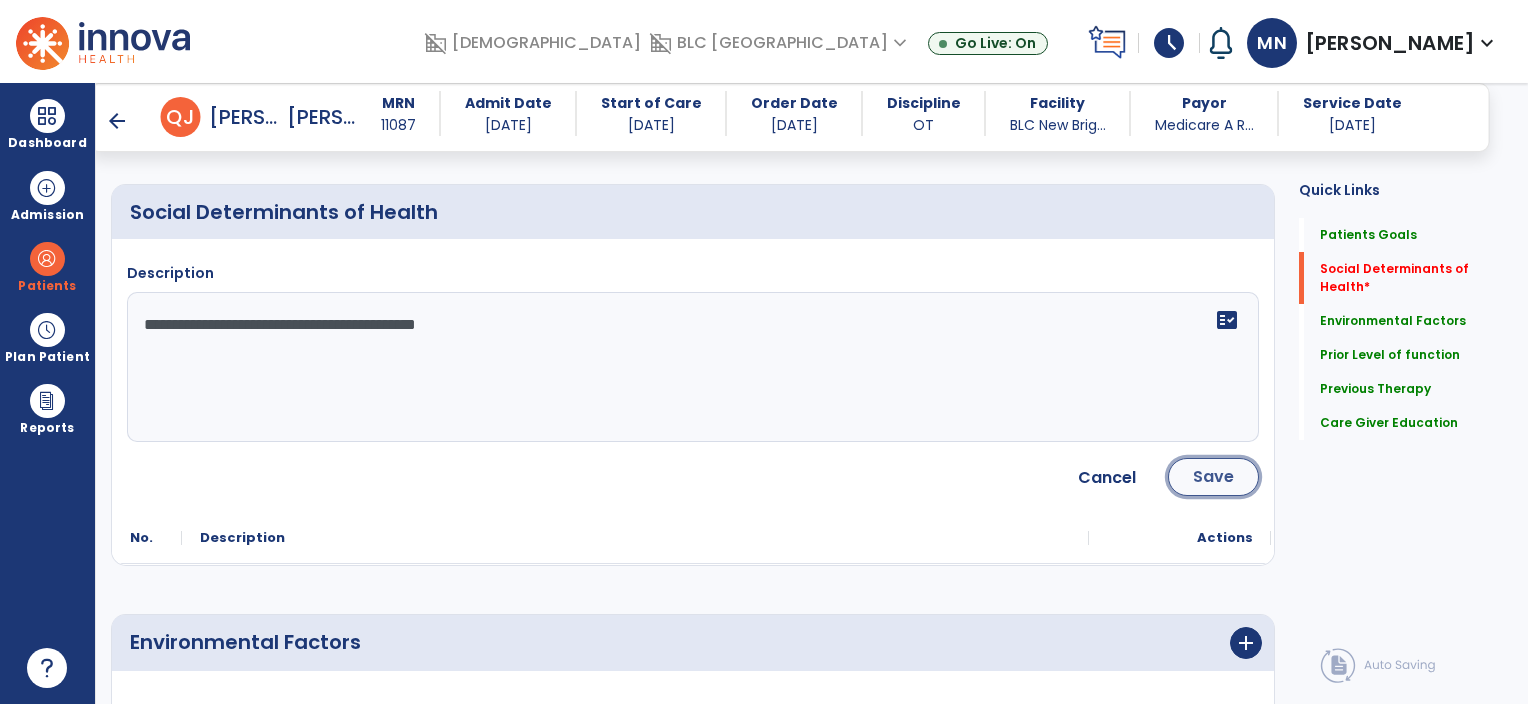 click on "Save" 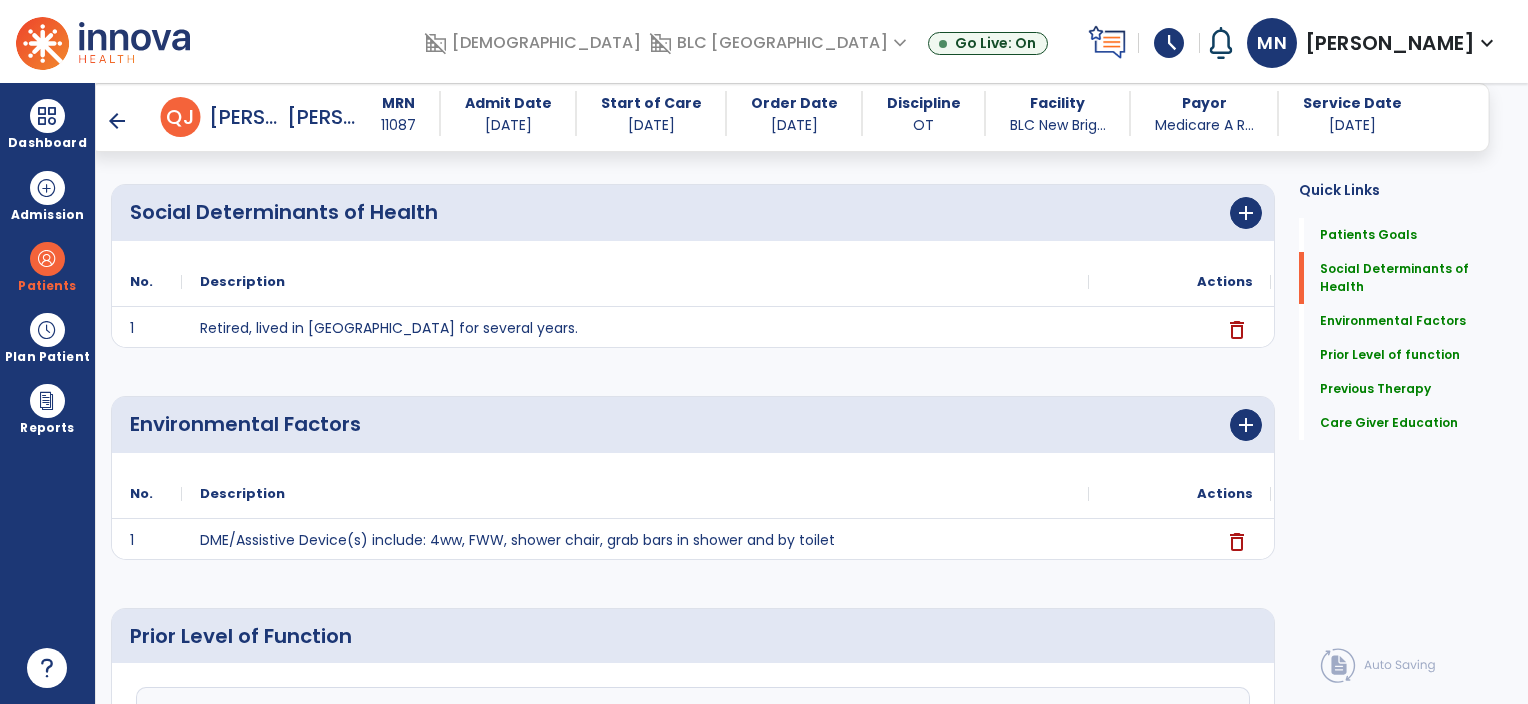 scroll, scrollTop: 0, scrollLeft: 0, axis: both 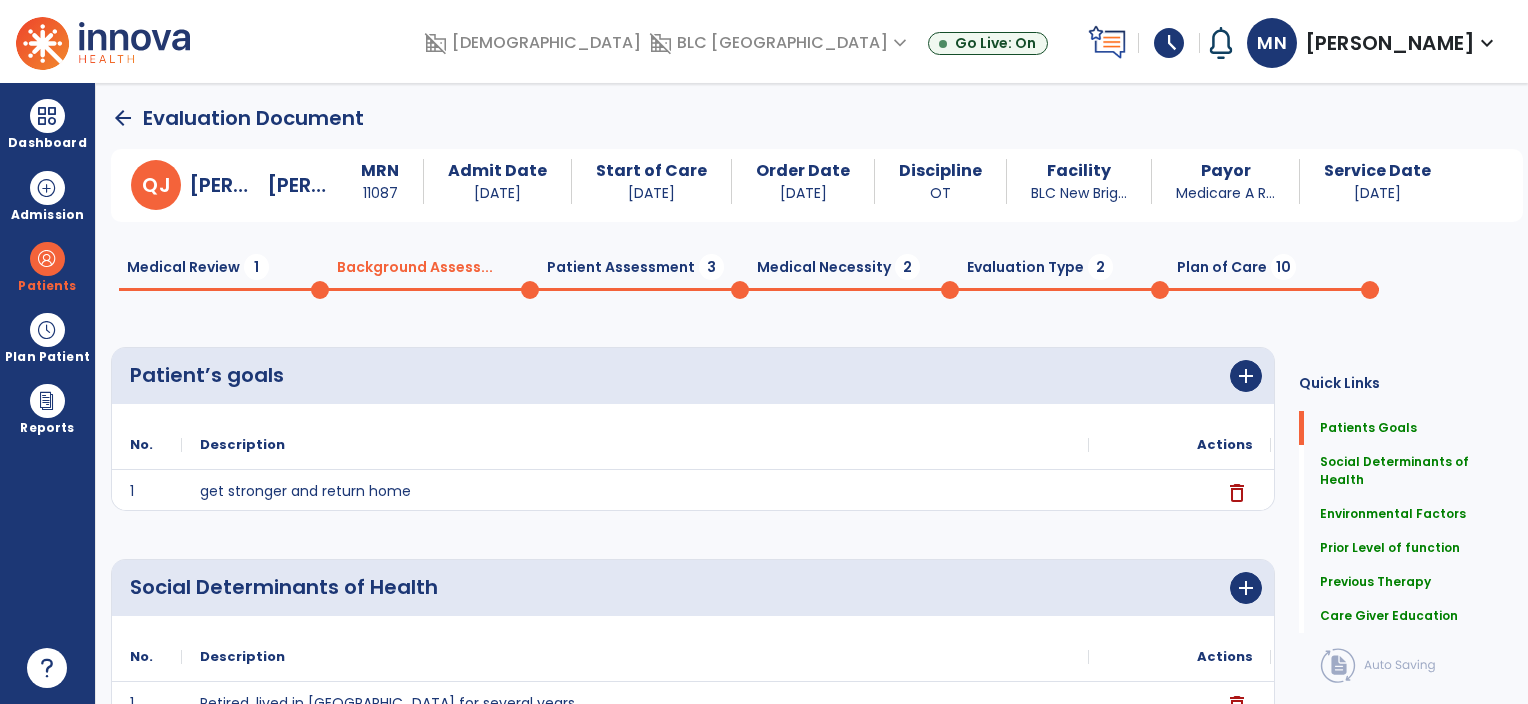 click on "Patient Assessment  3" 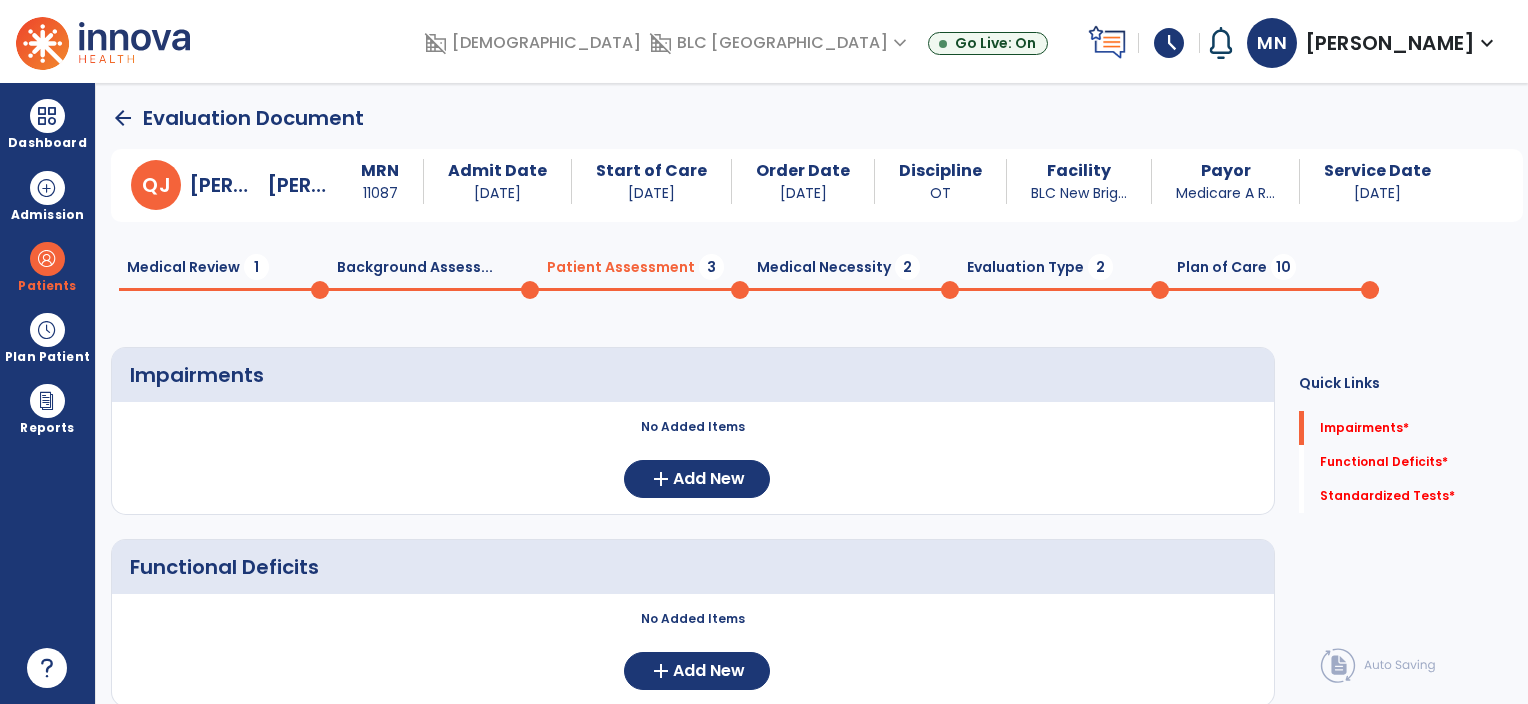 scroll, scrollTop: 104, scrollLeft: 0, axis: vertical 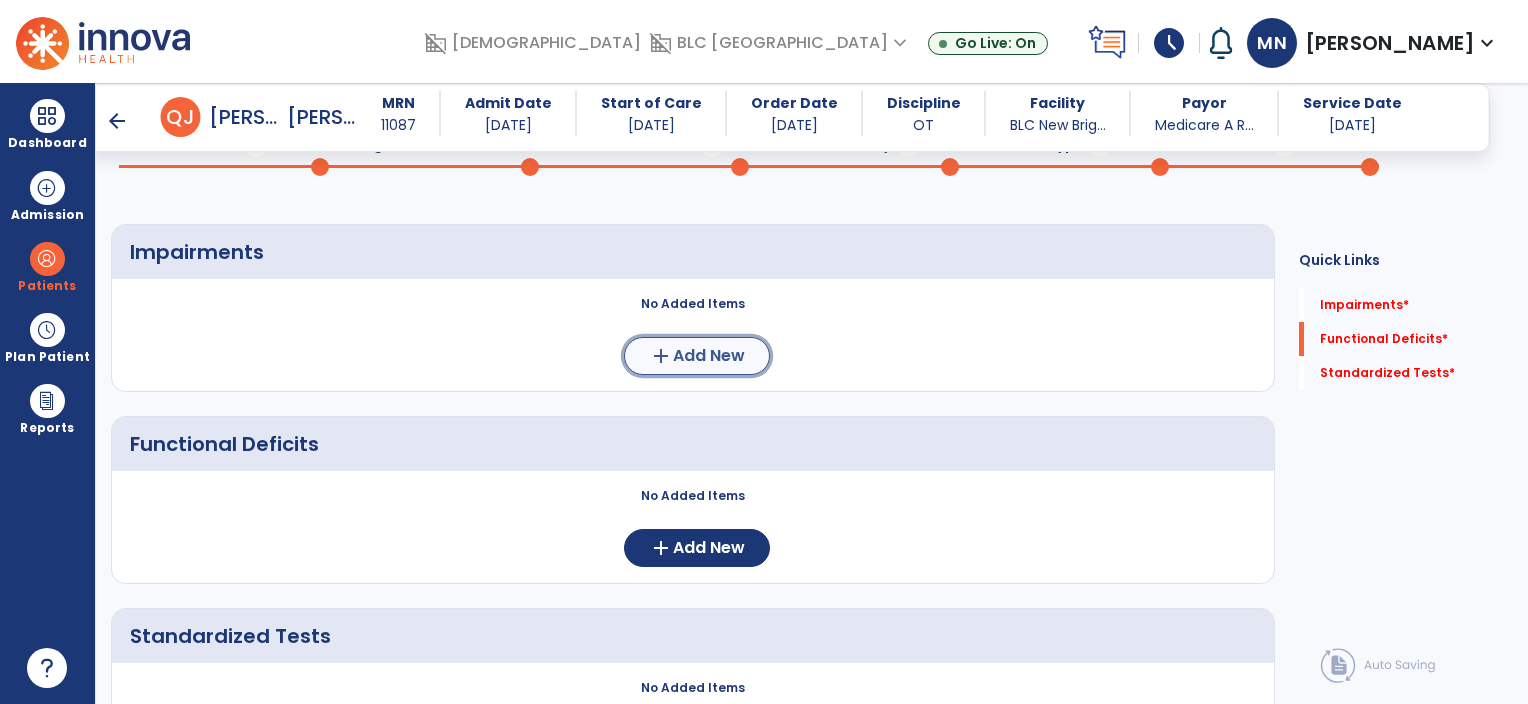 click on "add  Add New" 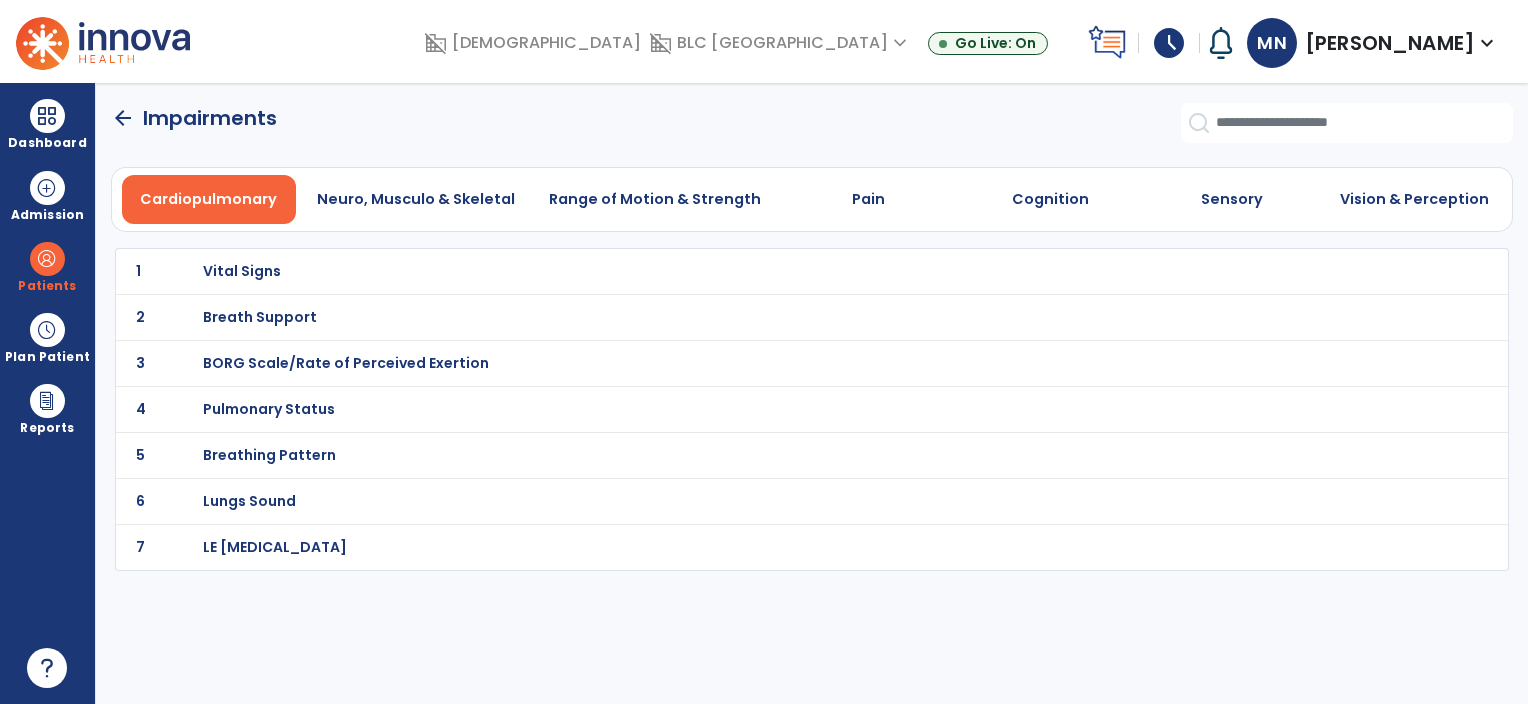 scroll, scrollTop: 0, scrollLeft: 0, axis: both 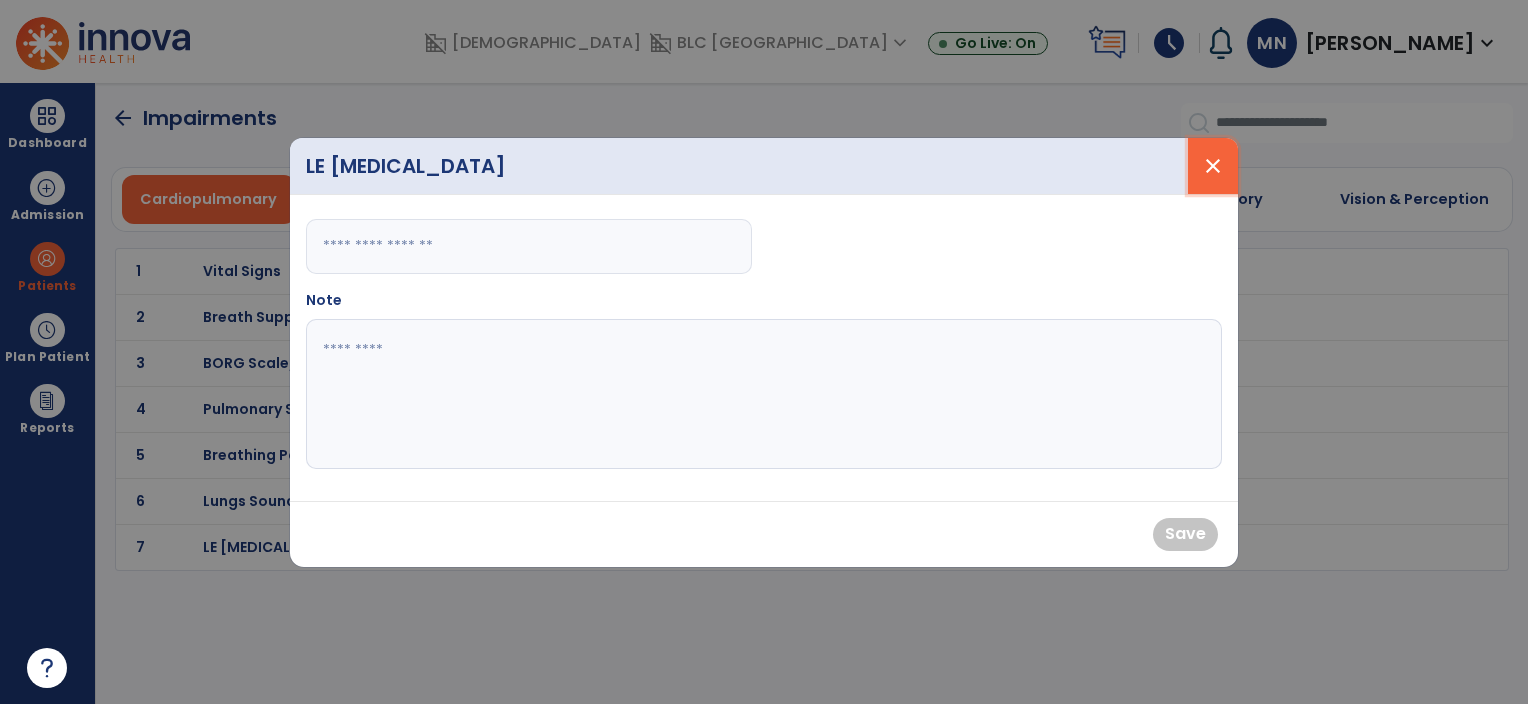 click on "close" at bounding box center [1213, 166] 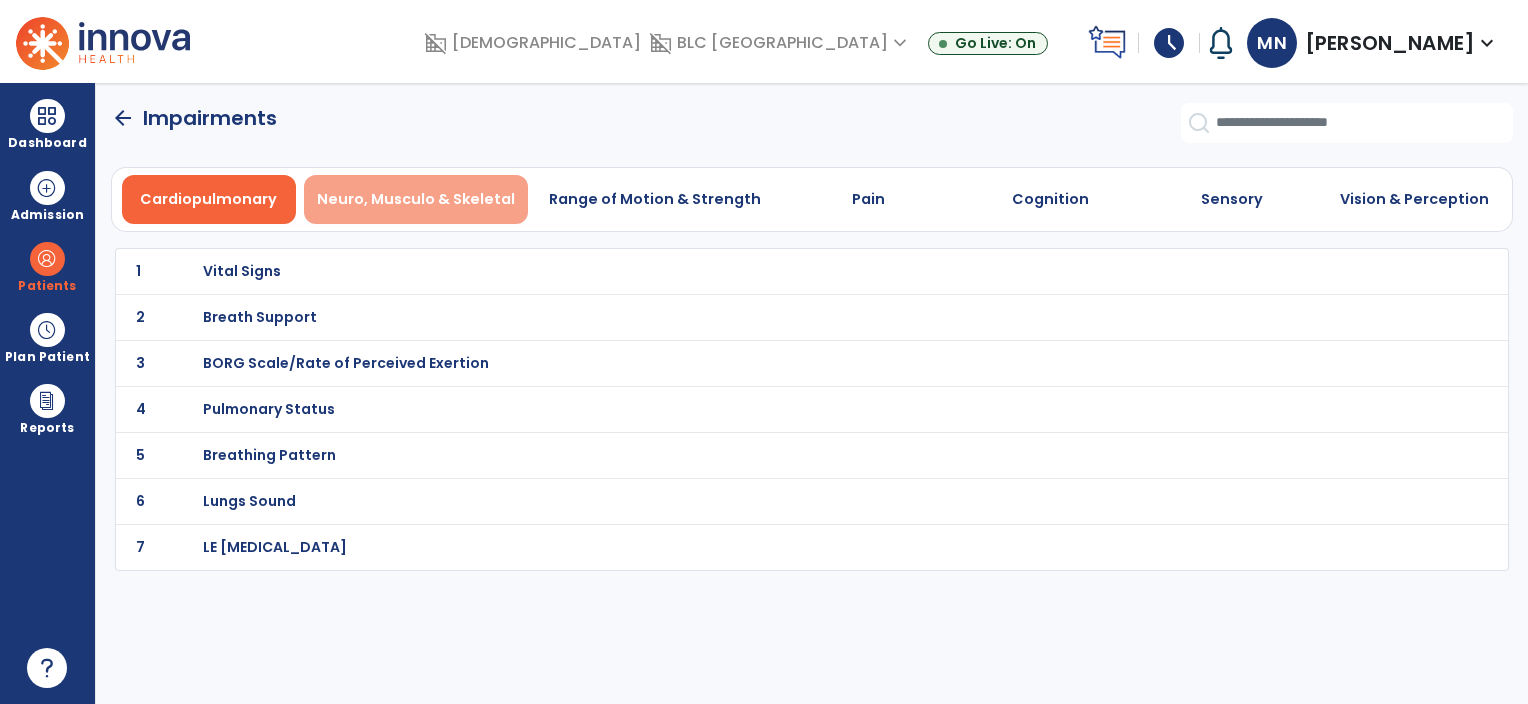click on "Neuro, Musculo & Skeletal" at bounding box center (416, 199) 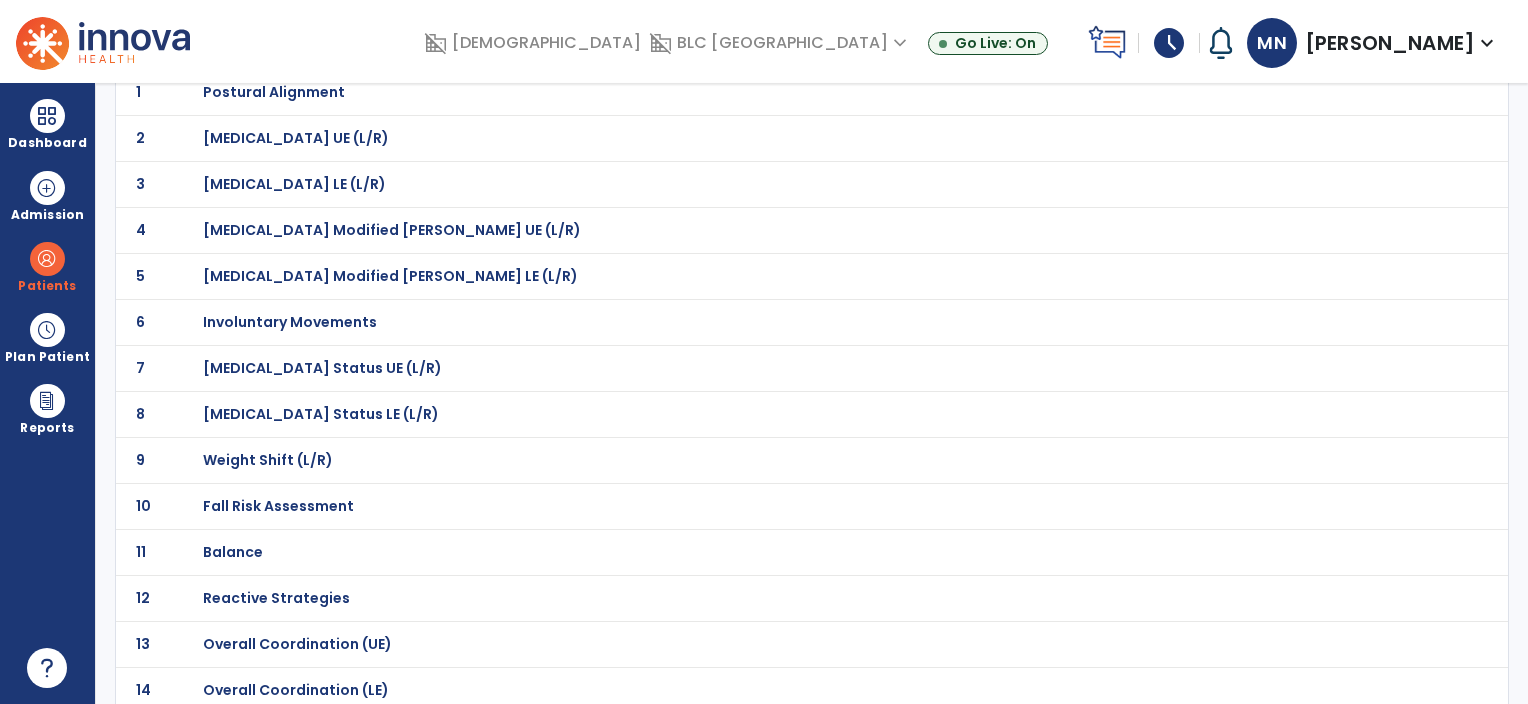 scroll, scrollTop: 184, scrollLeft: 0, axis: vertical 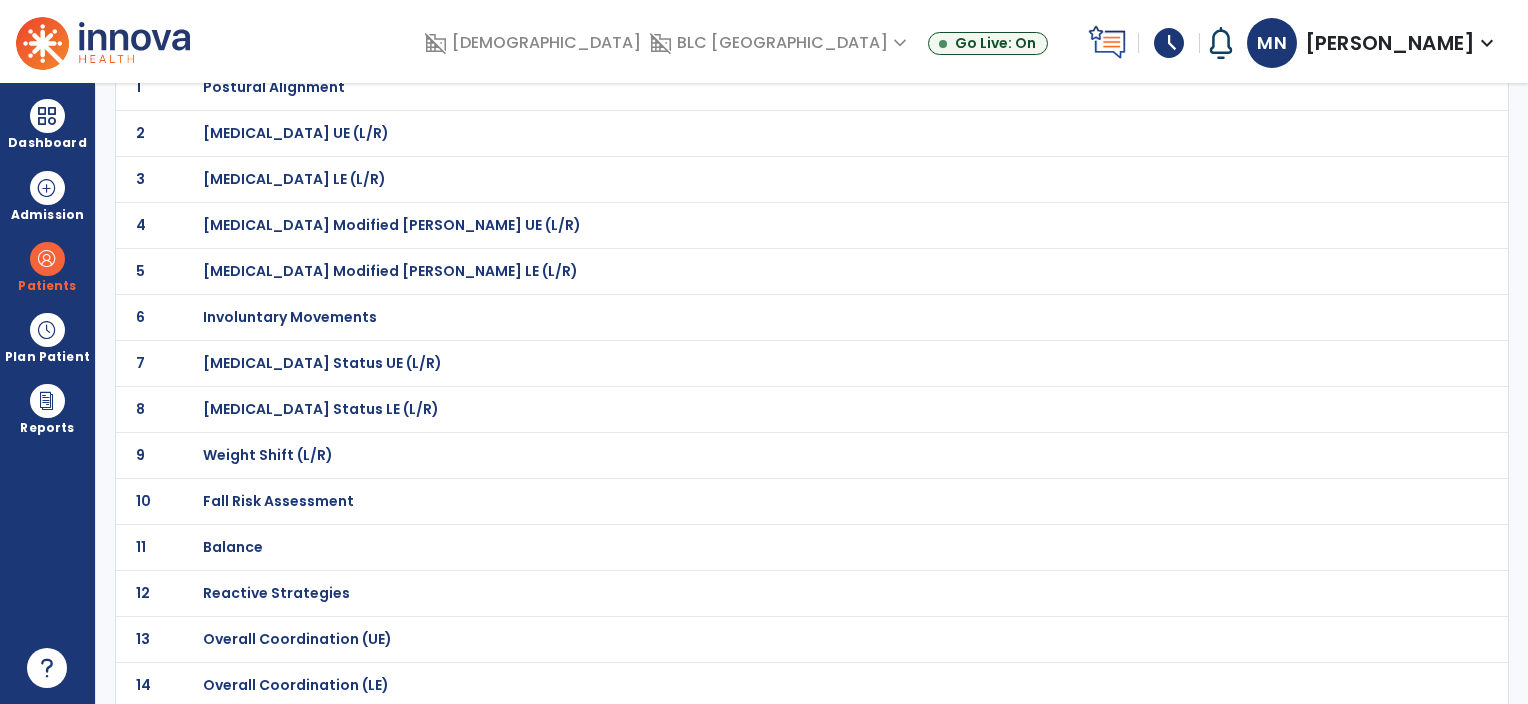 click on "Balance" at bounding box center (767, 87) 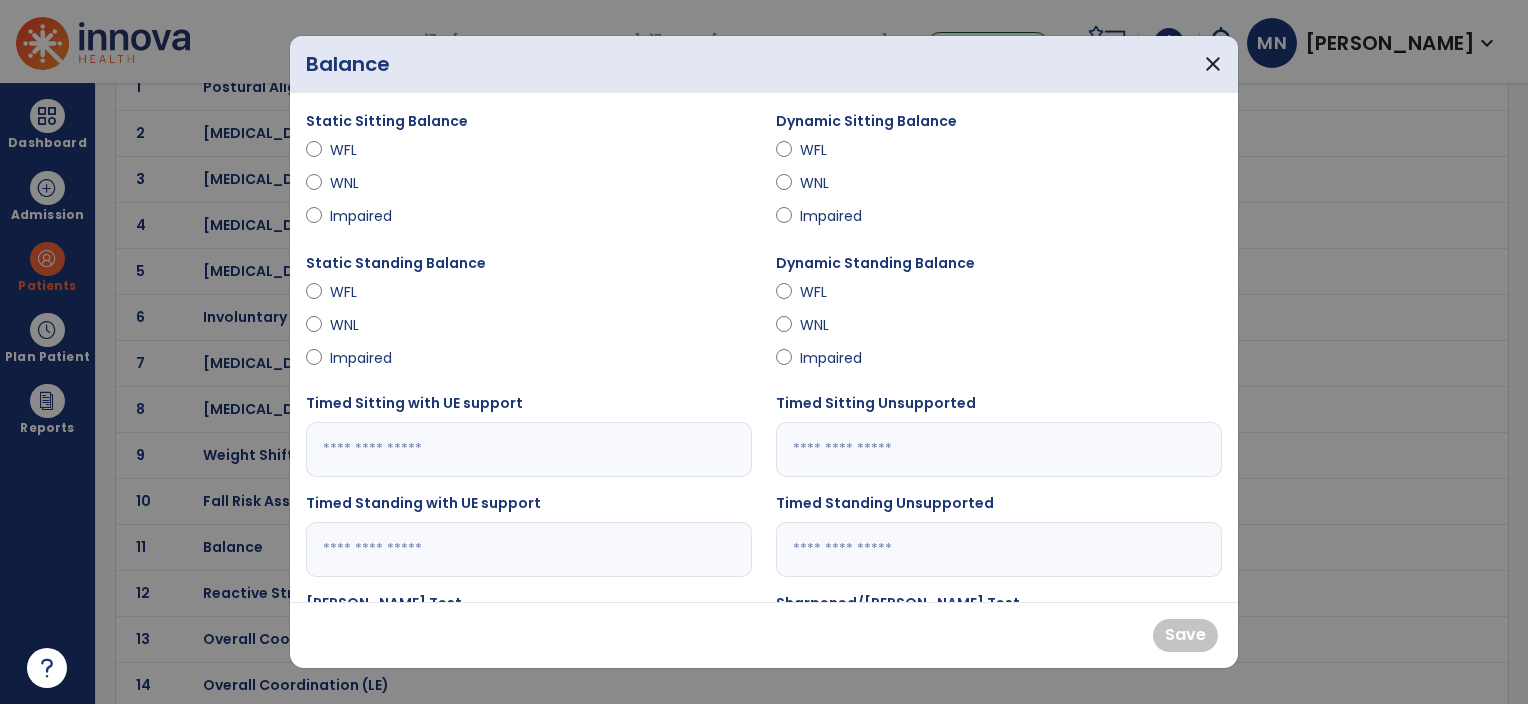click on "Impaired" at bounding box center [365, 358] 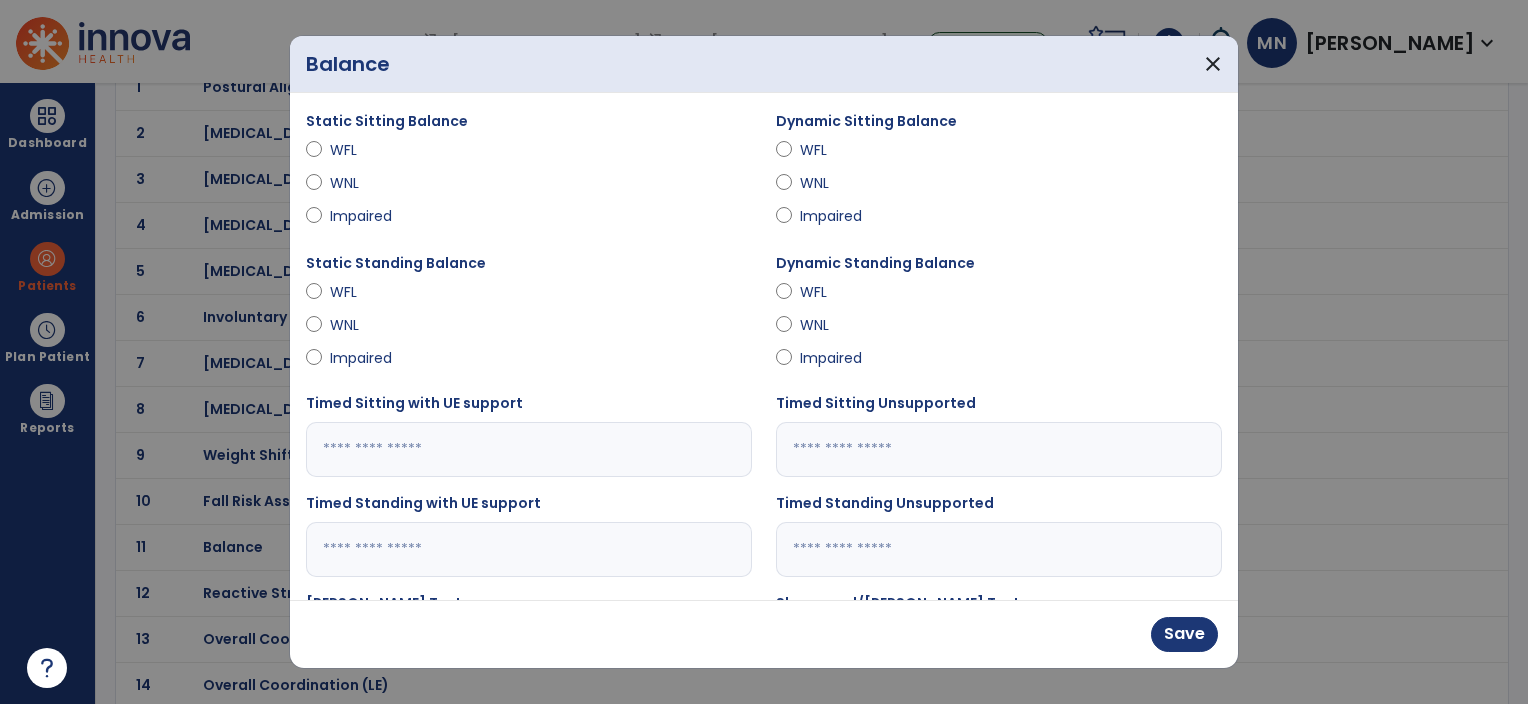 click on "Impaired" at bounding box center [835, 358] 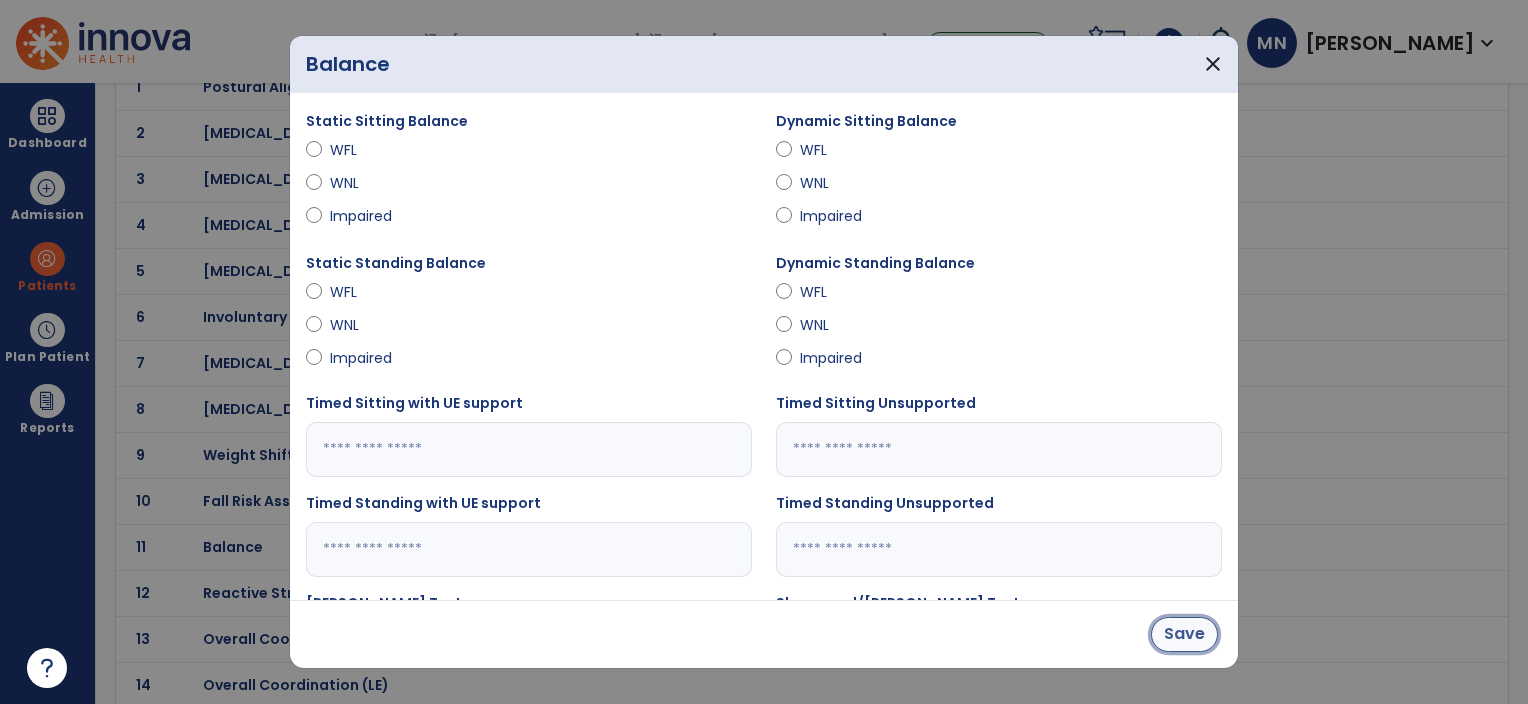 click on "Save" at bounding box center (1184, 634) 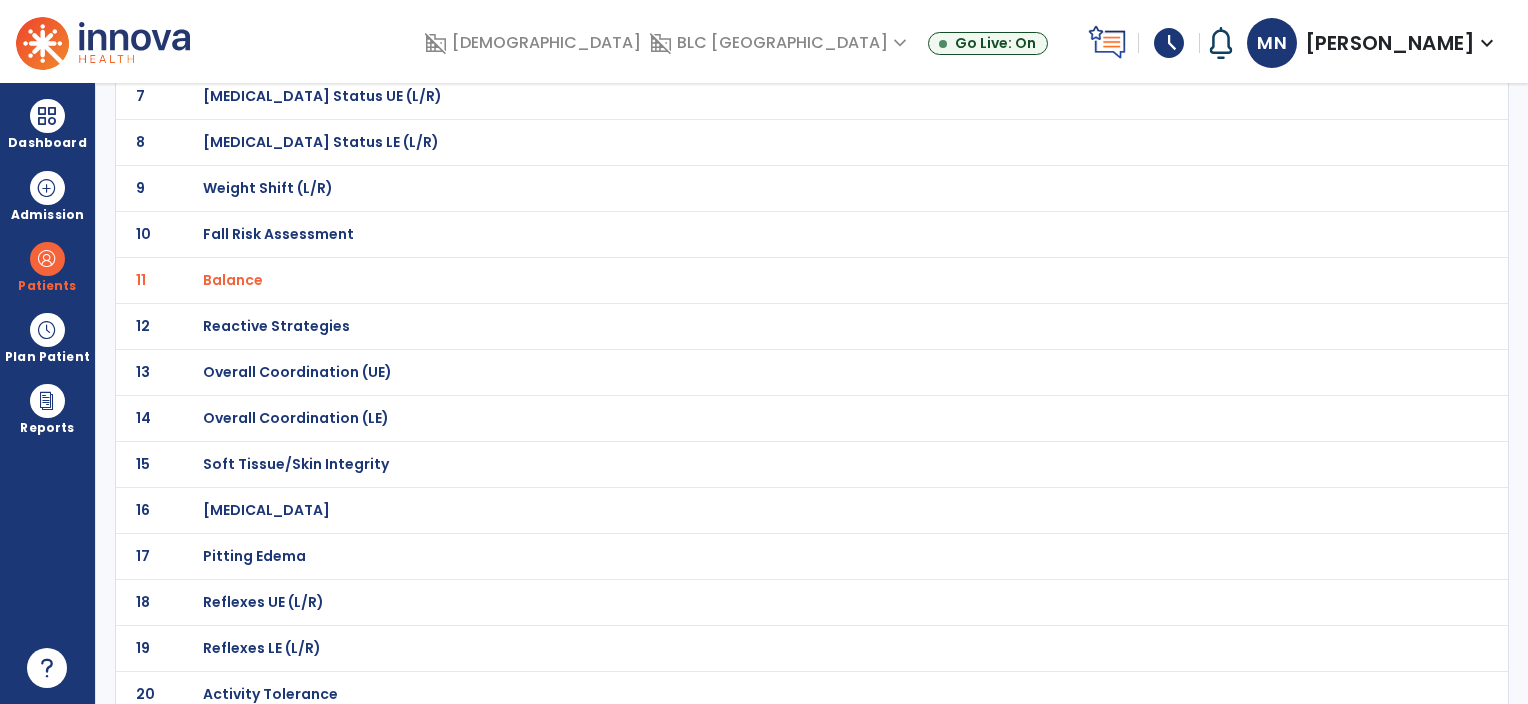 scroll, scrollTop: 452, scrollLeft: 0, axis: vertical 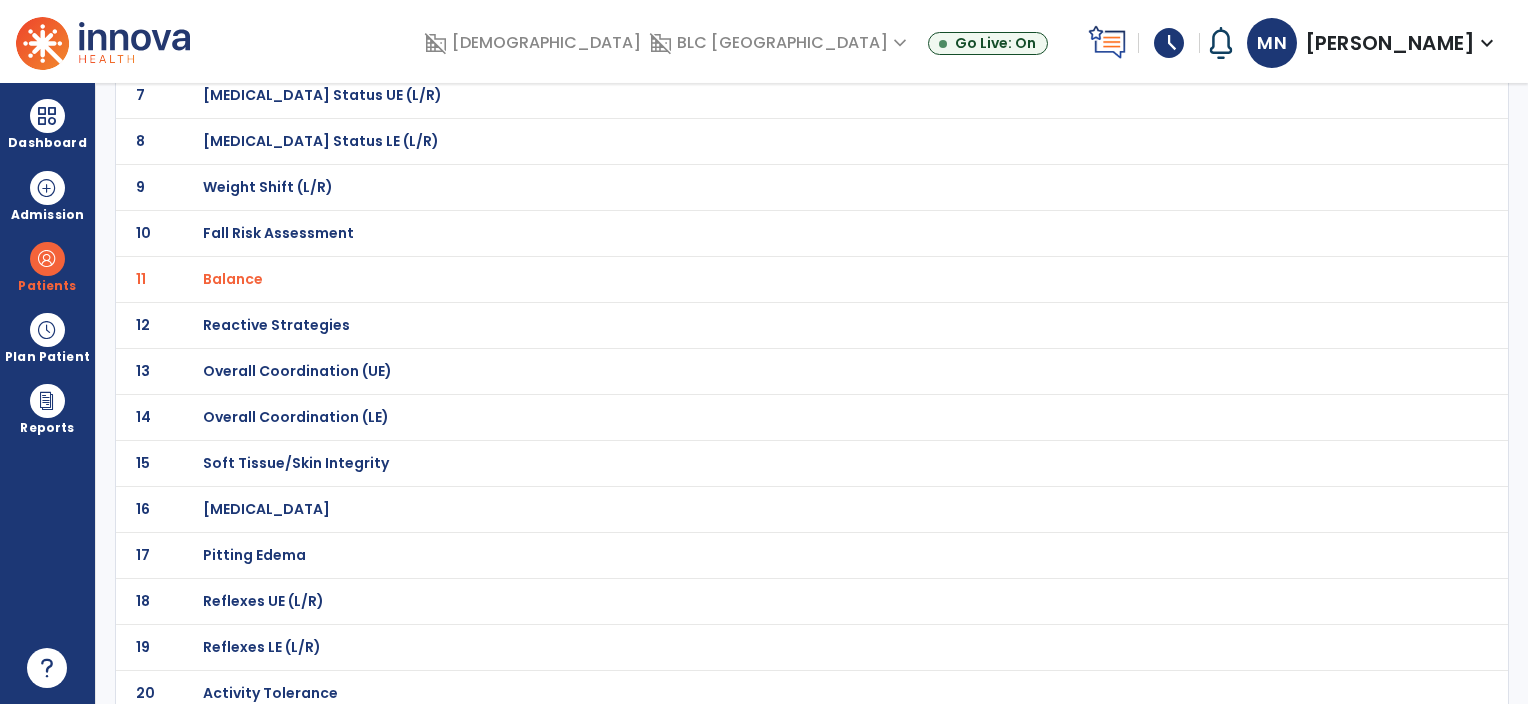 click on "[MEDICAL_DATA]" at bounding box center (274, -181) 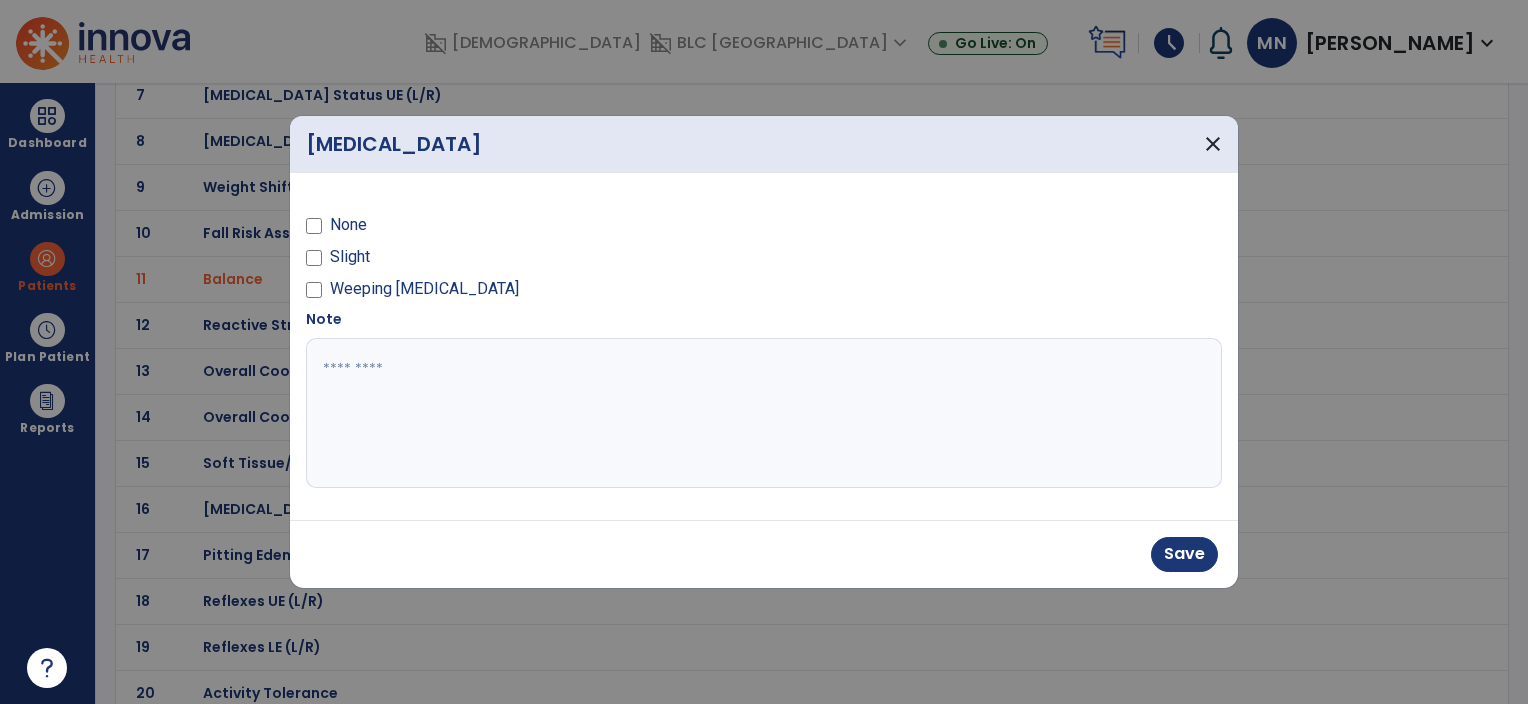 click at bounding box center [764, 413] 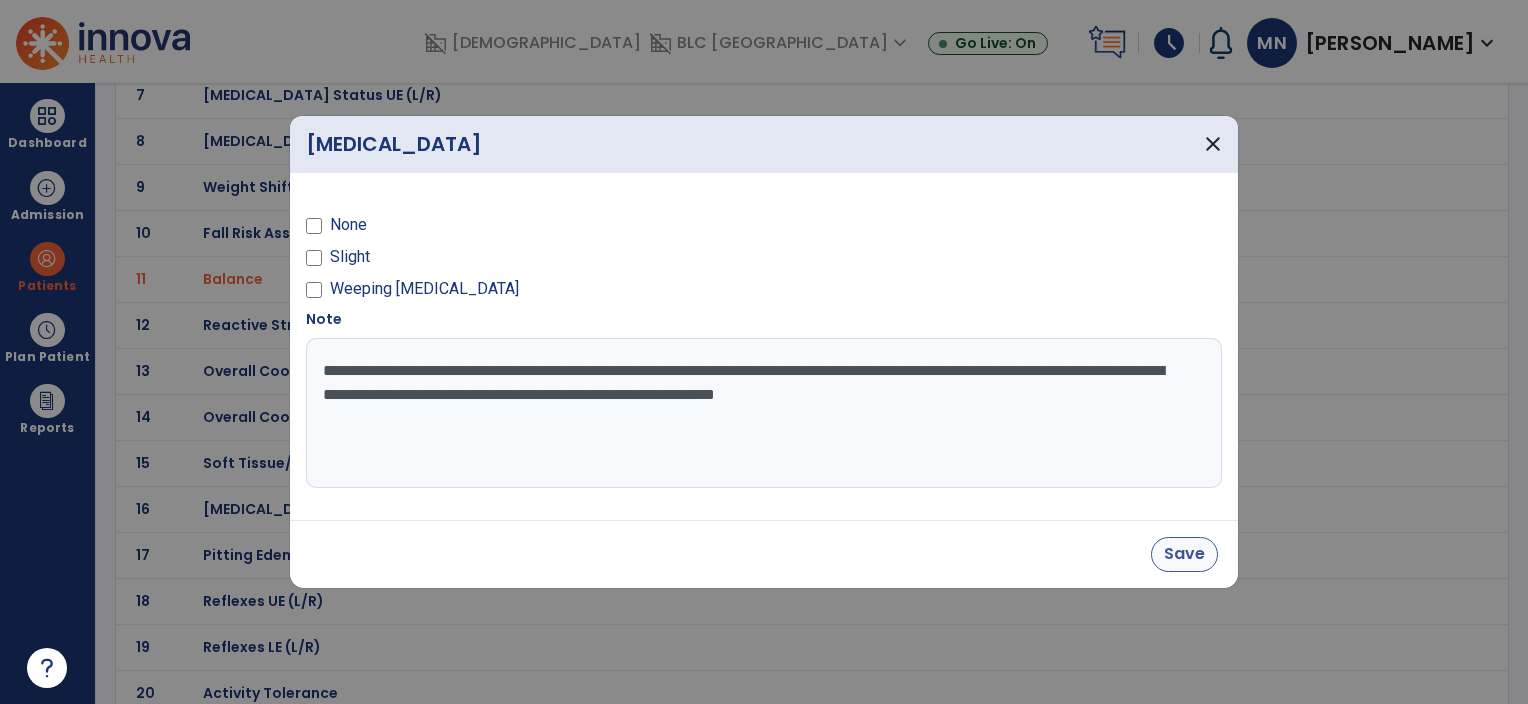 type on "**********" 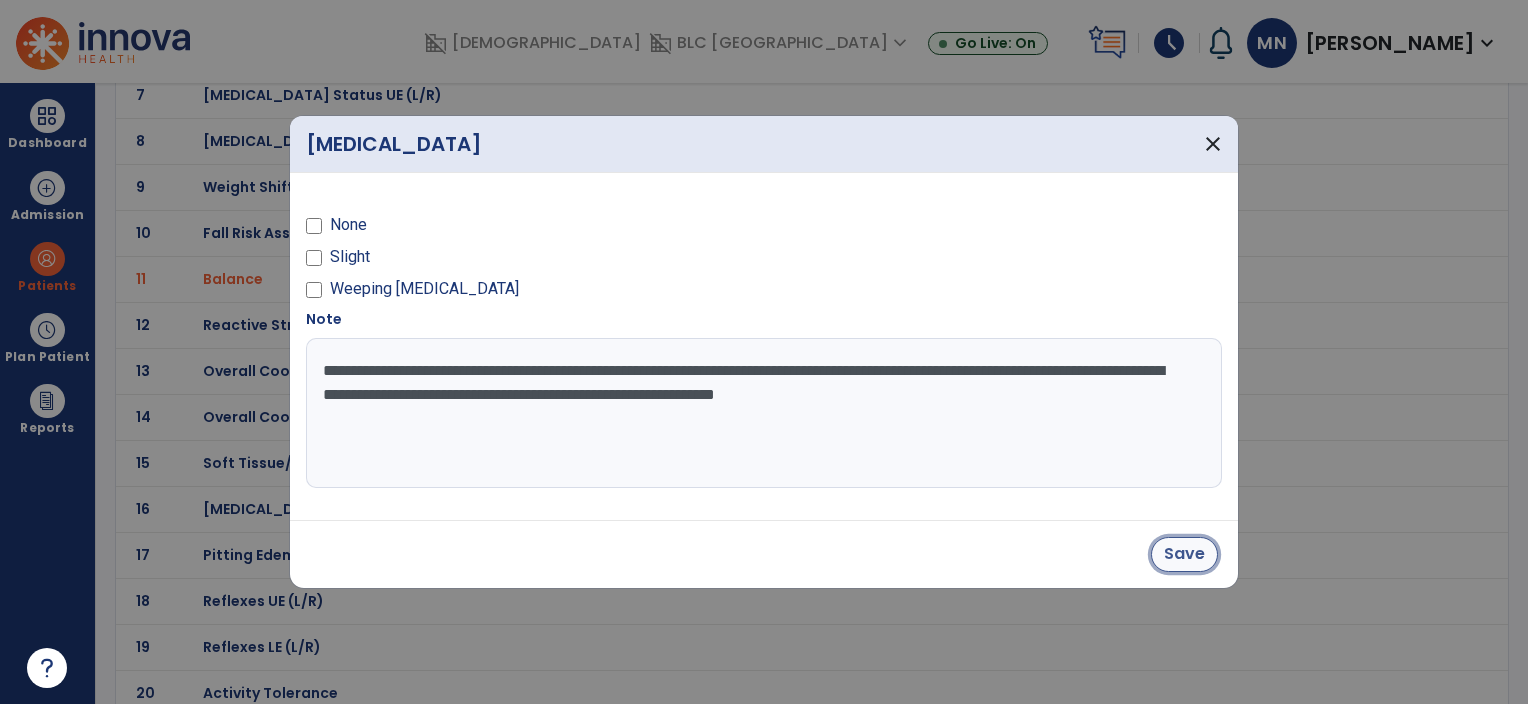 click on "Save" at bounding box center [1184, 554] 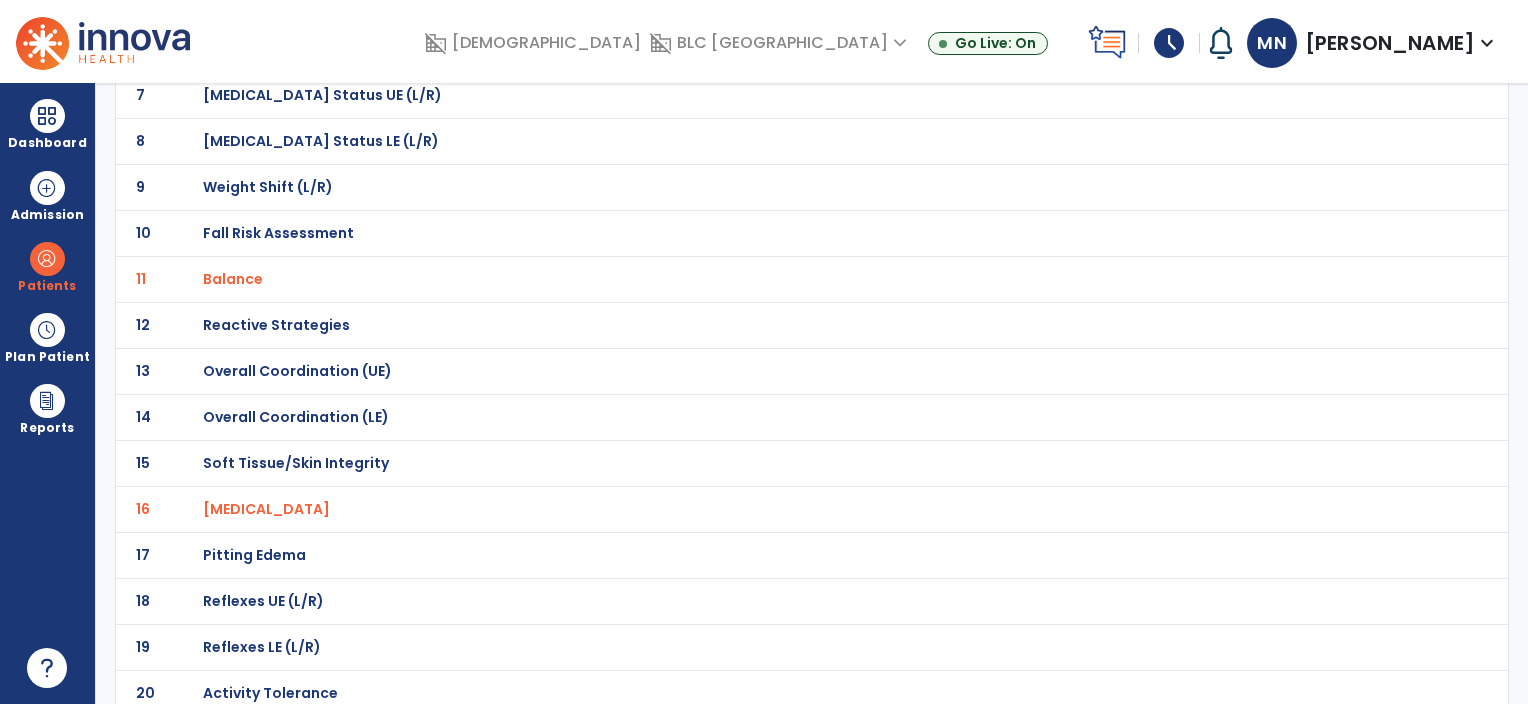 scroll, scrollTop: 0, scrollLeft: 0, axis: both 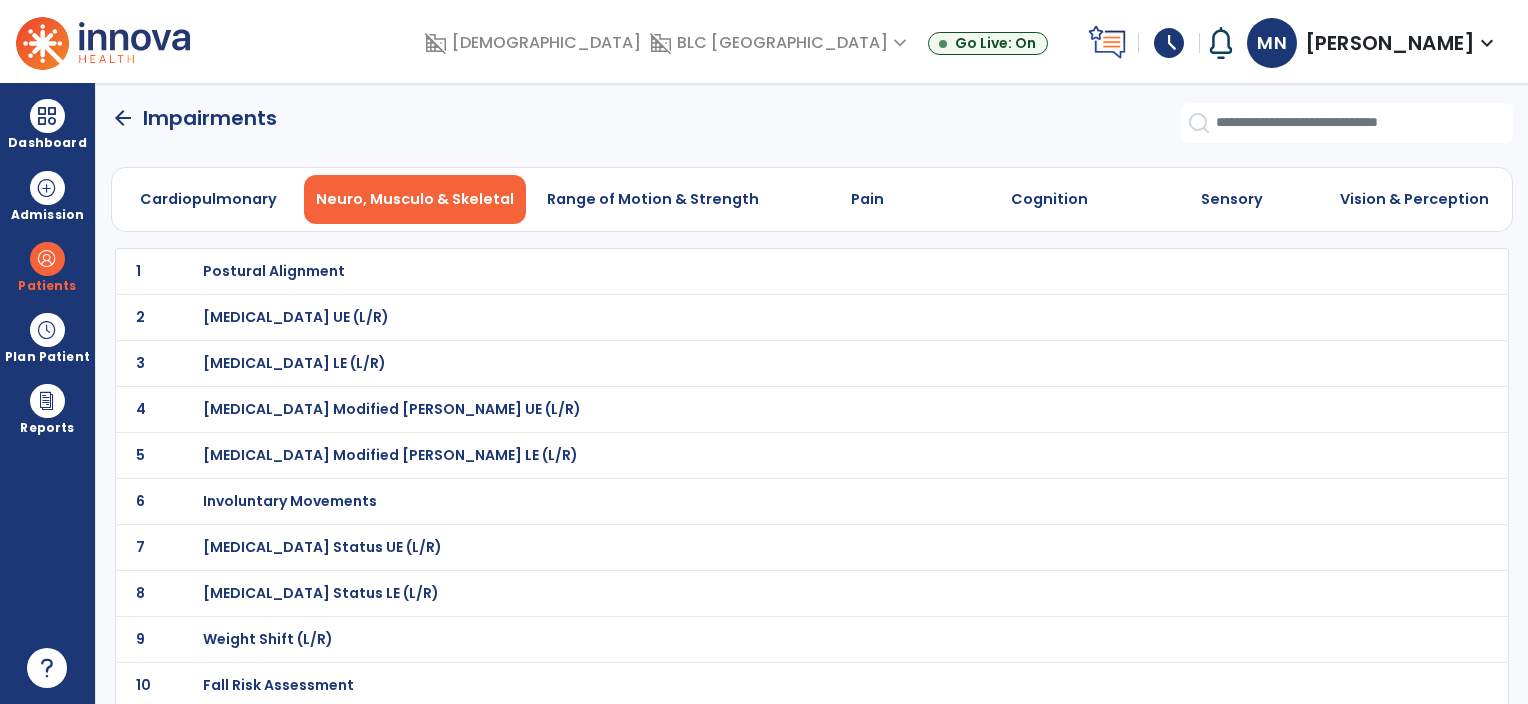 click on "Cardiopulmonary   Neuro, Musculo & Skeletal   Range of Motion & Strength   Pain   Cognition   Sensory   Vision & Perception" 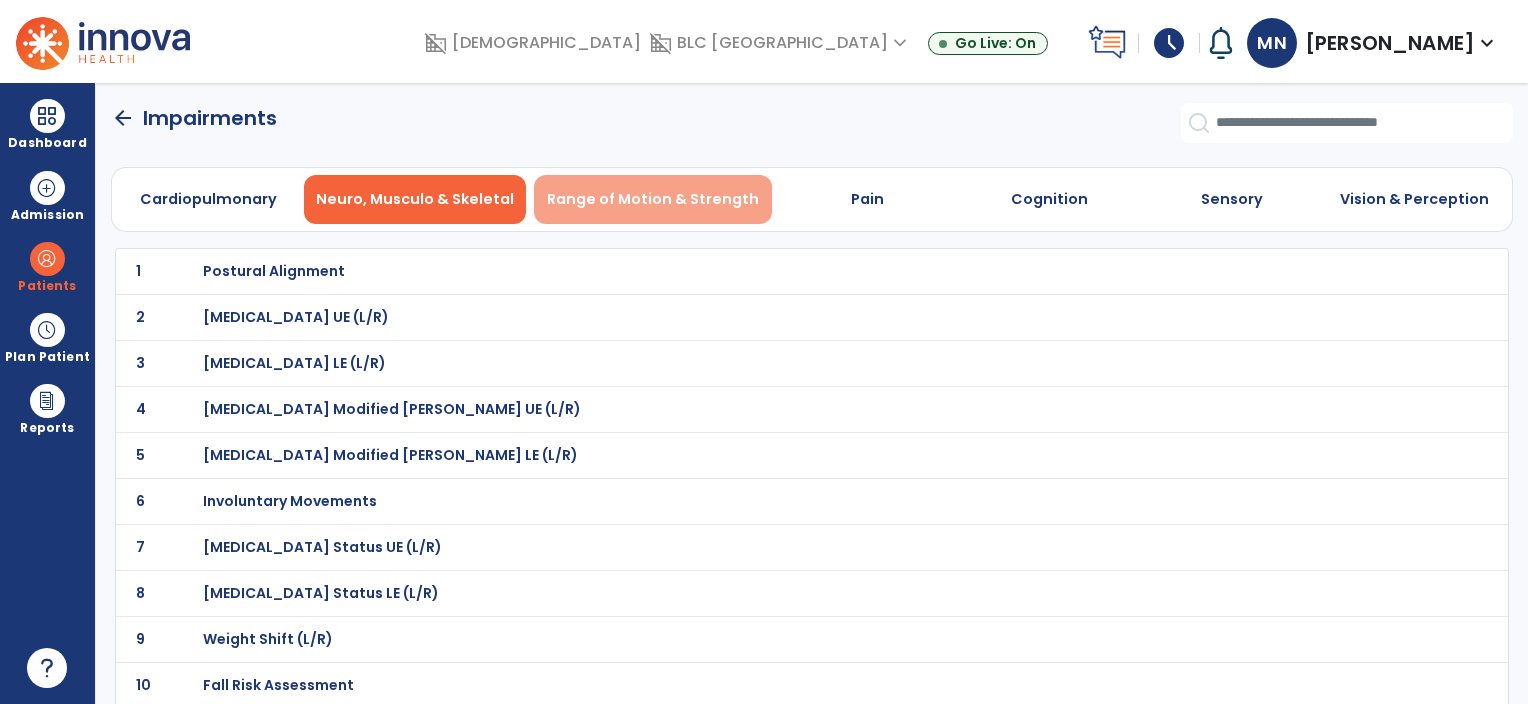 click on "Range of Motion & Strength" at bounding box center (653, 199) 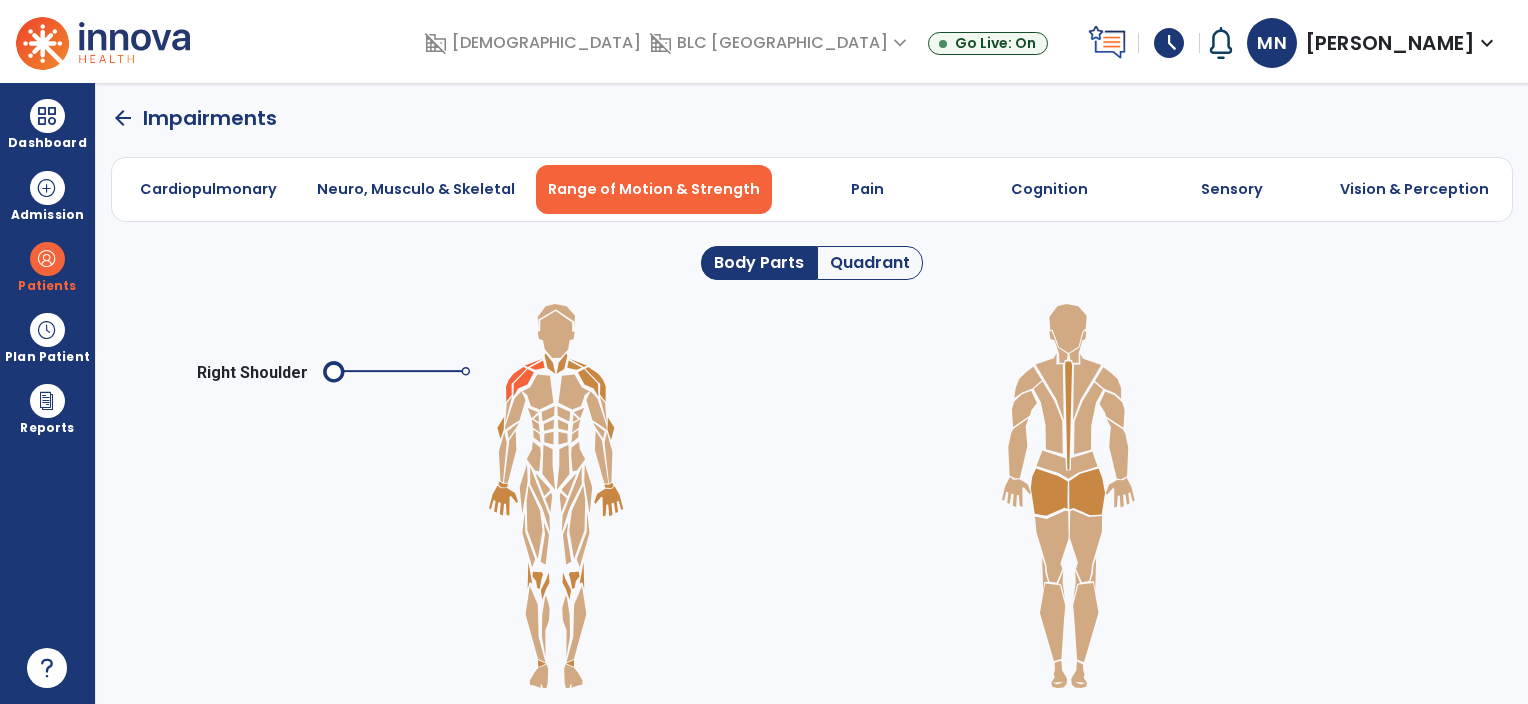 click 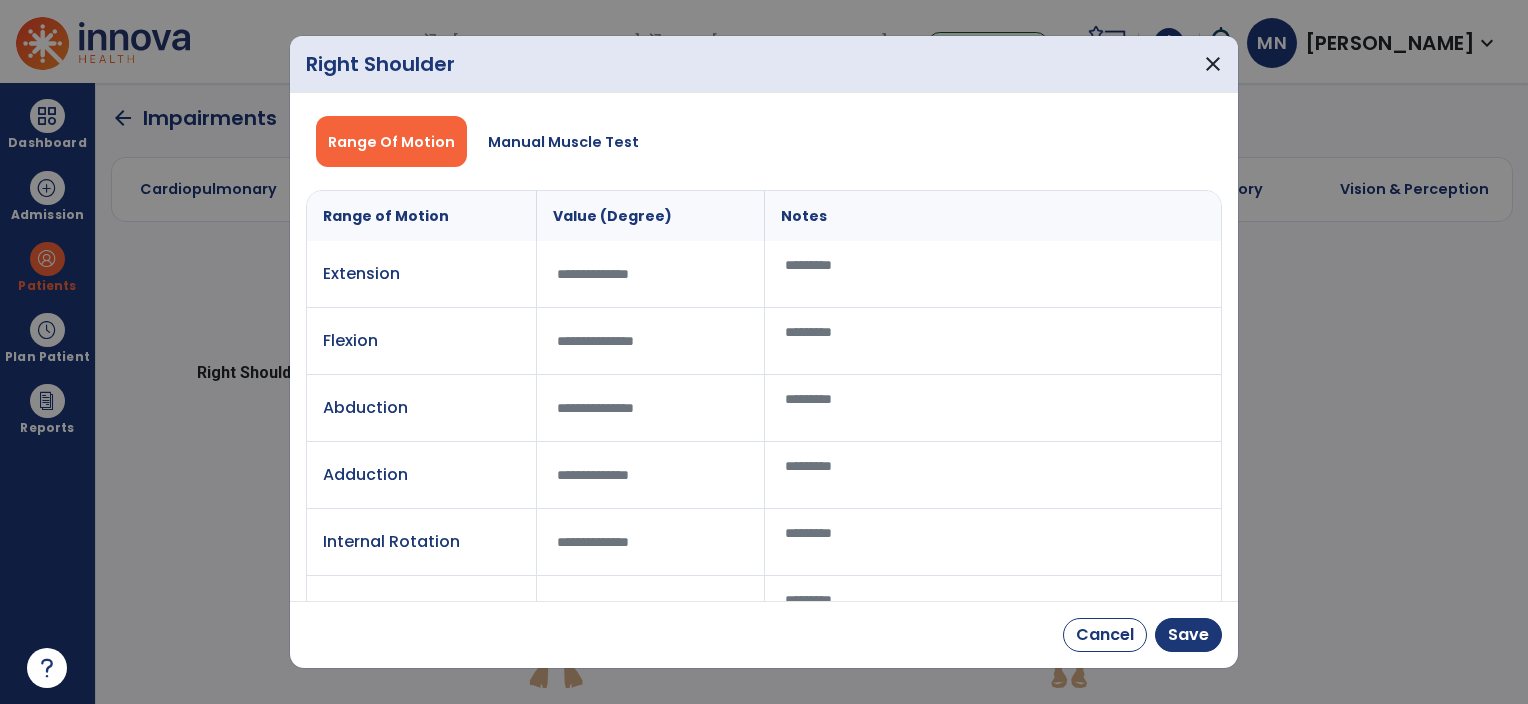 click on "Range Of Motion   Manual Muscle Test" at bounding box center [764, 141] 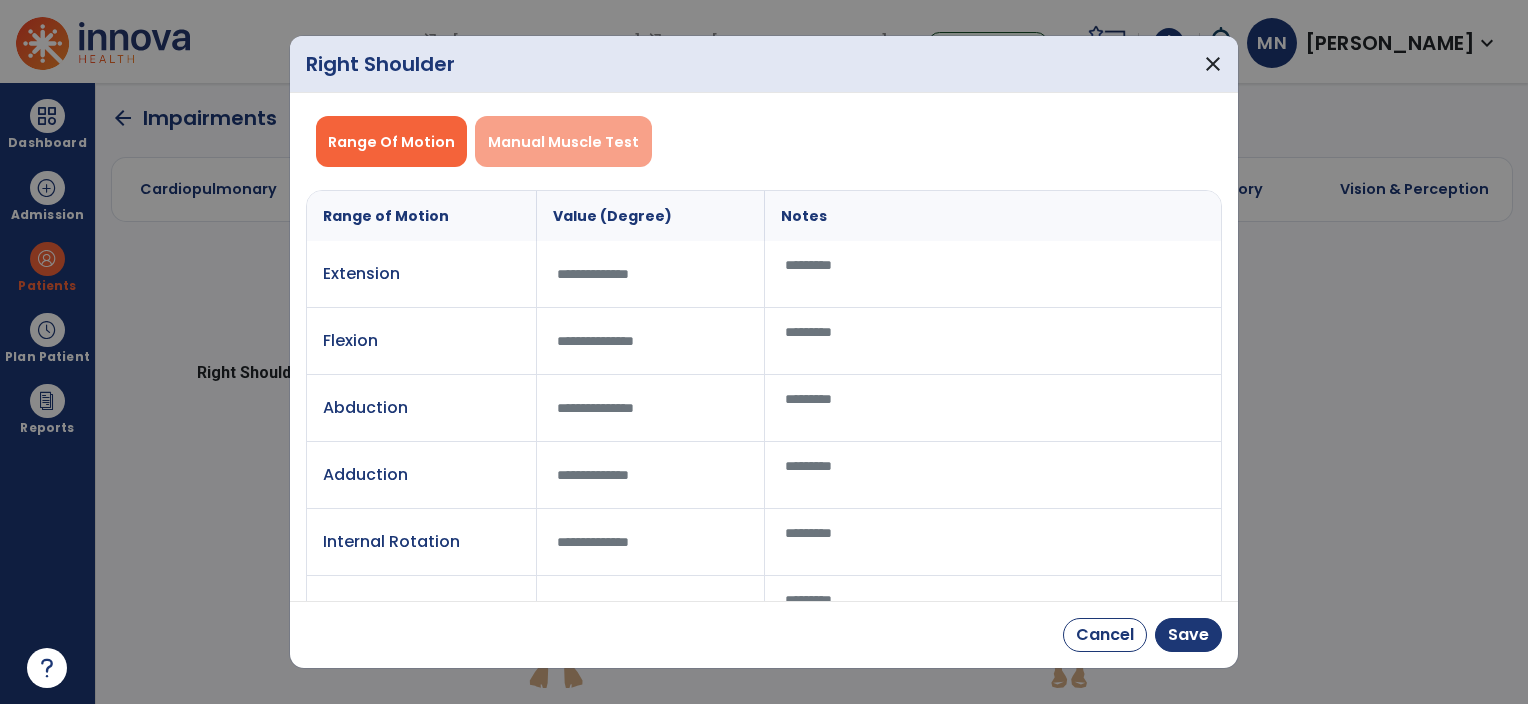 click on "Manual Muscle Test" at bounding box center (563, 141) 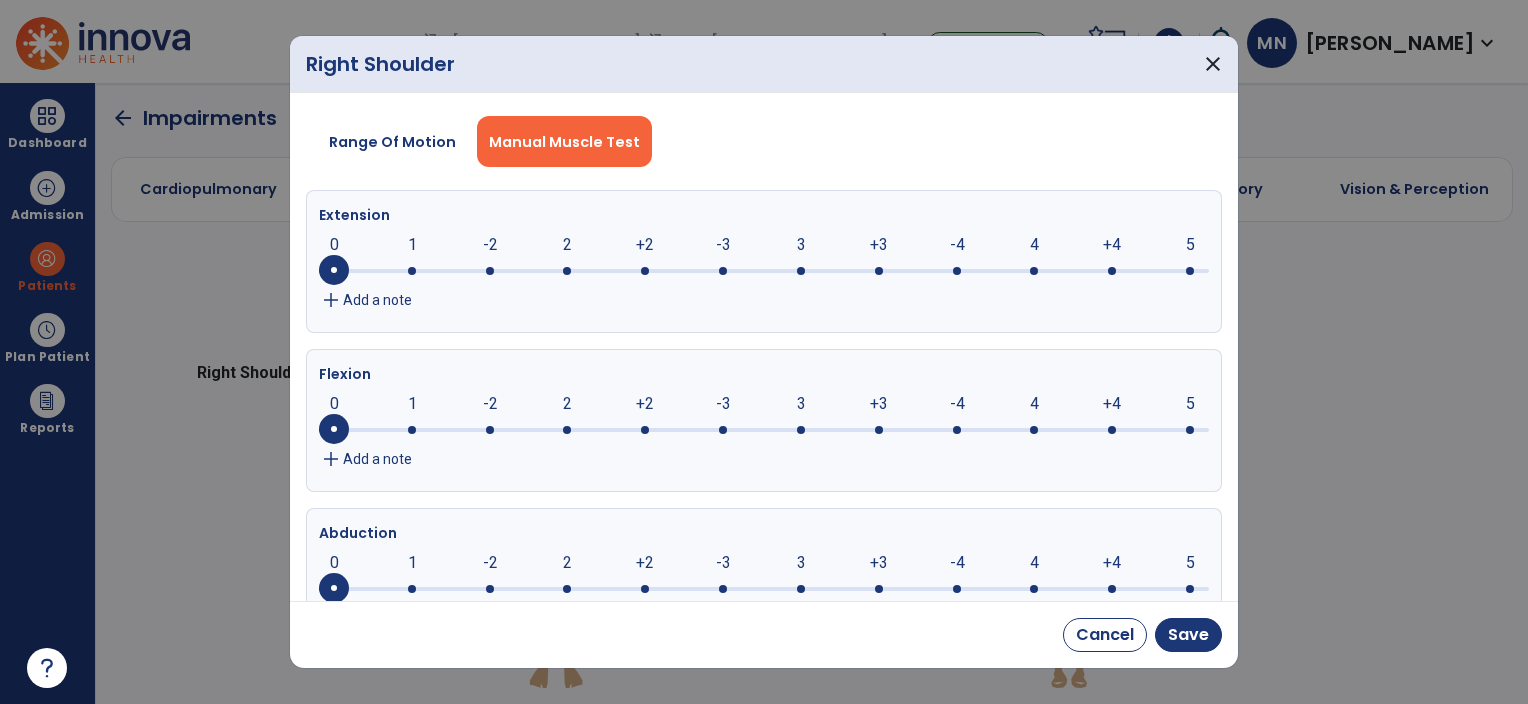 click on "-4" 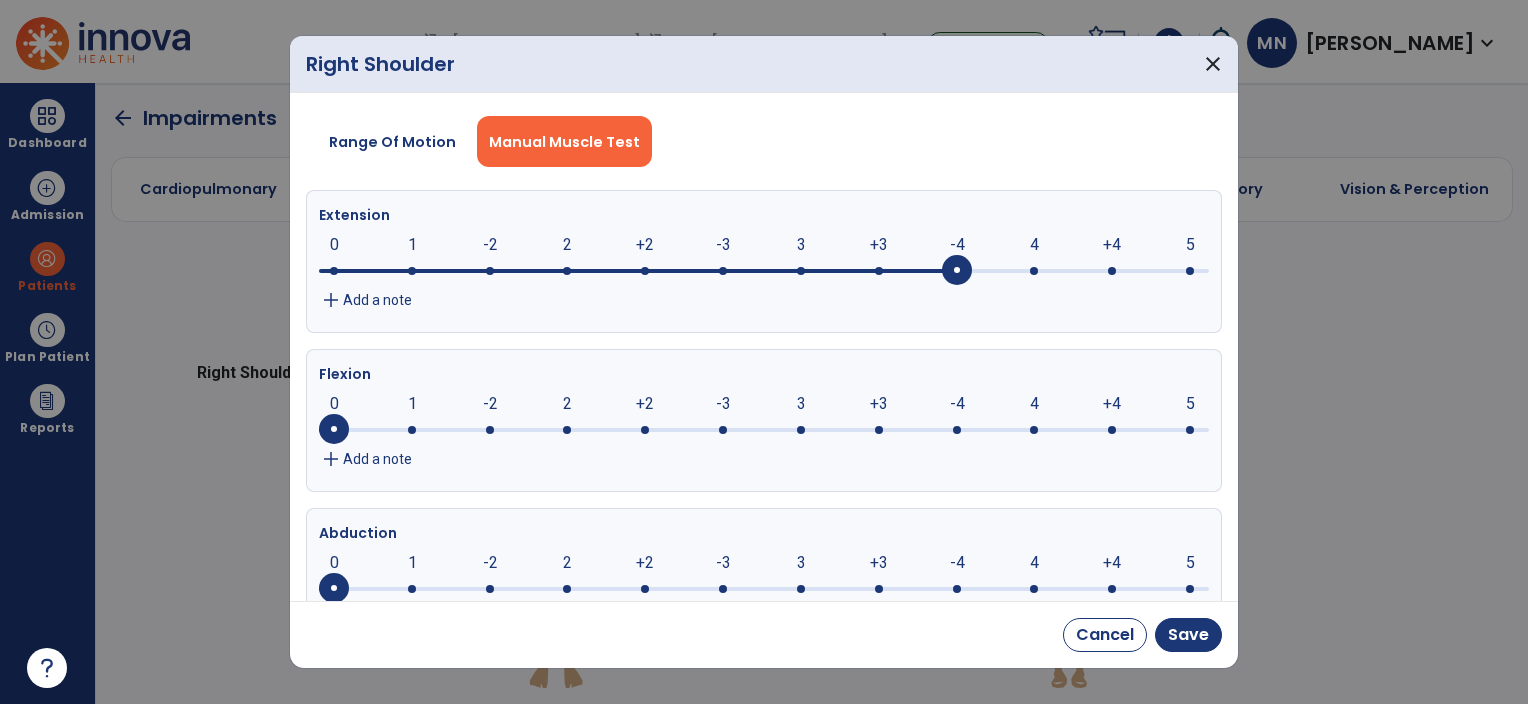 click 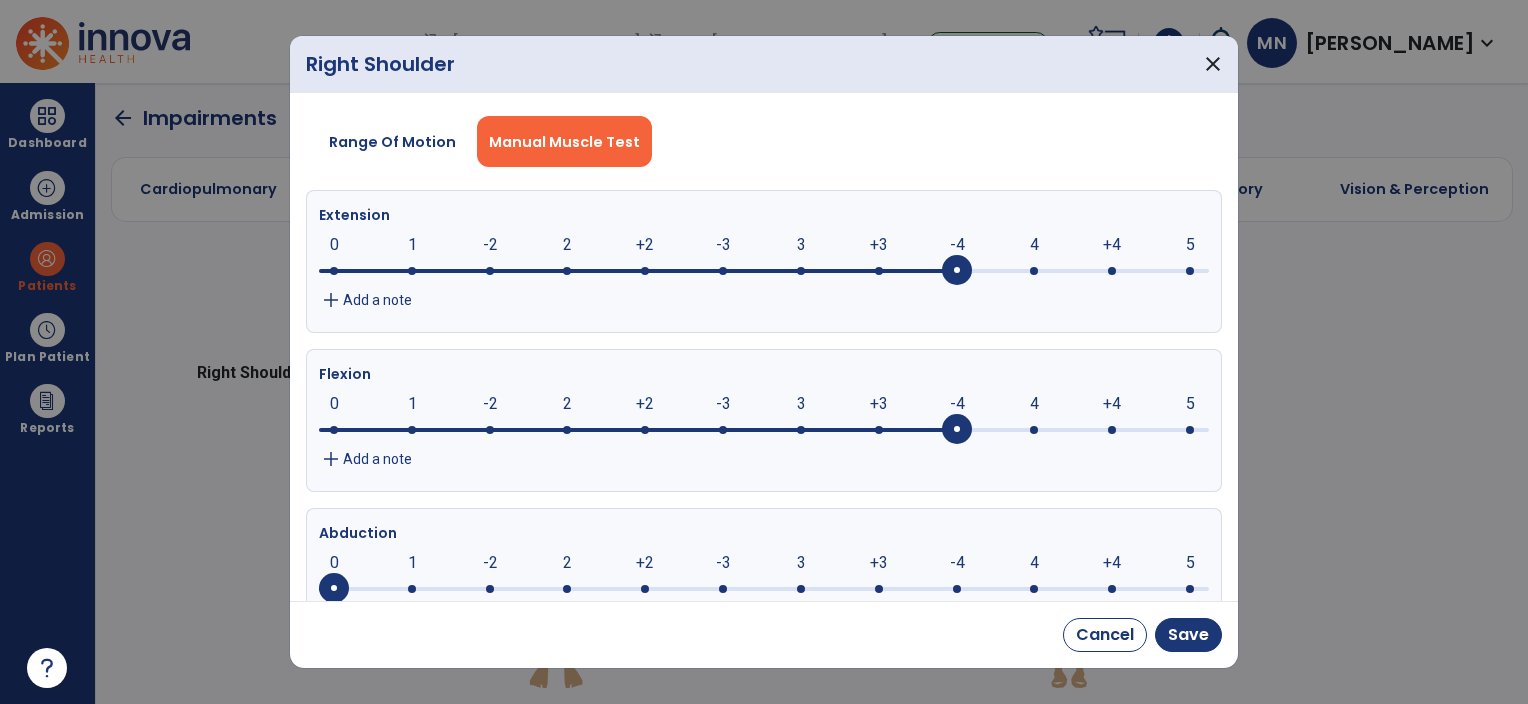 click on "Range Of Motion   Manual Muscle Test" at bounding box center [764, 141] 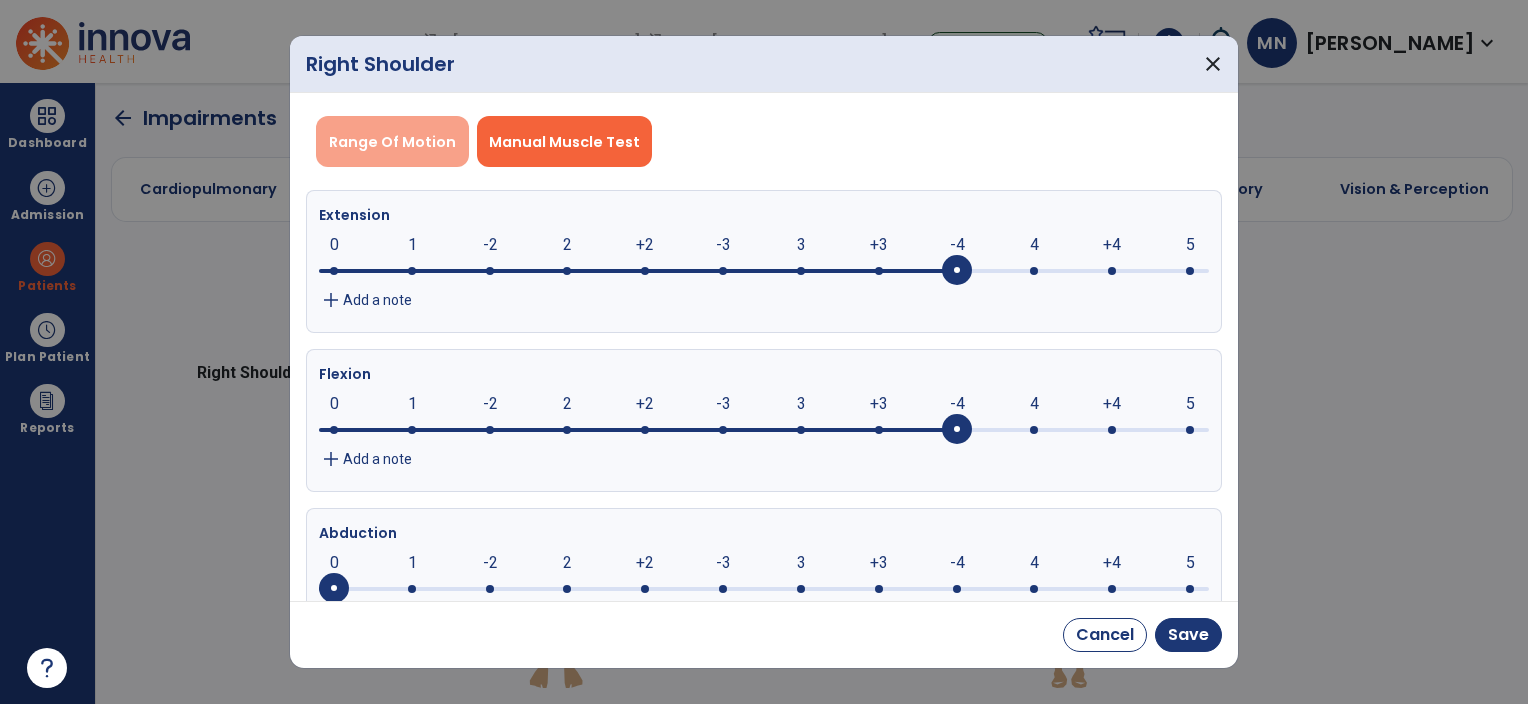 click on "Range Of Motion" at bounding box center [392, 141] 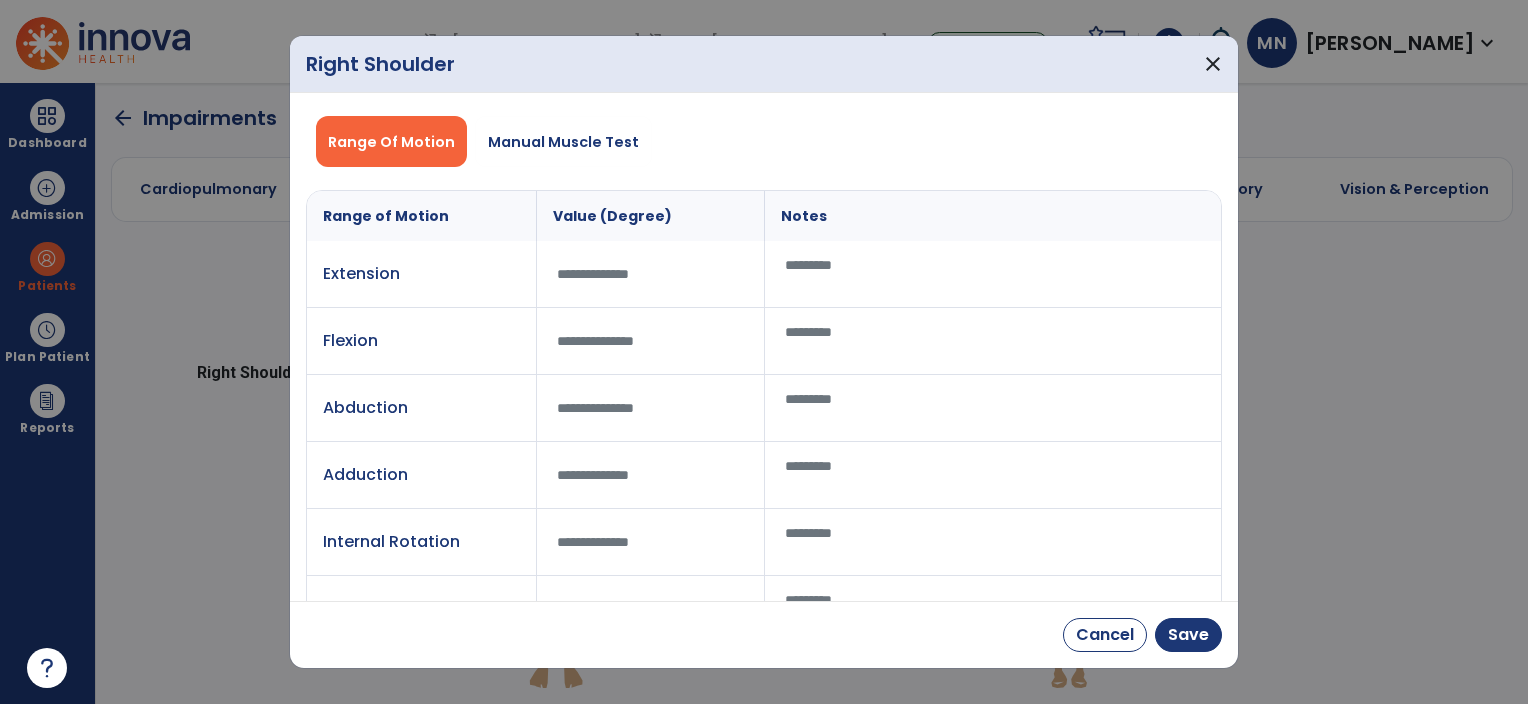 click at bounding box center (651, 341) 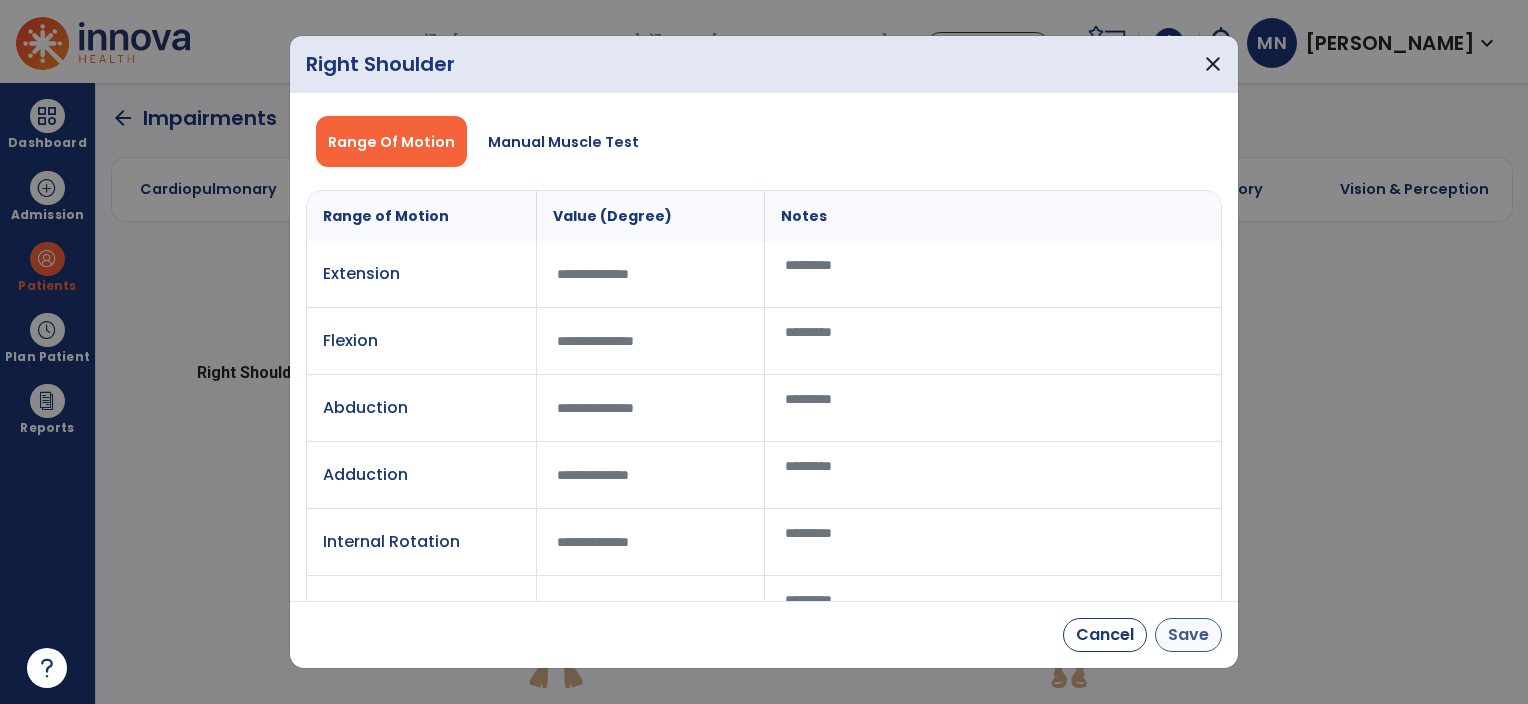 type on "**" 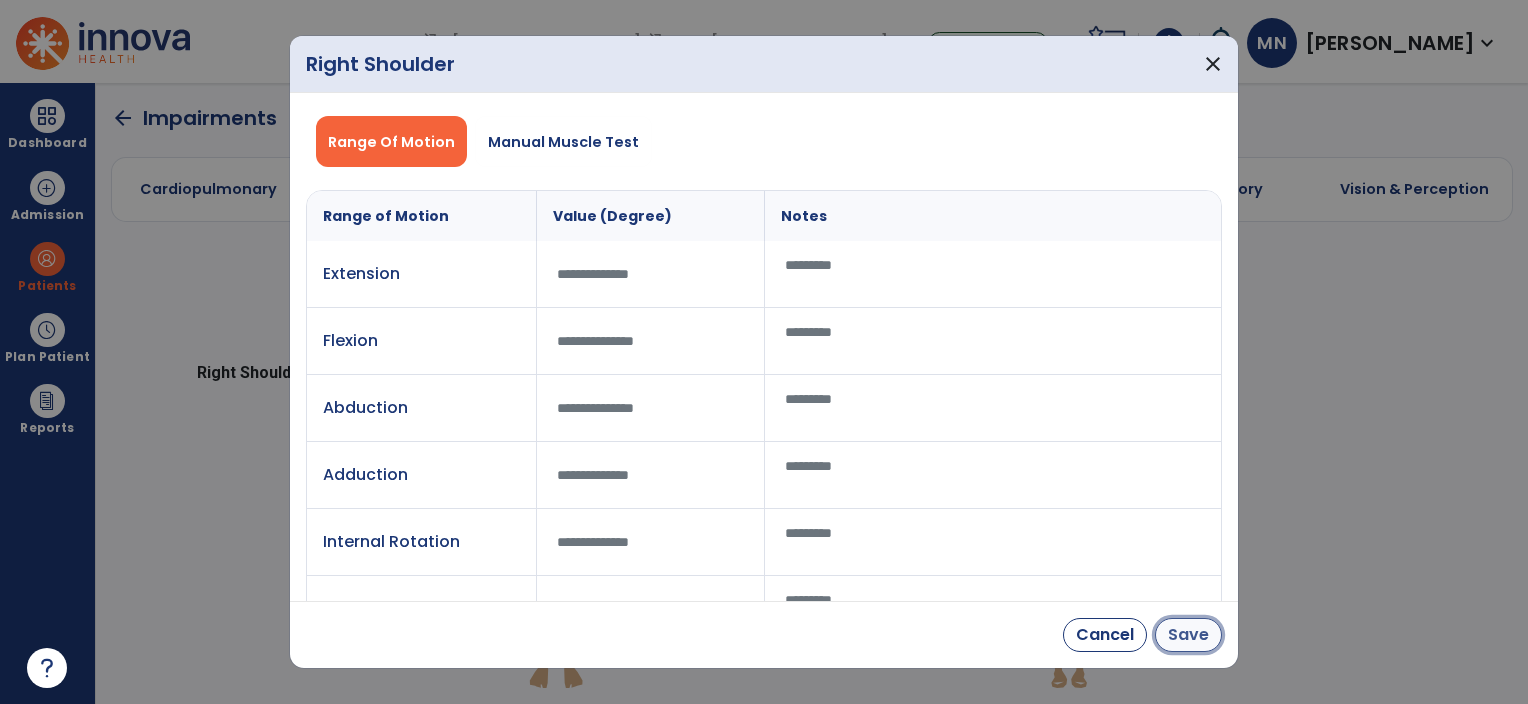 click on "Save" at bounding box center [1188, 635] 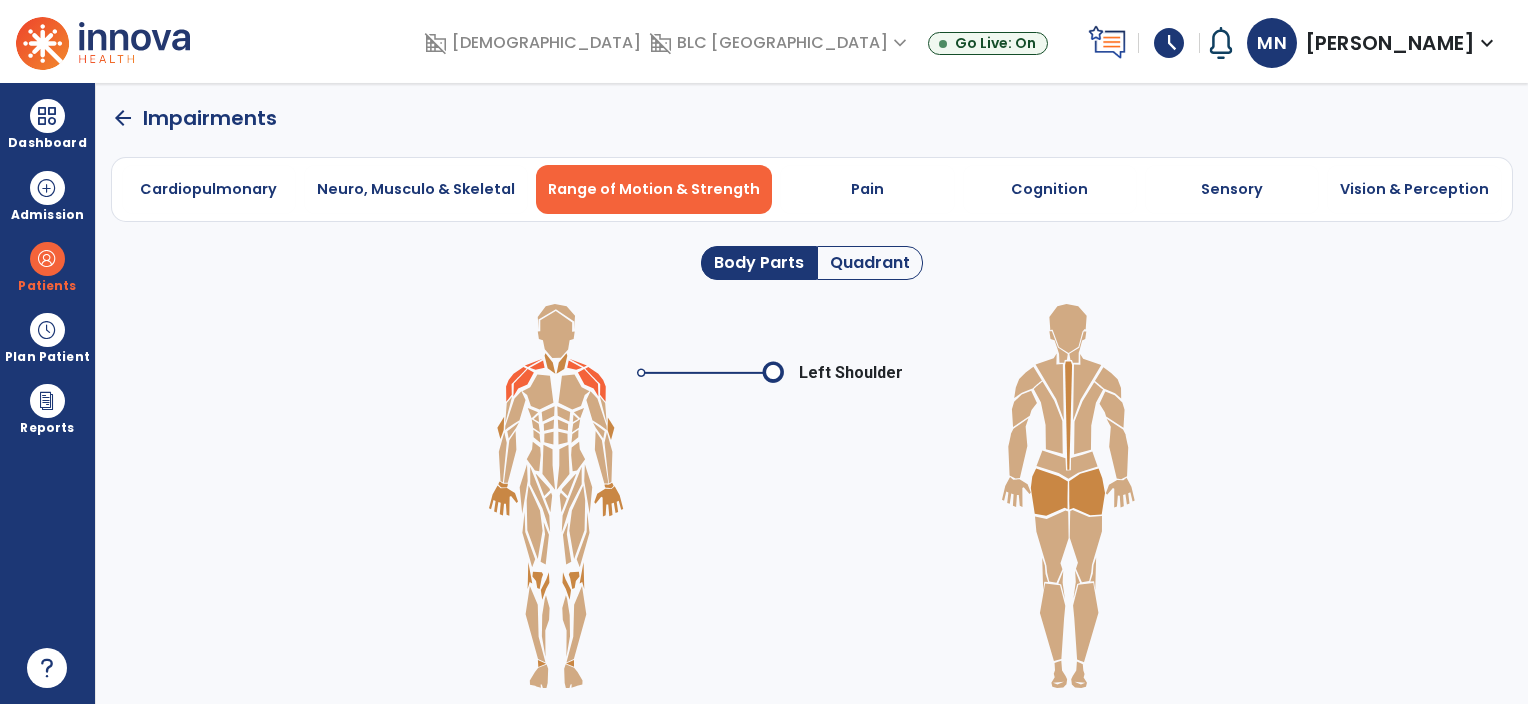 click 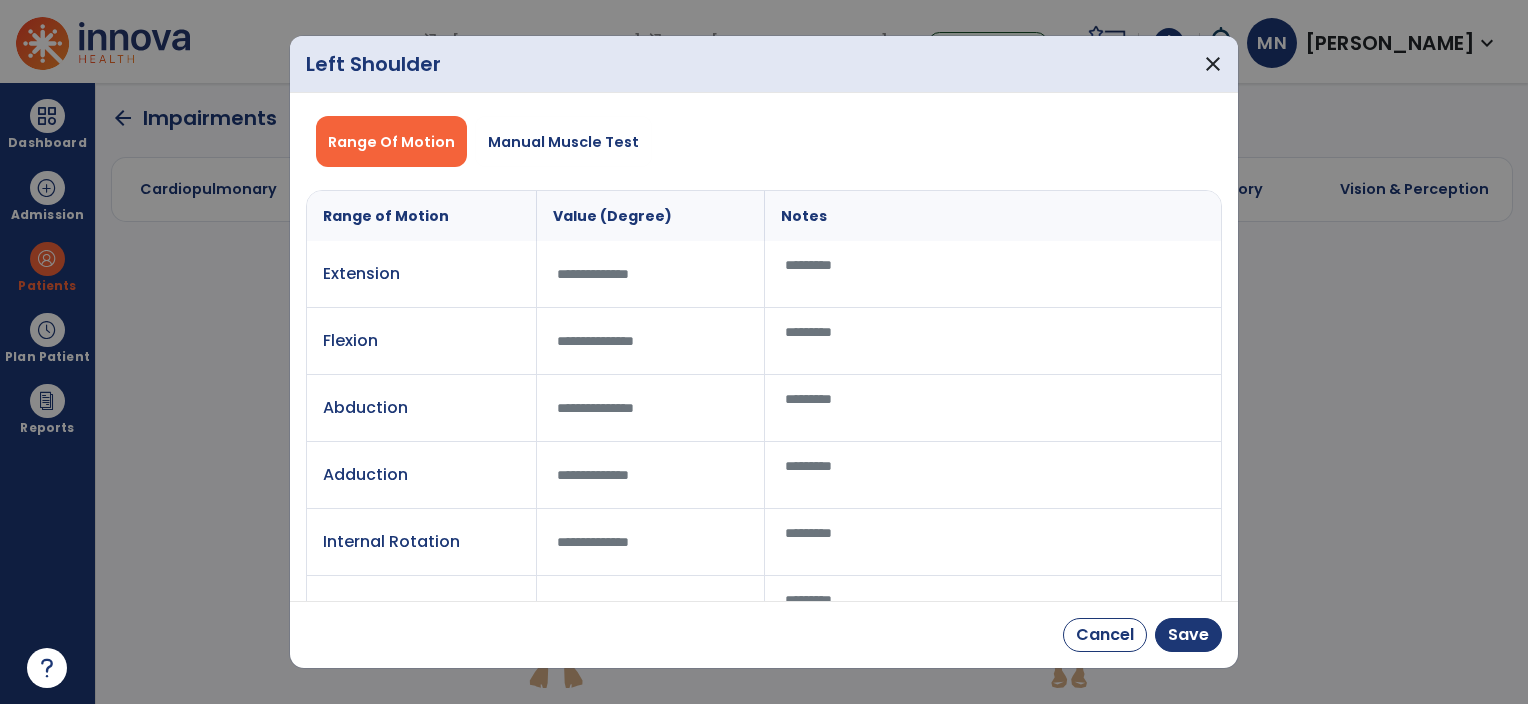click at bounding box center [650, 341] 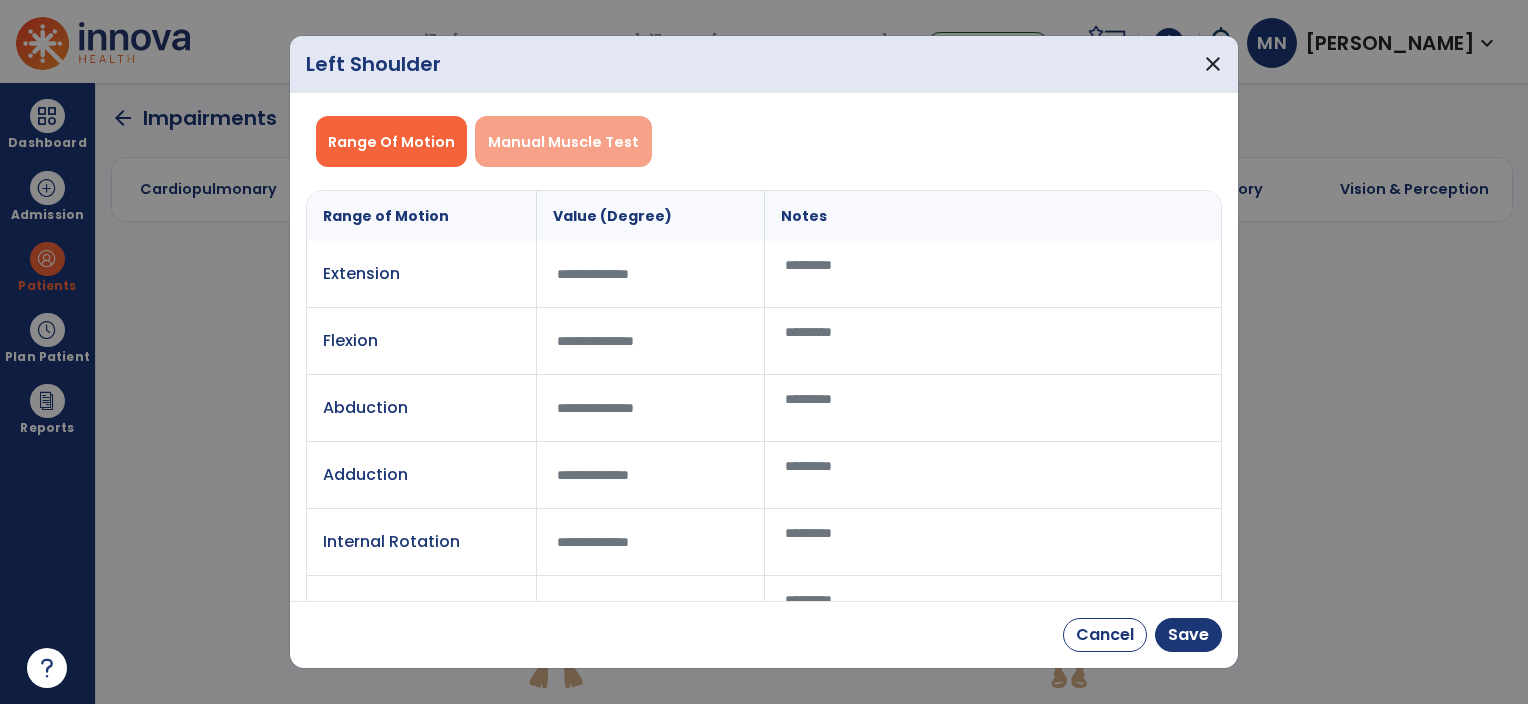 type on "***" 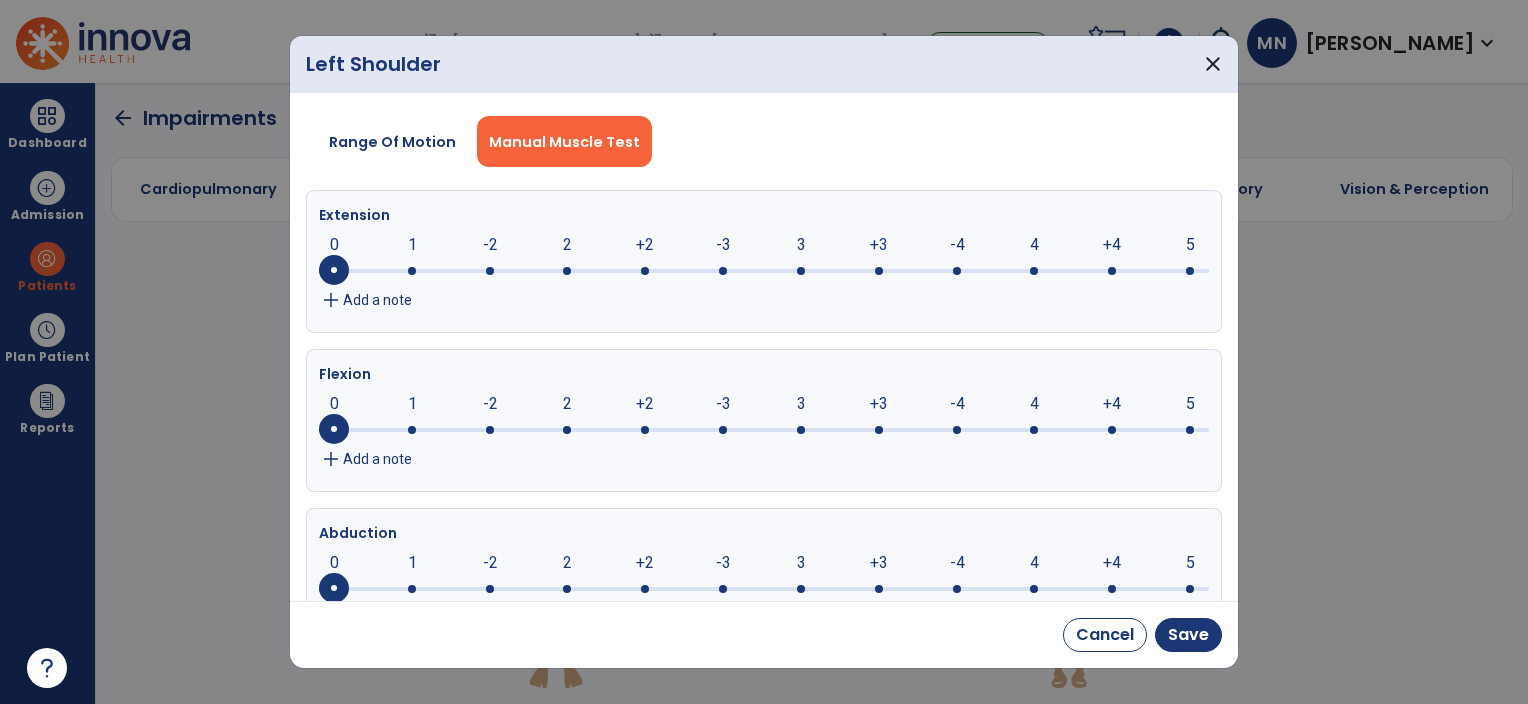 click 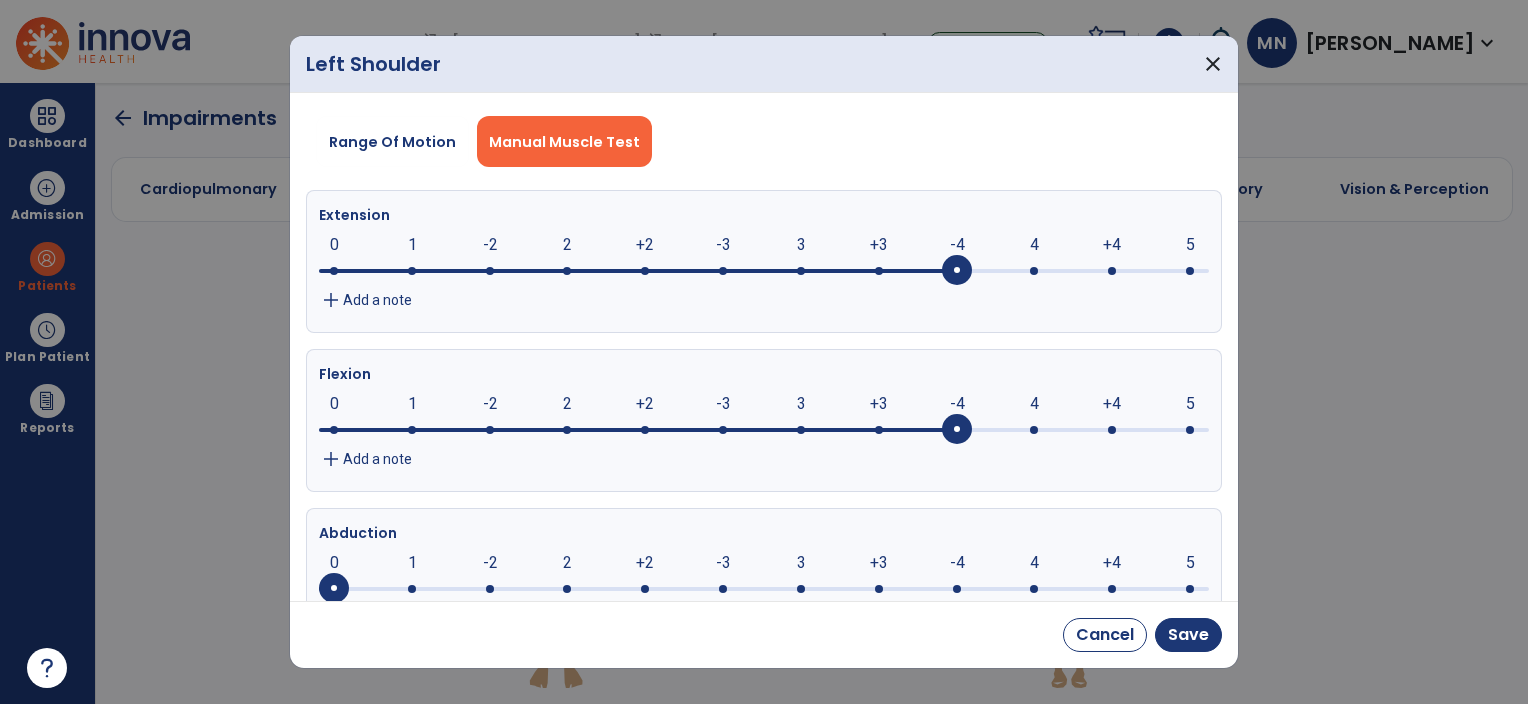 click on "-4" 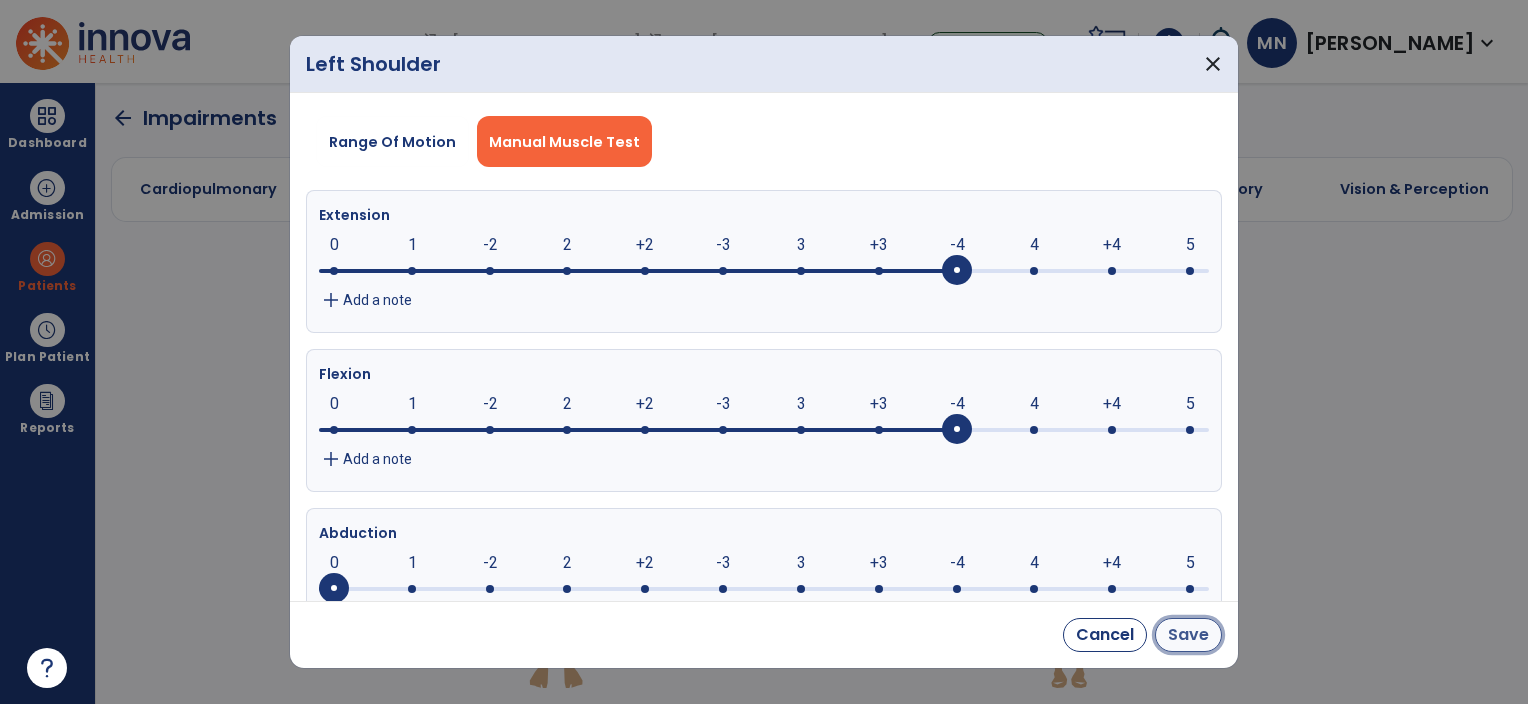click on "Save" at bounding box center [1188, 635] 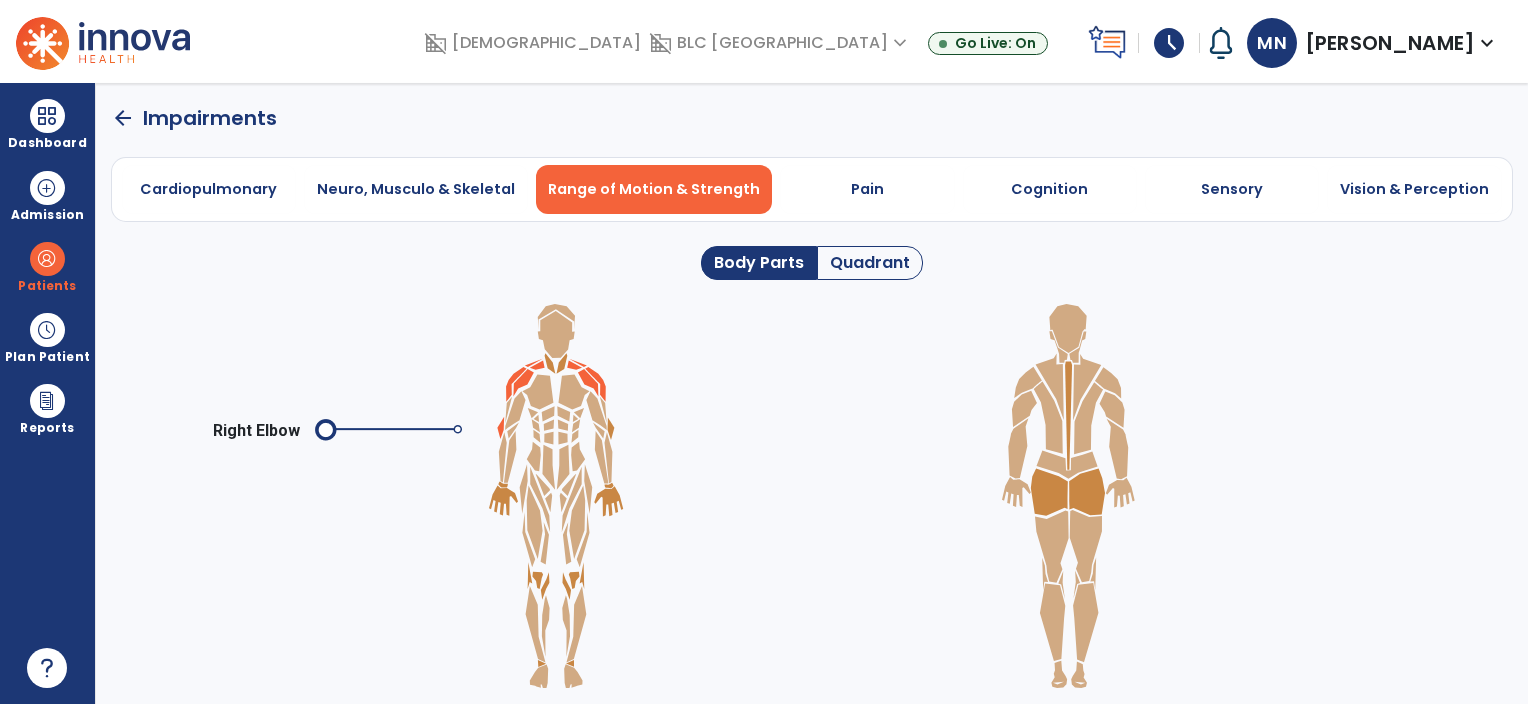 click 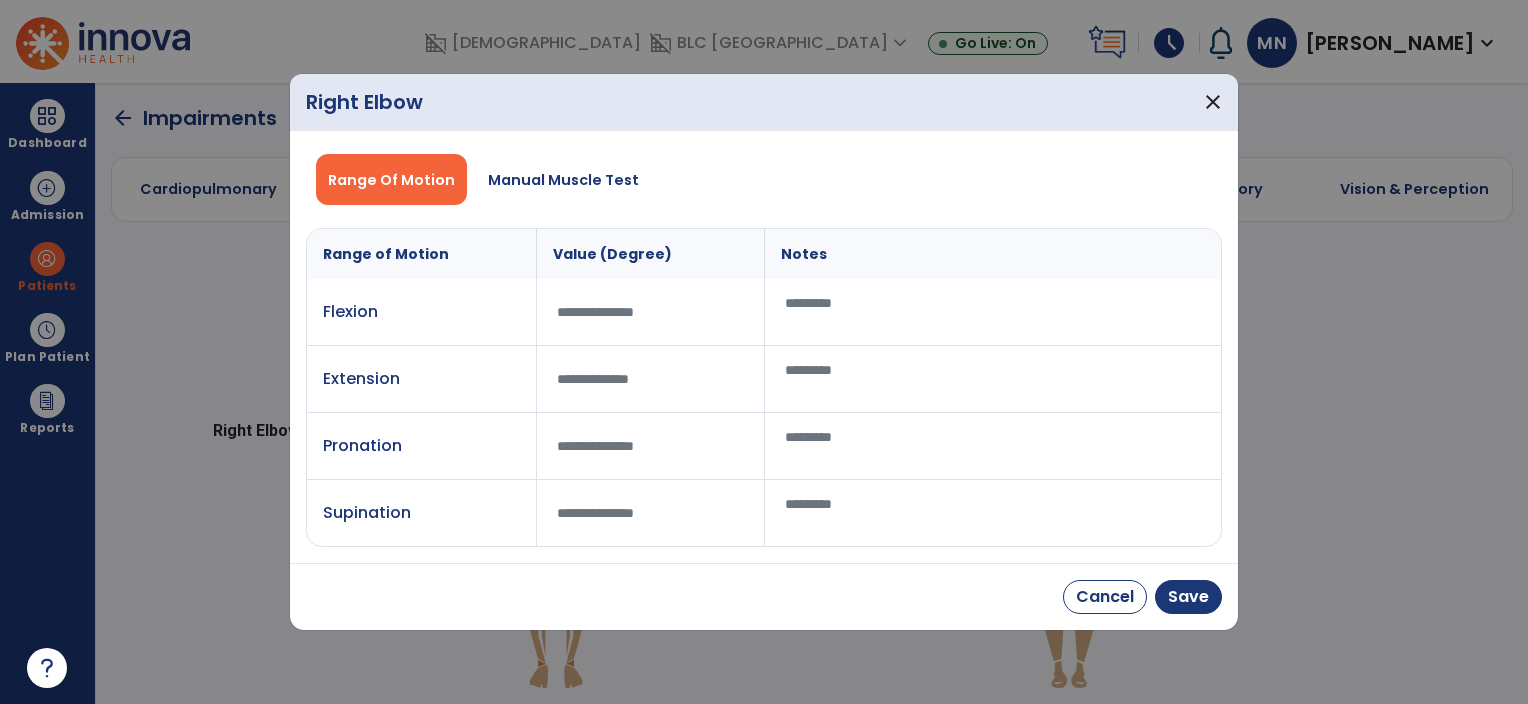 click at bounding box center (651, 312) 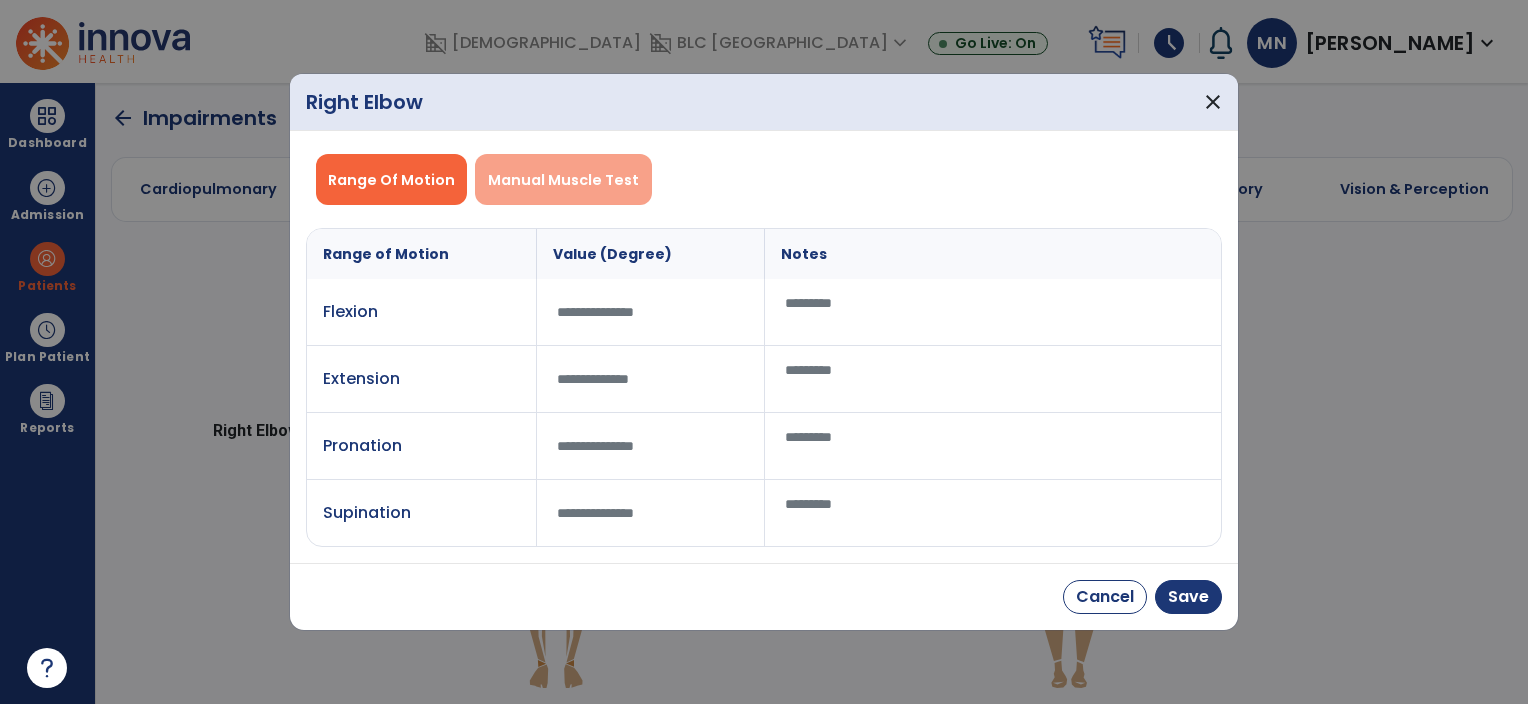 type on "***" 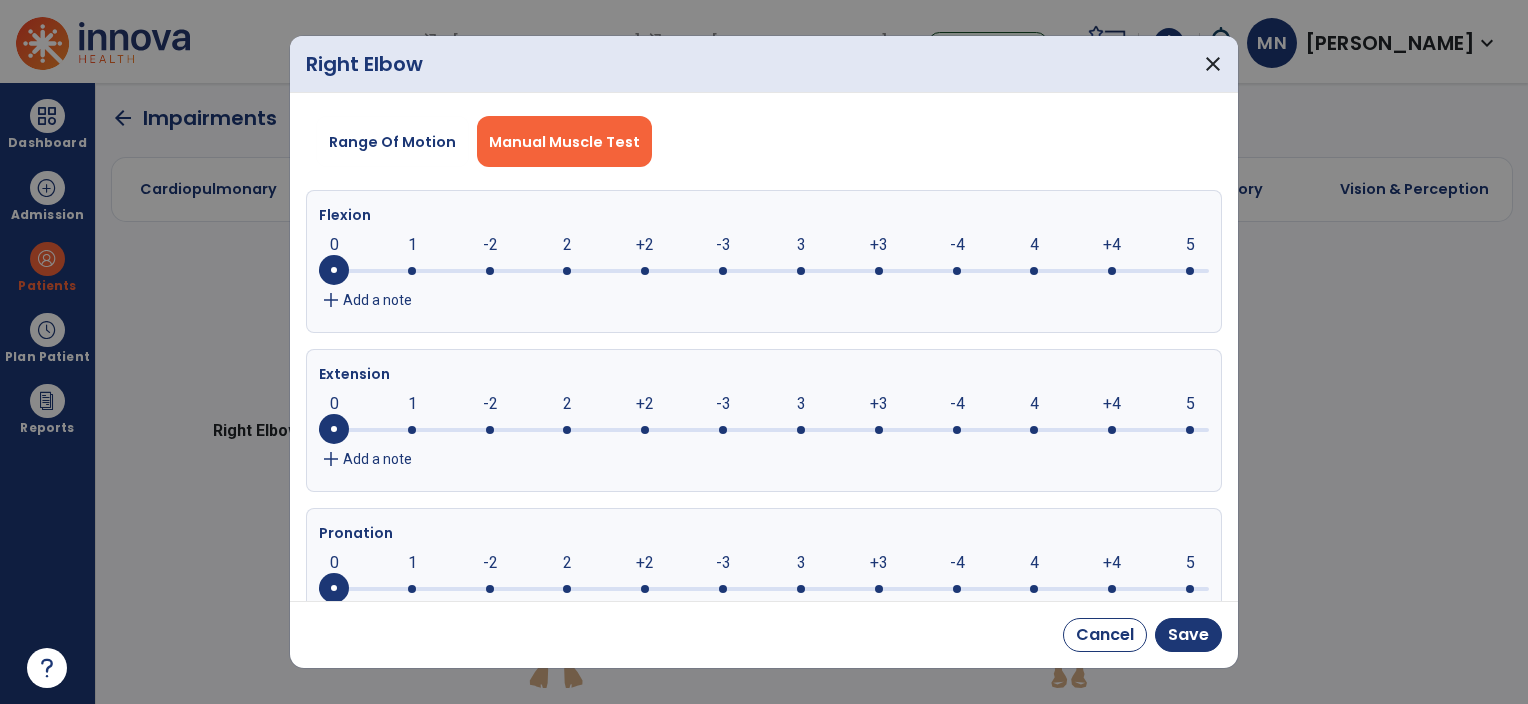 click on "-4" 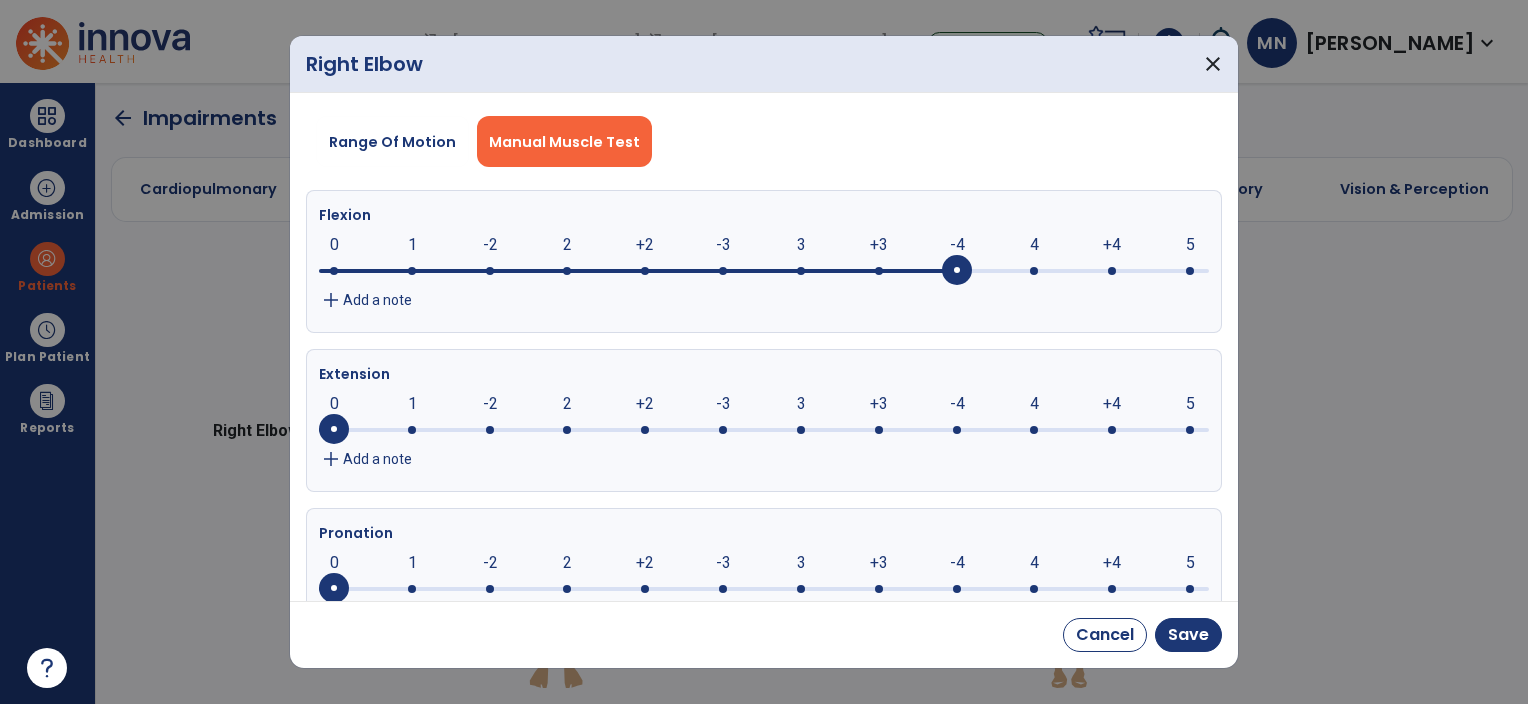 click on "-4" 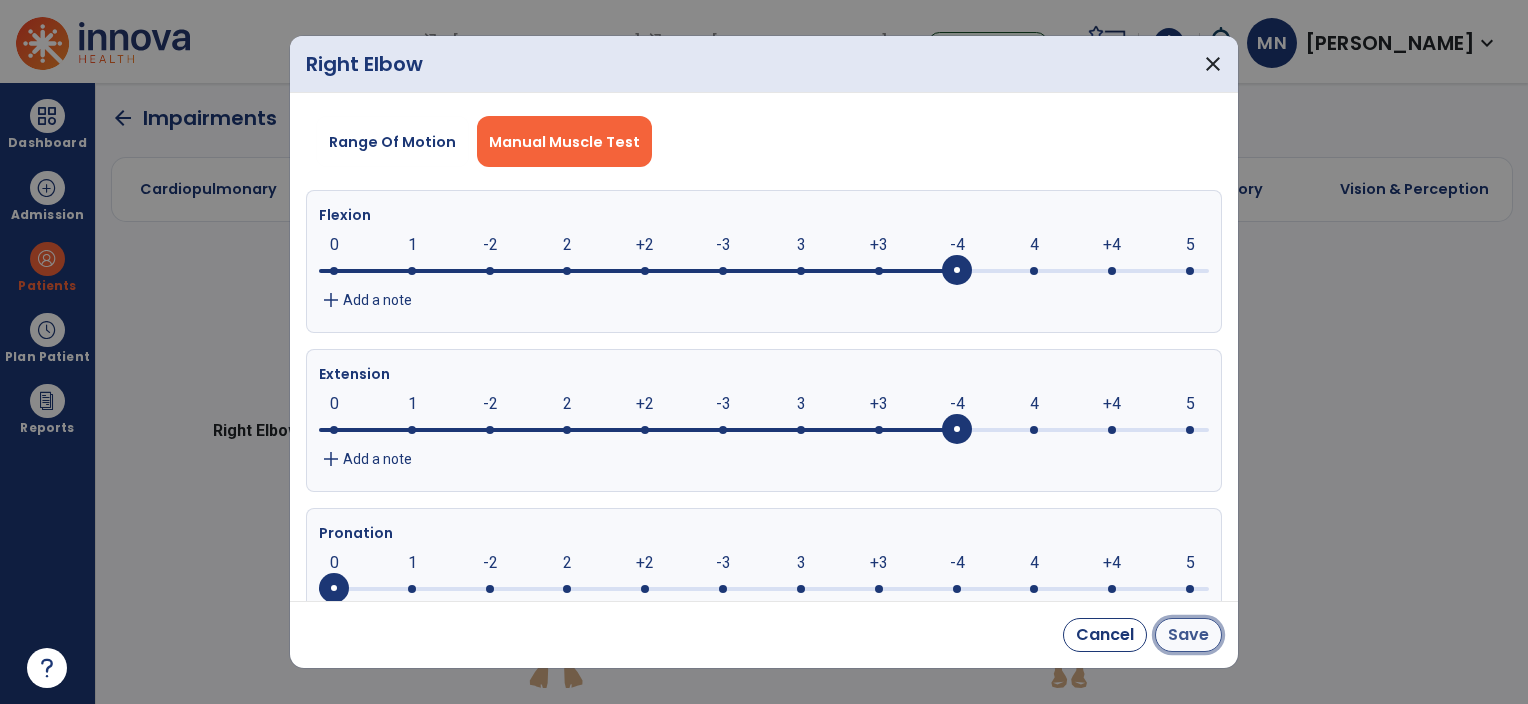 click on "Save" at bounding box center [1188, 635] 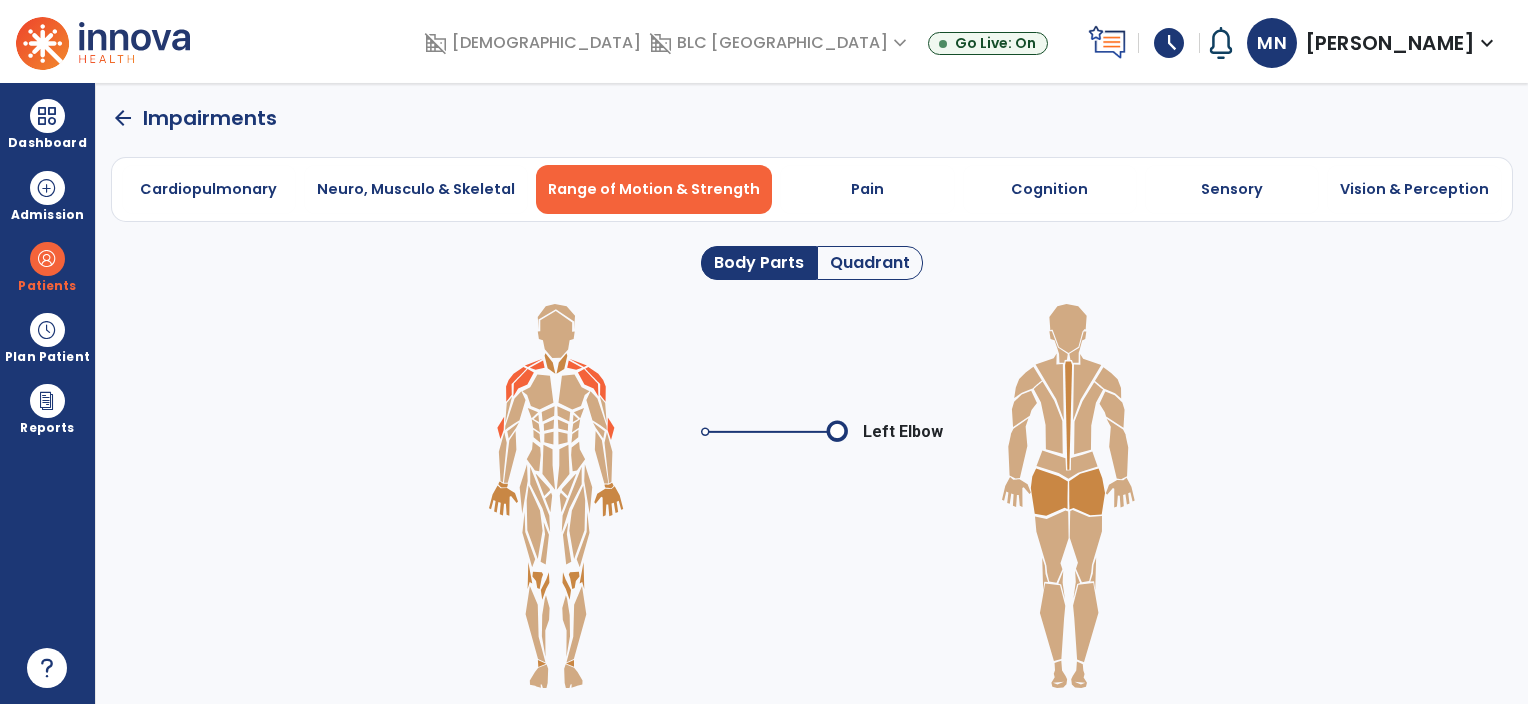 click 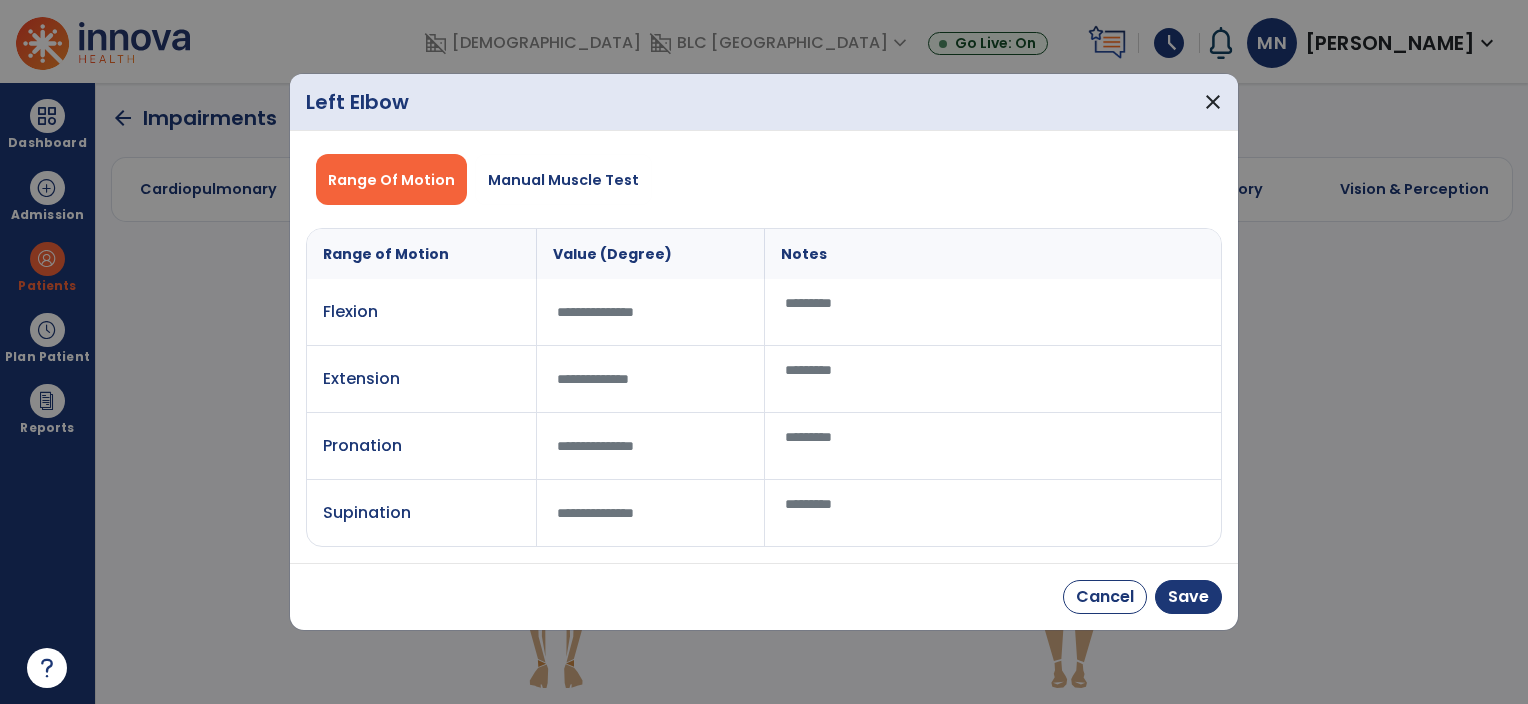 click at bounding box center (651, 312) 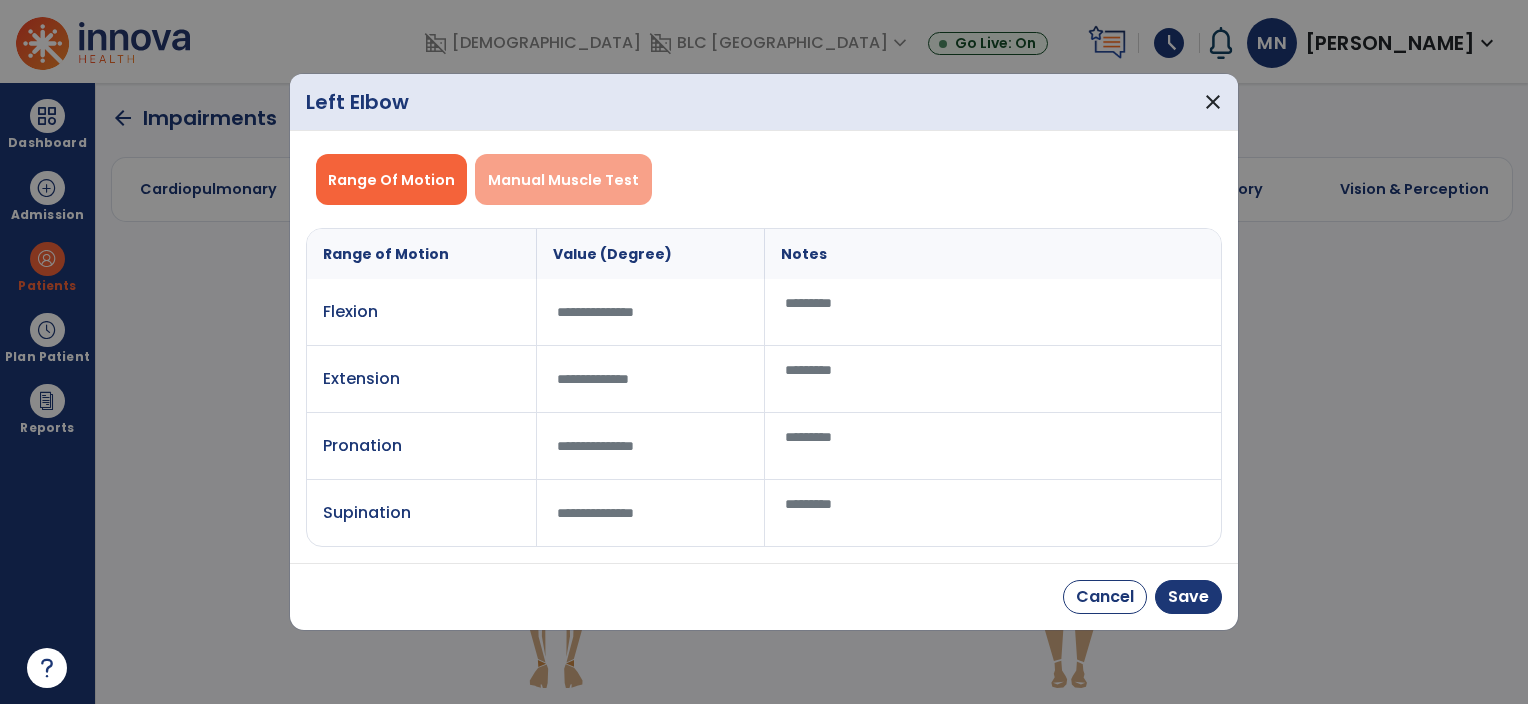 type on "***" 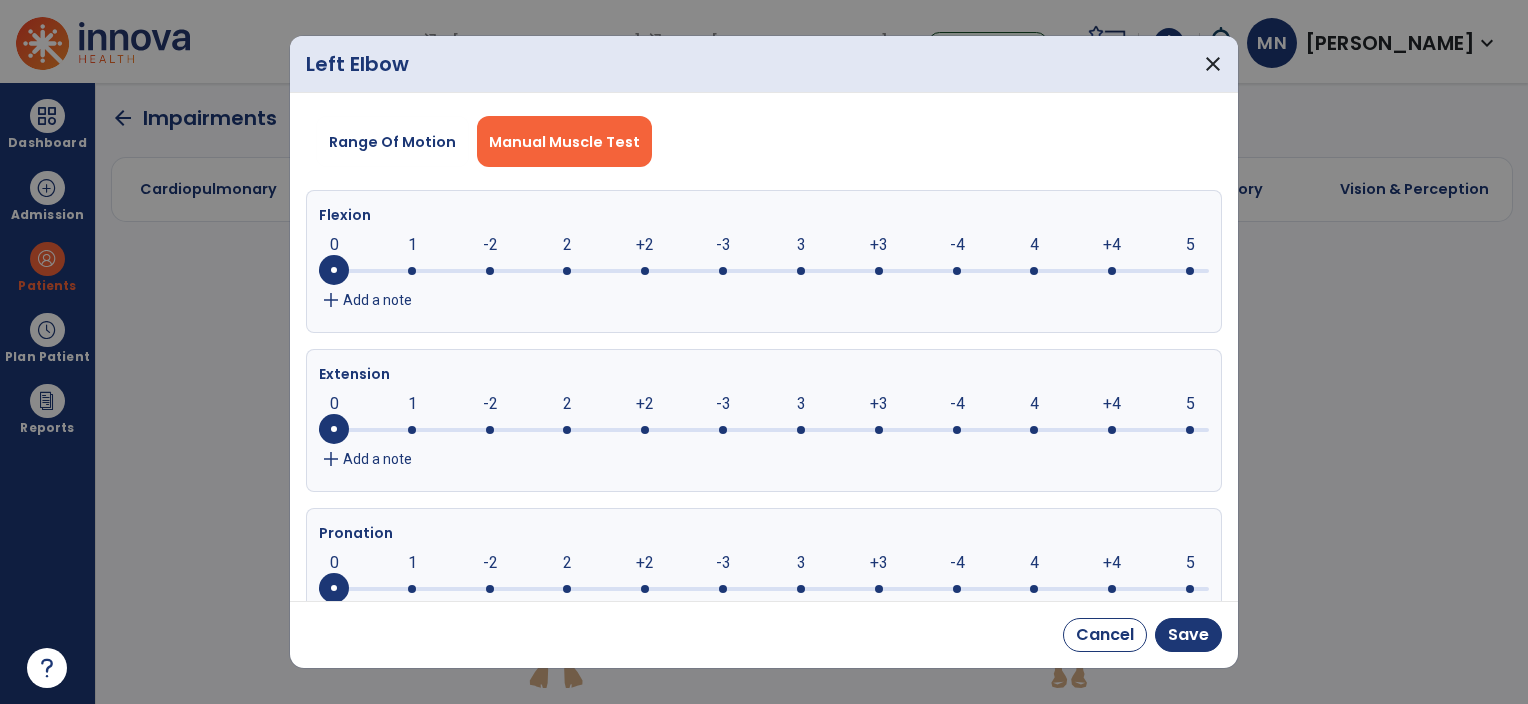 click on "-4" 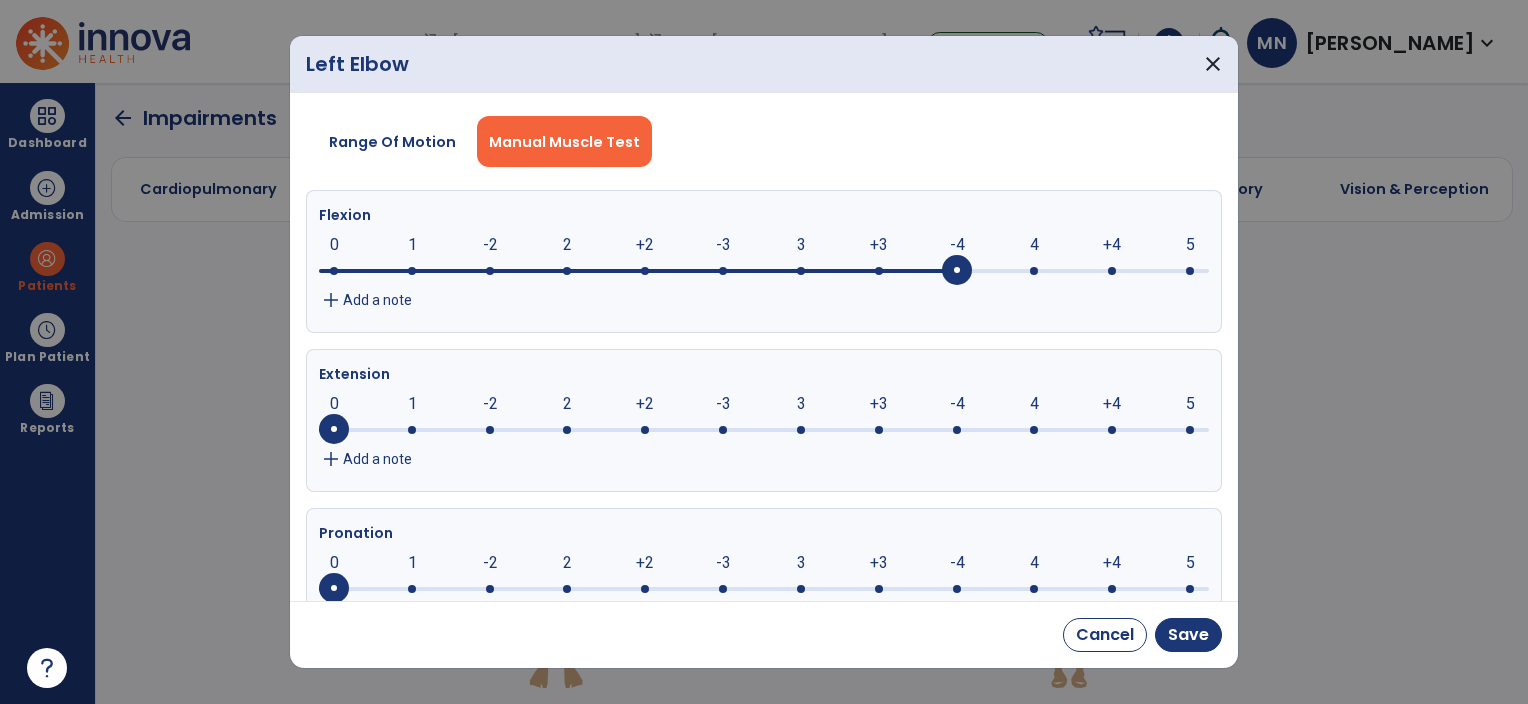 click on "-4" 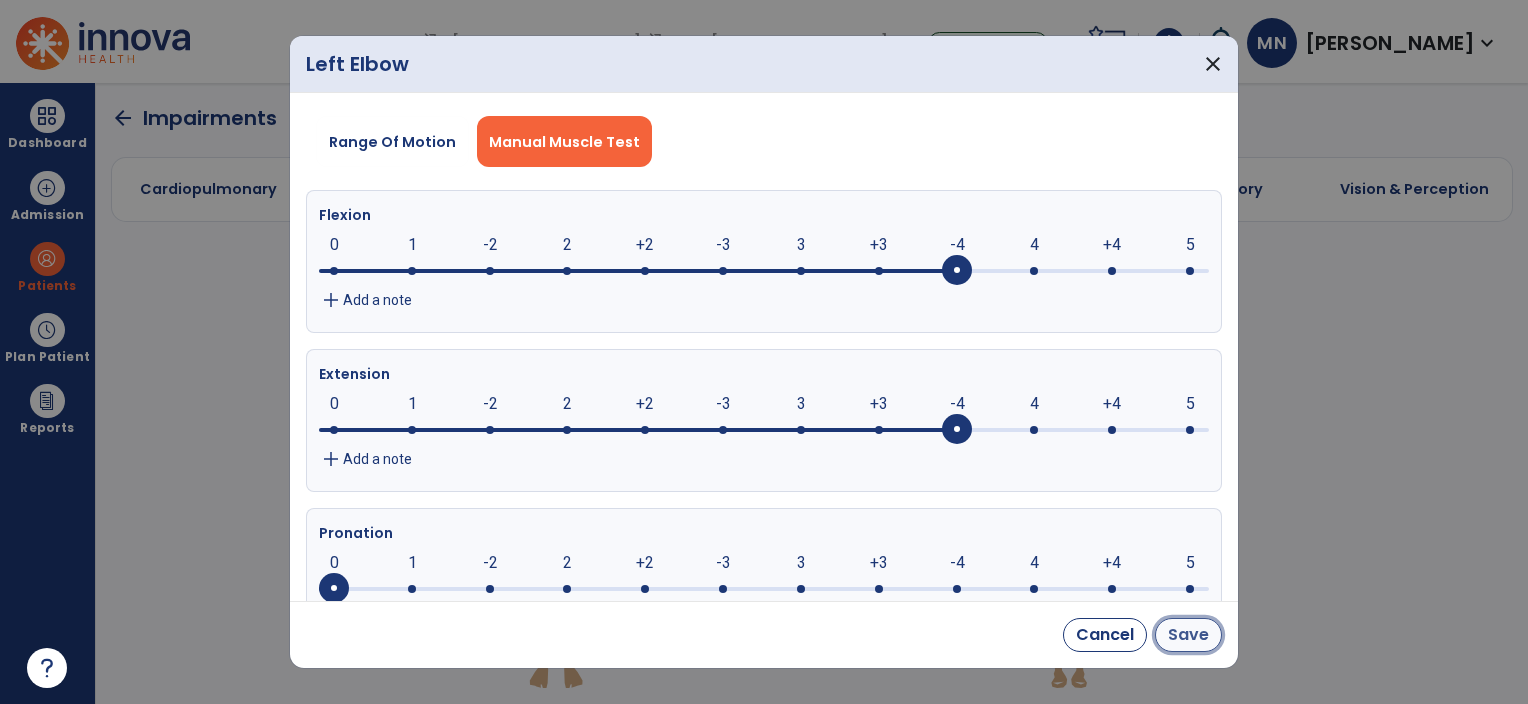 click on "Save" at bounding box center [1188, 635] 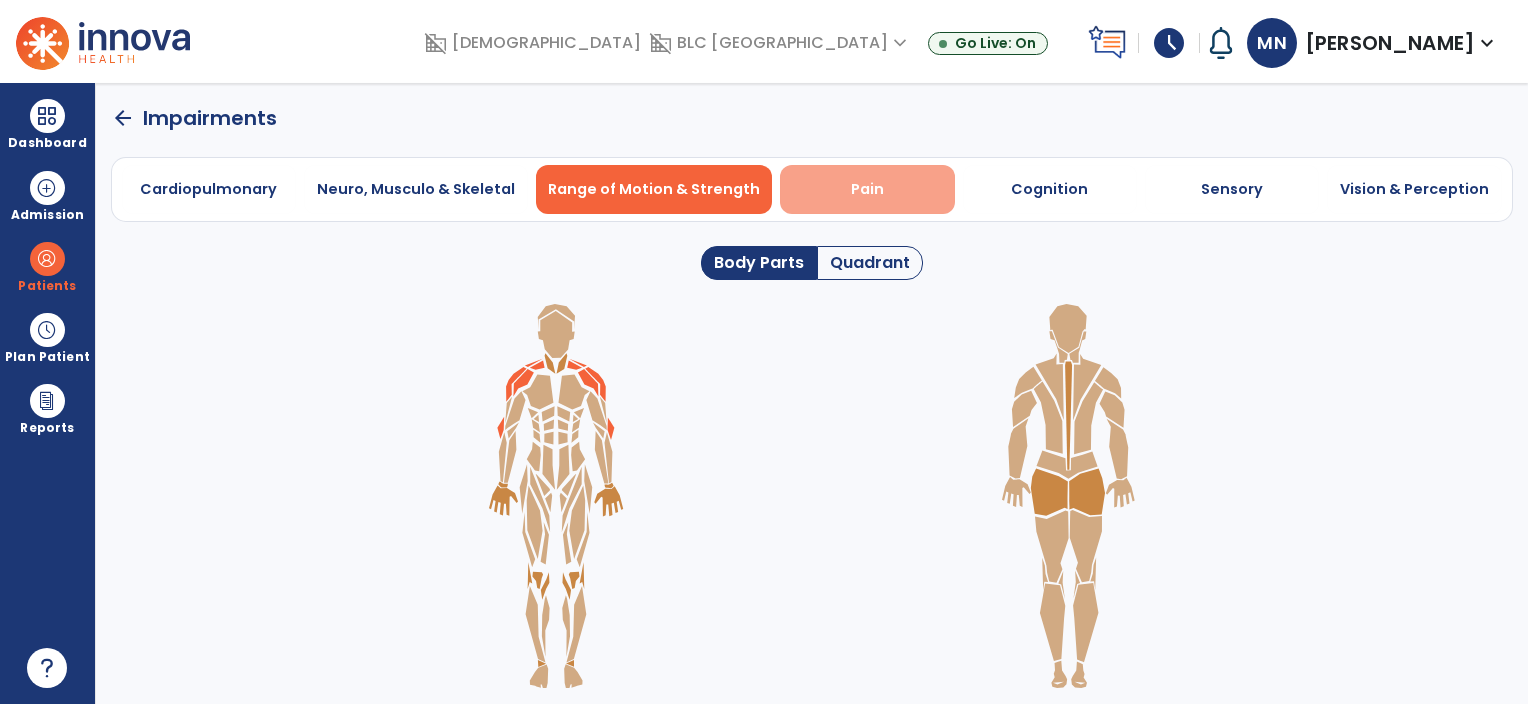 click on "Pain" at bounding box center (867, 189) 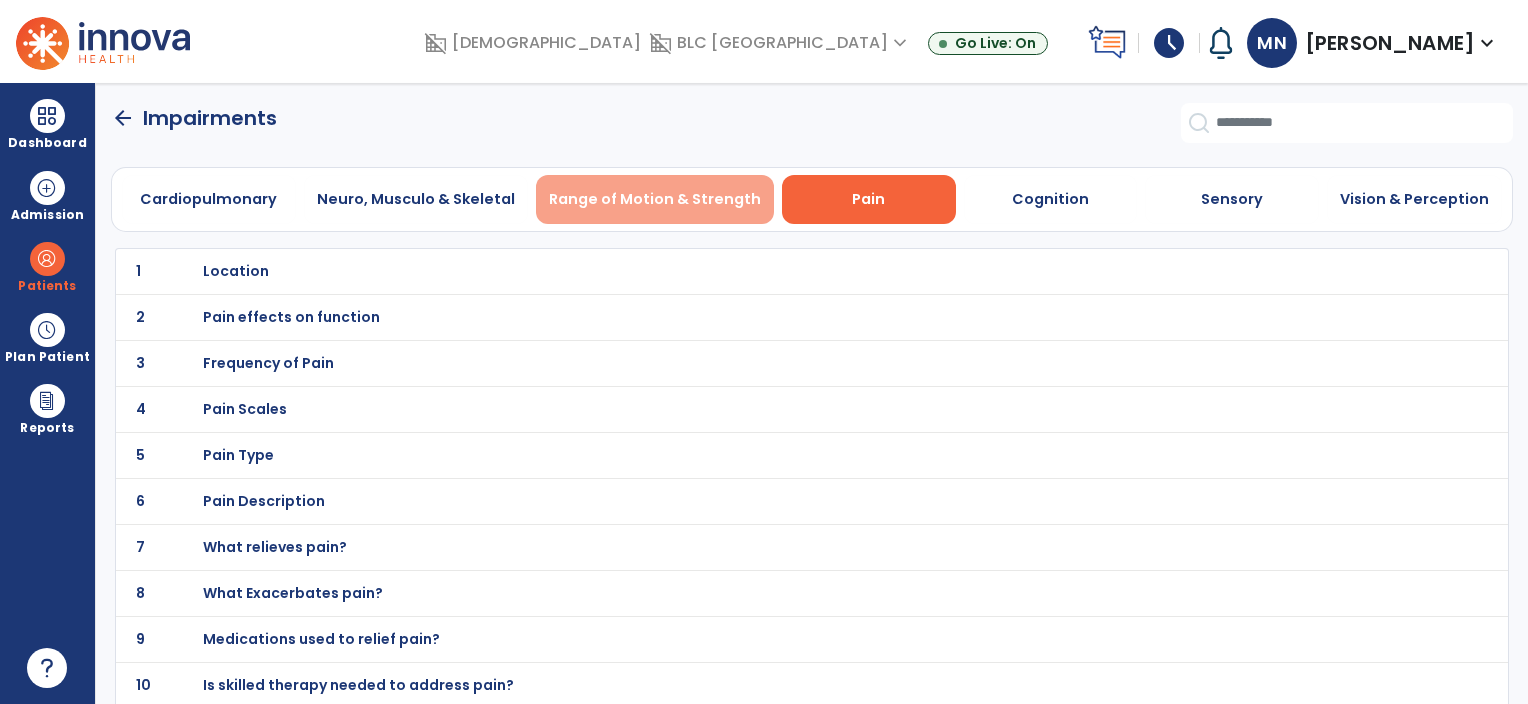 click on "Range of Motion & Strength" at bounding box center [655, 199] 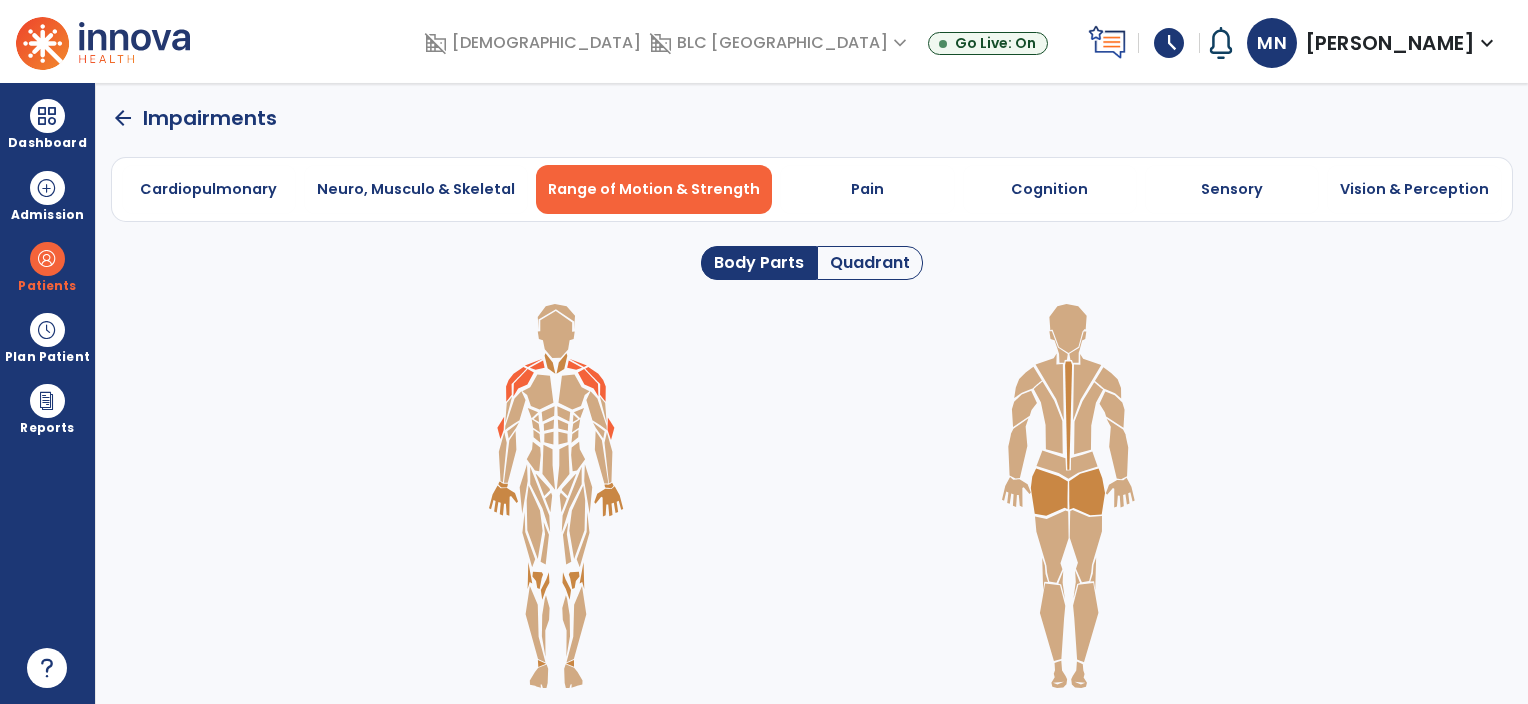 click on "arrow_back" 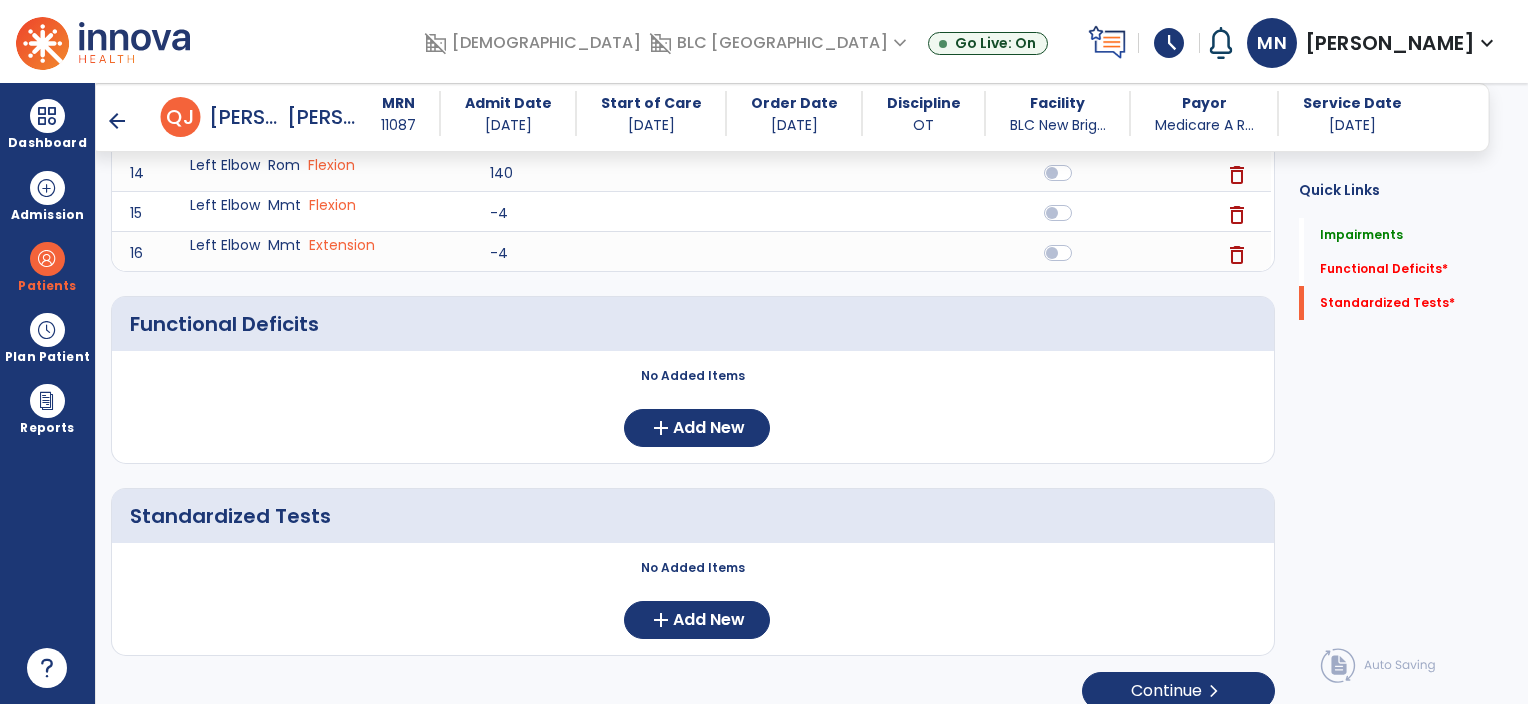 scroll, scrollTop: 1072, scrollLeft: 0, axis: vertical 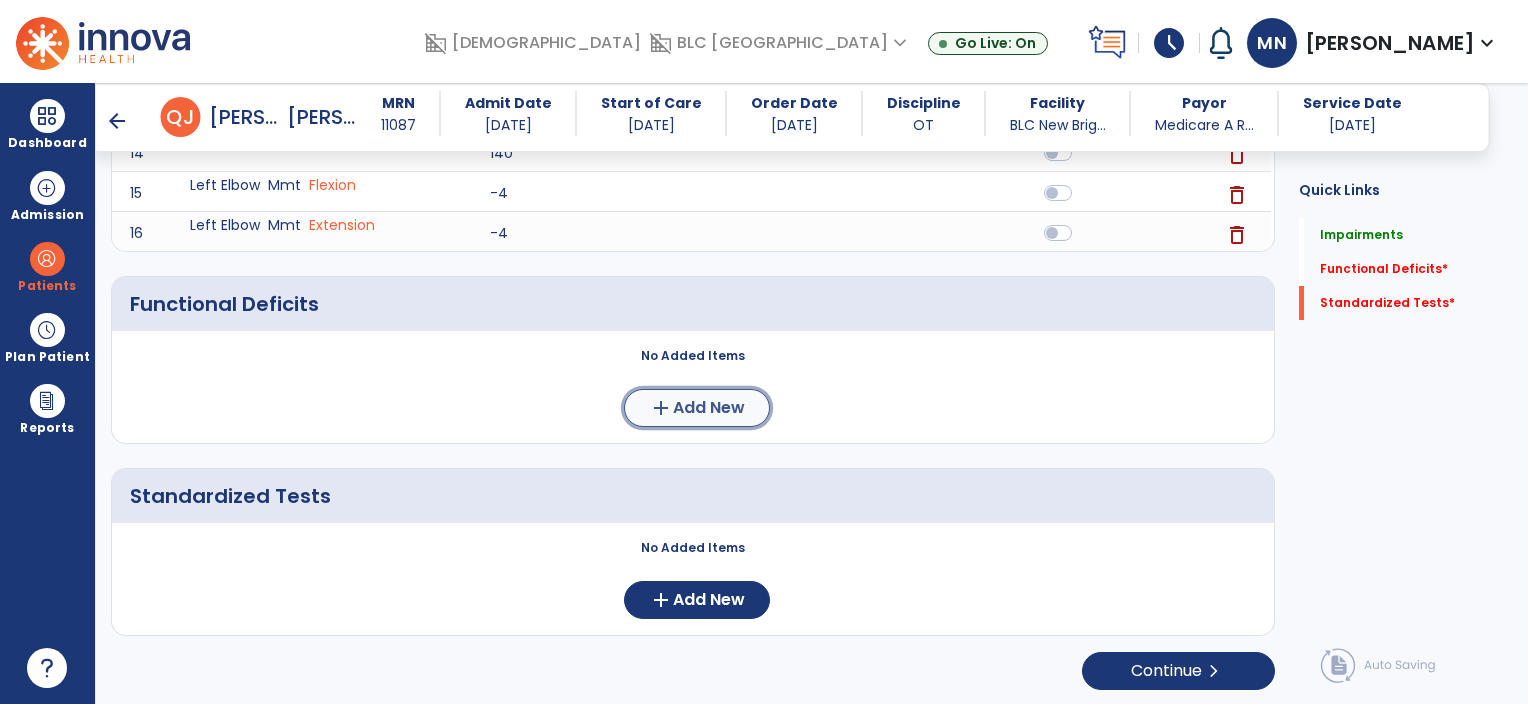 click on "add" 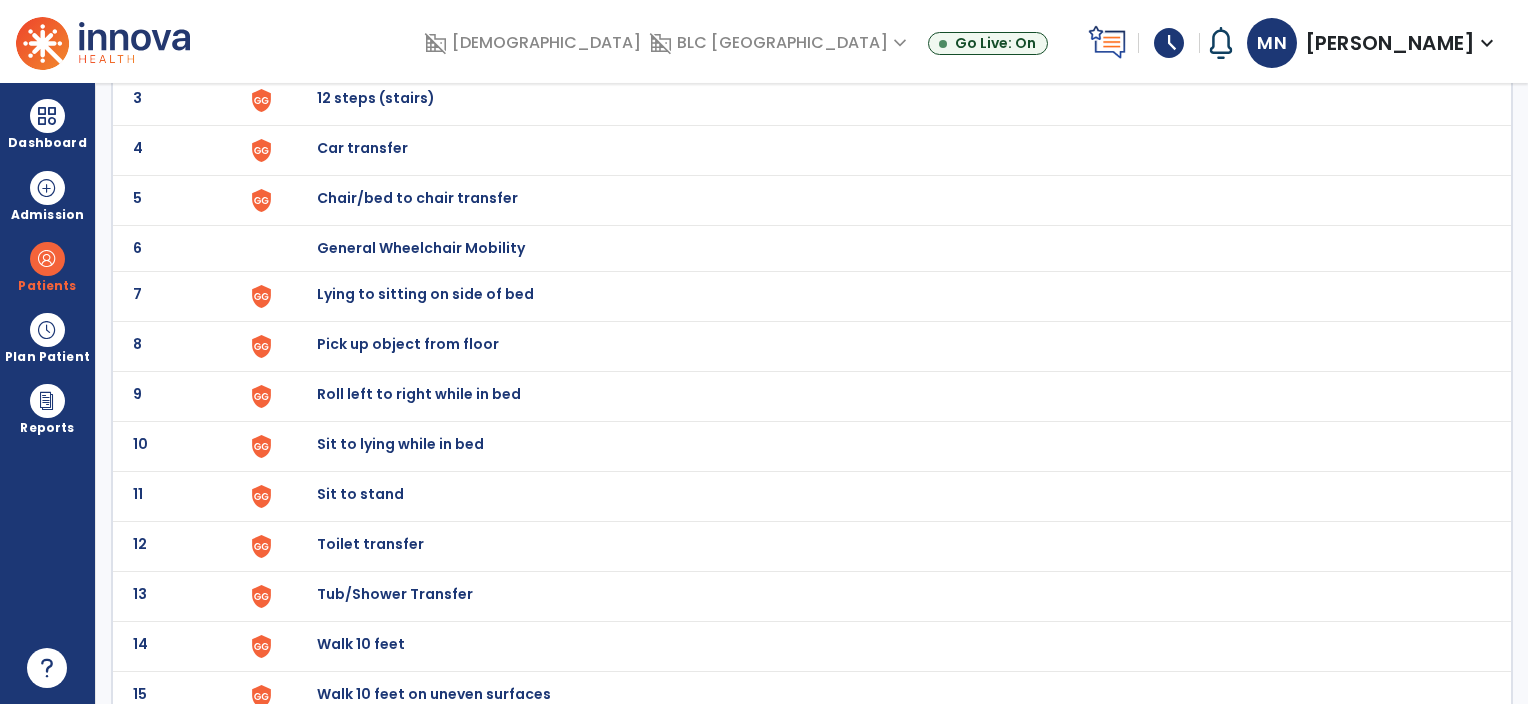 scroll, scrollTop: 266, scrollLeft: 0, axis: vertical 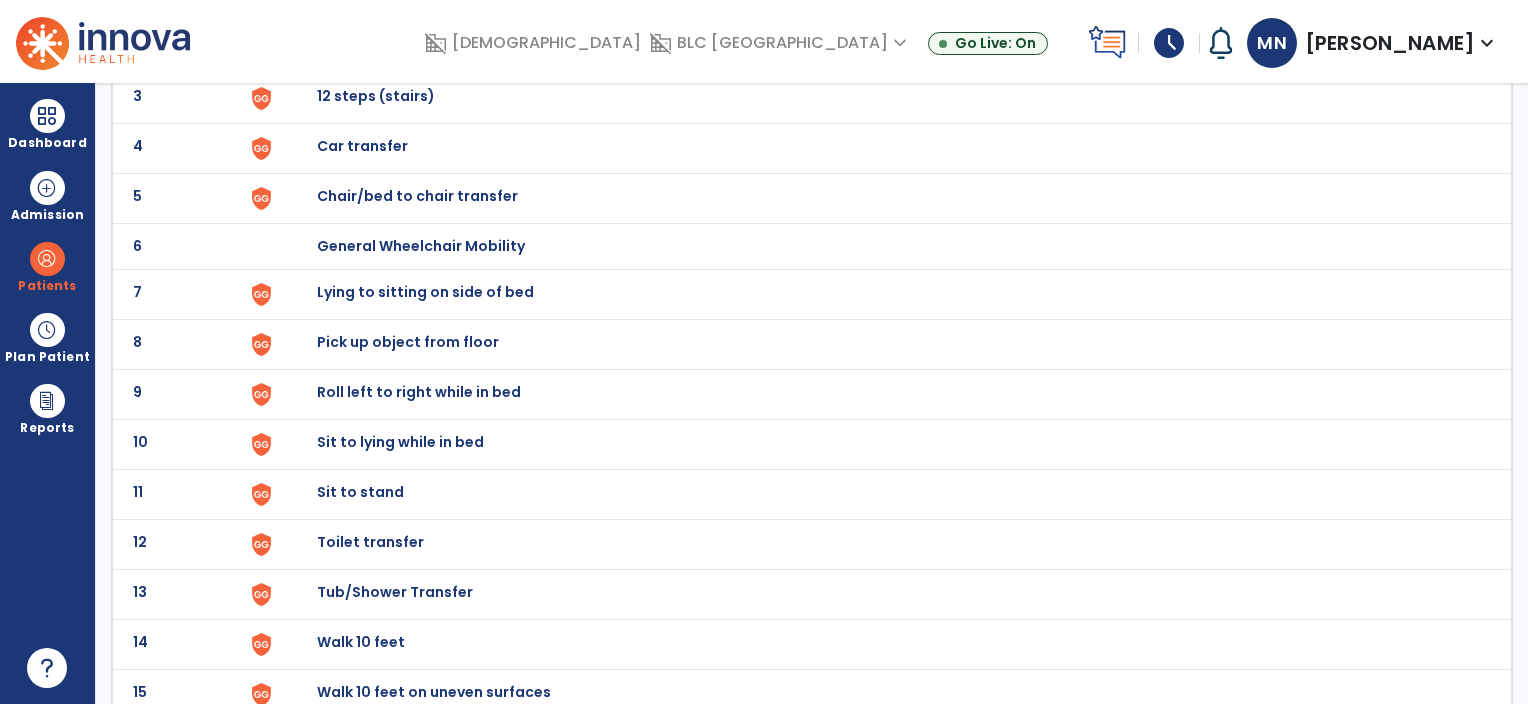 click on "Toilet transfer" at bounding box center [363, -4] 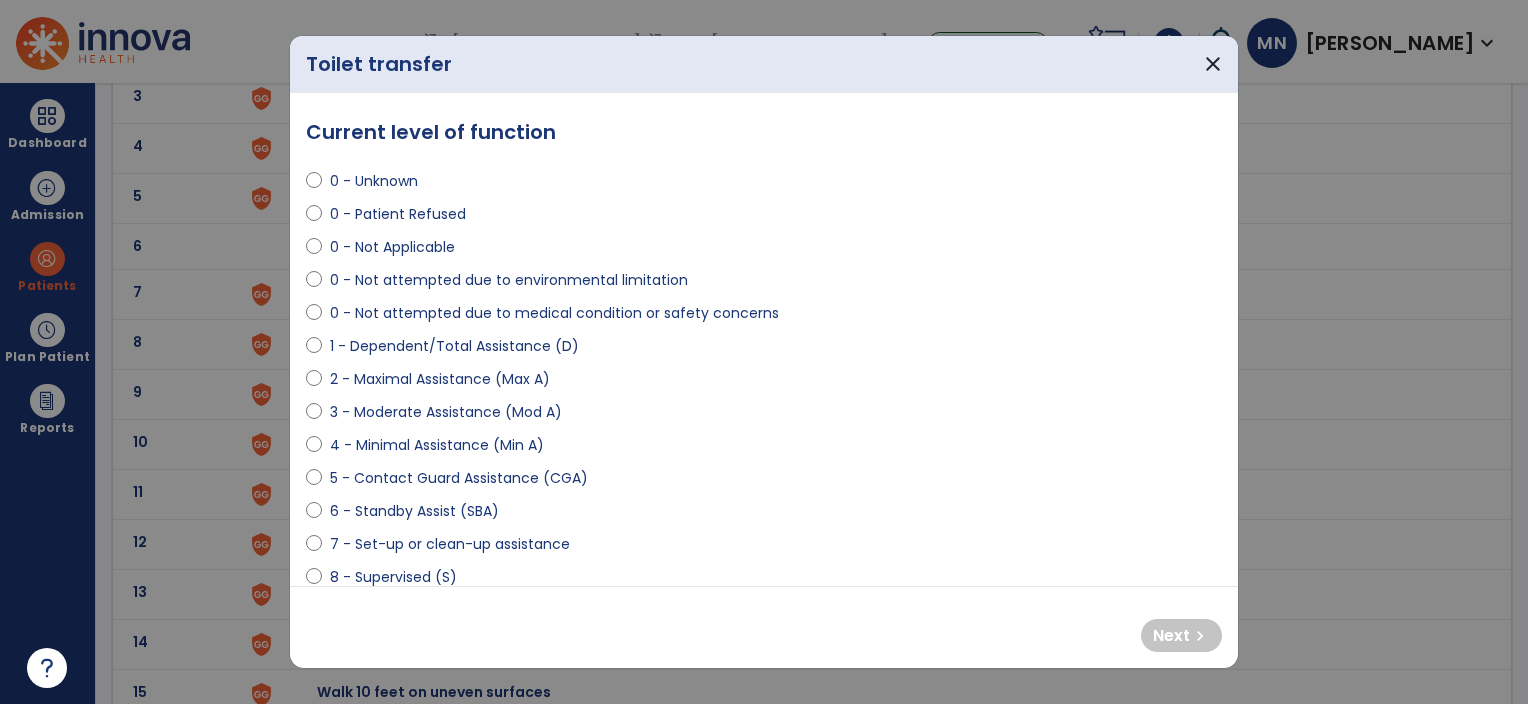 click on "4 - Minimal Assistance (Min A)" at bounding box center [437, 445] 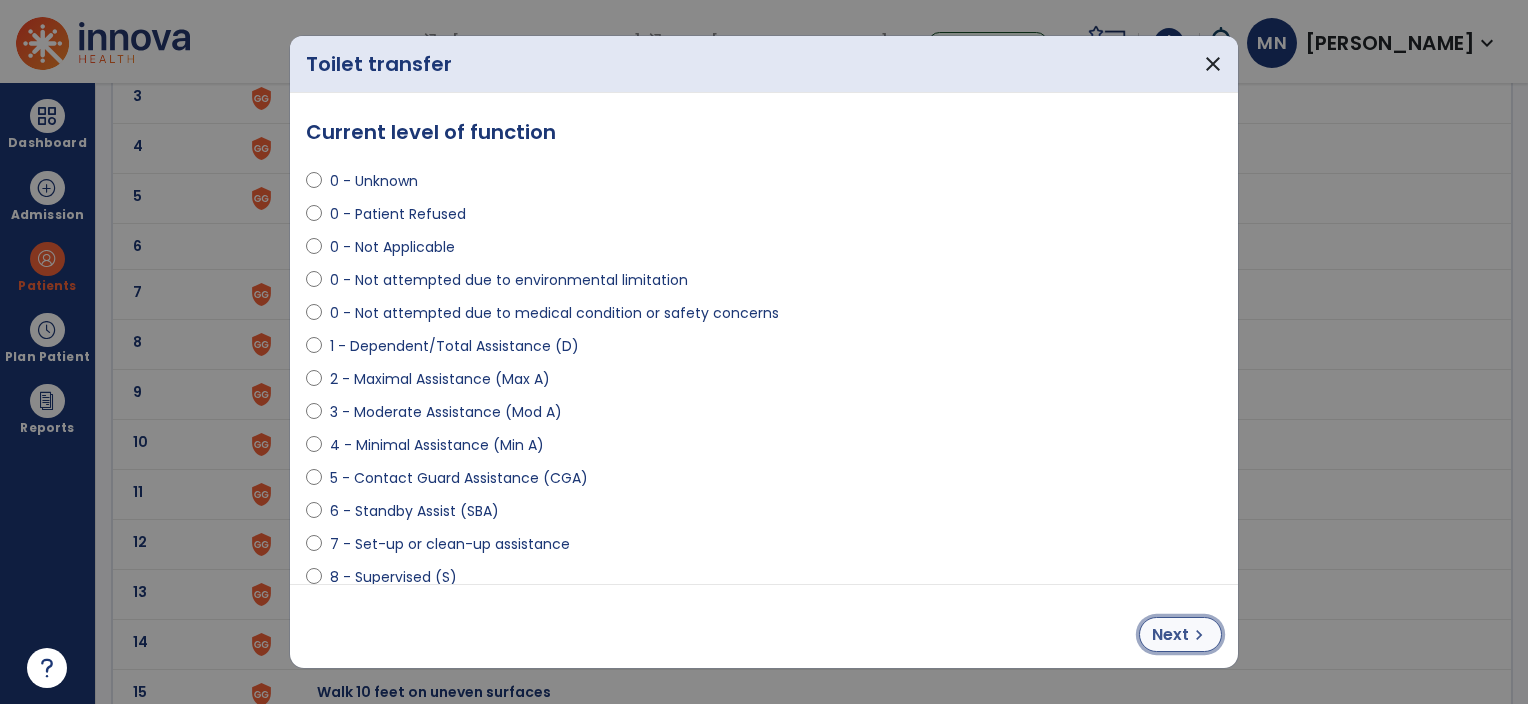 click on "chevron_right" at bounding box center [1199, 635] 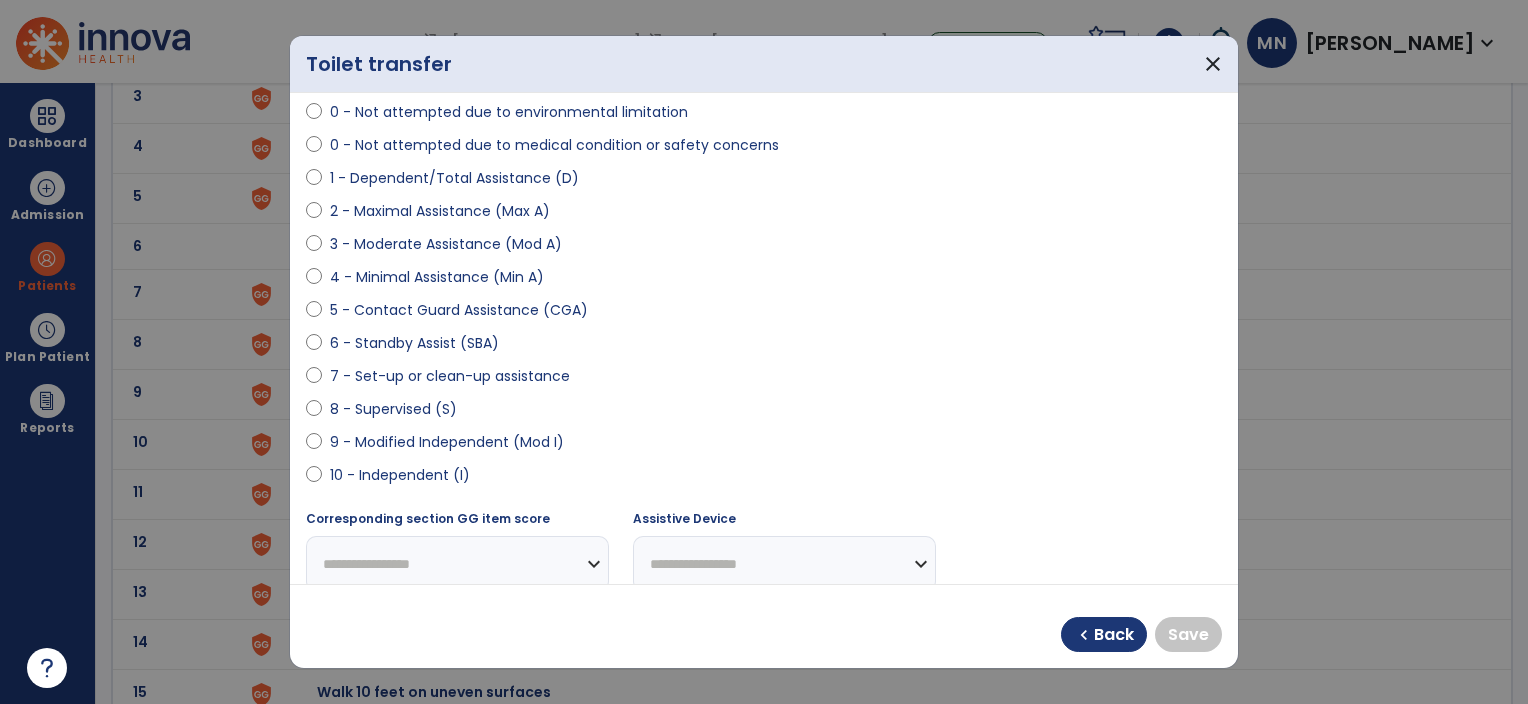 scroll, scrollTop: 172, scrollLeft: 0, axis: vertical 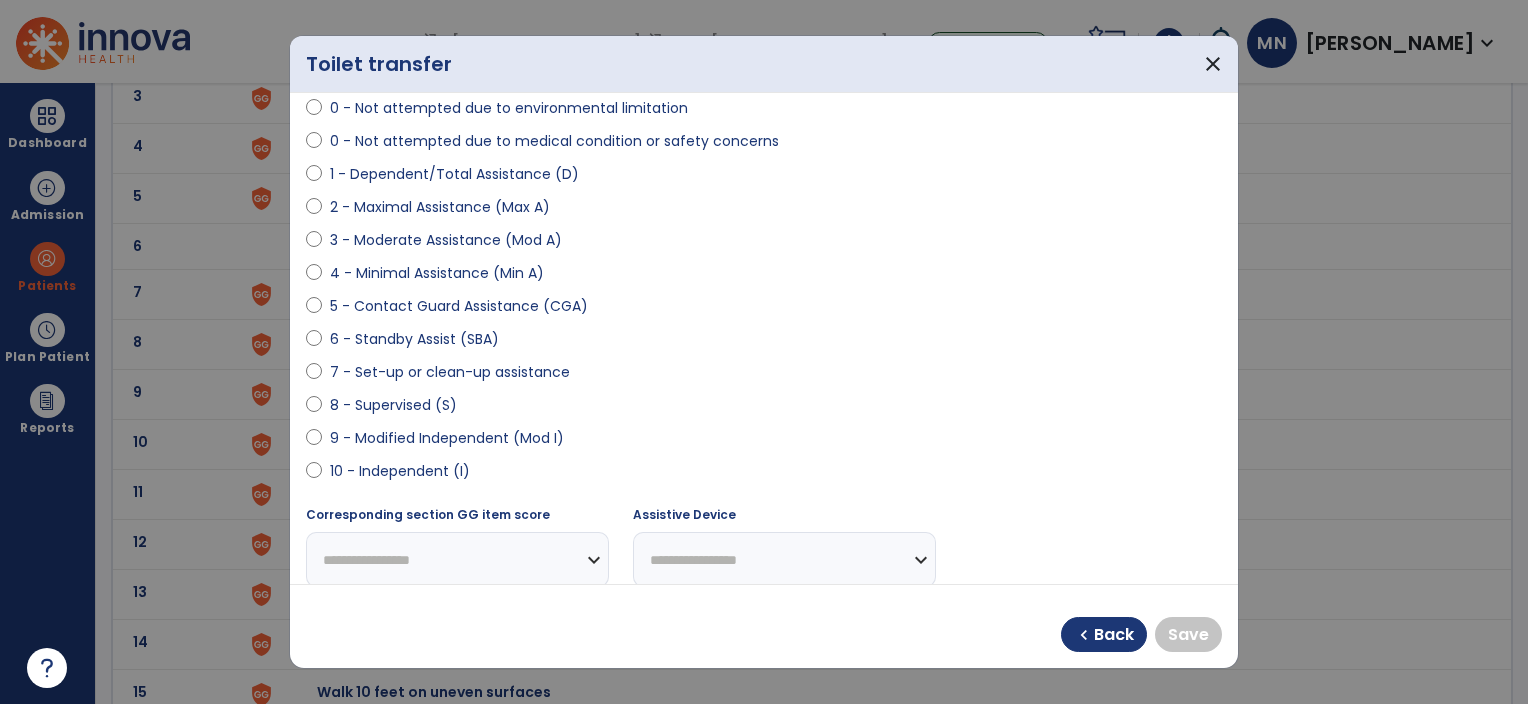 click on "10 - Independent (I)" at bounding box center [400, 471] 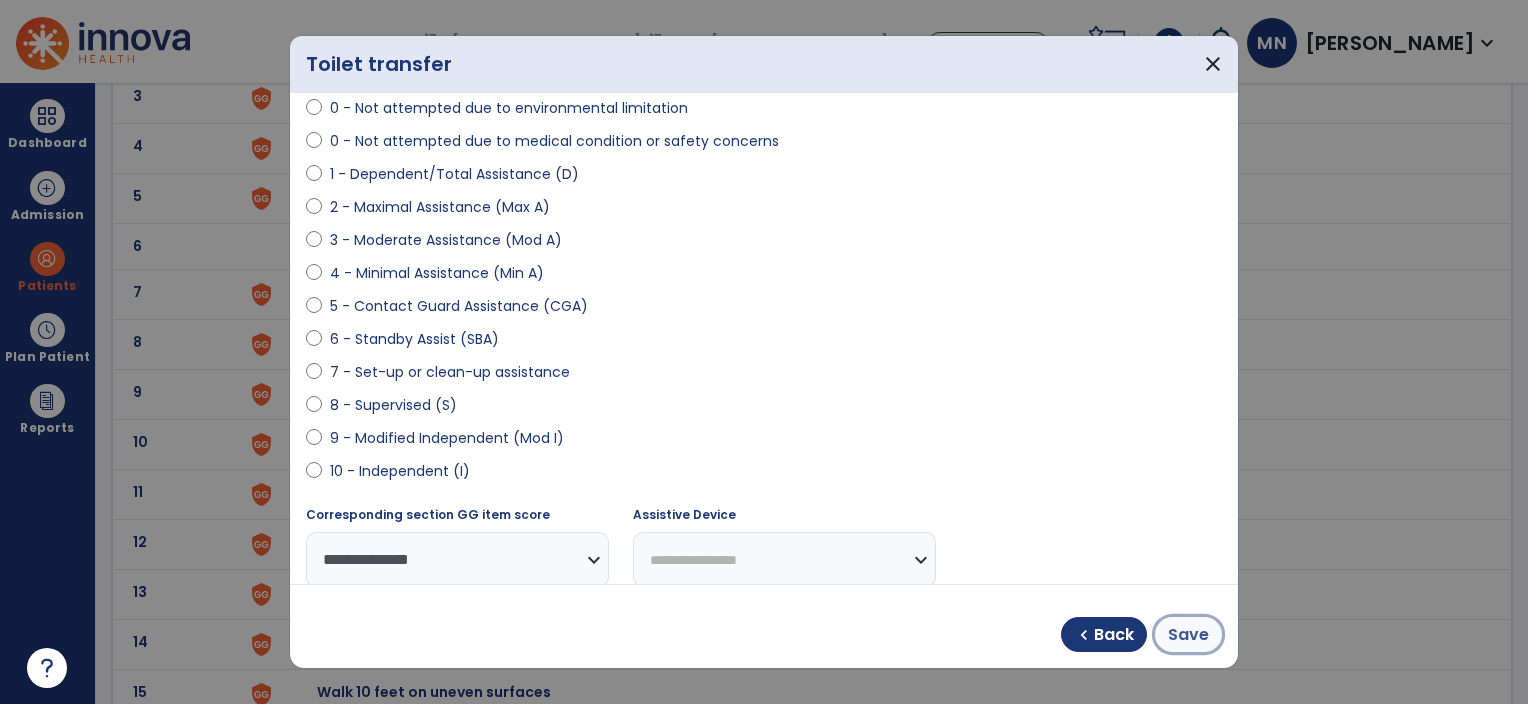 click on "Save" at bounding box center [1188, 635] 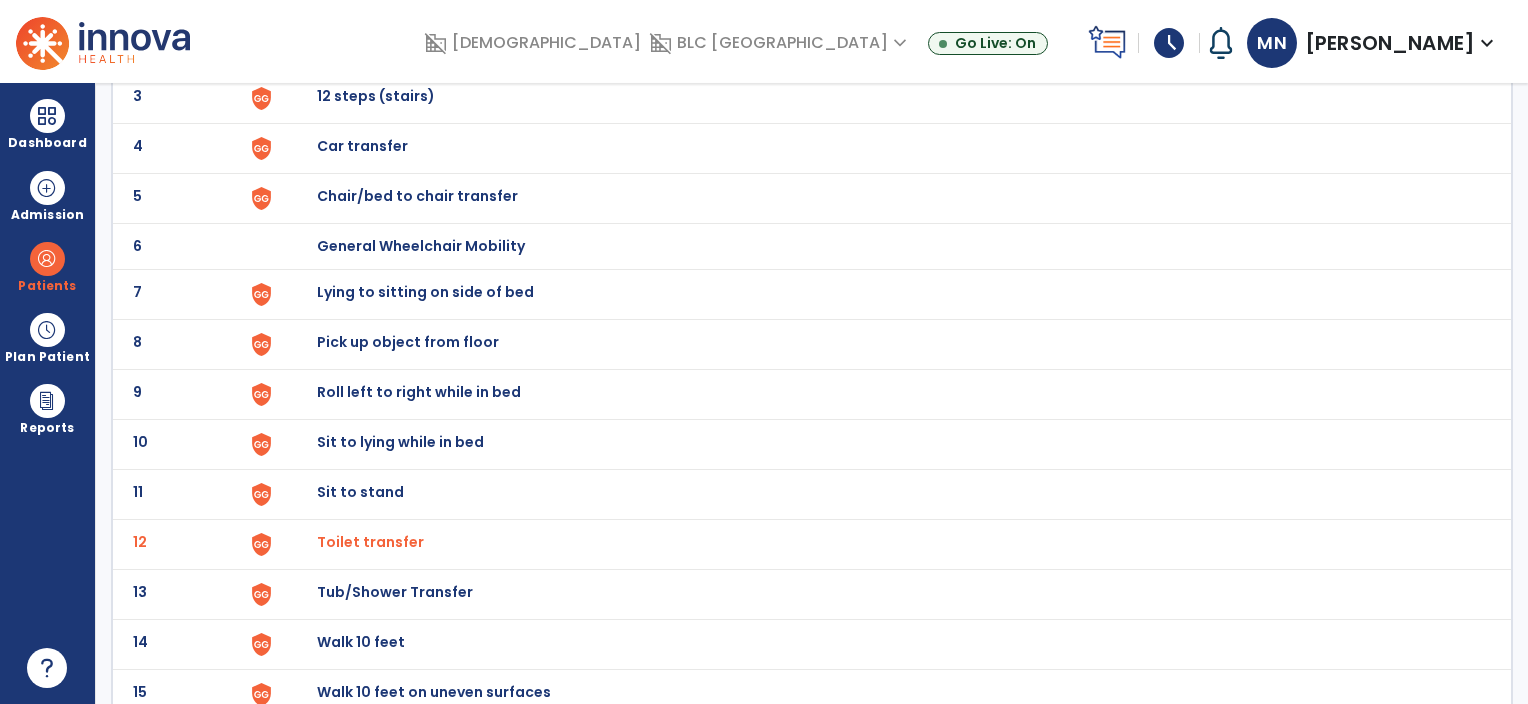click on "Tub/Shower Transfer" at bounding box center [363, -4] 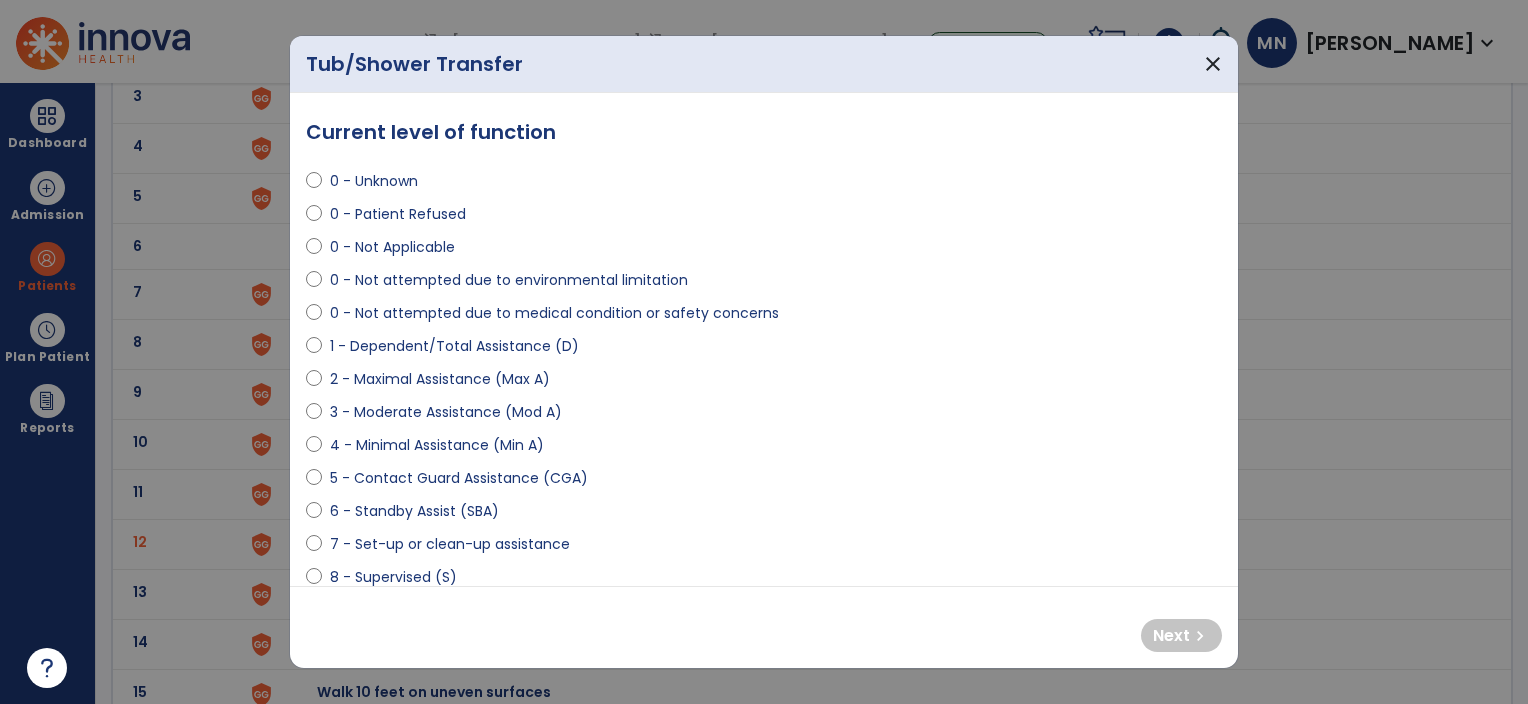 click on "0 - Not attempted due to environmental limitation" at bounding box center [509, 280] 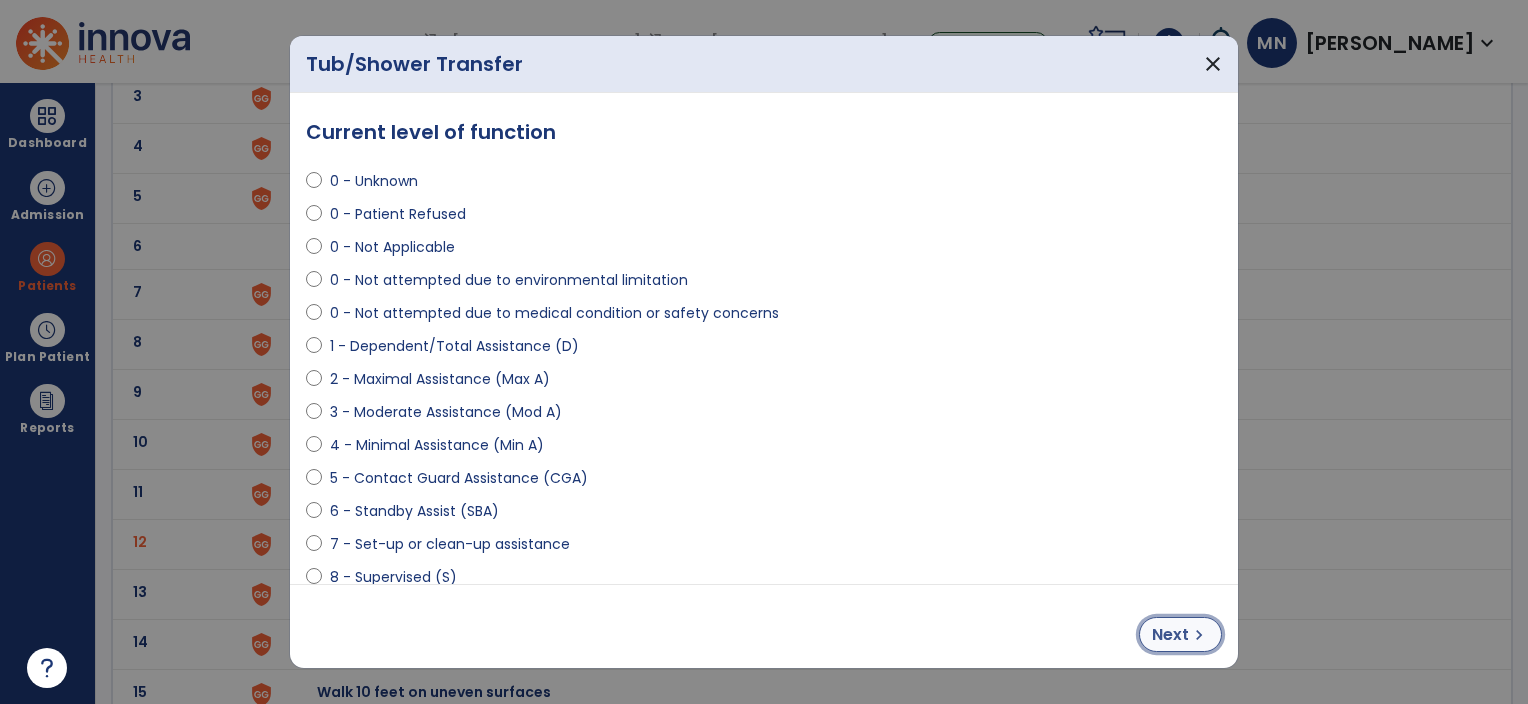 click on "chevron_right" at bounding box center (1199, 635) 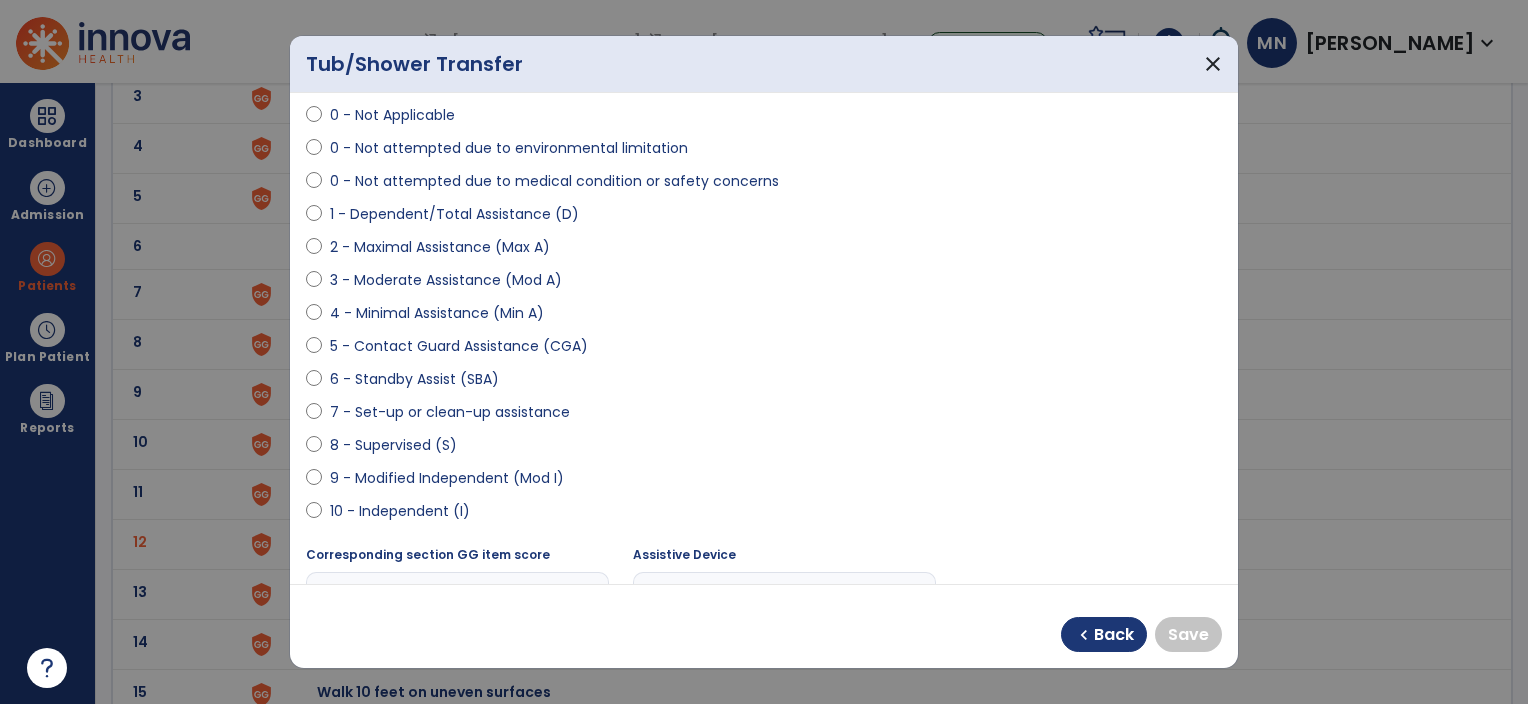 scroll, scrollTop: 144, scrollLeft: 0, axis: vertical 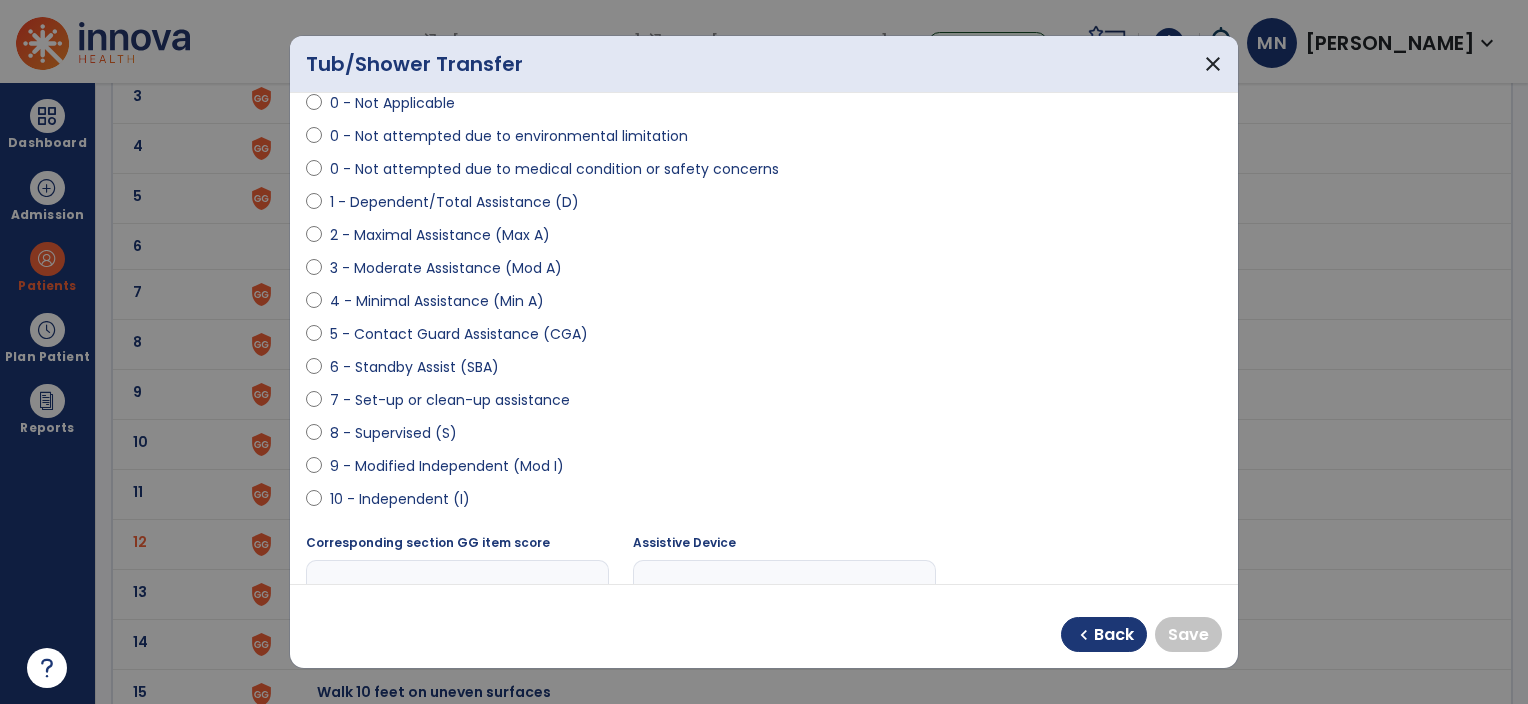 click on "10 - Independent (I)" at bounding box center (400, 499) 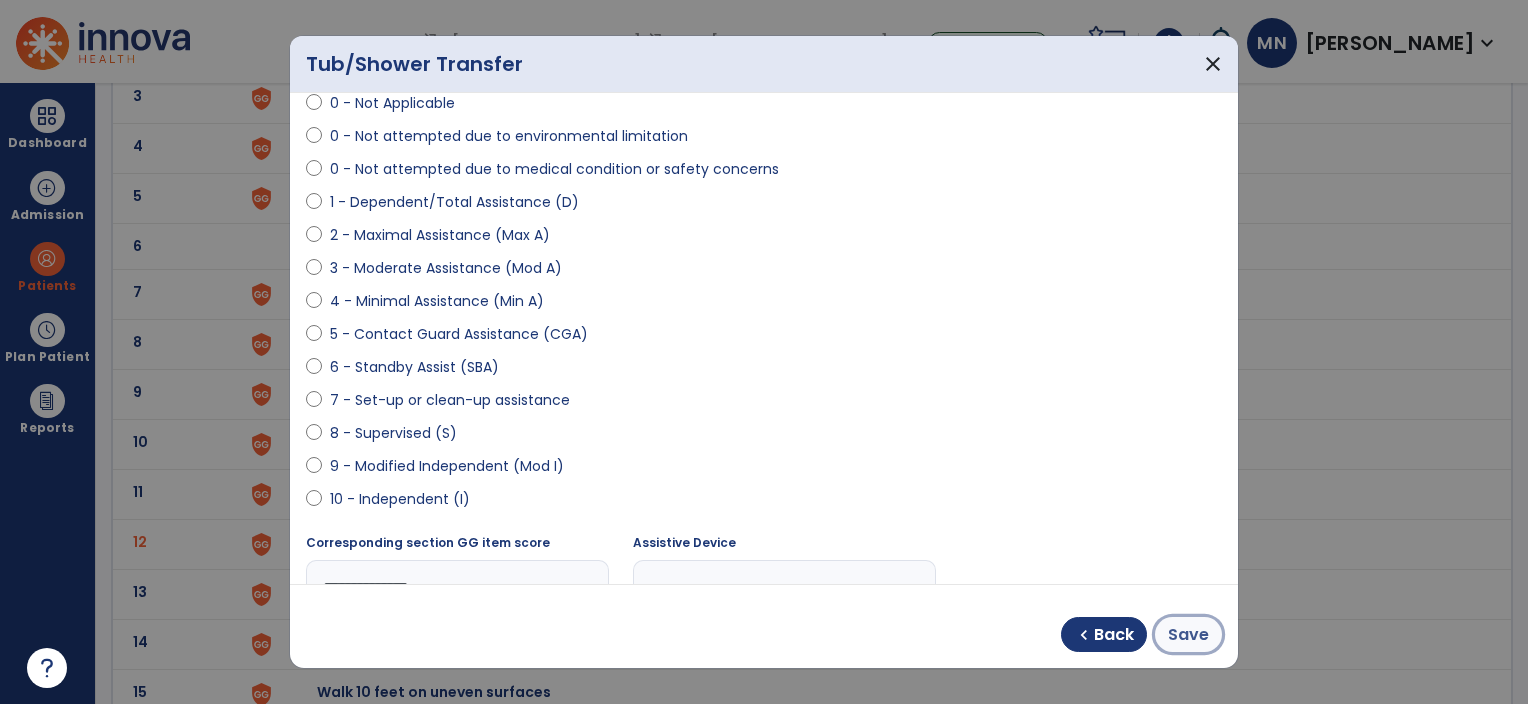 click on "Save" at bounding box center [1188, 634] 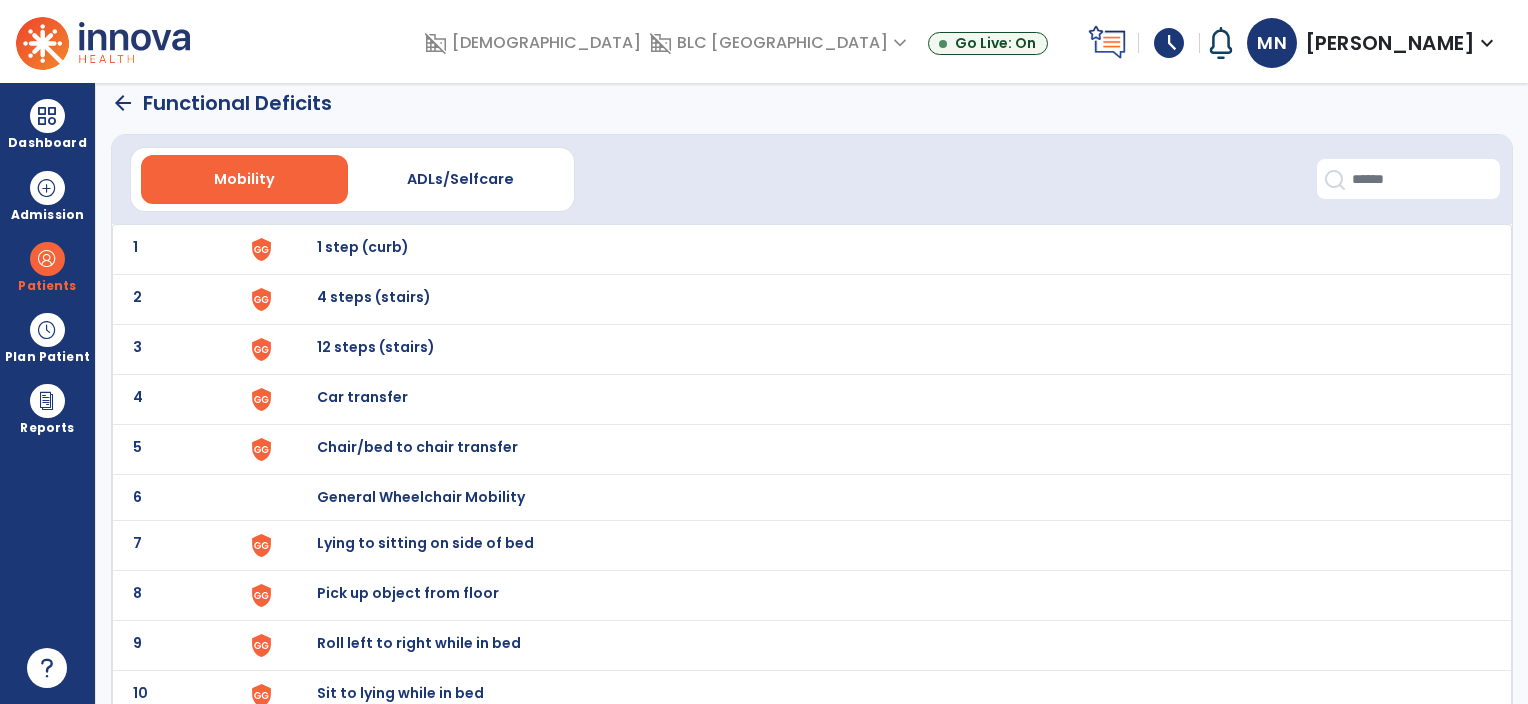 scroll, scrollTop: 12, scrollLeft: 0, axis: vertical 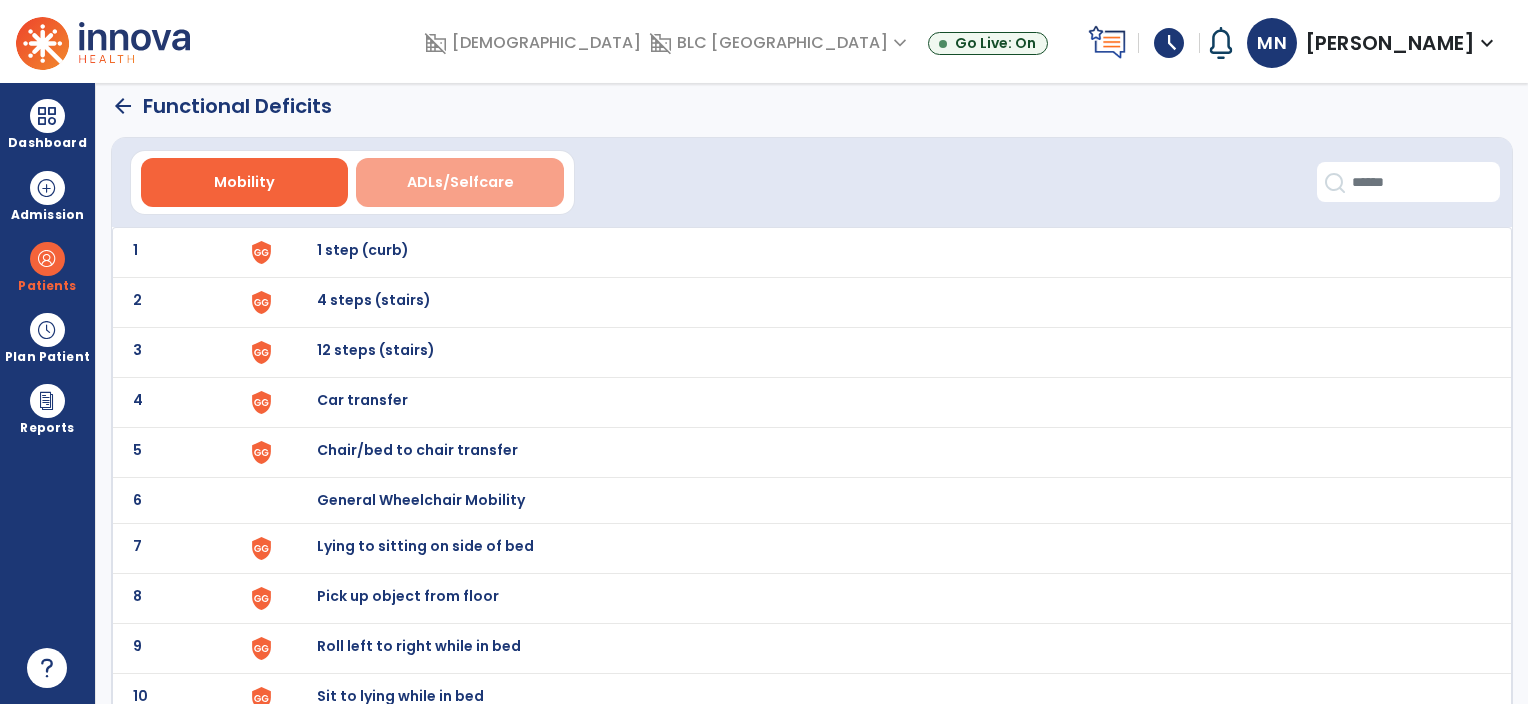 click on "ADLs/Selfcare" at bounding box center [460, 182] 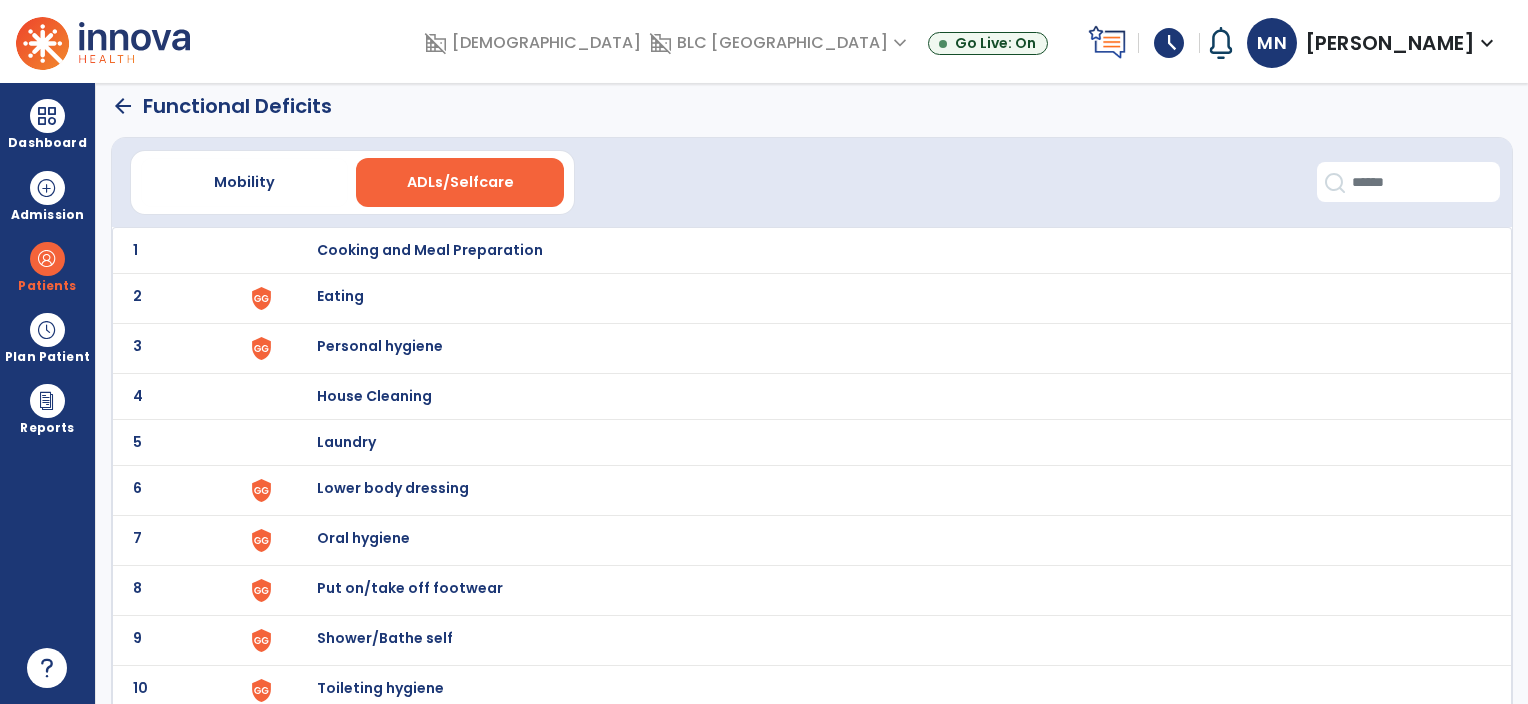 click on "Eating" at bounding box center (884, 250) 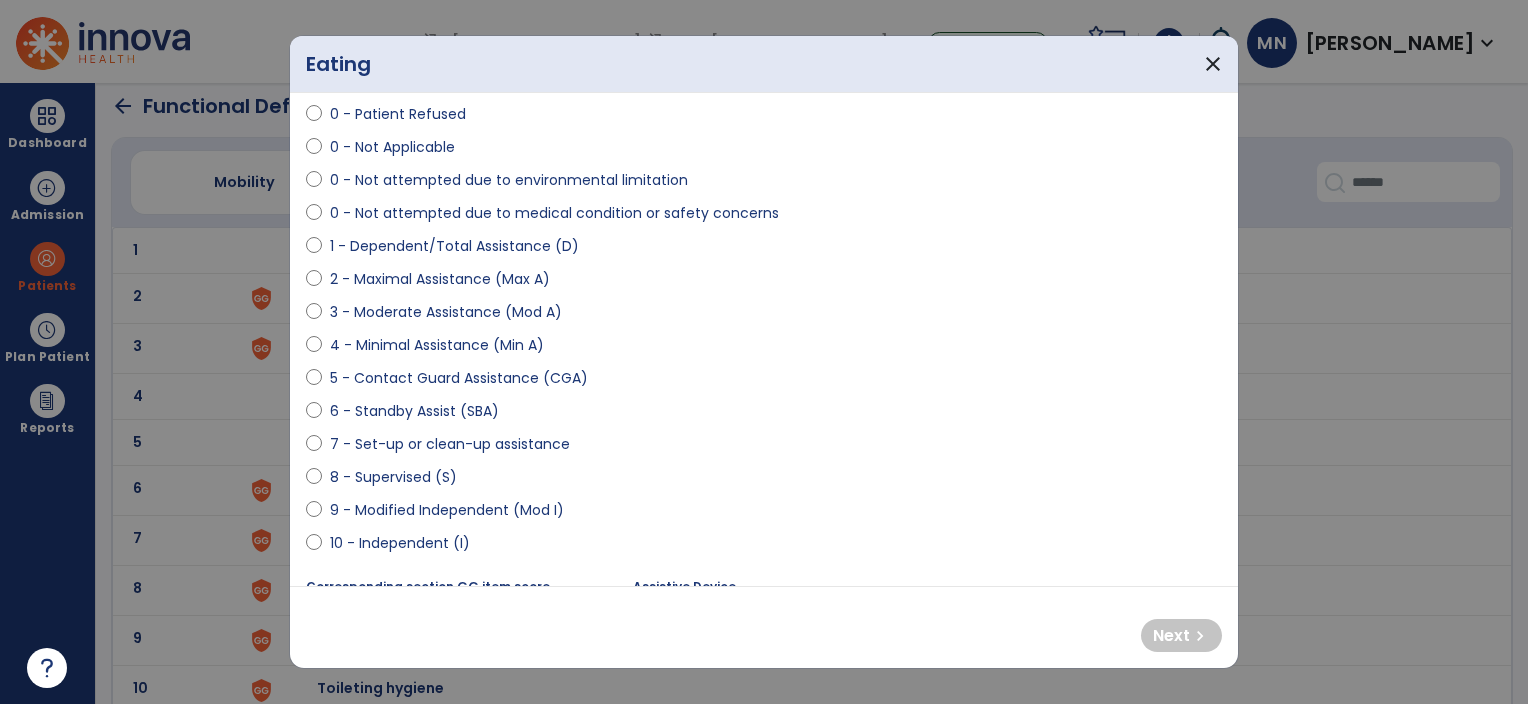 scroll, scrollTop: 108, scrollLeft: 0, axis: vertical 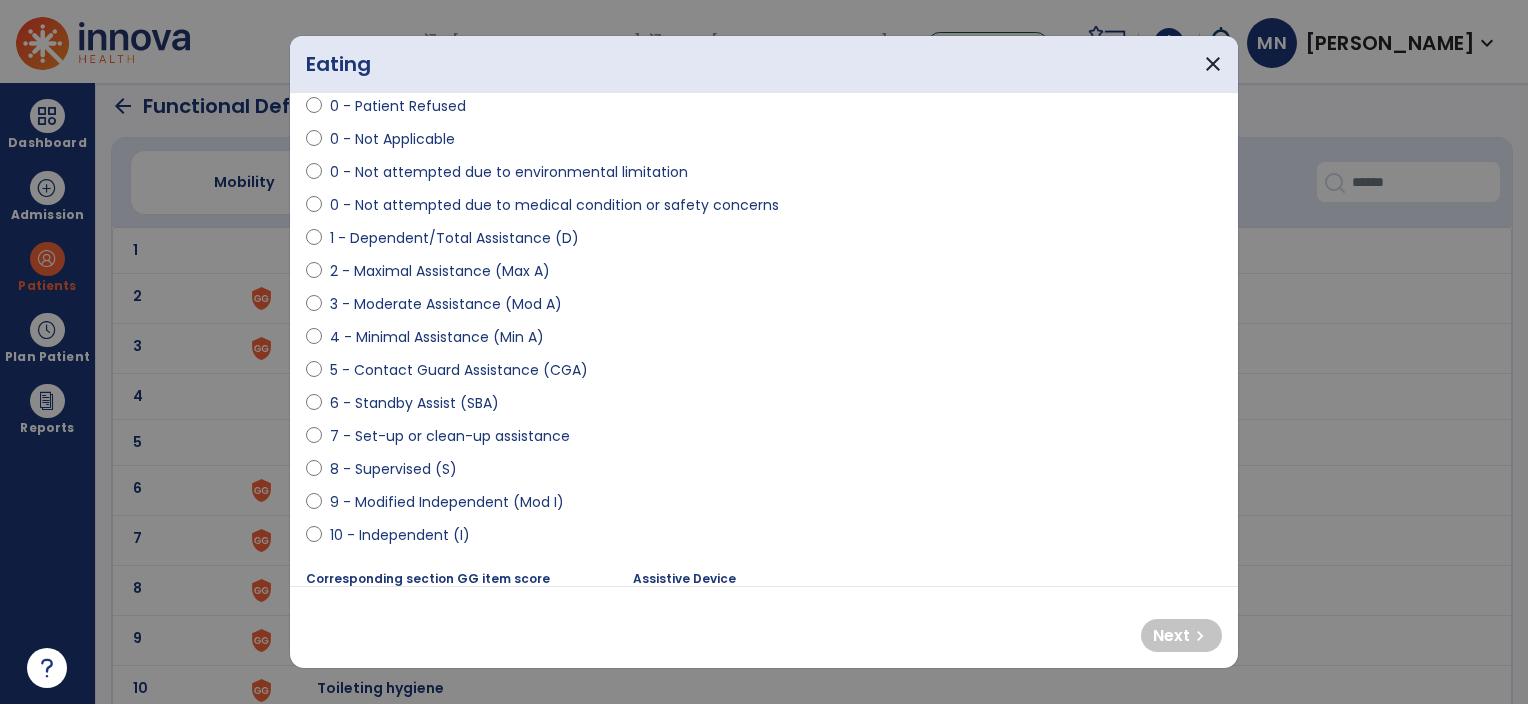 click on "10 - Independent (I)" at bounding box center (400, 535) 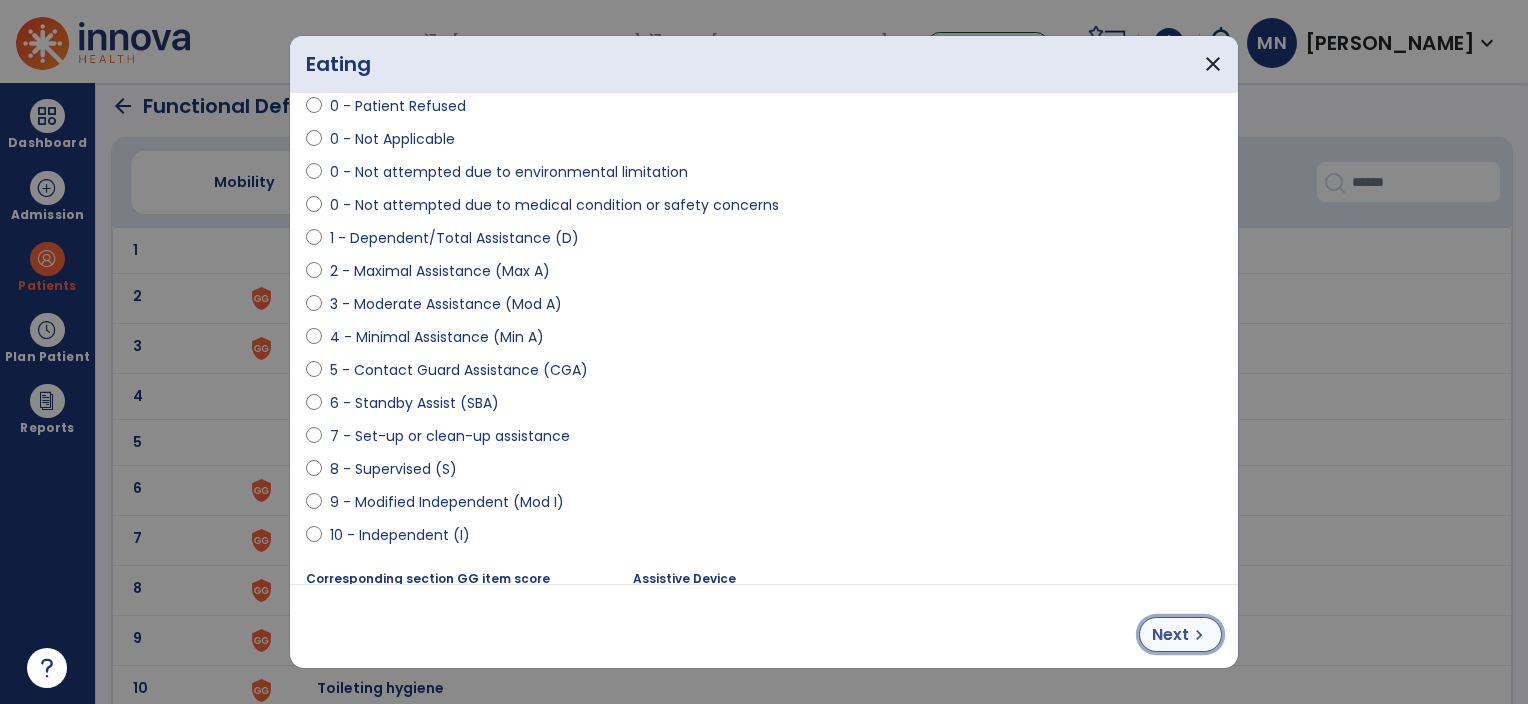 click on "chevron_right" at bounding box center [1199, 635] 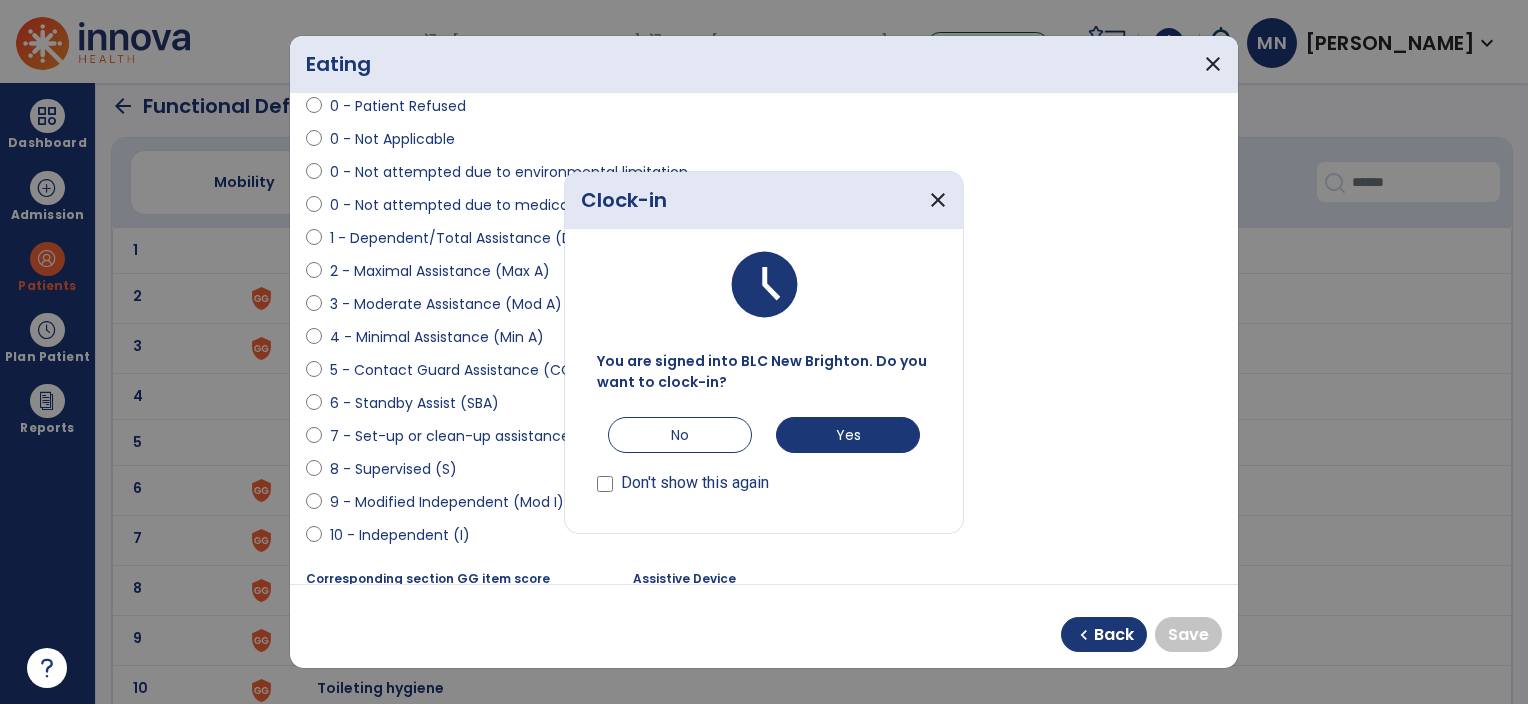 click on "Don't show this again" at bounding box center [695, 483] 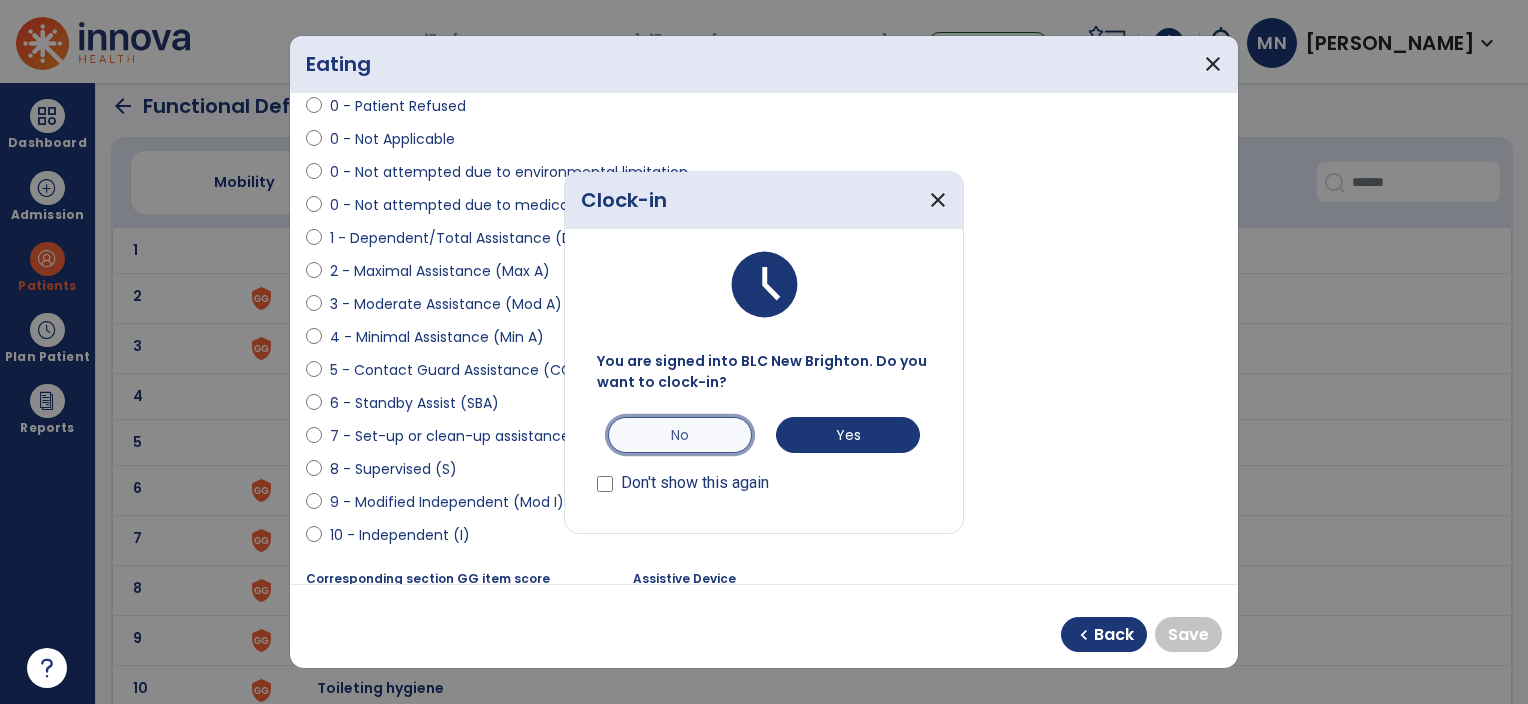 click on "No" at bounding box center (680, 435) 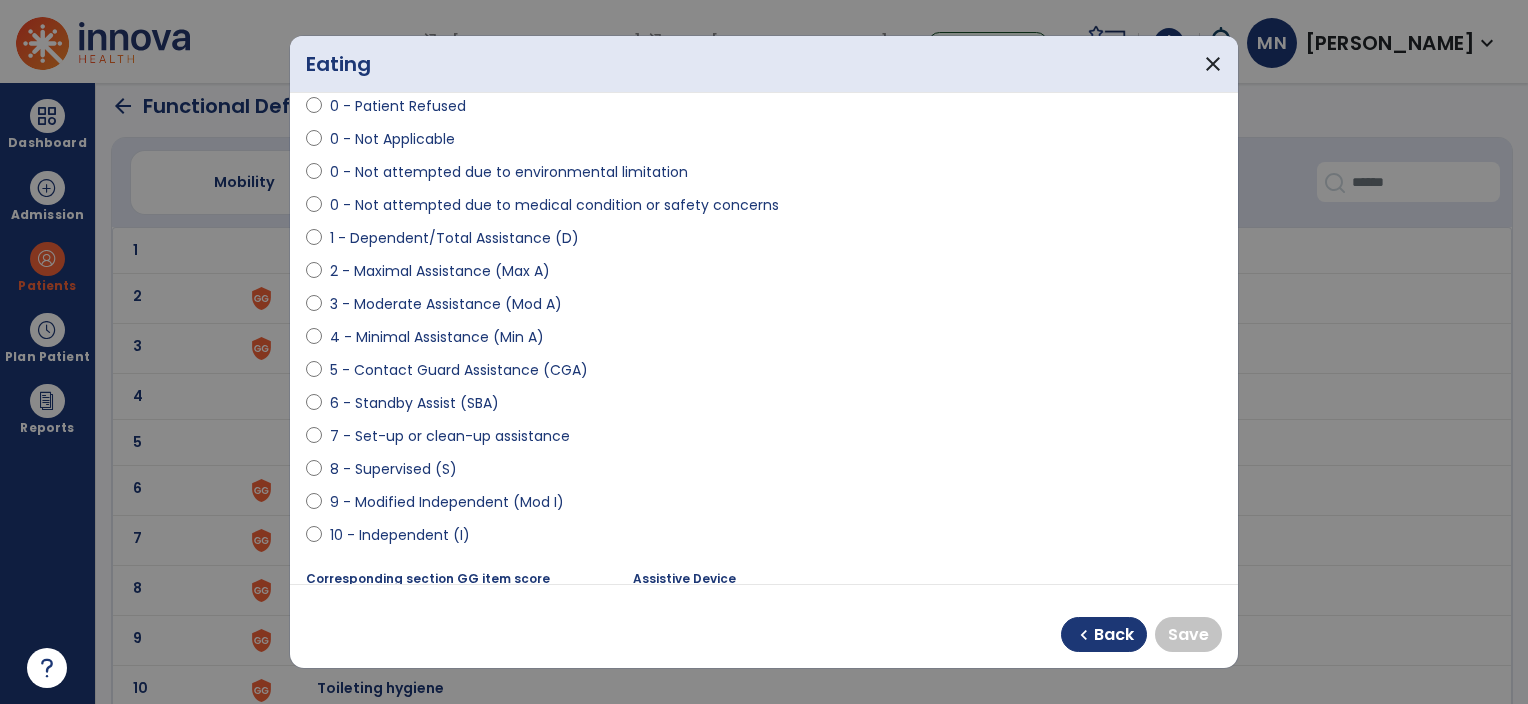 click on "10 - Independent (I)" at bounding box center [764, 539] 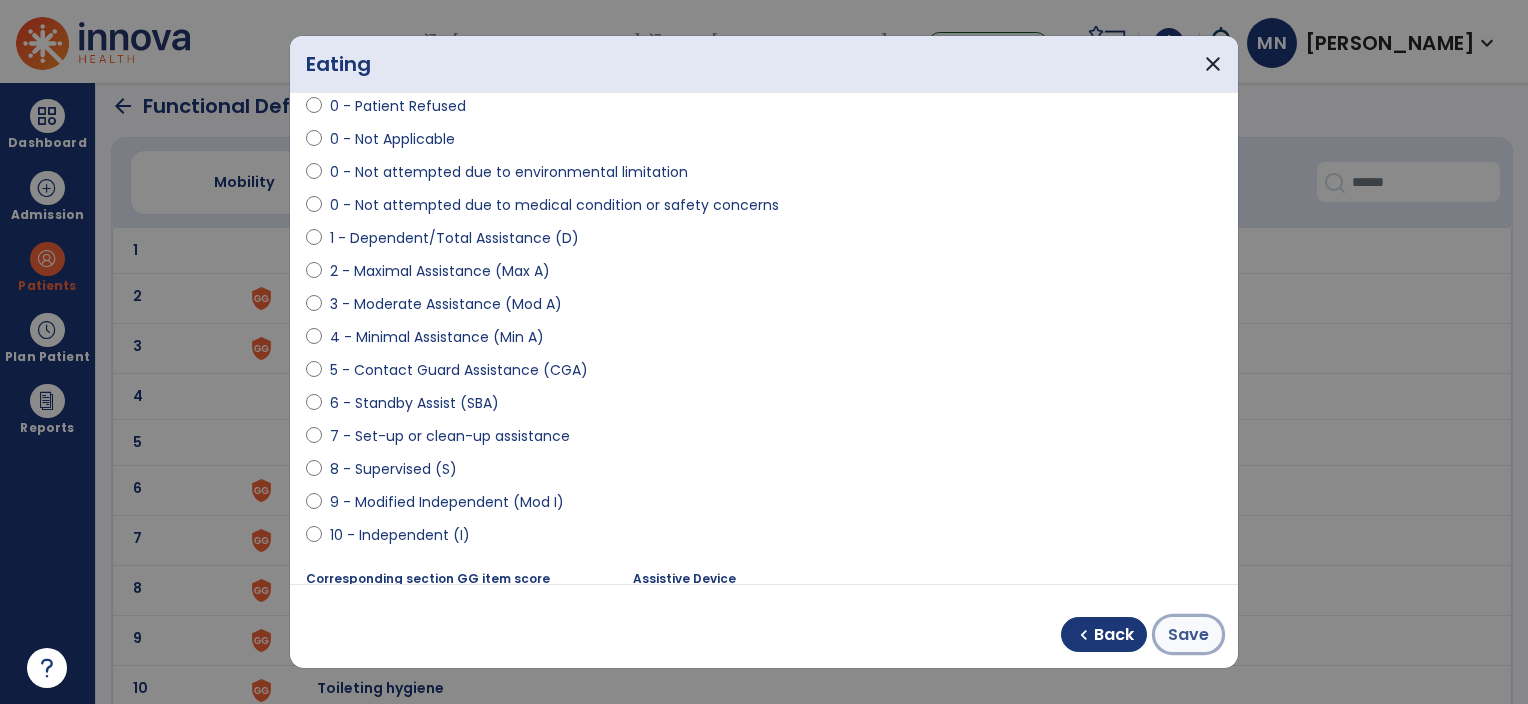 click on "Save" at bounding box center (1188, 634) 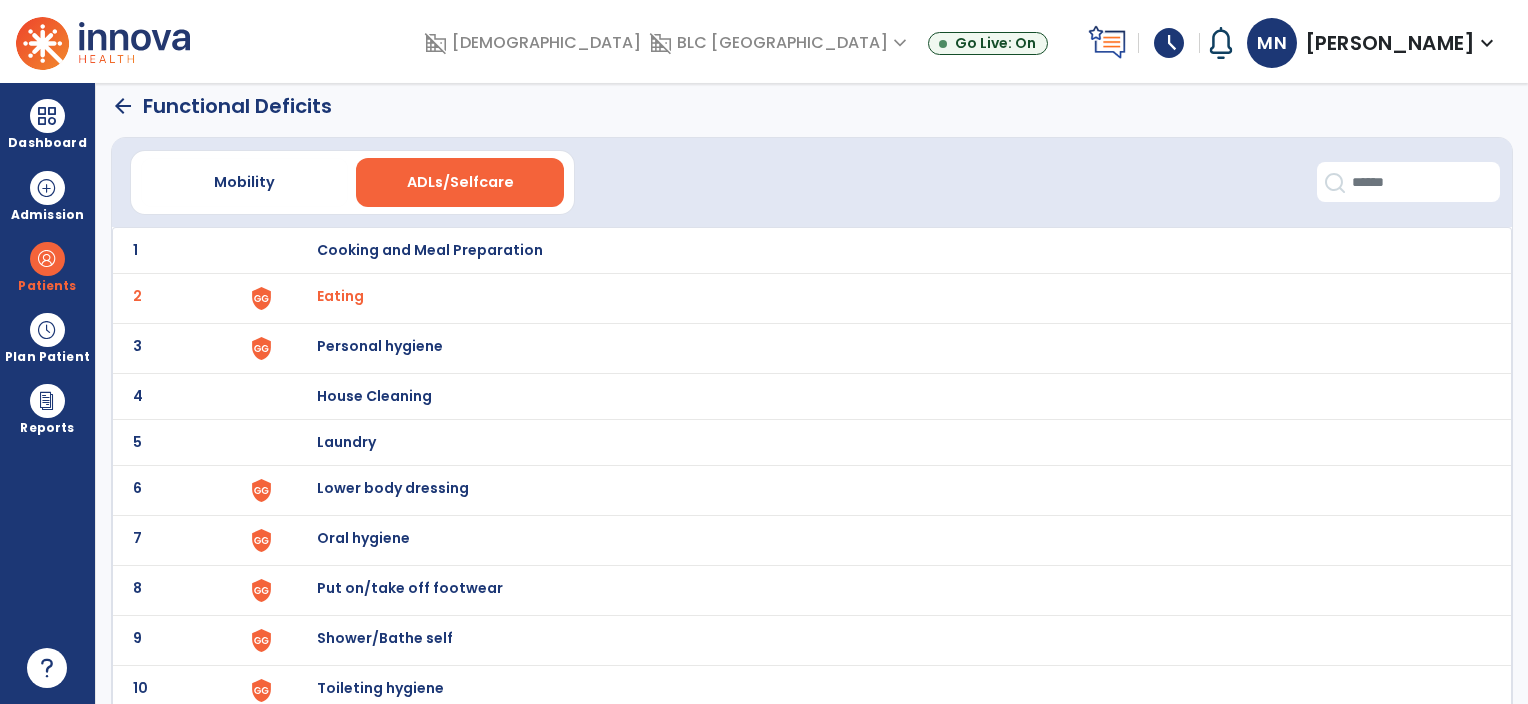 click on "Personal hygiene" at bounding box center [884, 250] 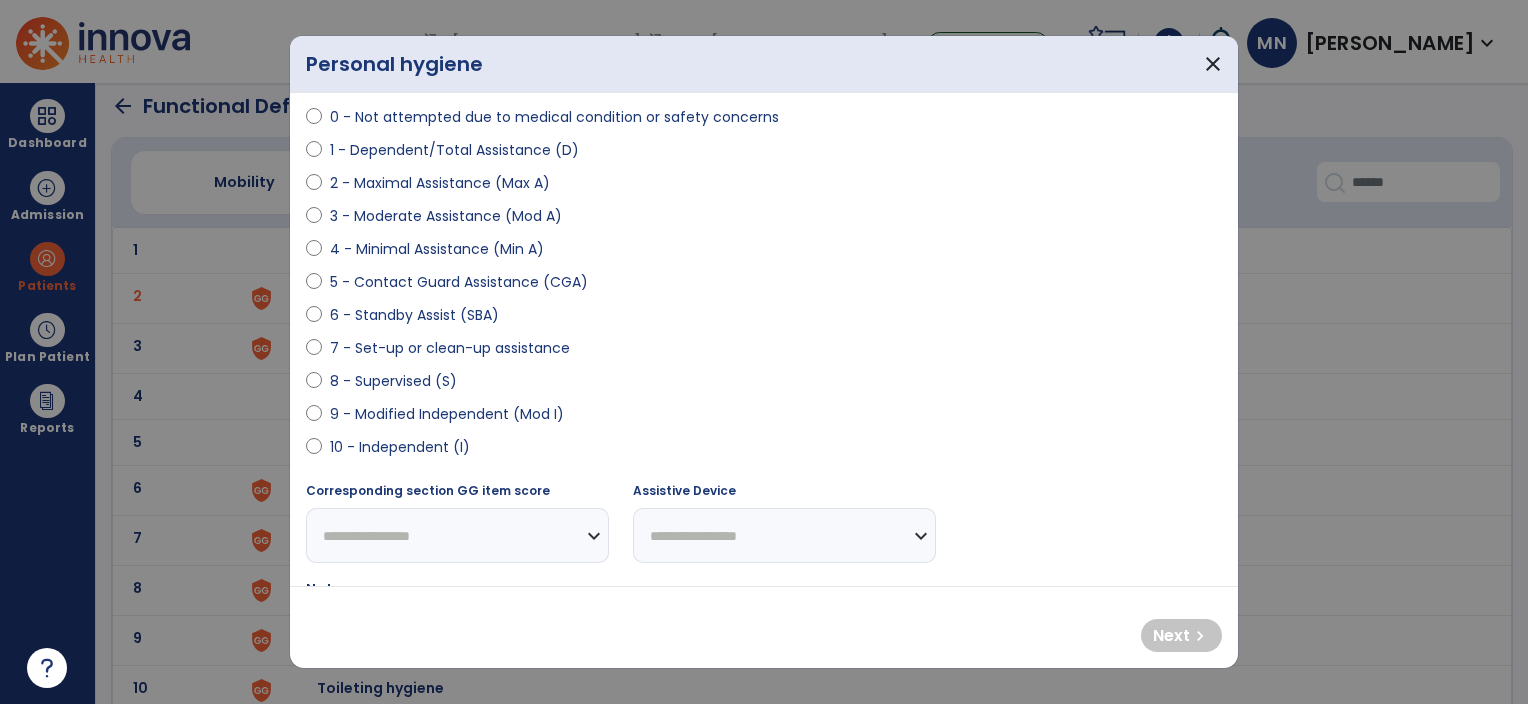 scroll, scrollTop: 236, scrollLeft: 0, axis: vertical 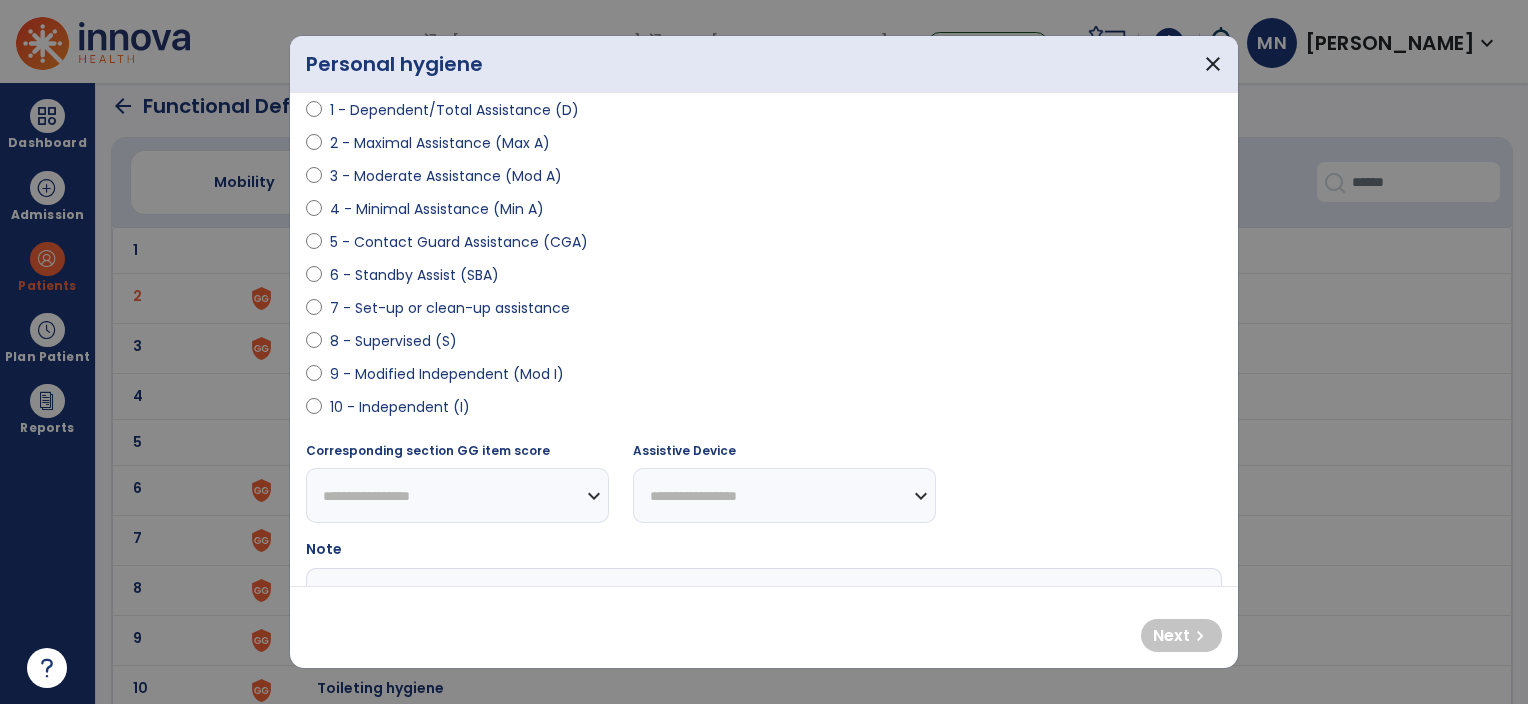 click on "10 - Independent (I)" at bounding box center [400, 407] 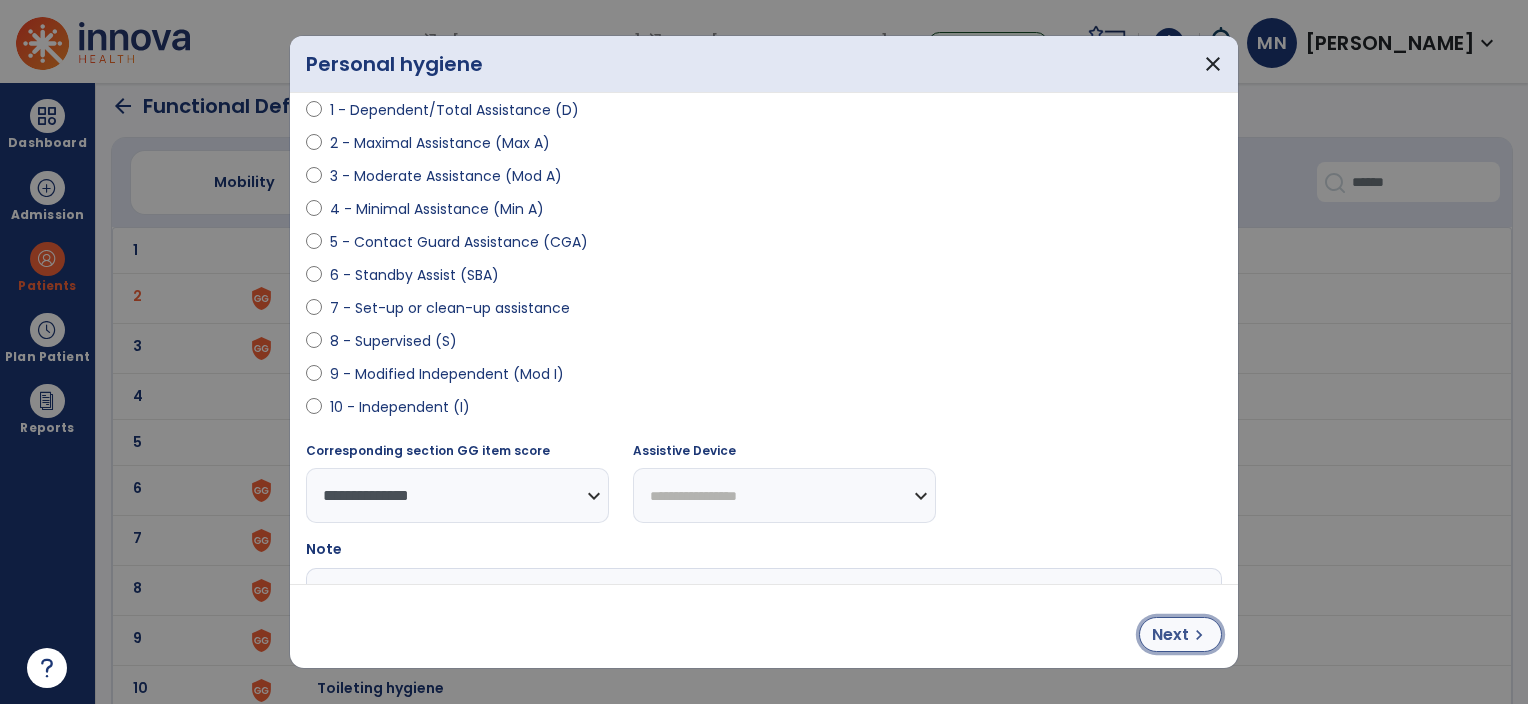 click on "chevron_right" at bounding box center [1199, 635] 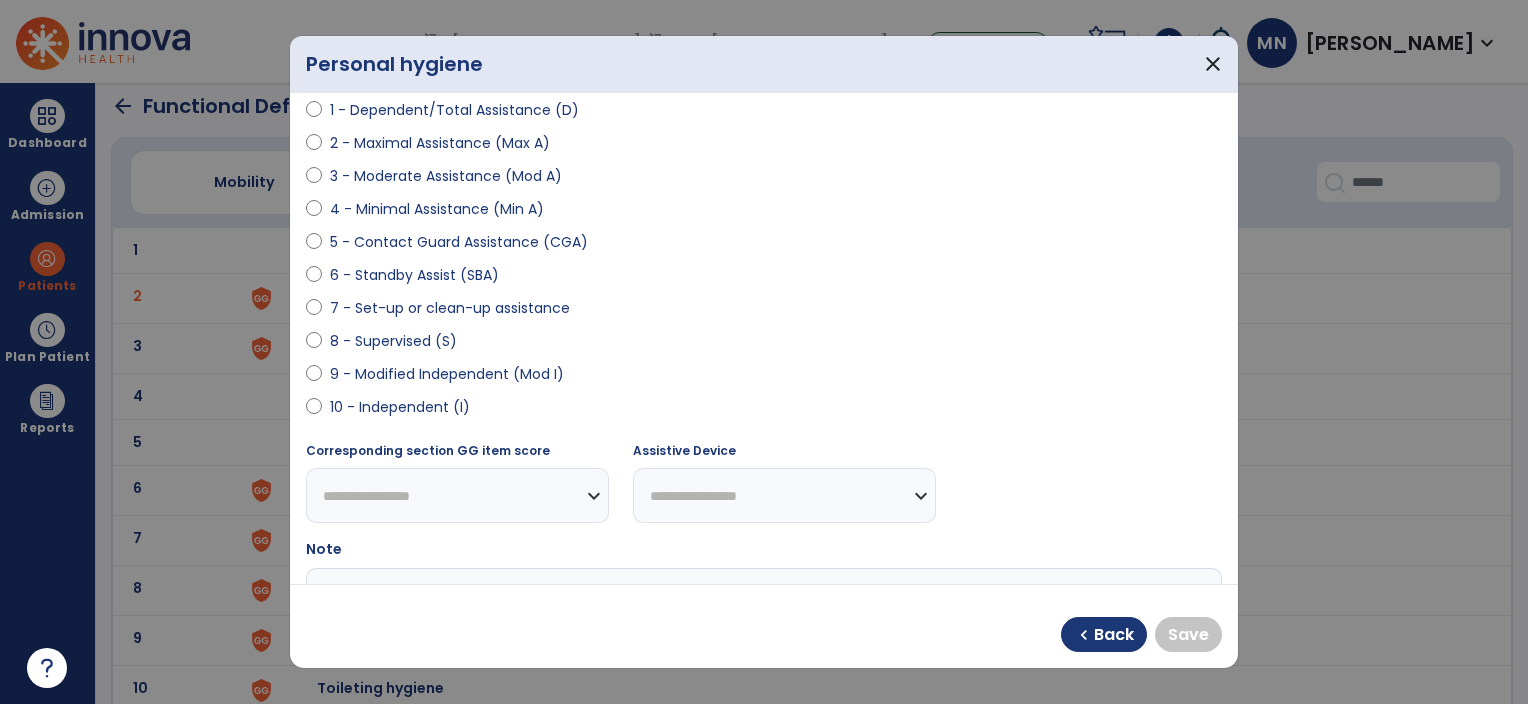 click on "10 - Independent (I)" at bounding box center [400, 407] 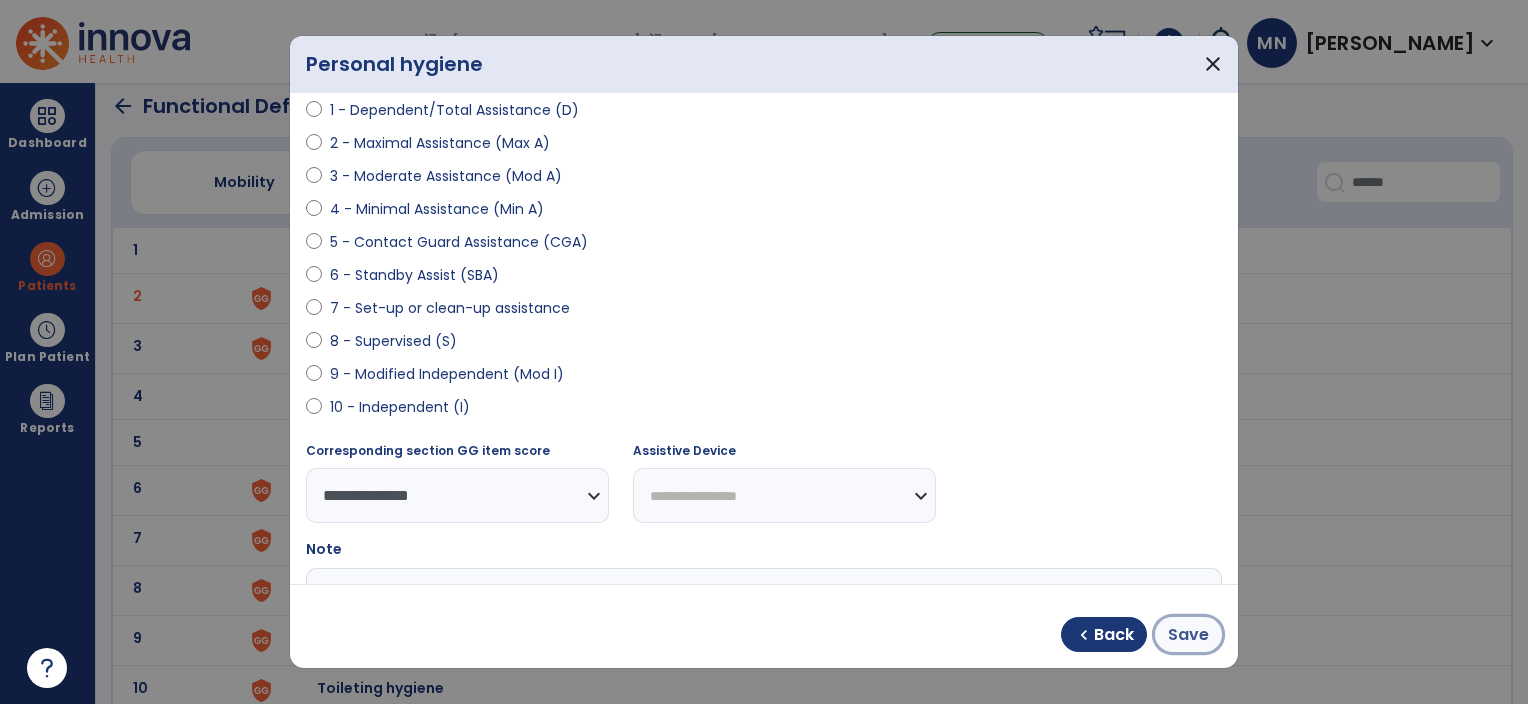 click on "Save" at bounding box center [1188, 635] 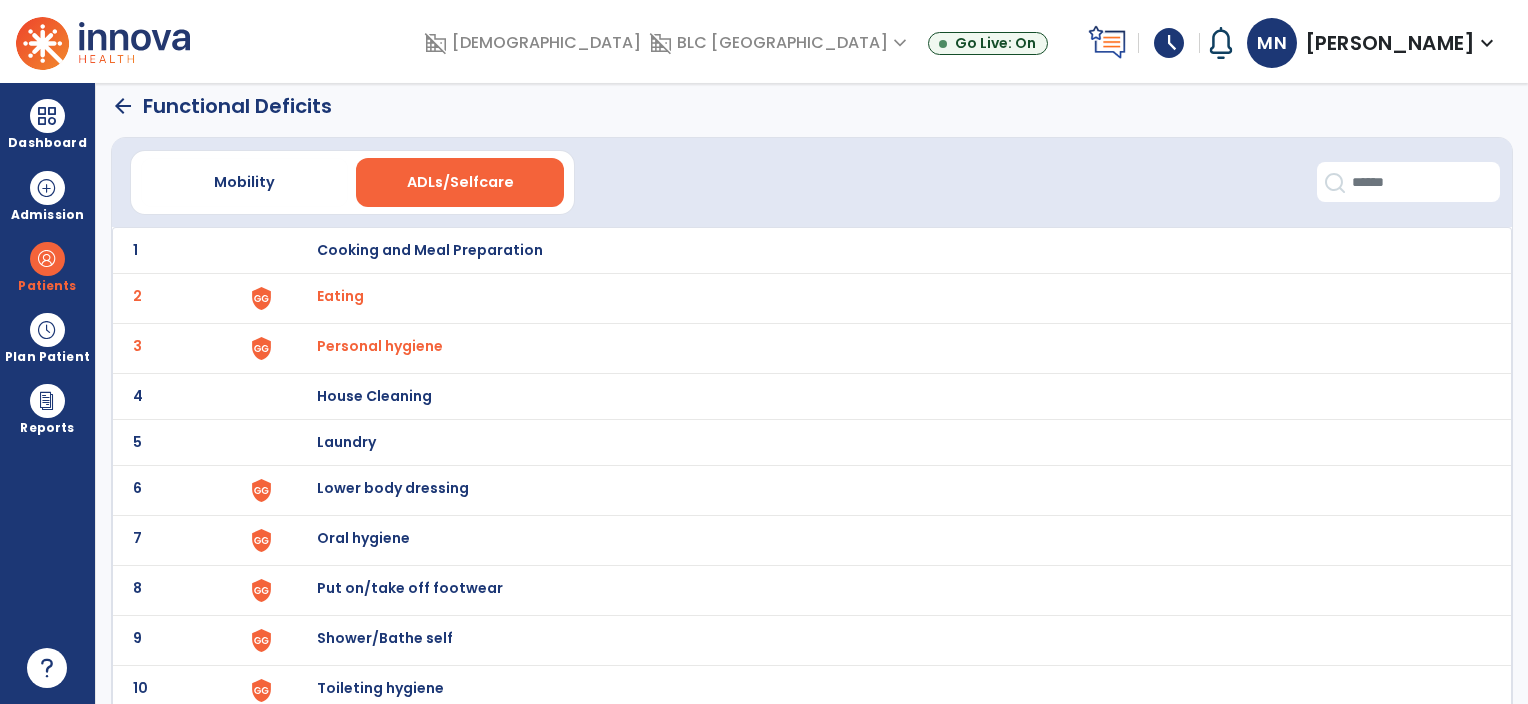scroll, scrollTop: 163, scrollLeft: 0, axis: vertical 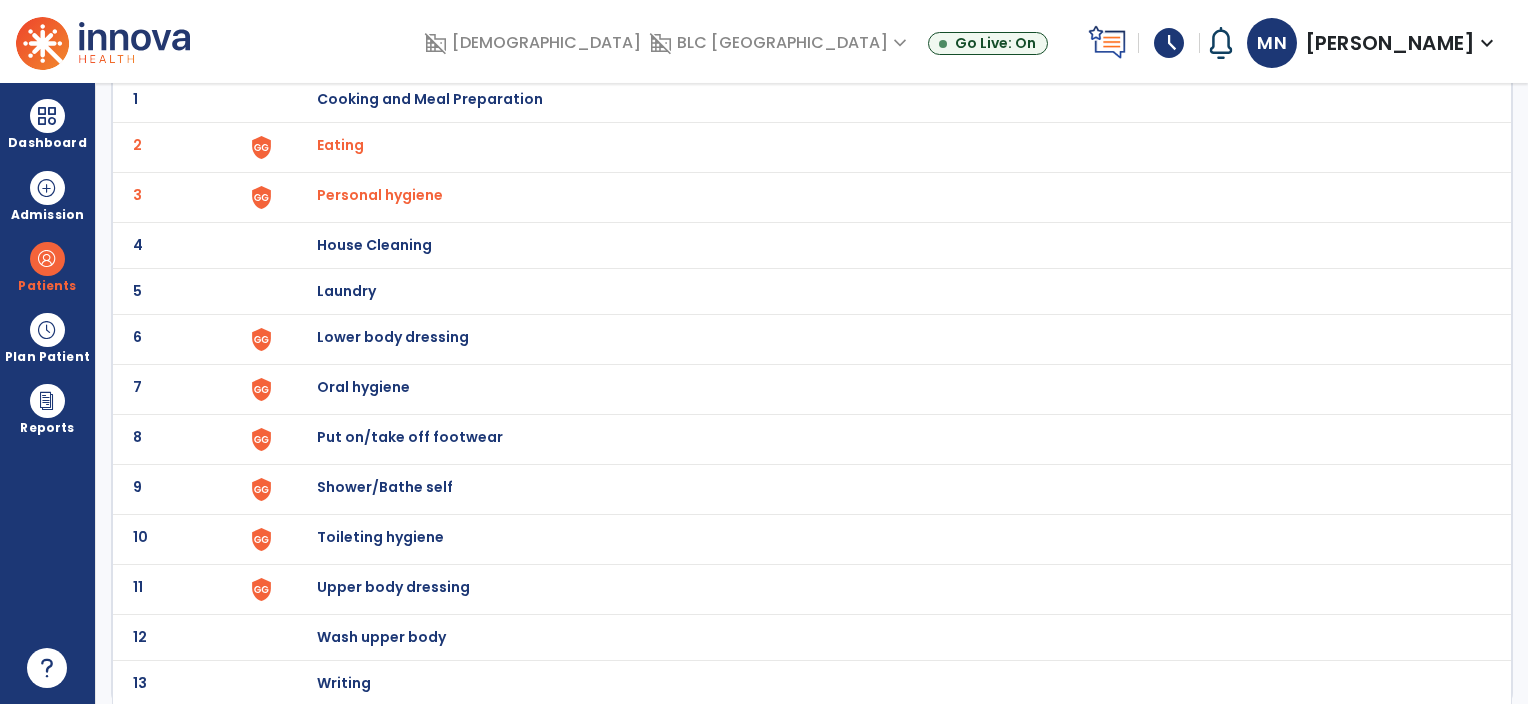 click on "Lower body dressing" at bounding box center (430, 99) 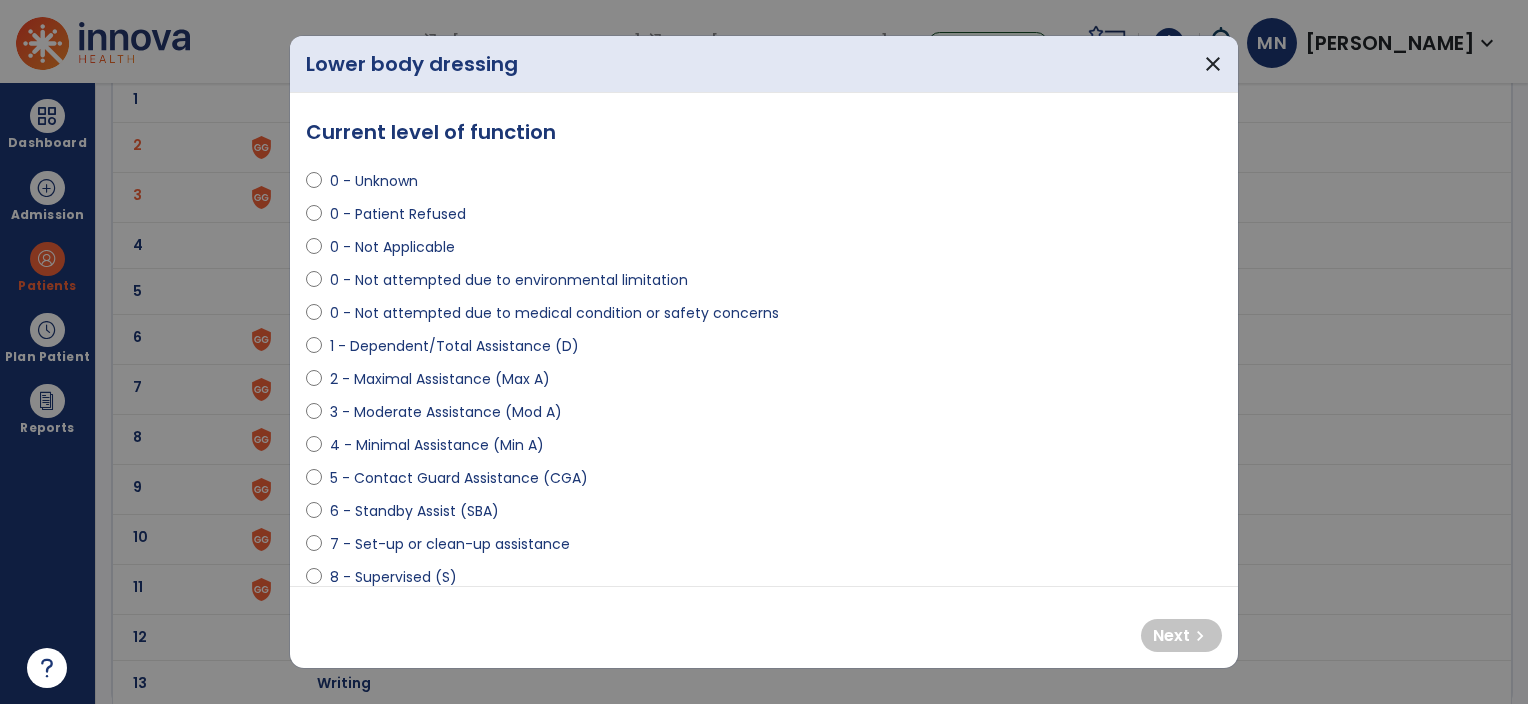 click on "2 - Maximal Assistance (Max A)" at bounding box center (440, 379) 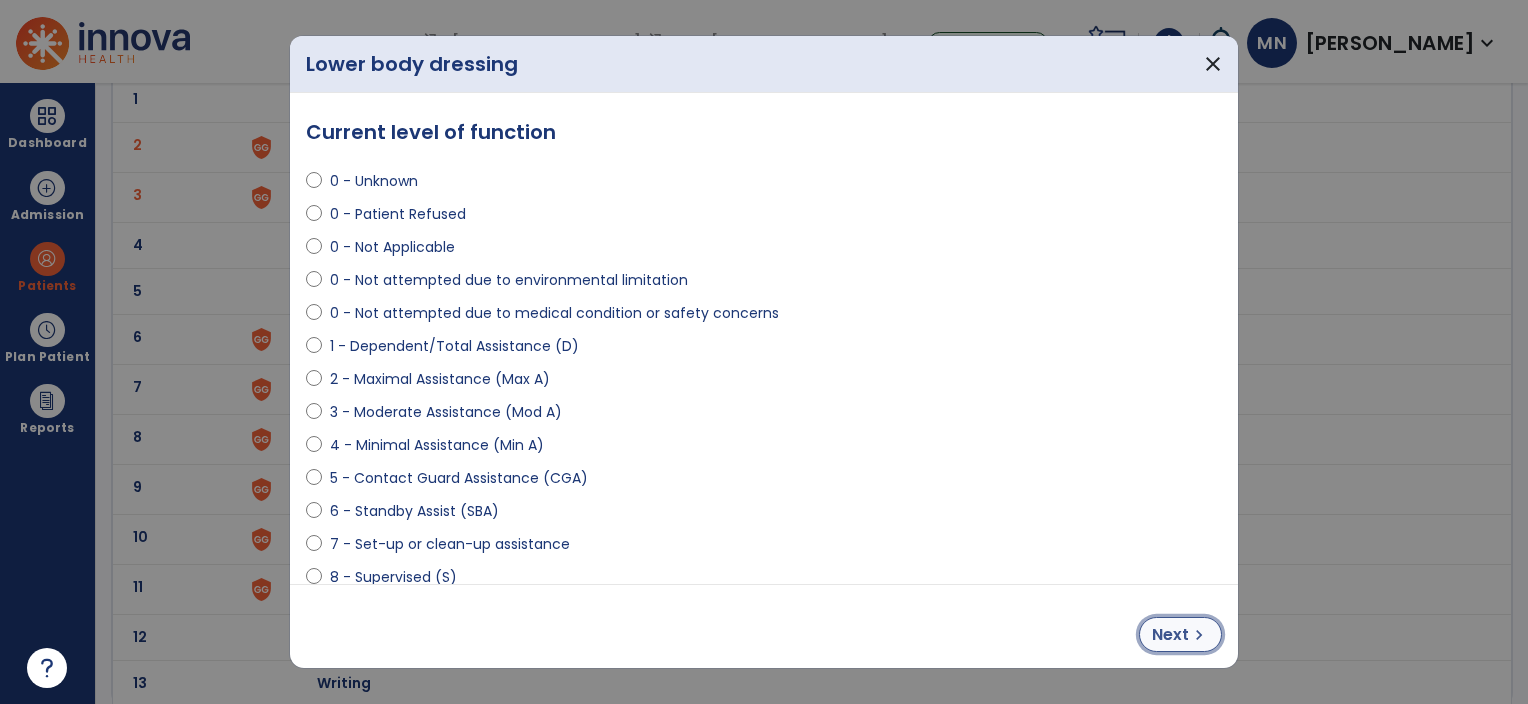 click on "chevron_right" at bounding box center [1199, 635] 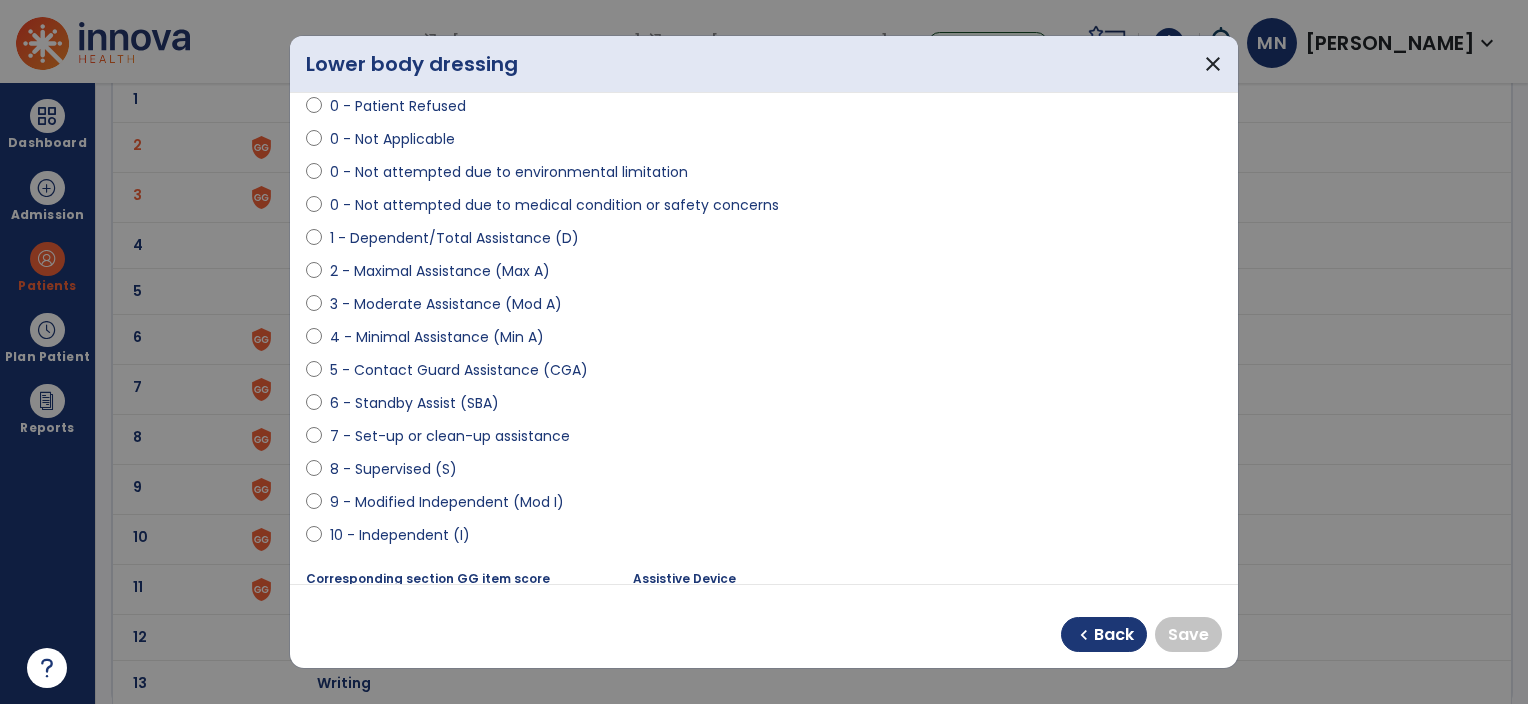 scroll, scrollTop: 120, scrollLeft: 0, axis: vertical 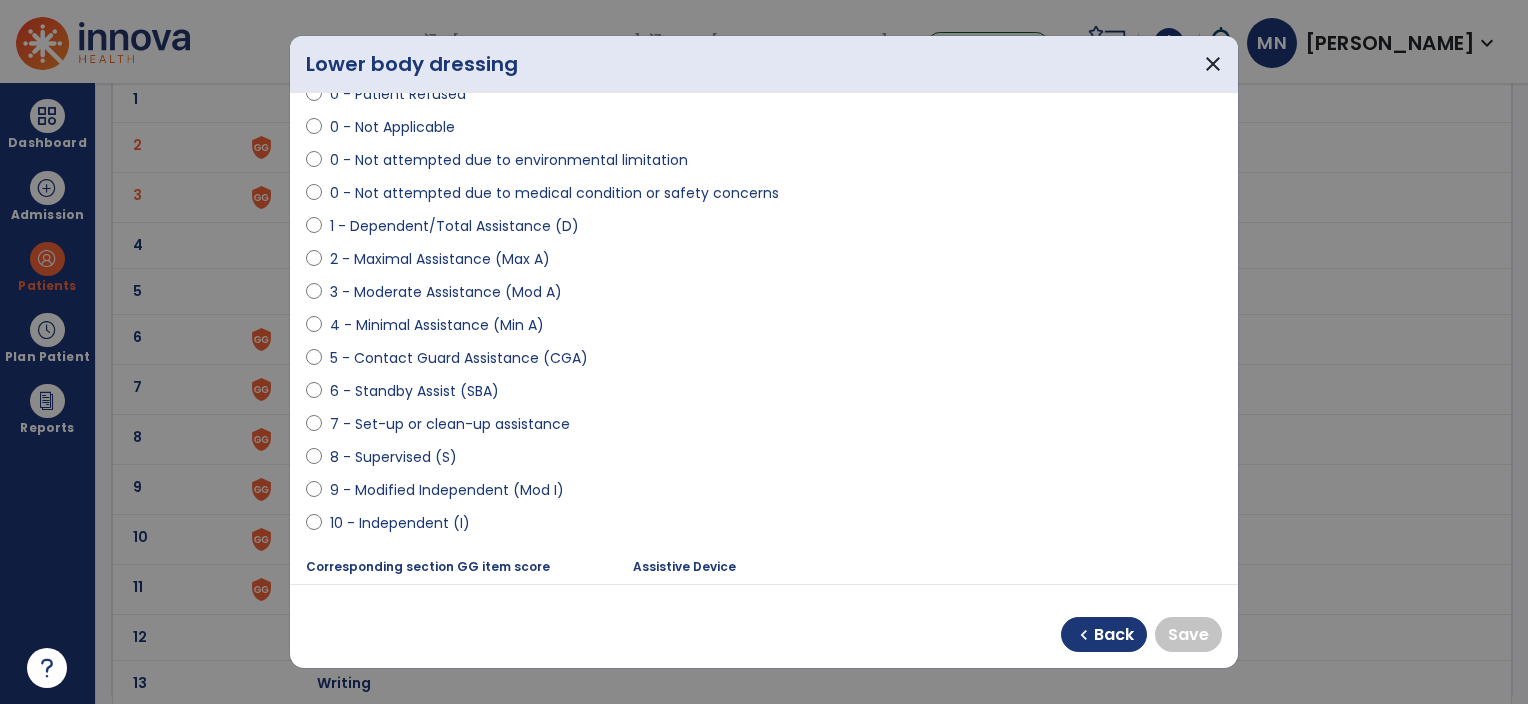 click on "10 - Independent (I)" at bounding box center (400, 523) 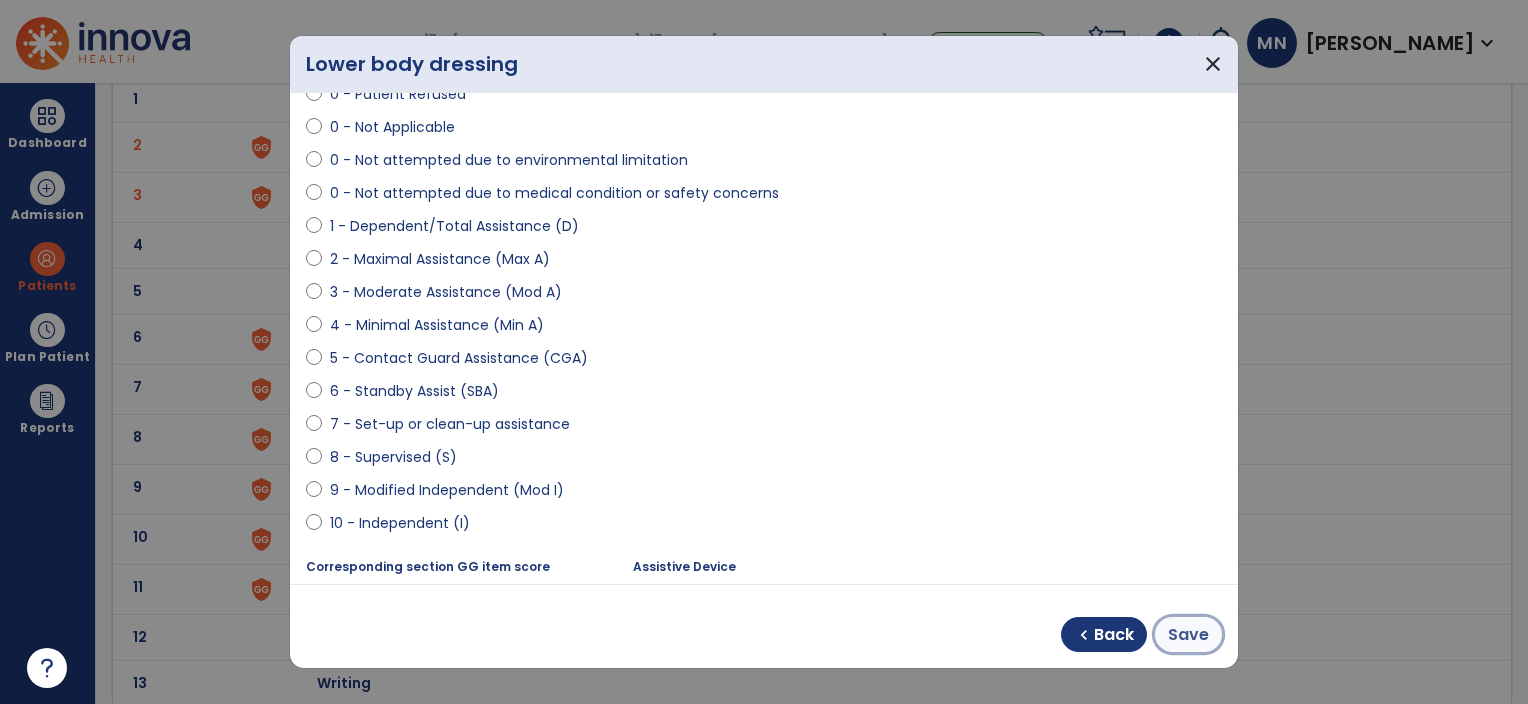 click on "Save" at bounding box center [1188, 635] 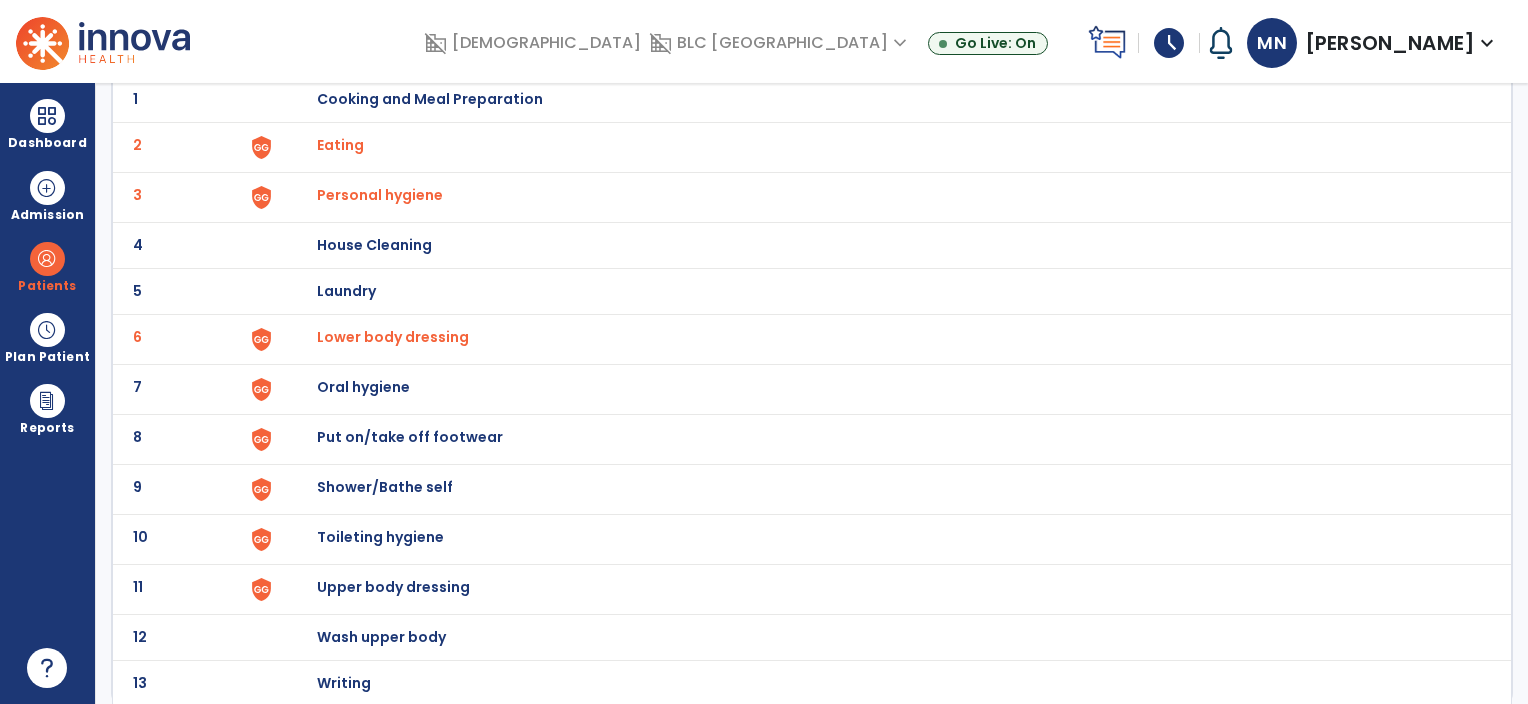 click on "Oral hygiene" at bounding box center (430, 99) 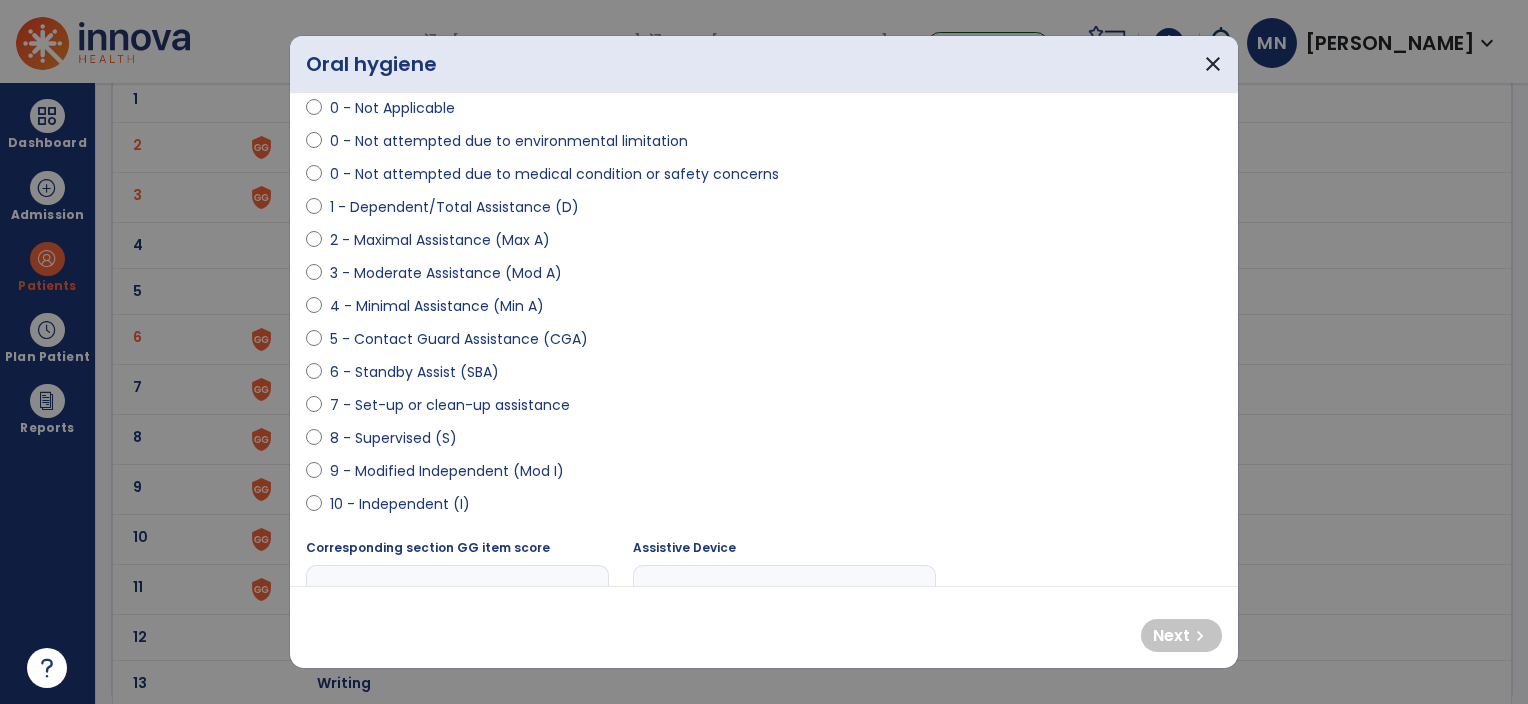 scroll, scrollTop: 140, scrollLeft: 0, axis: vertical 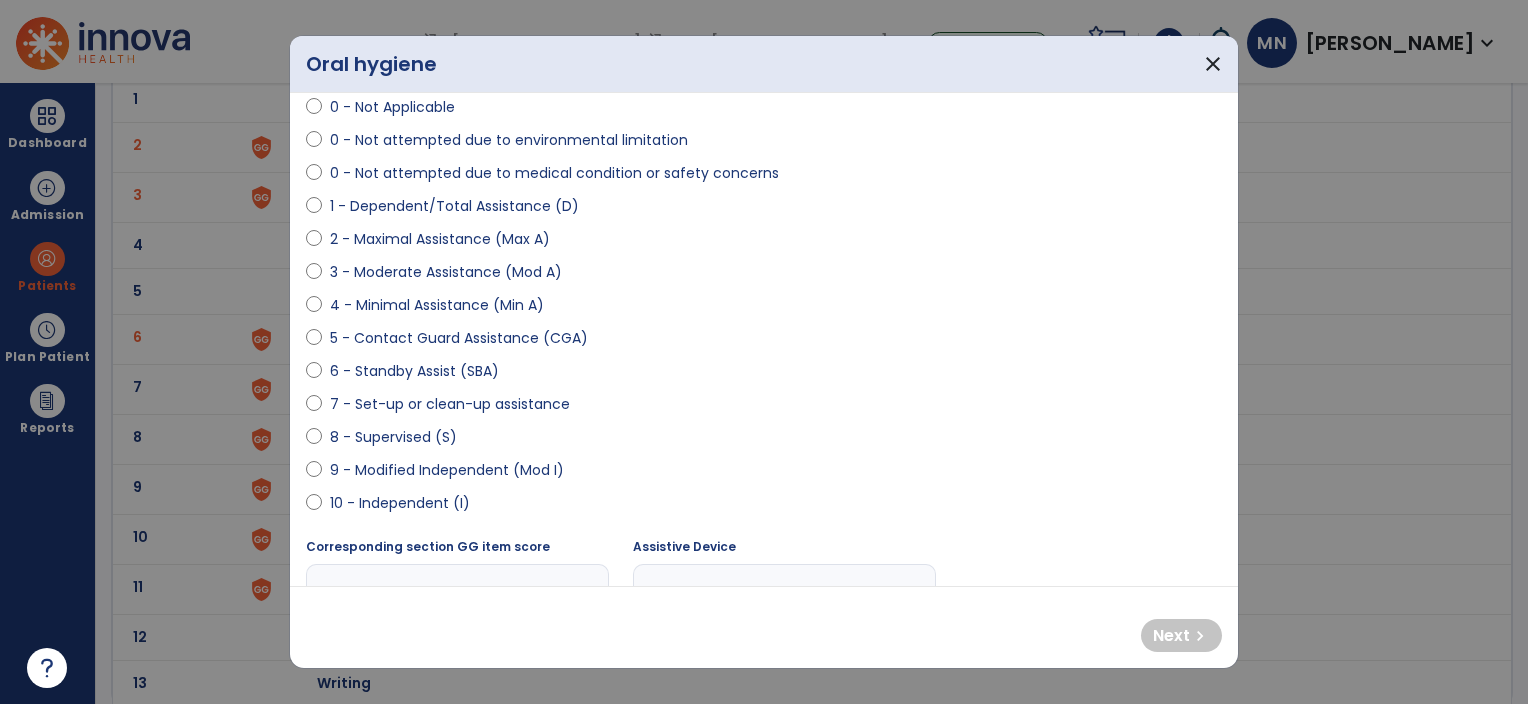 click on "10 - Independent (I)" at bounding box center (400, 503) 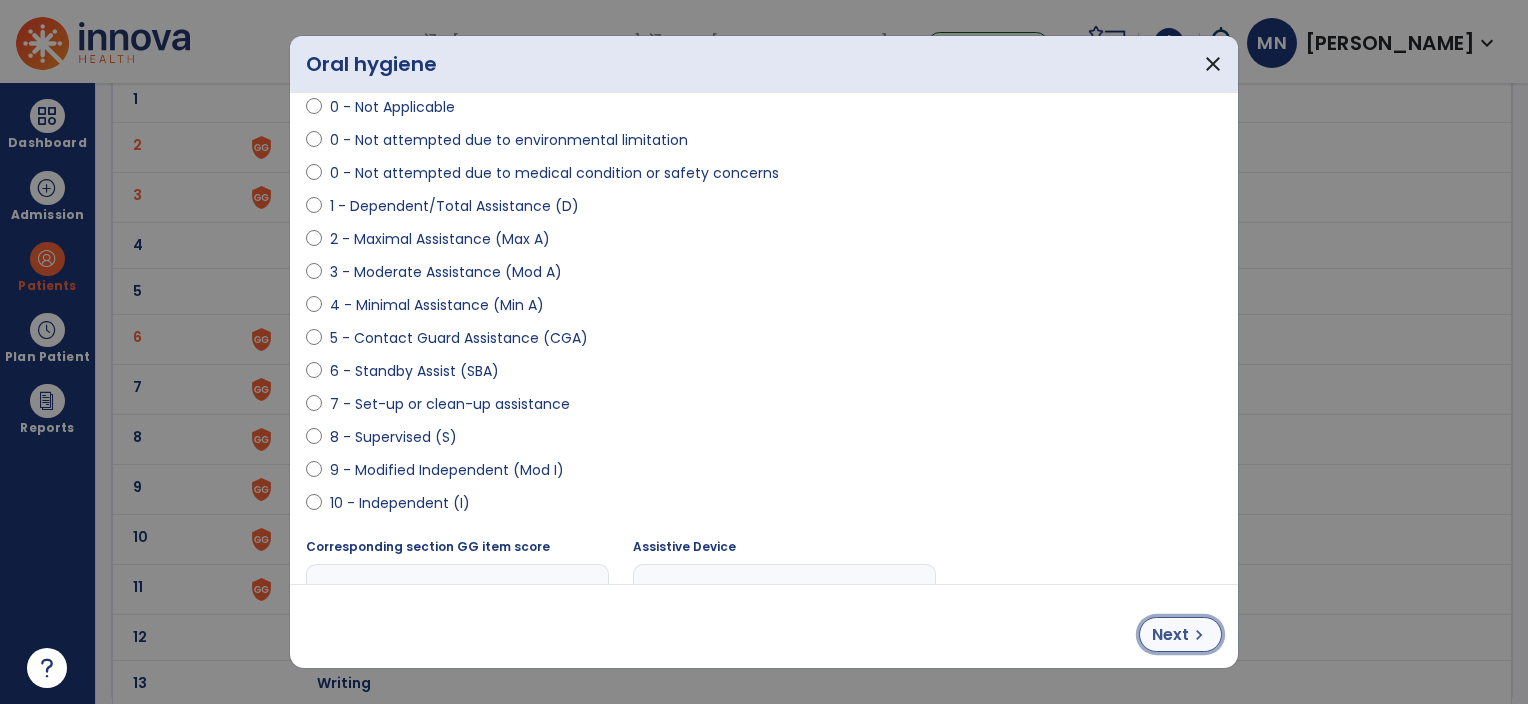 click on "Next  chevron_right" at bounding box center [1180, 634] 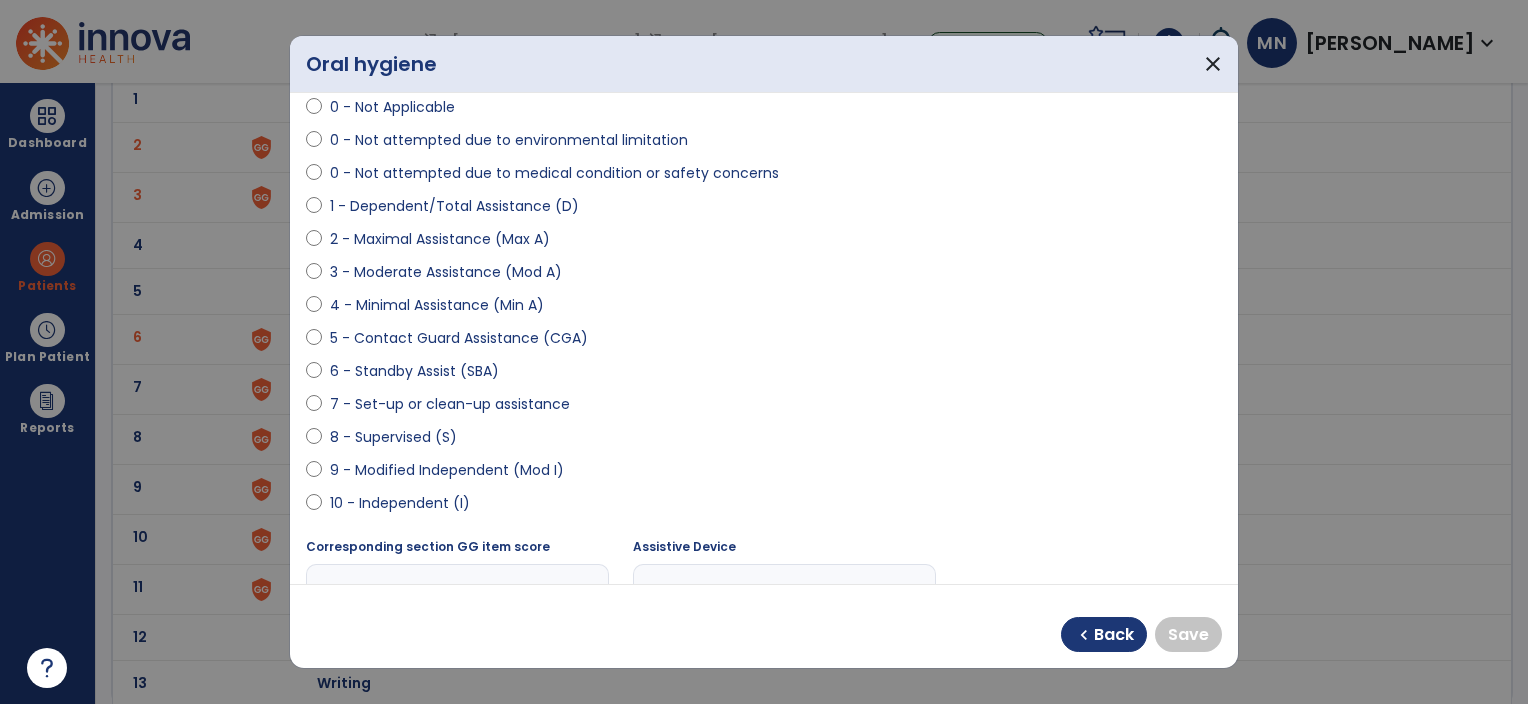 click on "10 - Independent (I)" at bounding box center [400, 503] 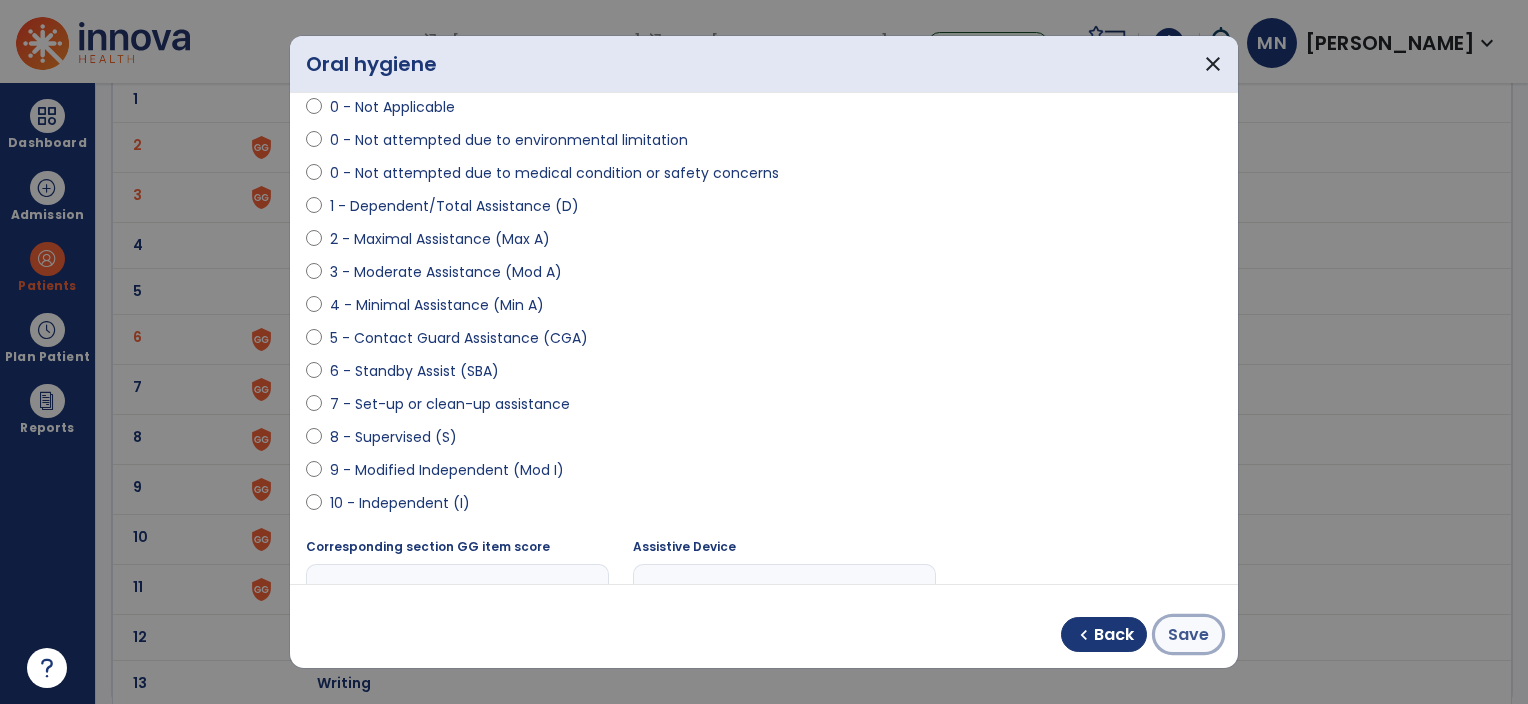 click on "Save" at bounding box center (1188, 635) 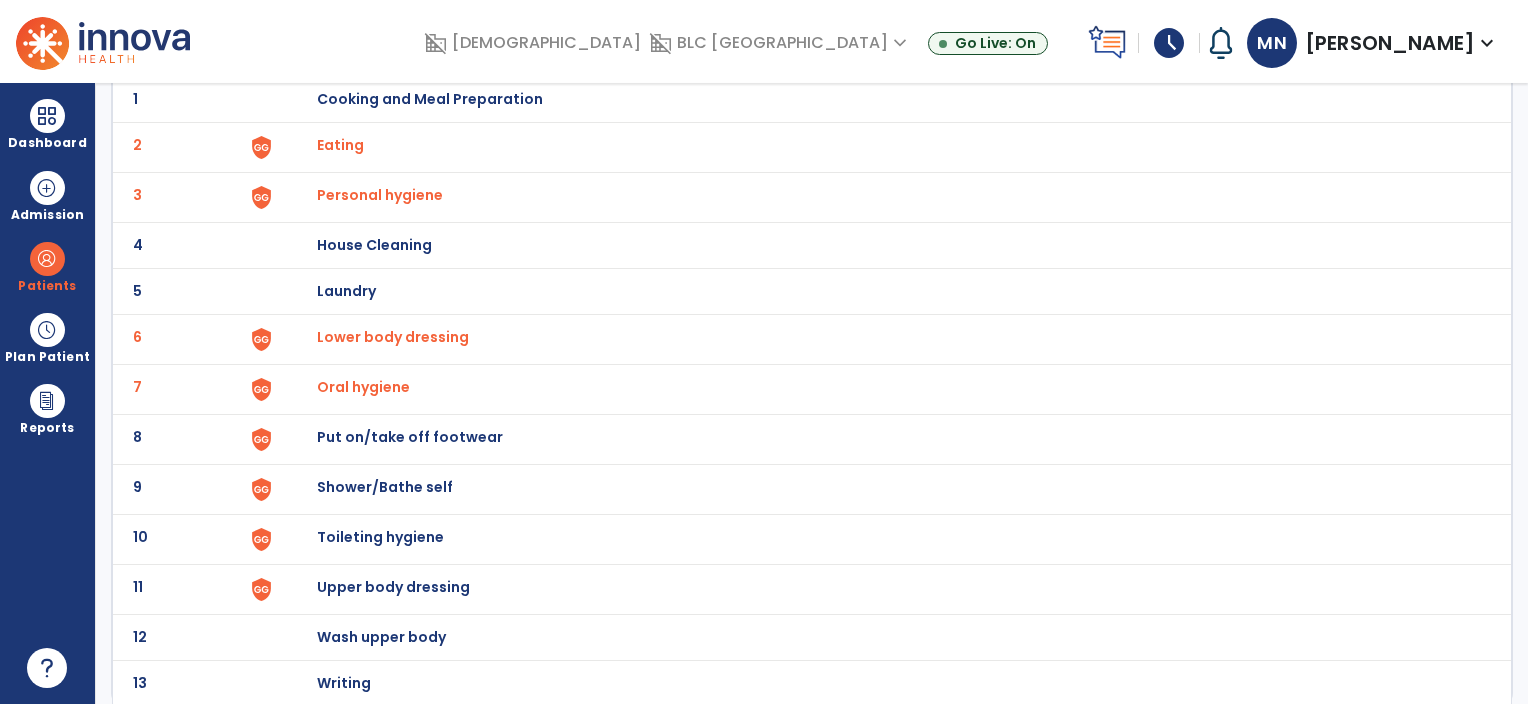 click on "Put on/take off footwear" at bounding box center (430, 99) 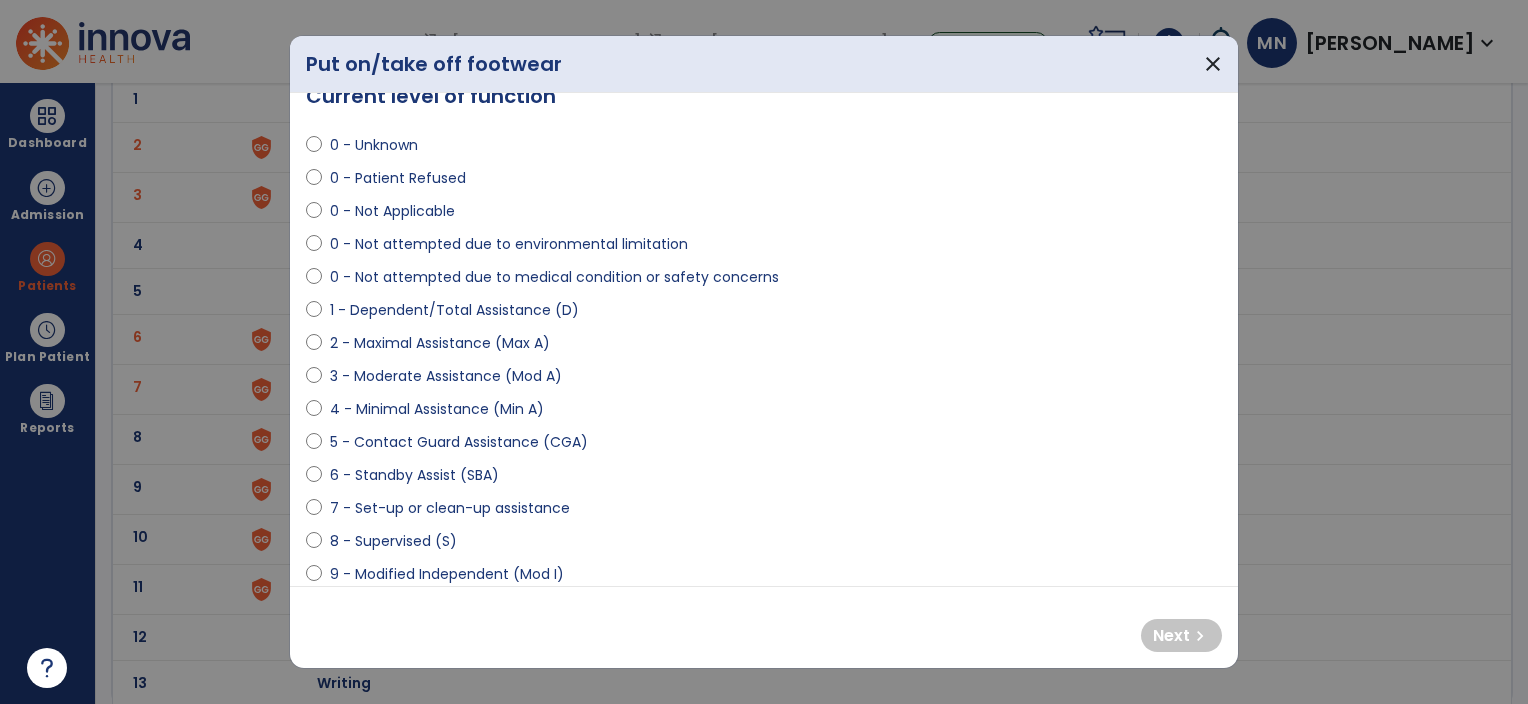scroll, scrollTop: 38, scrollLeft: 0, axis: vertical 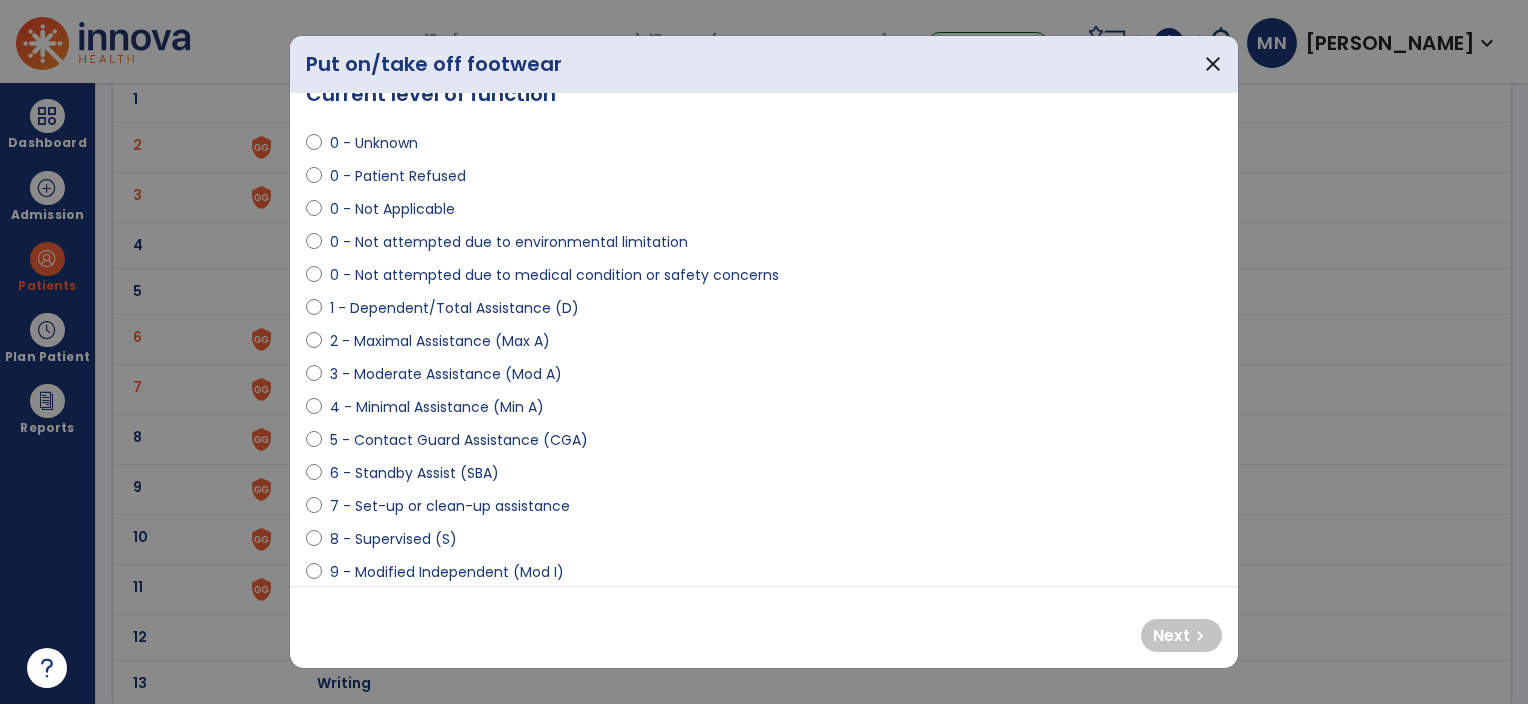 click on "2 - Maximal Assistance (Max A)" at bounding box center (440, 341) 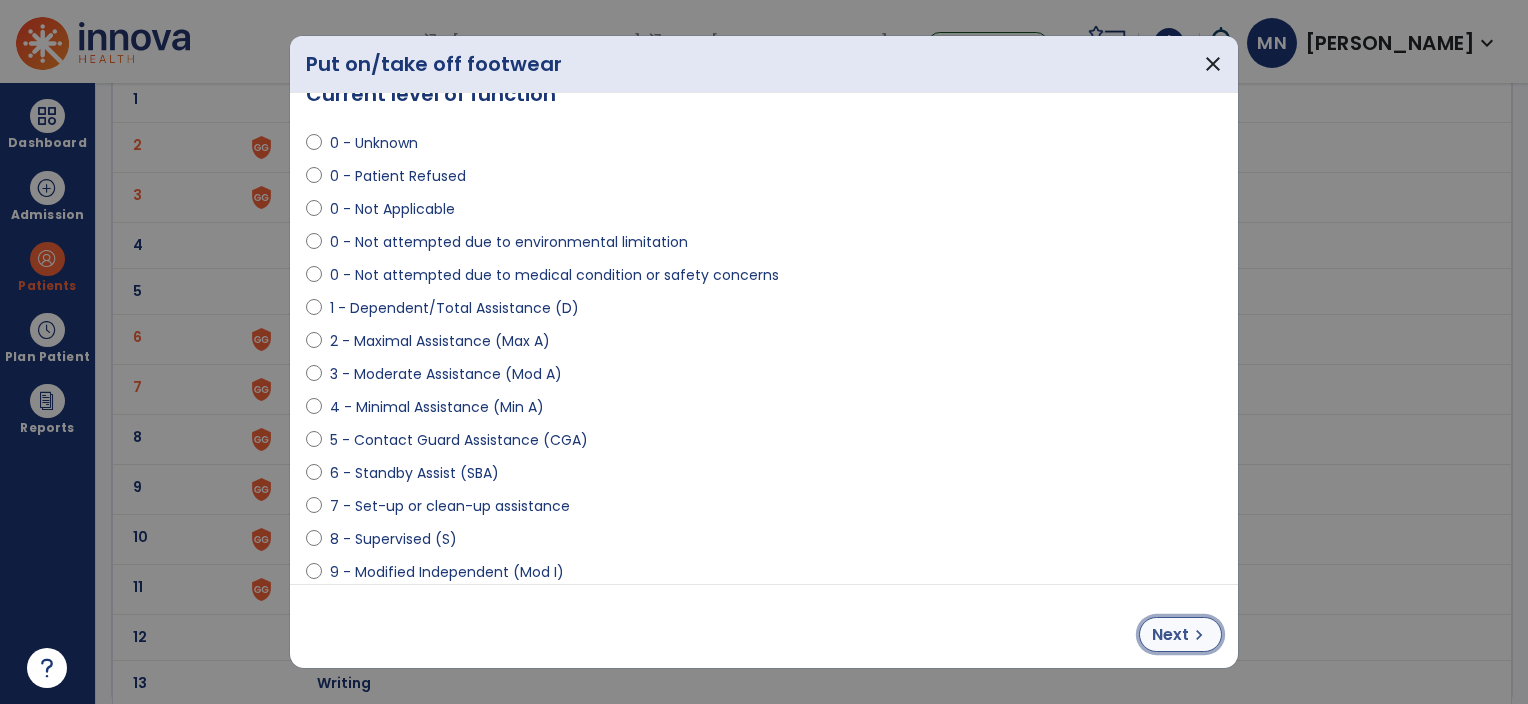 click on "Next" at bounding box center [1170, 635] 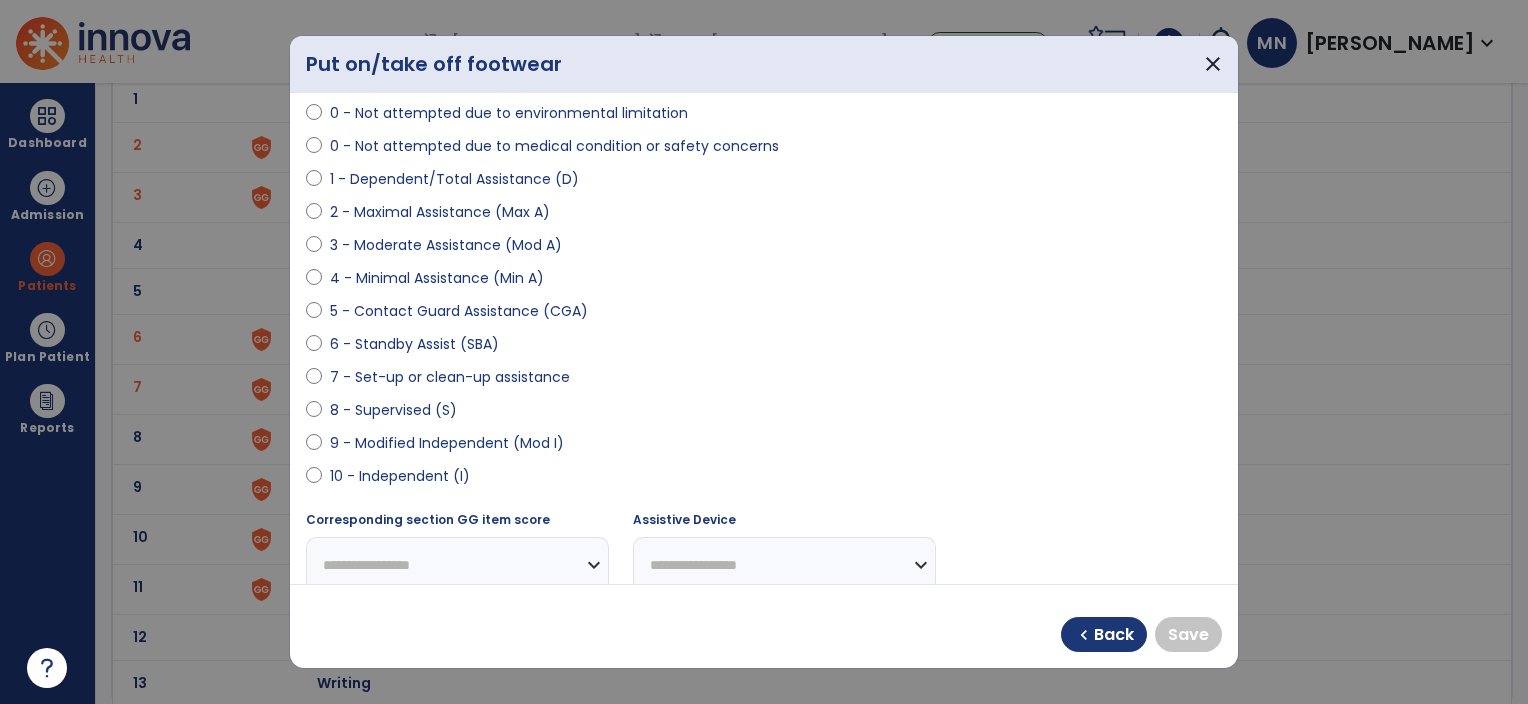 scroll, scrollTop: 168, scrollLeft: 0, axis: vertical 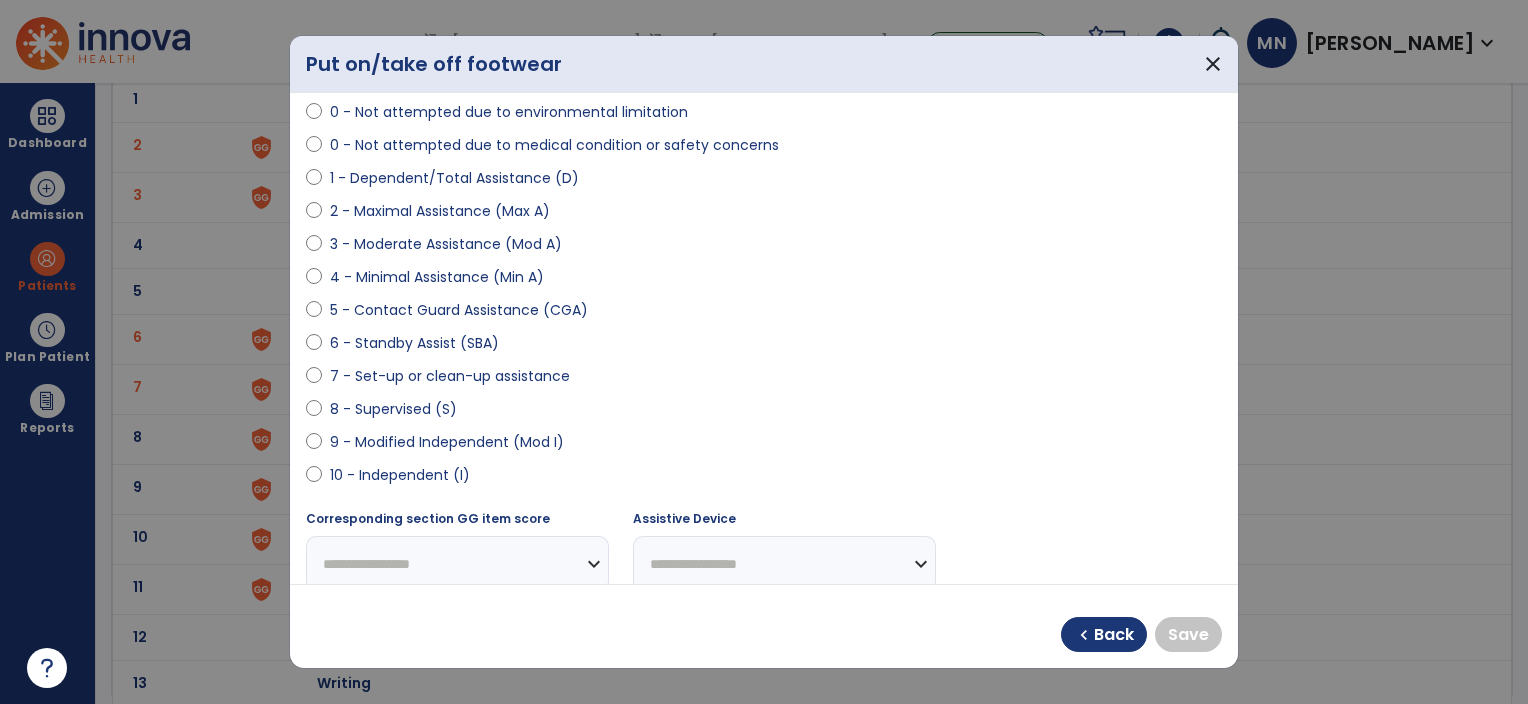 click on "10 - Independent (I)" at bounding box center [400, 475] 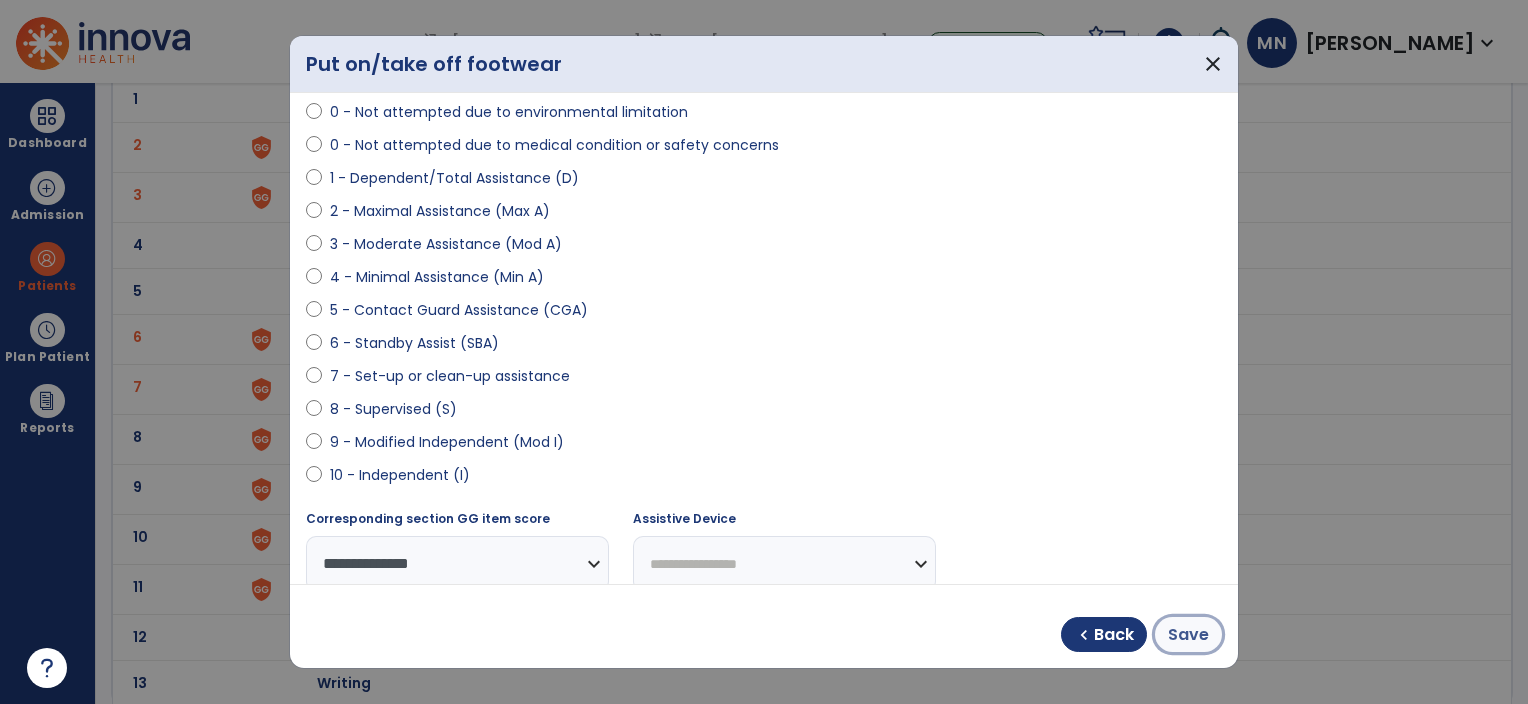 click on "Save" at bounding box center [1188, 635] 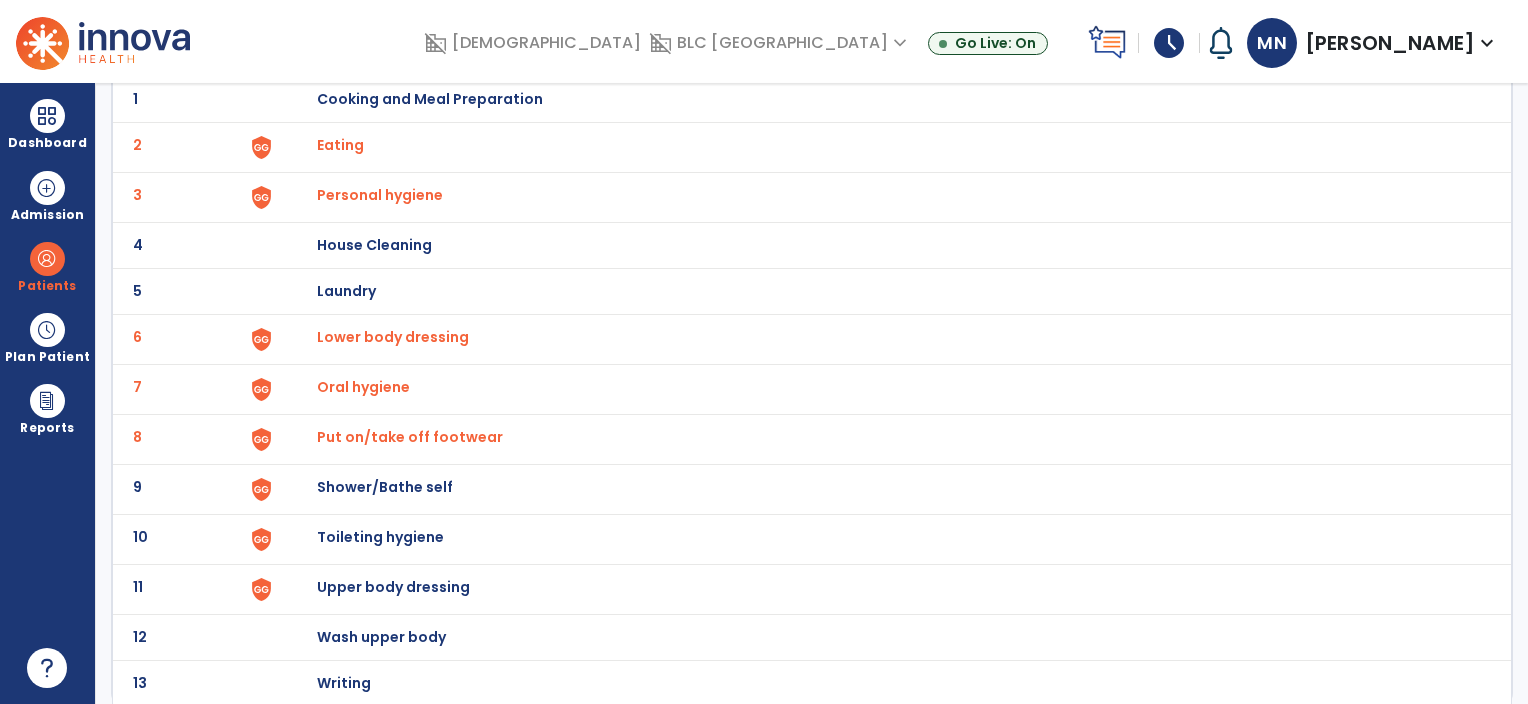 click on "Shower/Bathe self" at bounding box center (884, 99) 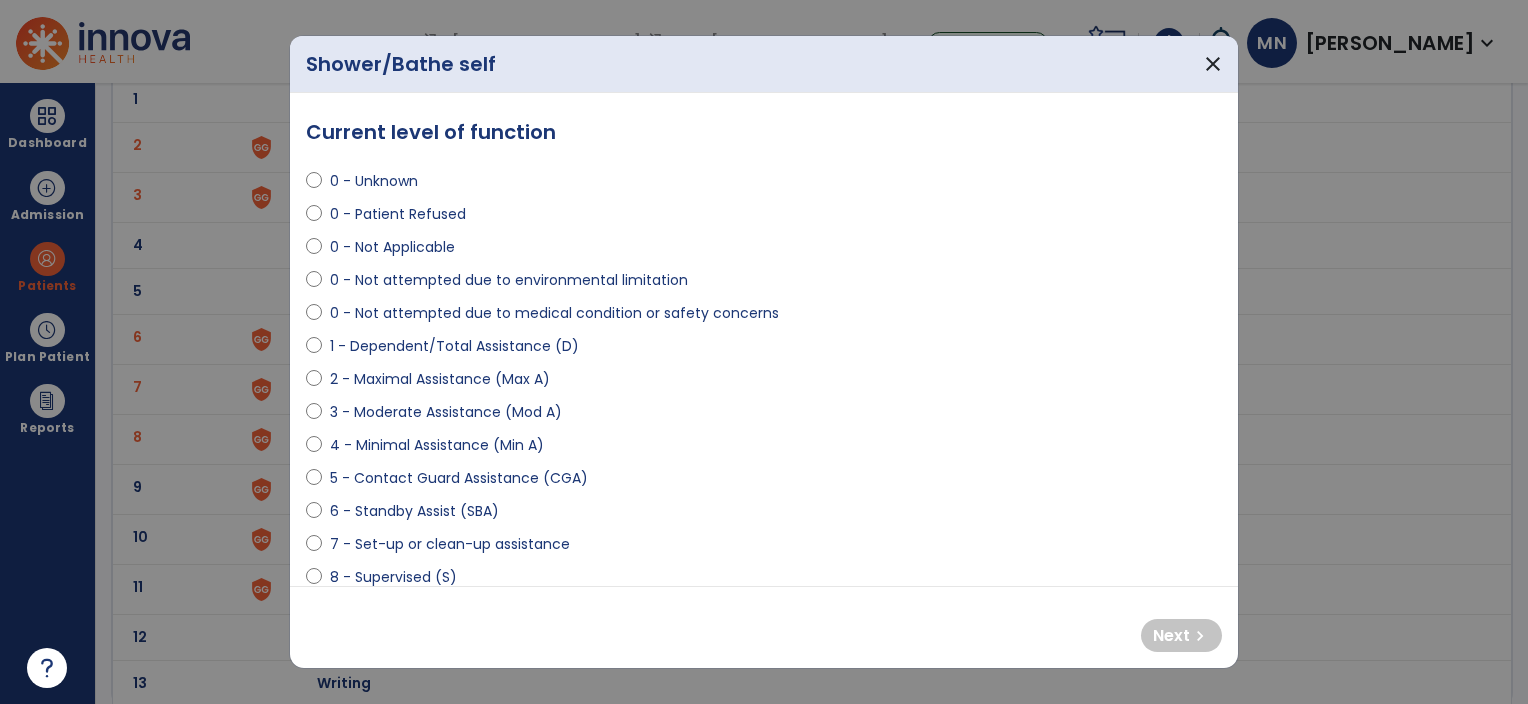 click on "0 - Not attempted due to environmental limitation" at bounding box center (509, 280) 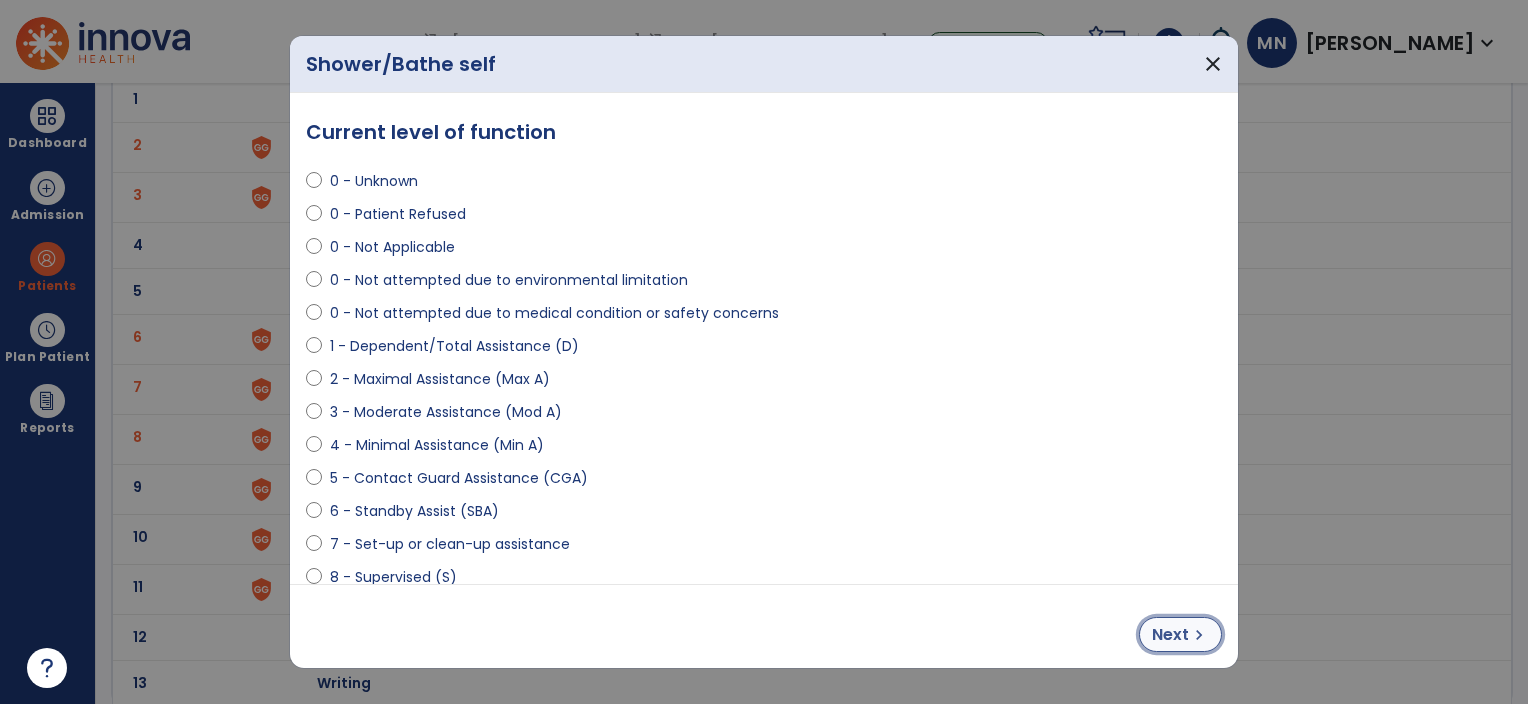 click on "chevron_right" at bounding box center [1199, 635] 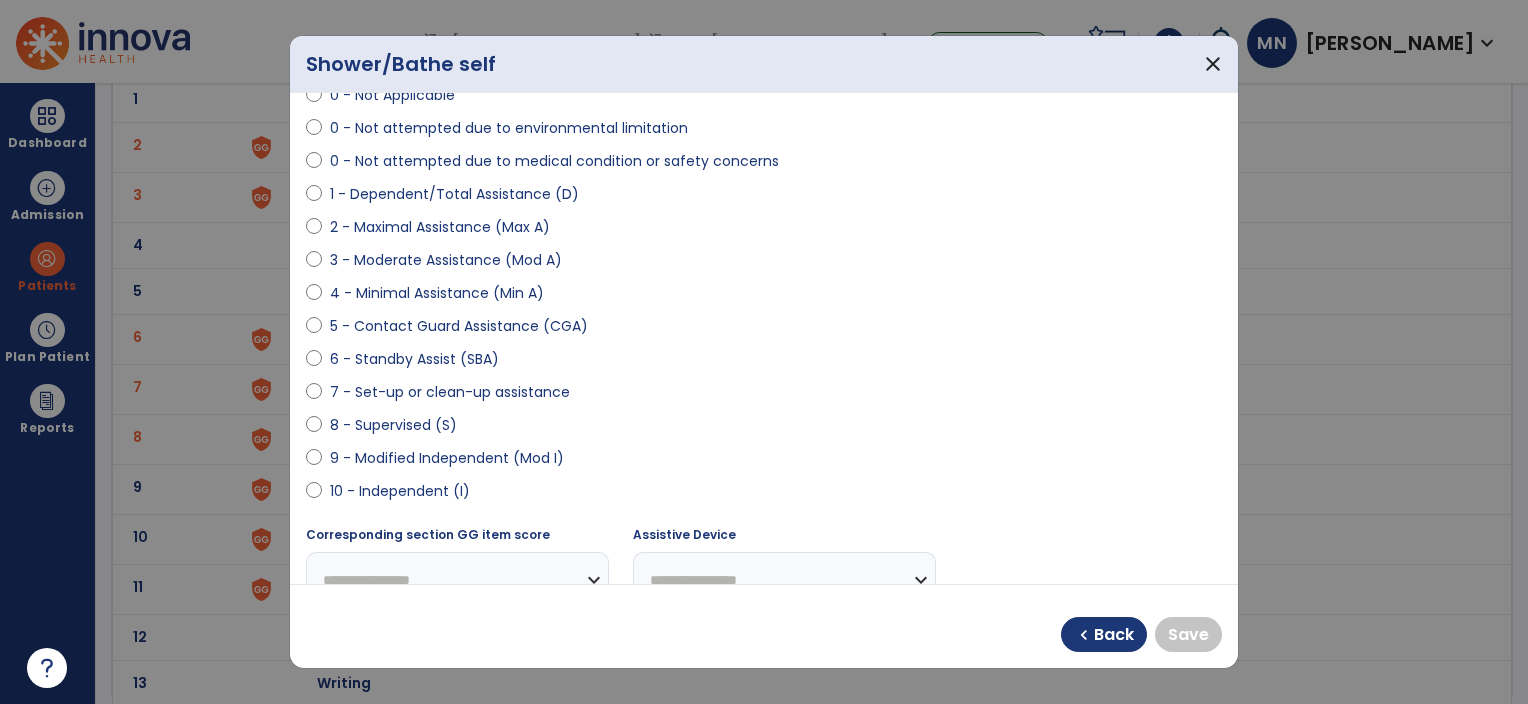 scroll, scrollTop: 167, scrollLeft: 0, axis: vertical 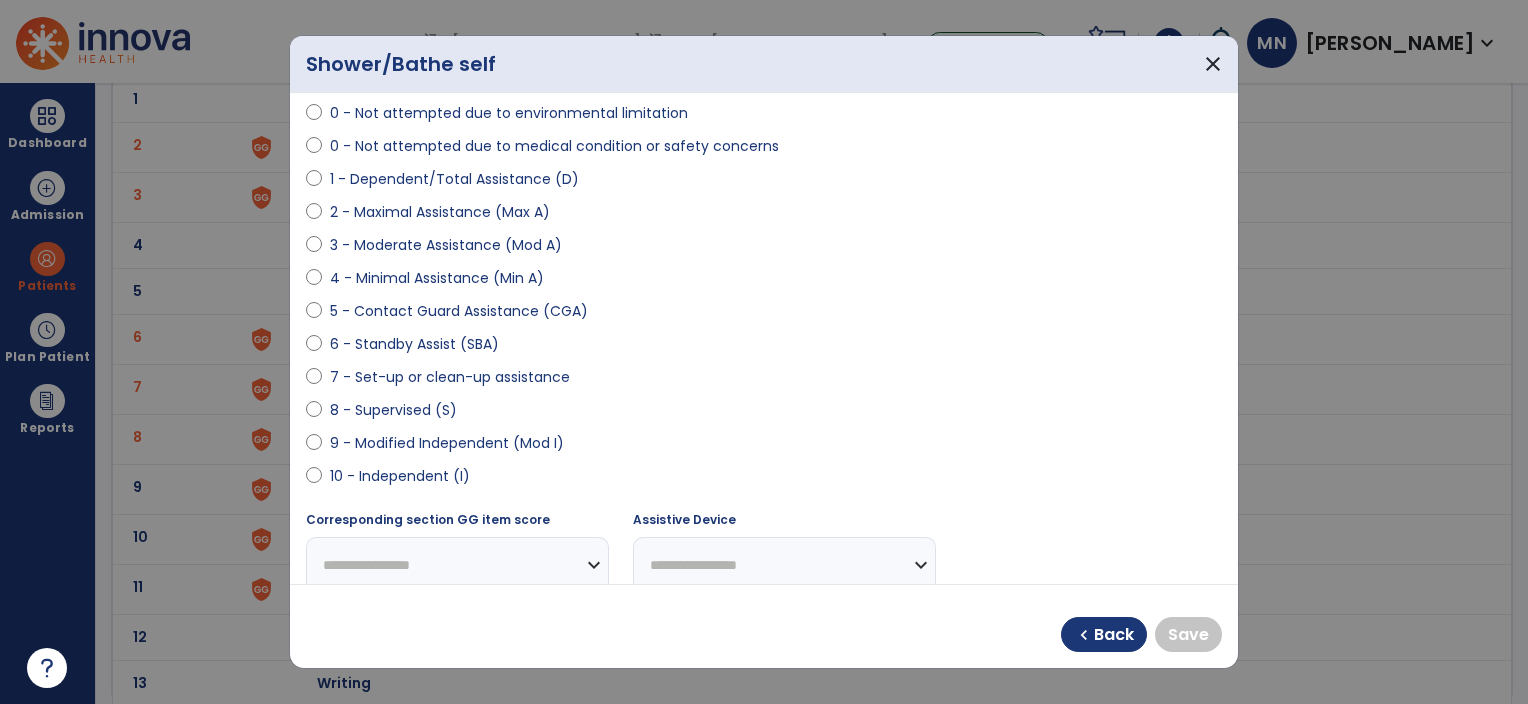 click on "10 - Independent (I)" at bounding box center (400, 476) 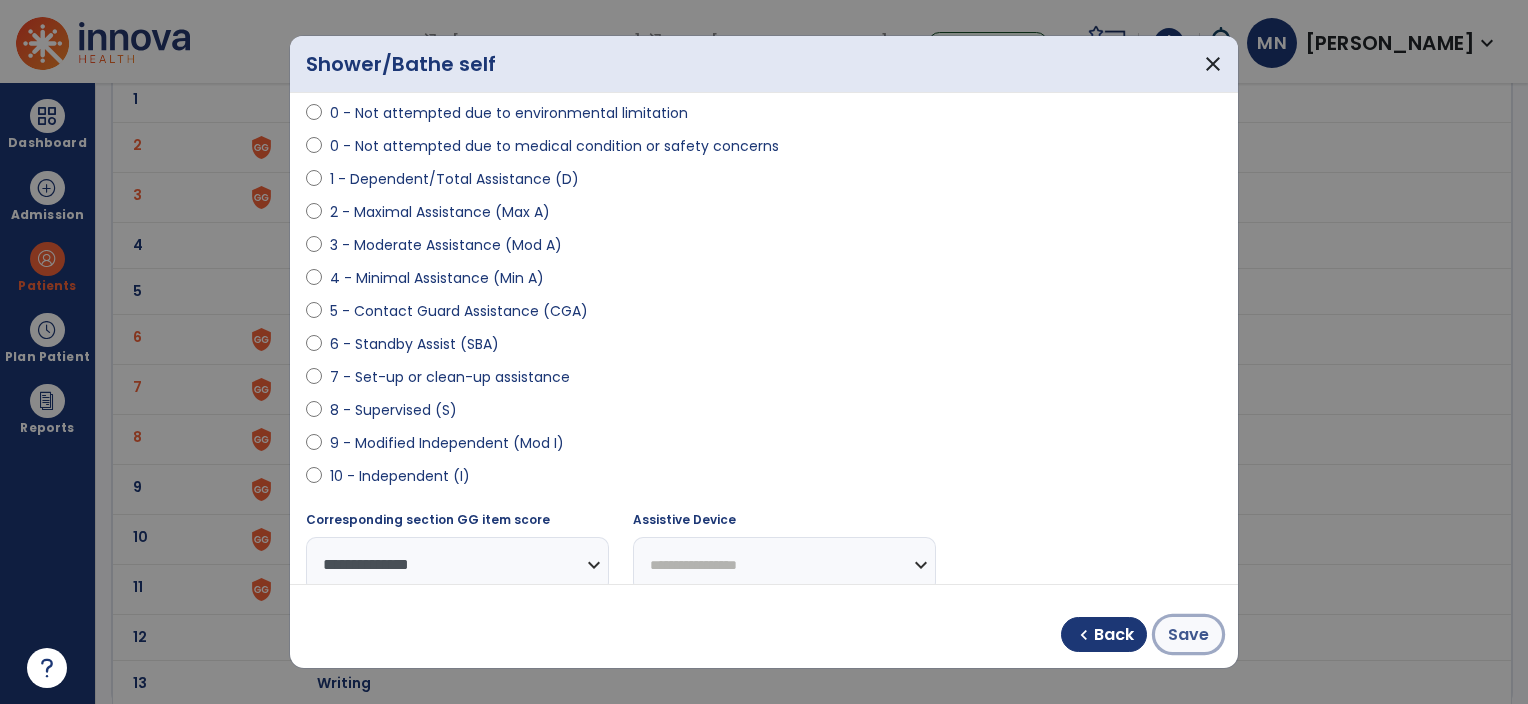 click on "Save" at bounding box center [1188, 634] 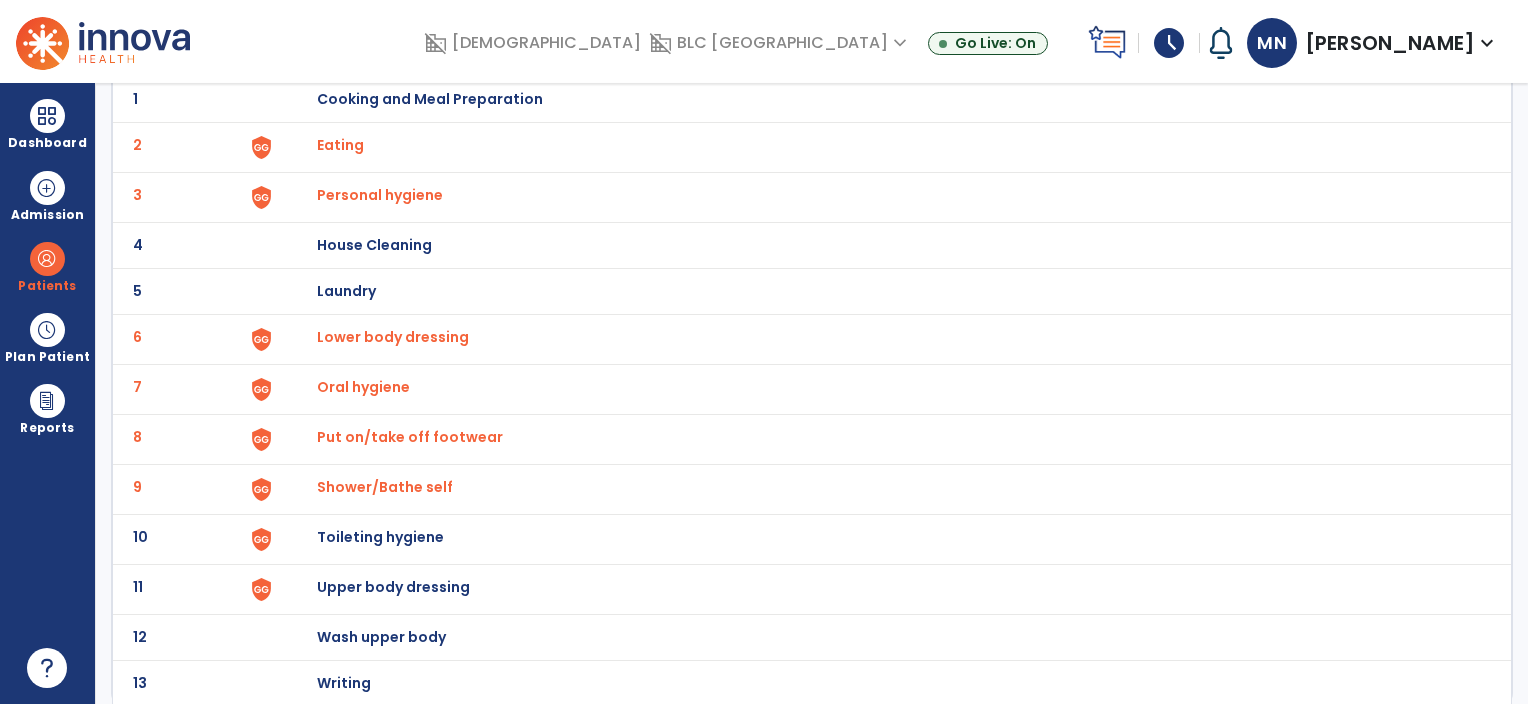 click on "Toileting hygiene" at bounding box center [884, 99] 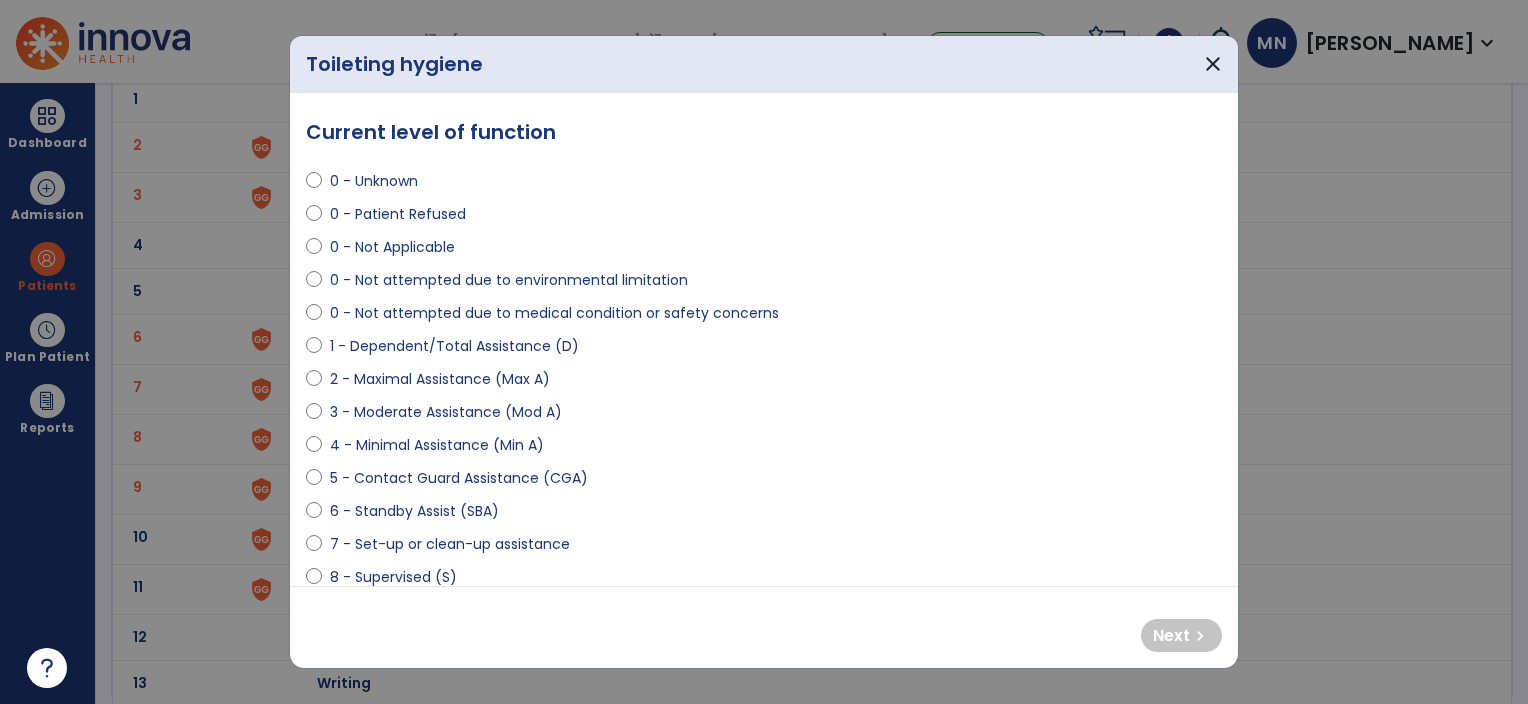 scroll, scrollTop: 40, scrollLeft: 0, axis: vertical 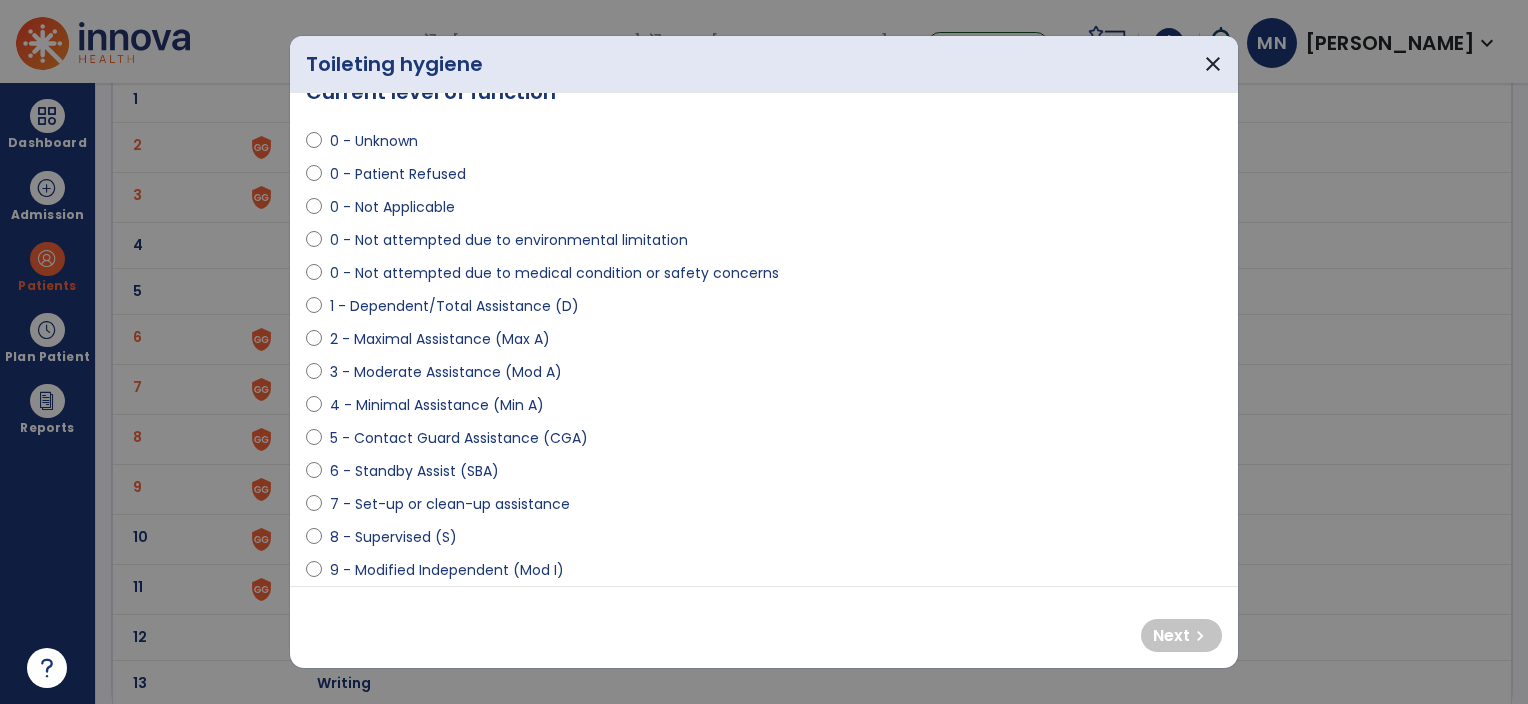 click on "2 - Maximal Assistance (Max A)" at bounding box center (440, 339) 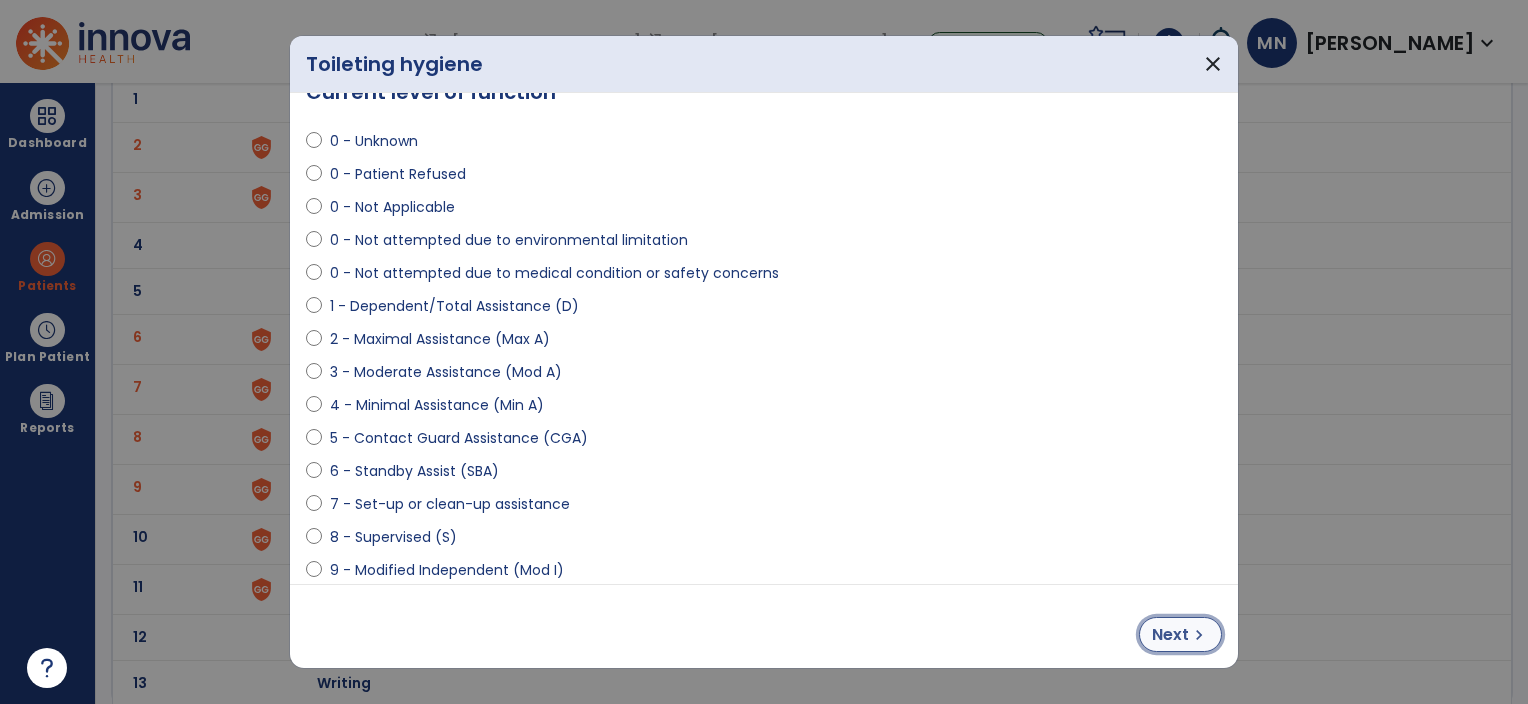 click on "chevron_right" at bounding box center [1199, 635] 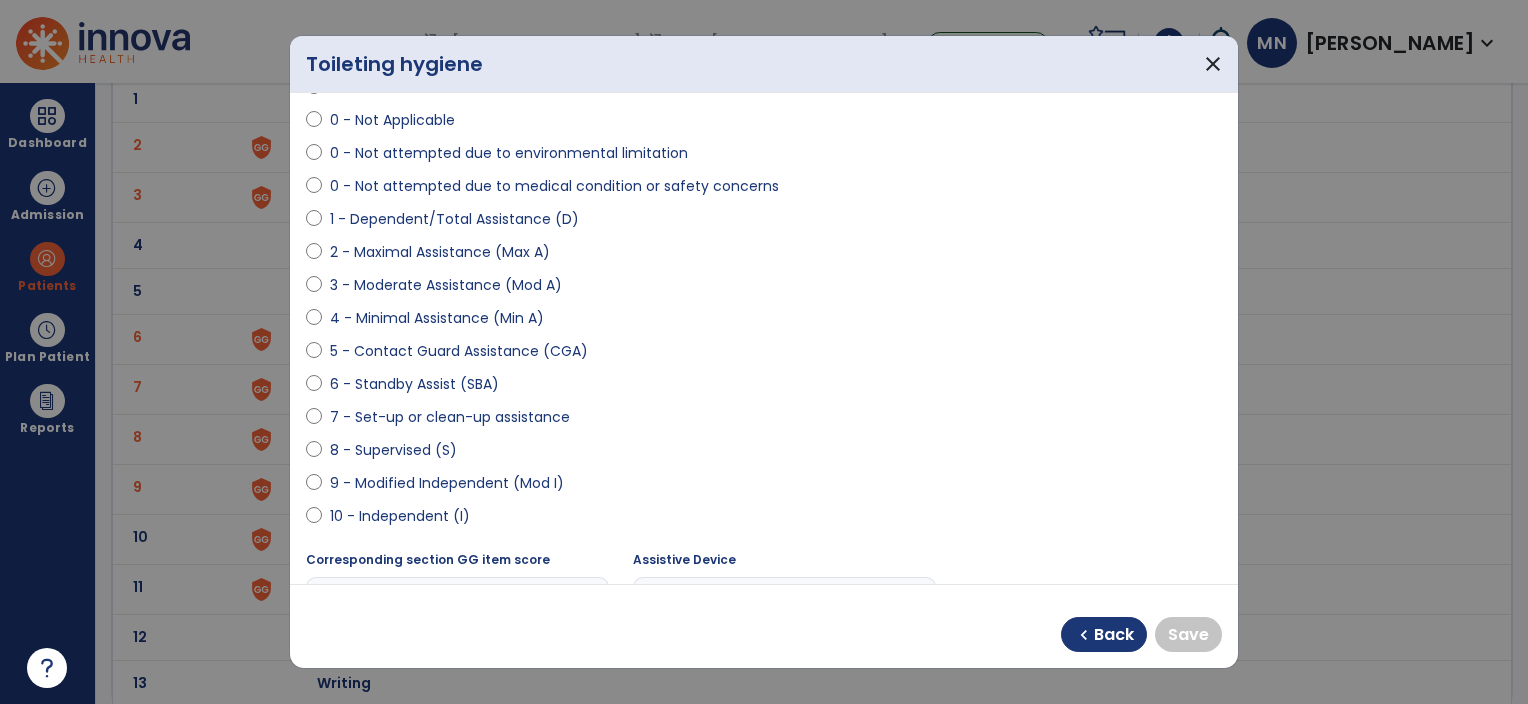 scroll, scrollTop: 136, scrollLeft: 0, axis: vertical 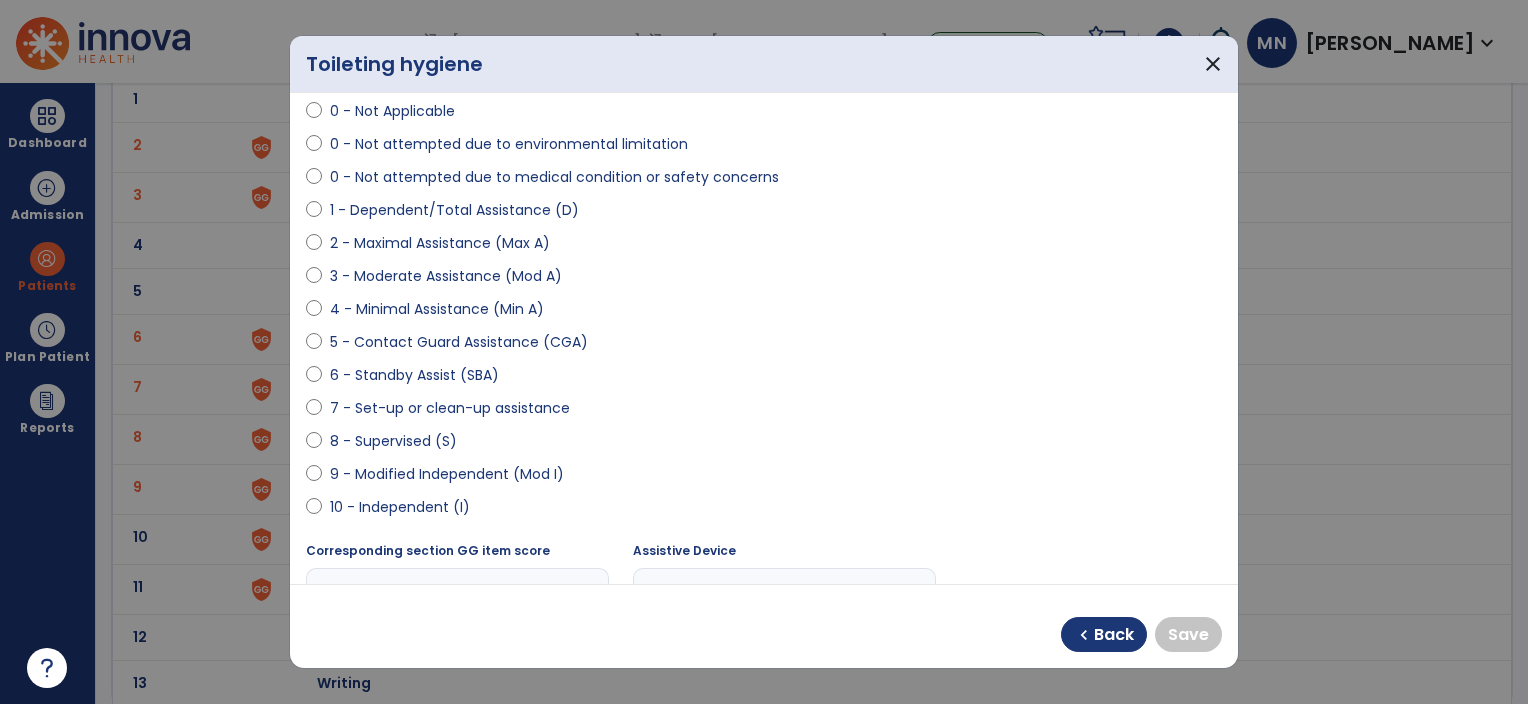 click on "10 - Independent (I)" at bounding box center [400, 507] 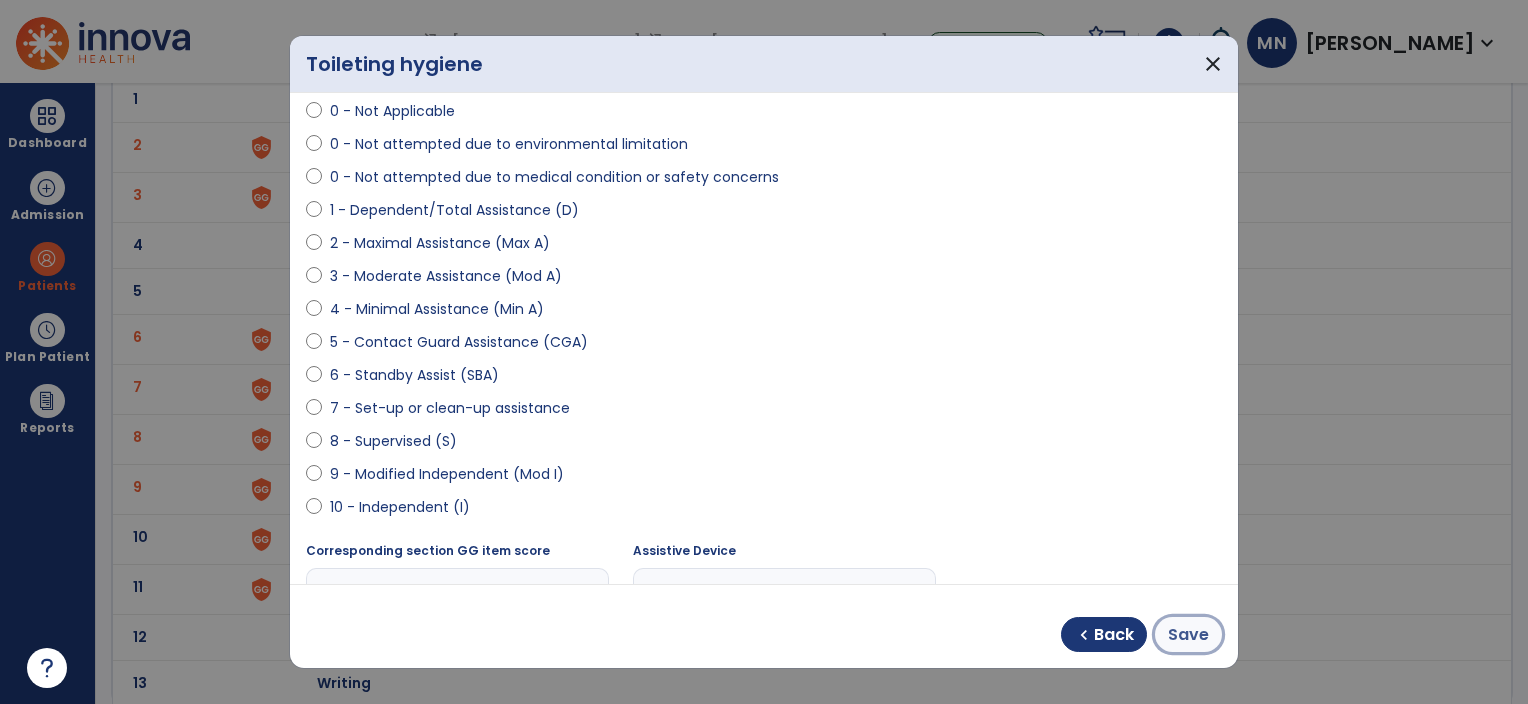 click on "Save" at bounding box center (1188, 634) 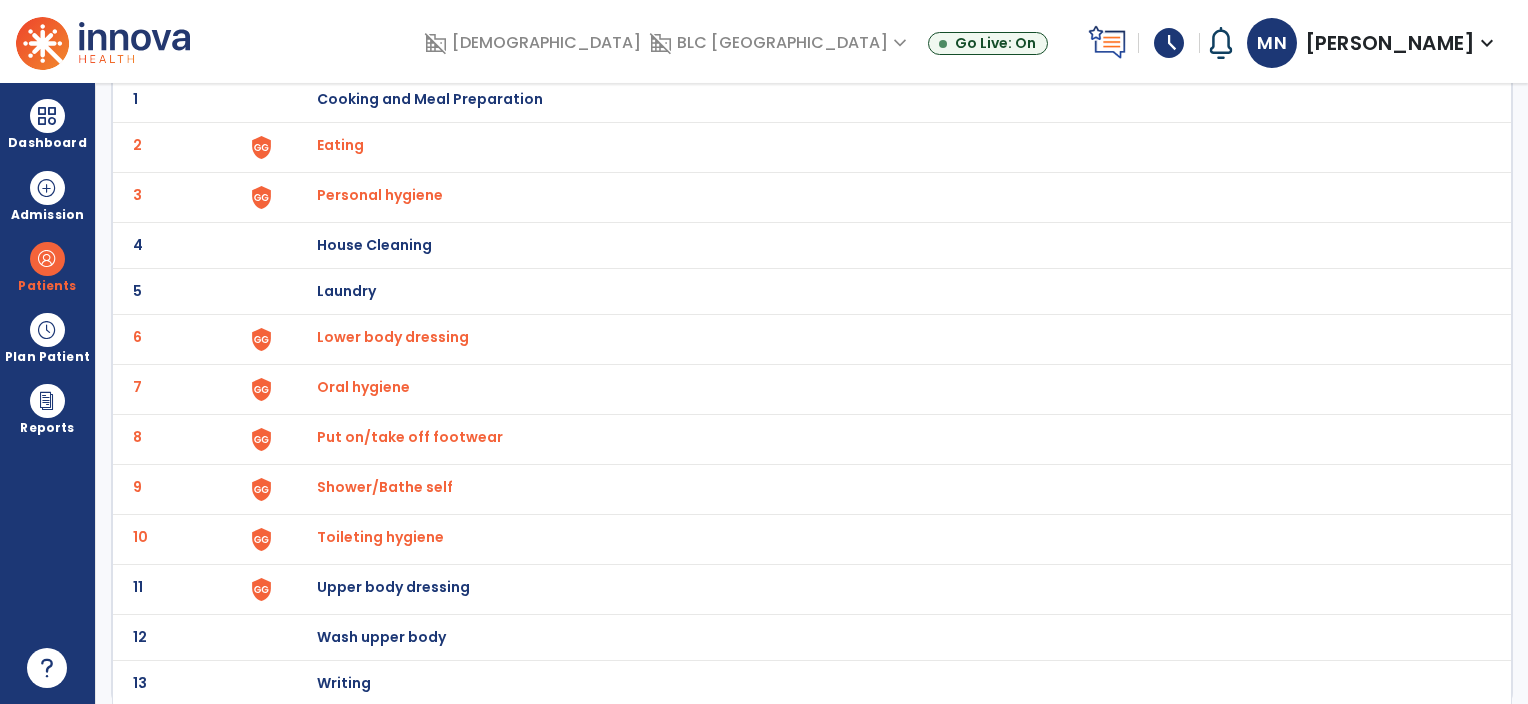 click on "Upper body dressing" at bounding box center [430, 99] 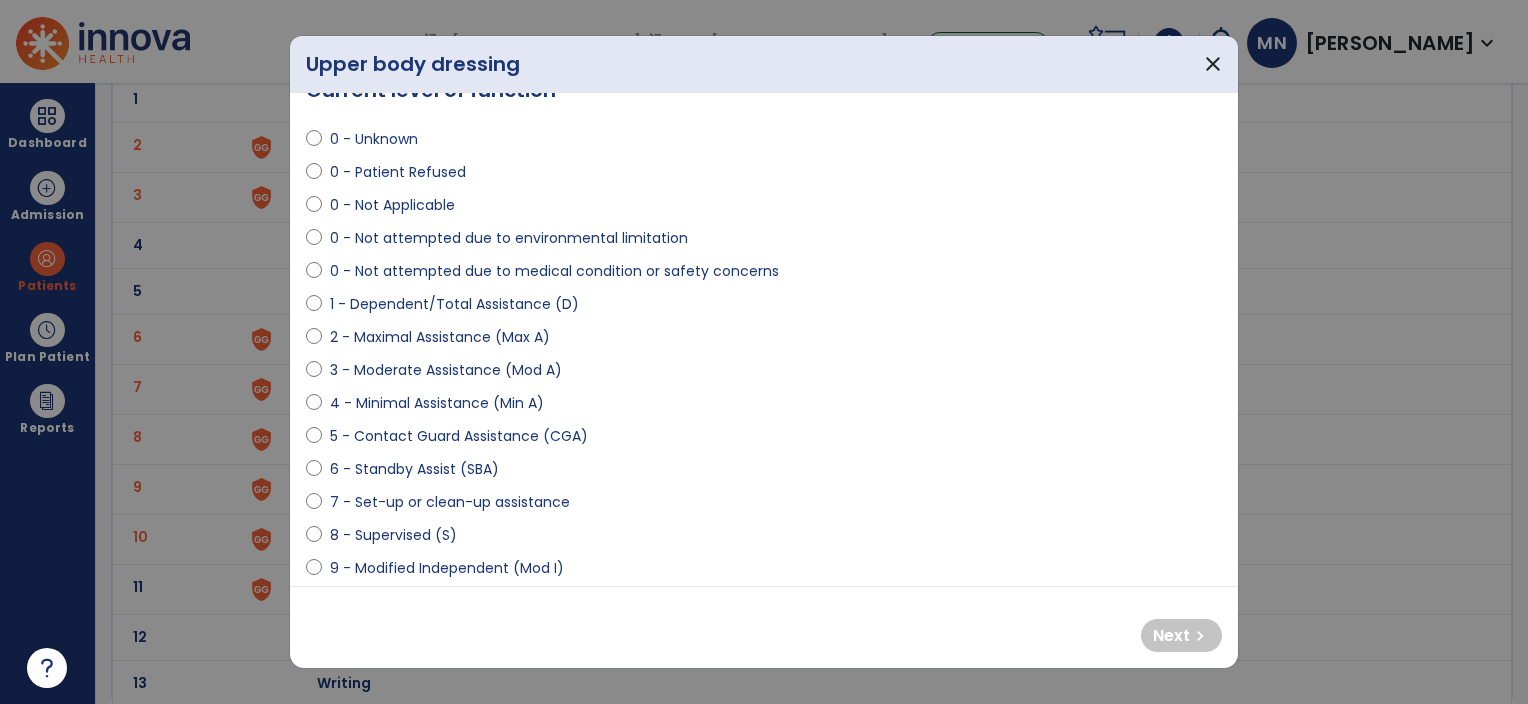 scroll, scrollTop: 46, scrollLeft: 0, axis: vertical 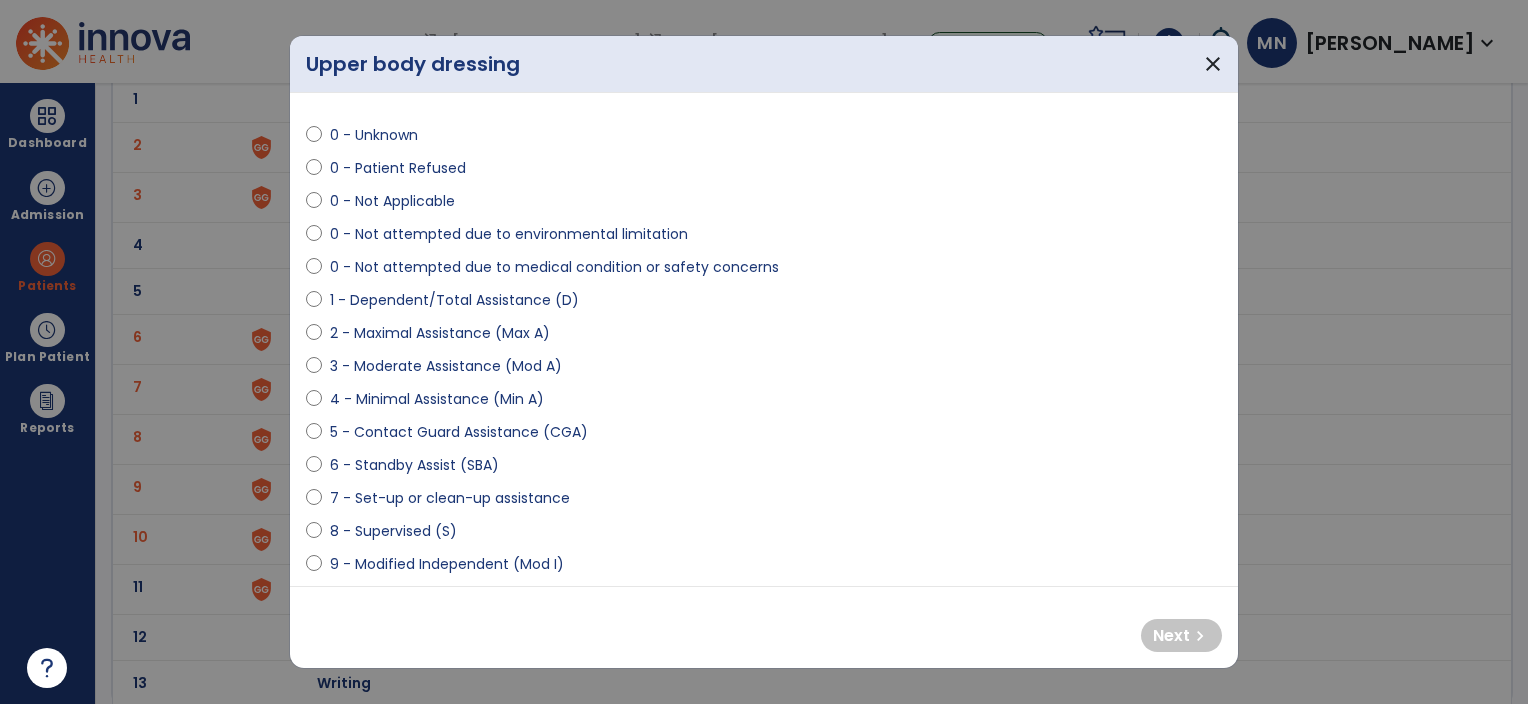 click on "9 - Modified Independent (Mod I)" at bounding box center (447, 564) 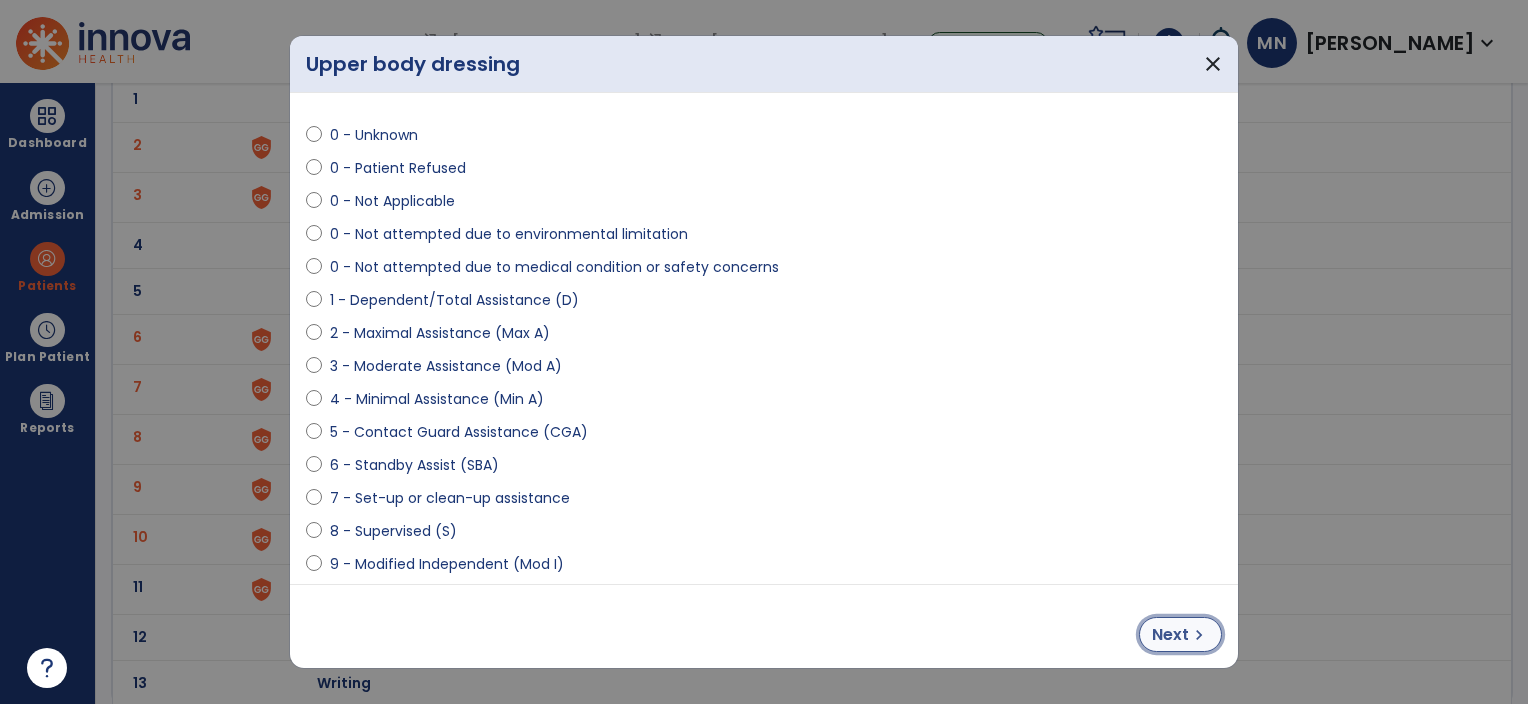 click on "chevron_right" at bounding box center (1199, 635) 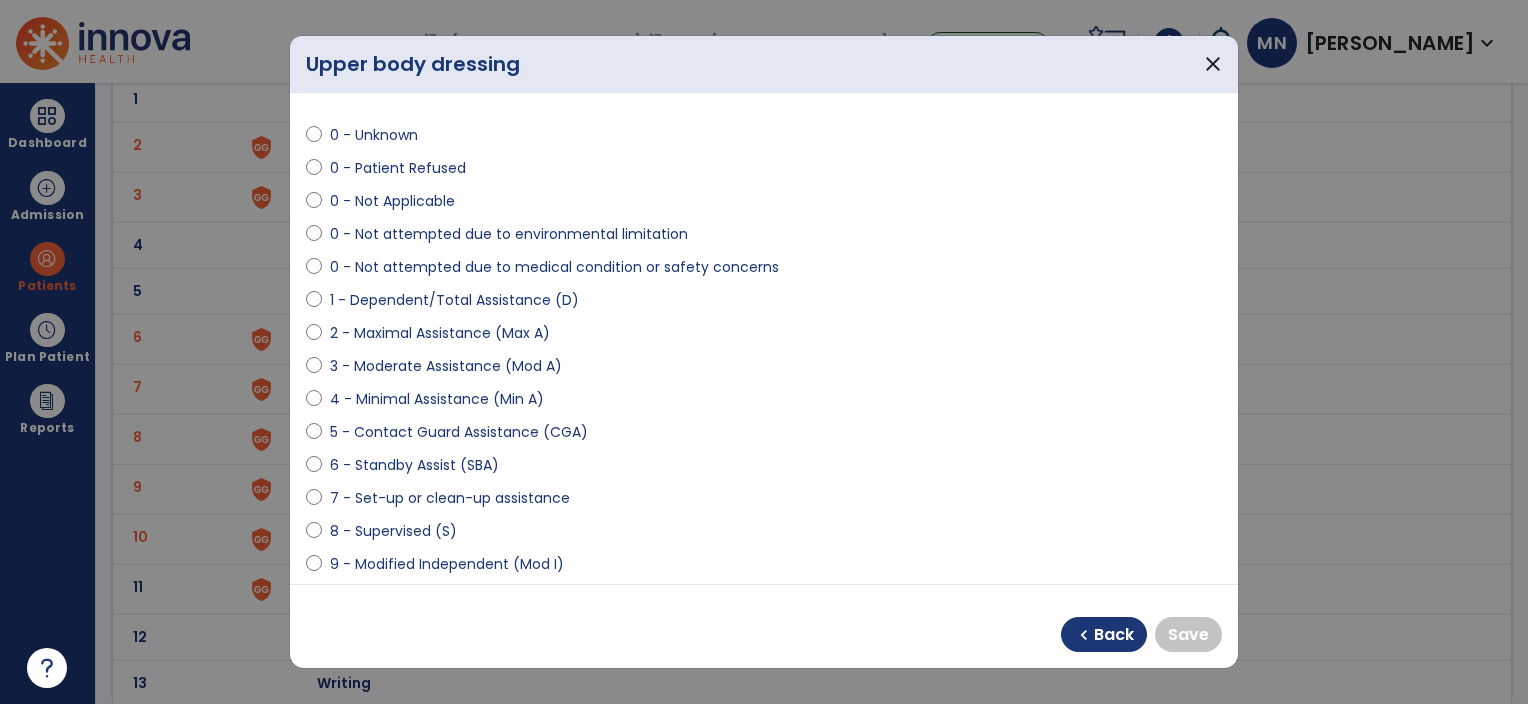 scroll, scrollTop: 118, scrollLeft: 0, axis: vertical 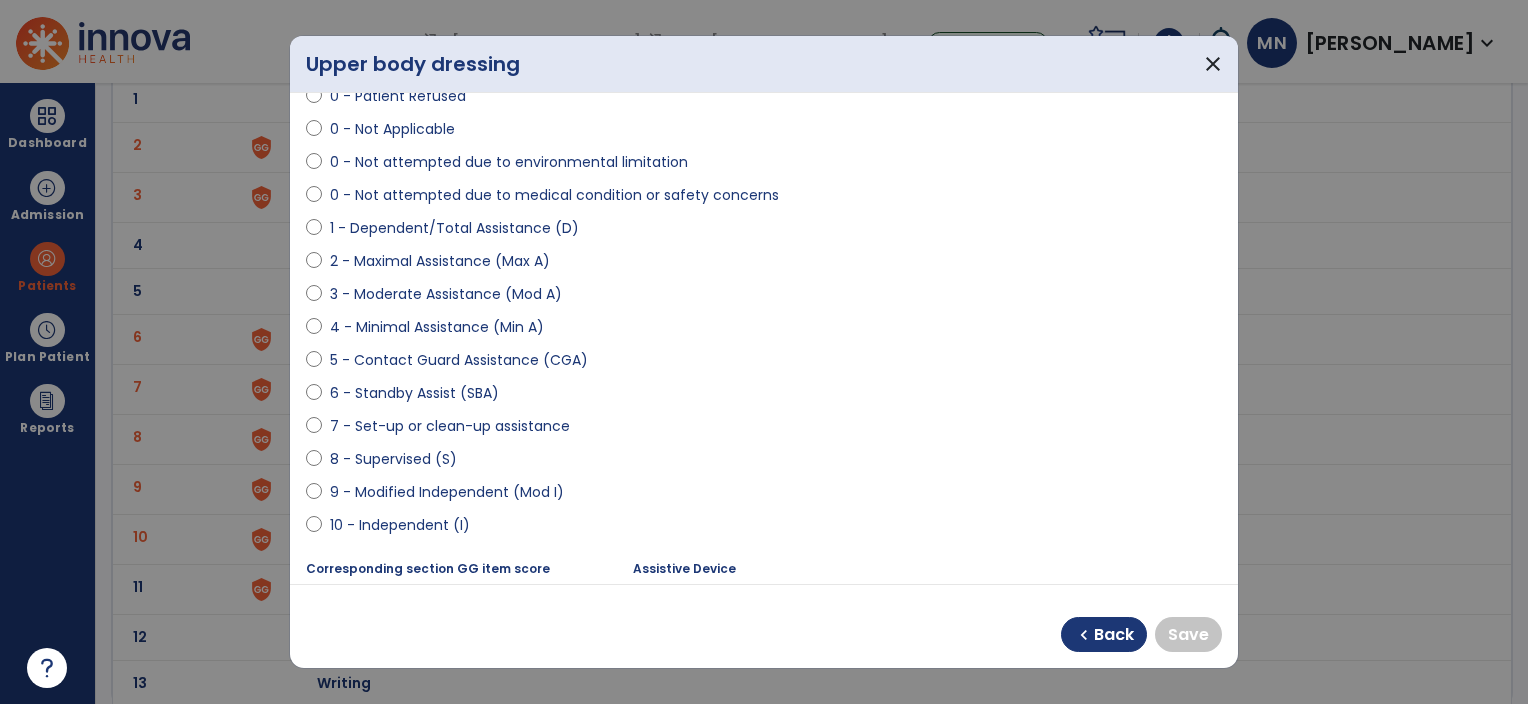 click on "10 - Independent (I)" at bounding box center (400, 525) 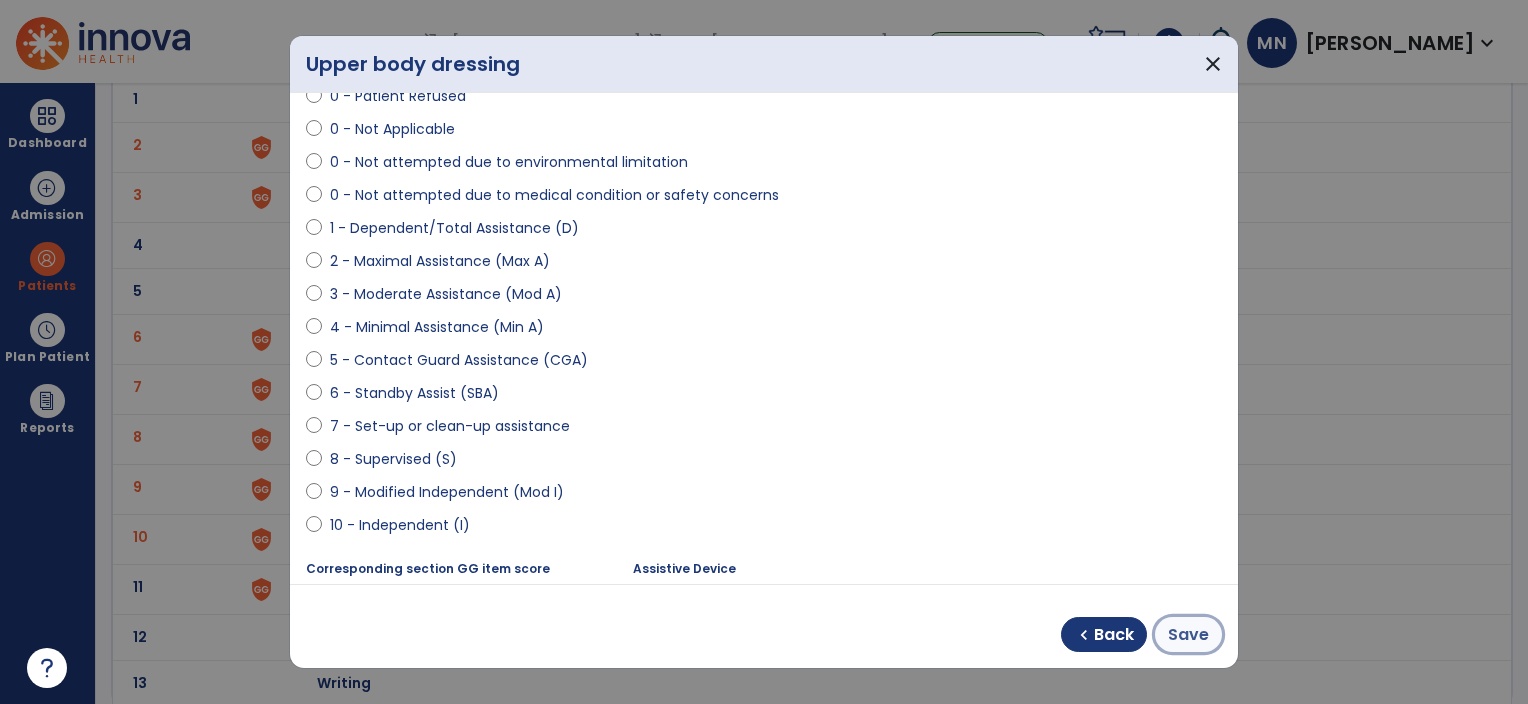 click on "Save" at bounding box center [1188, 634] 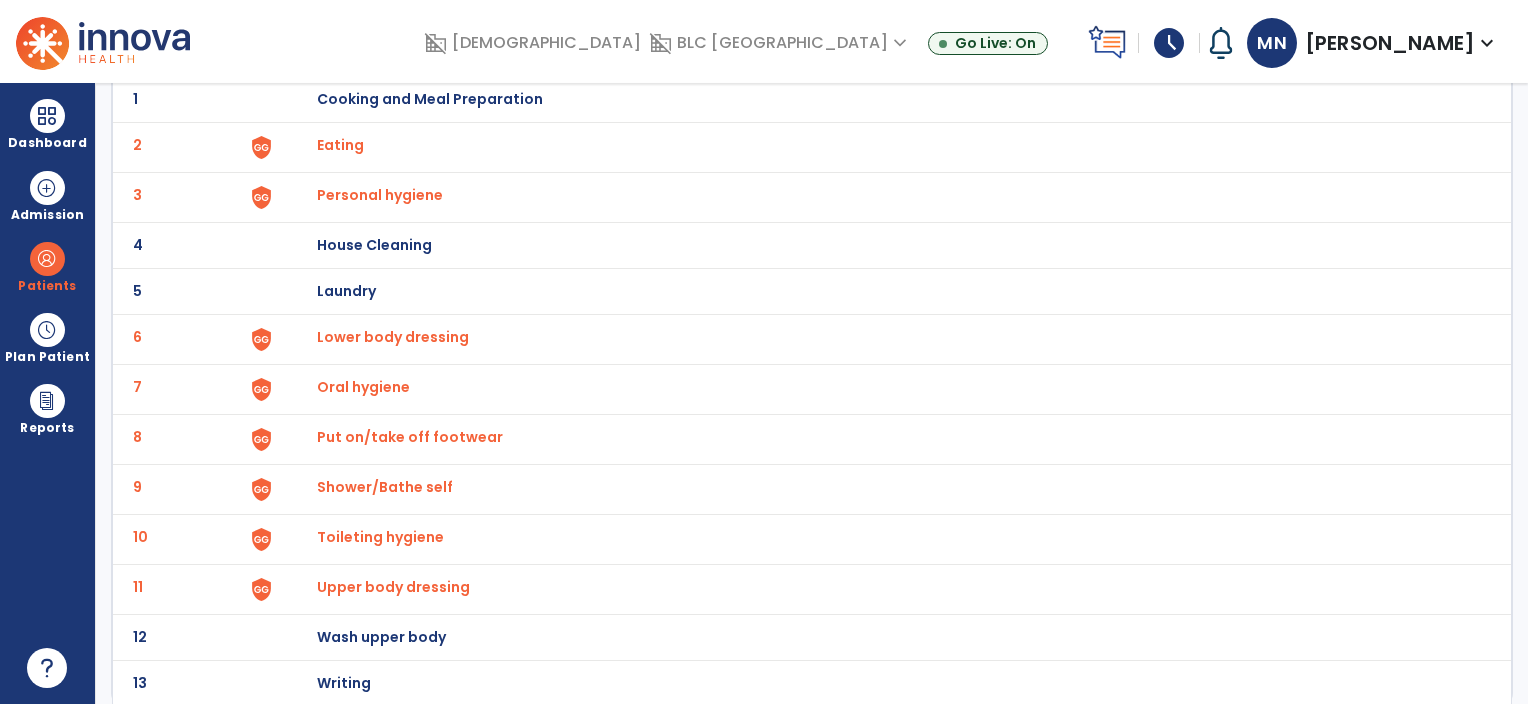 scroll, scrollTop: 0, scrollLeft: 0, axis: both 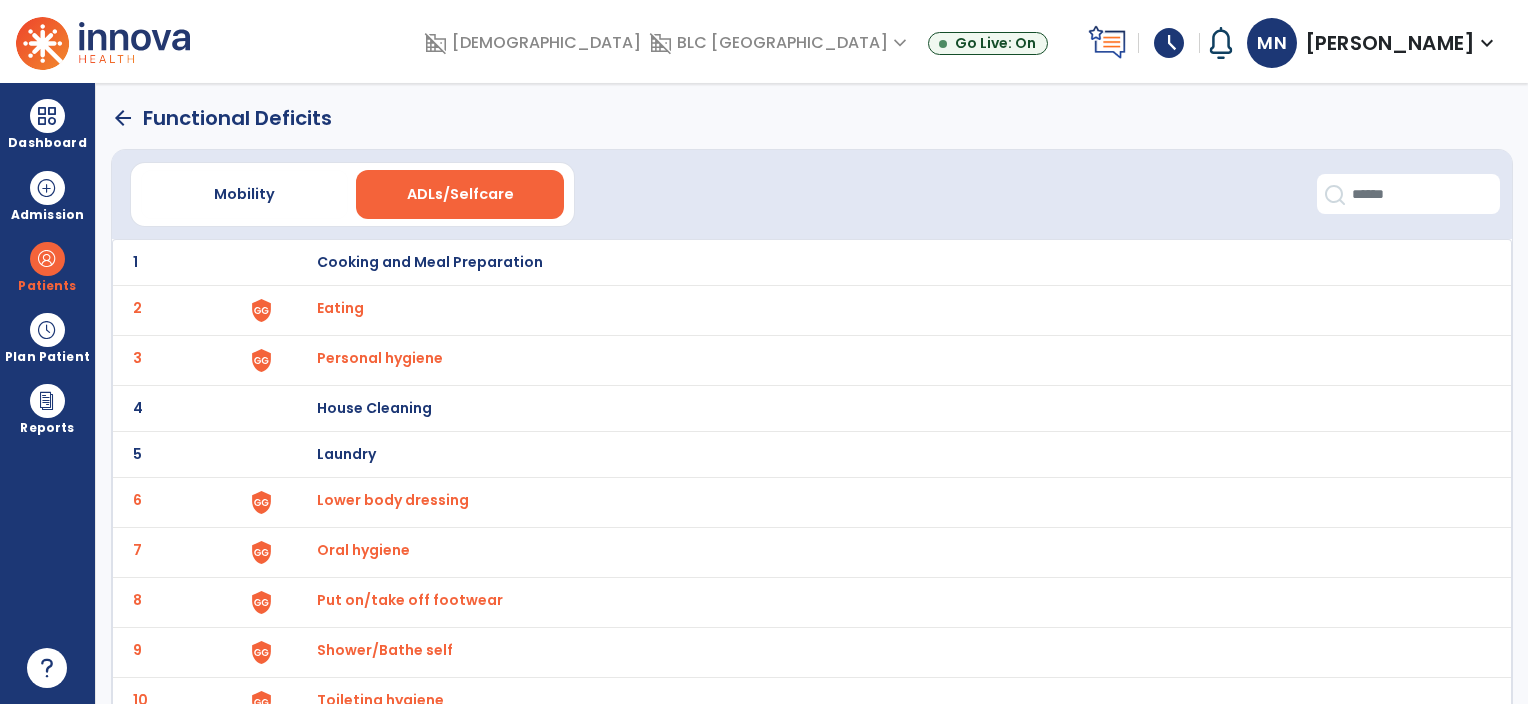 click on "arrow_back" 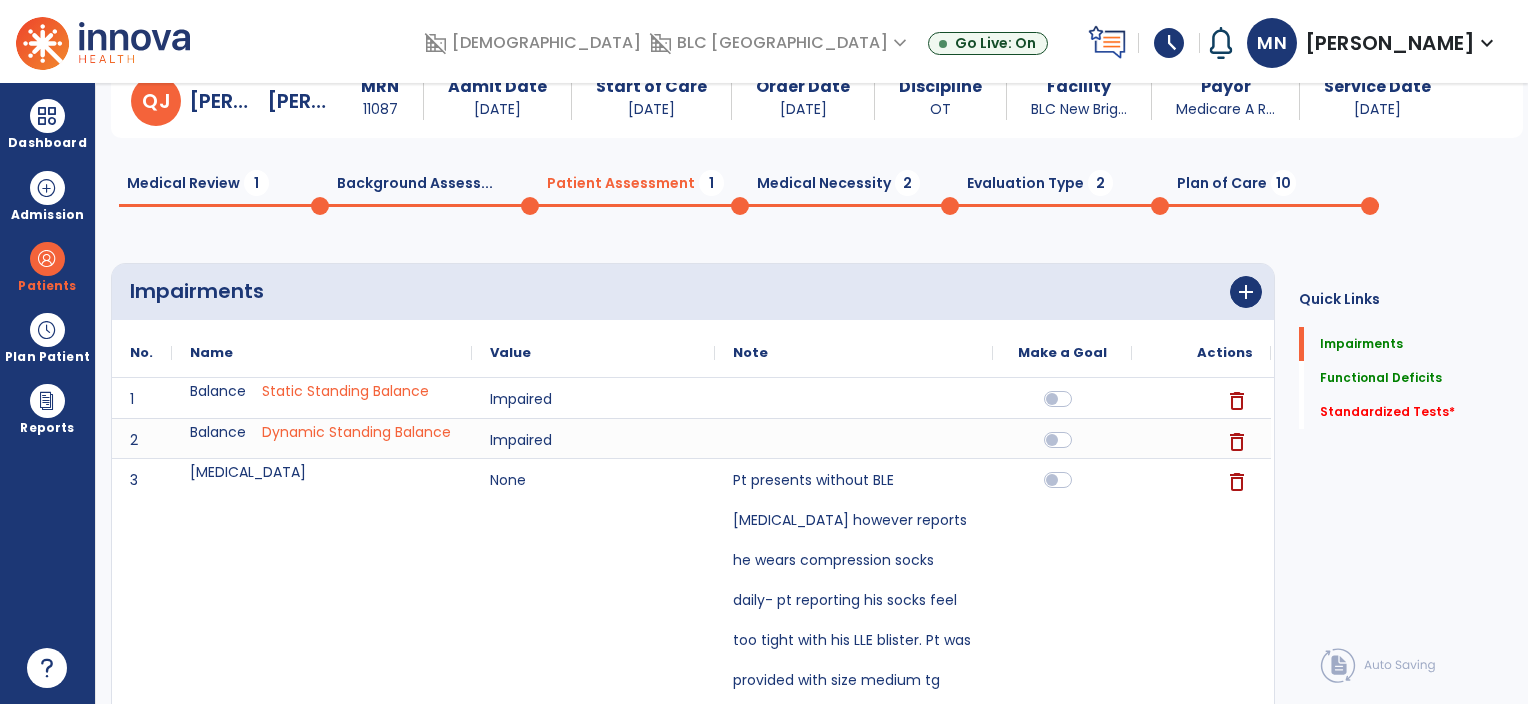 scroll, scrollTop: 0, scrollLeft: 0, axis: both 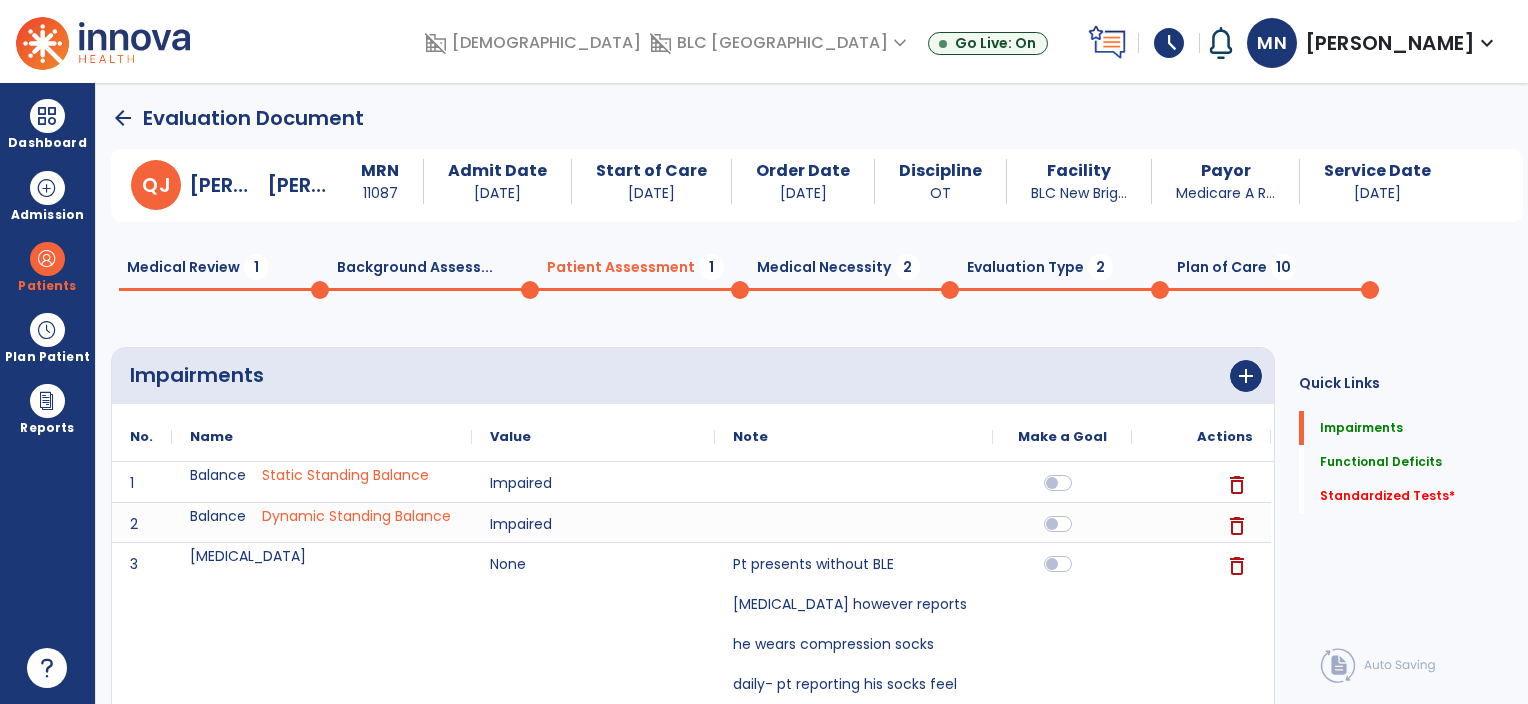 click 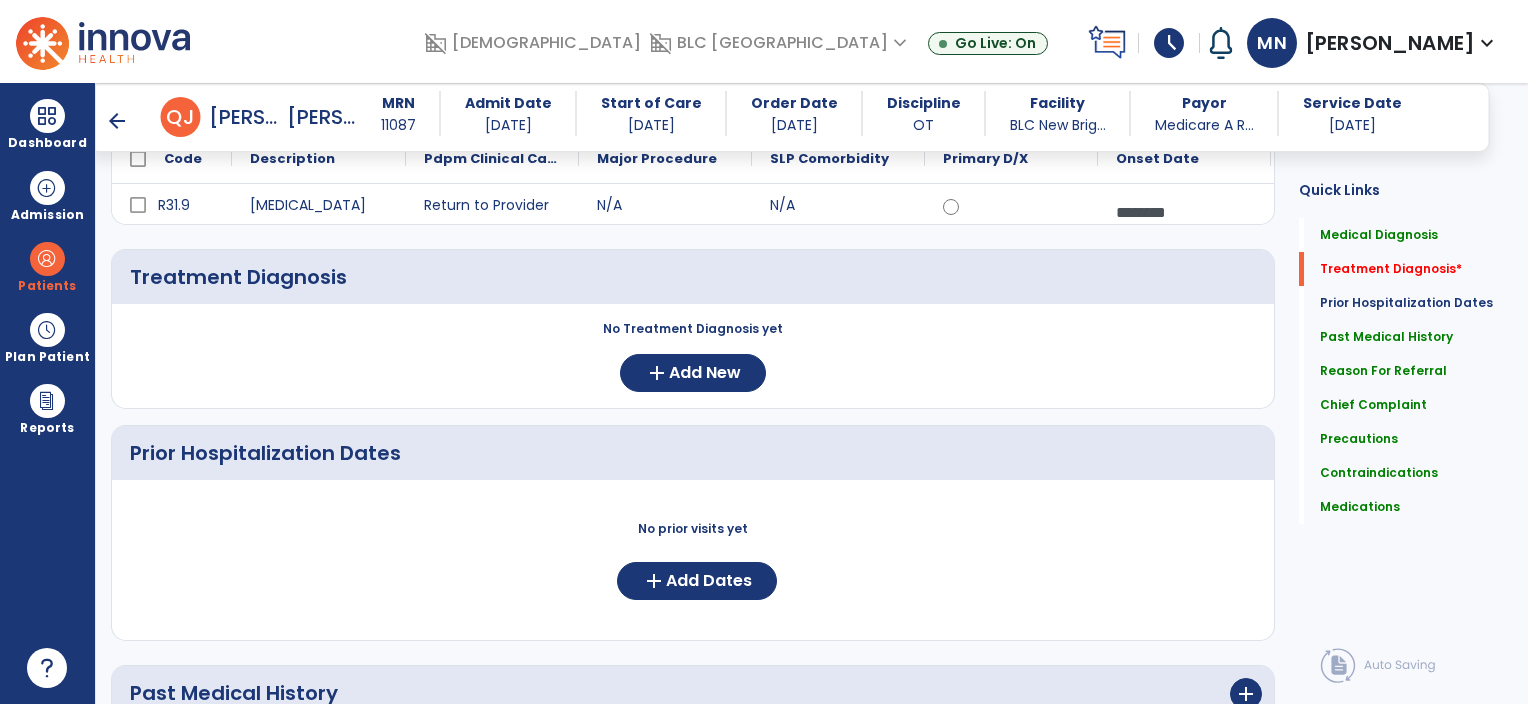 scroll, scrollTop: 248, scrollLeft: 0, axis: vertical 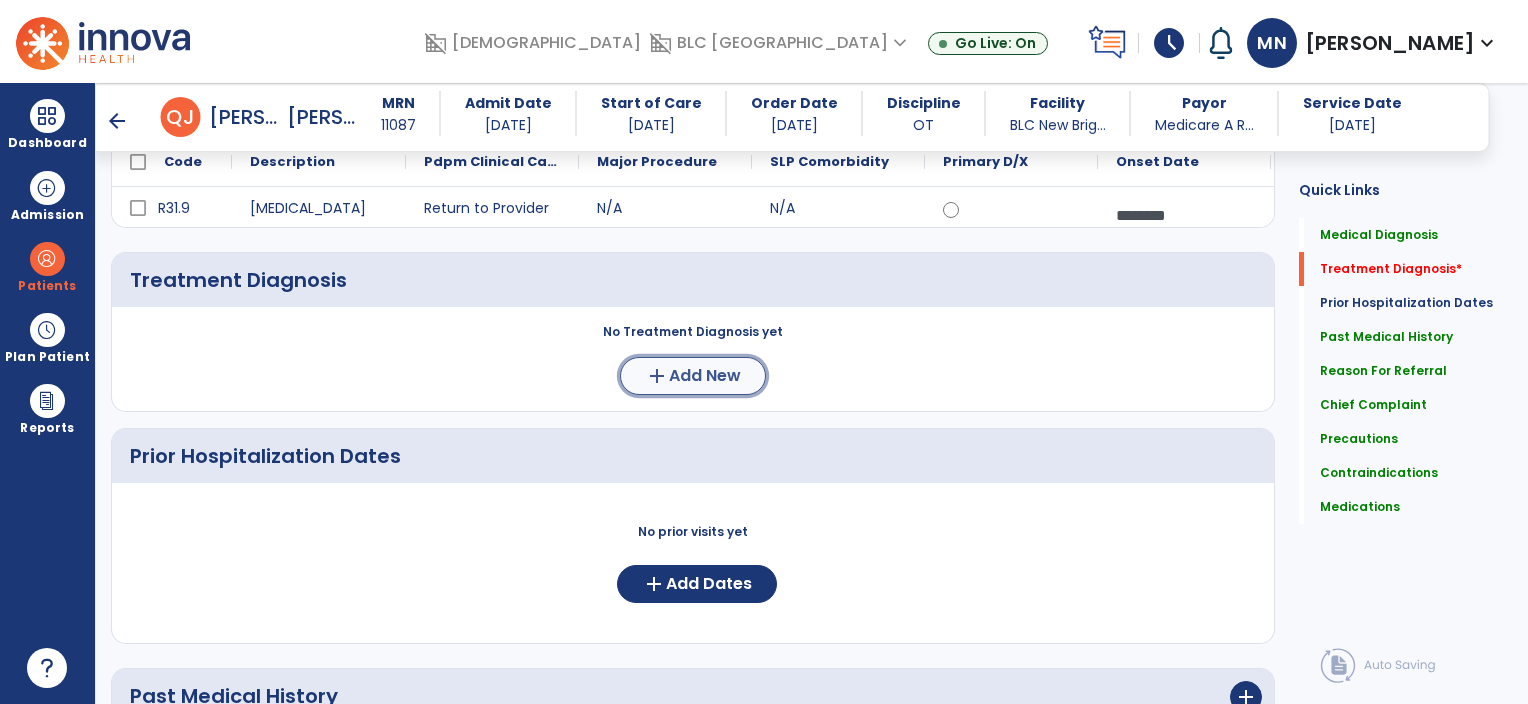 click on "add  Add New" 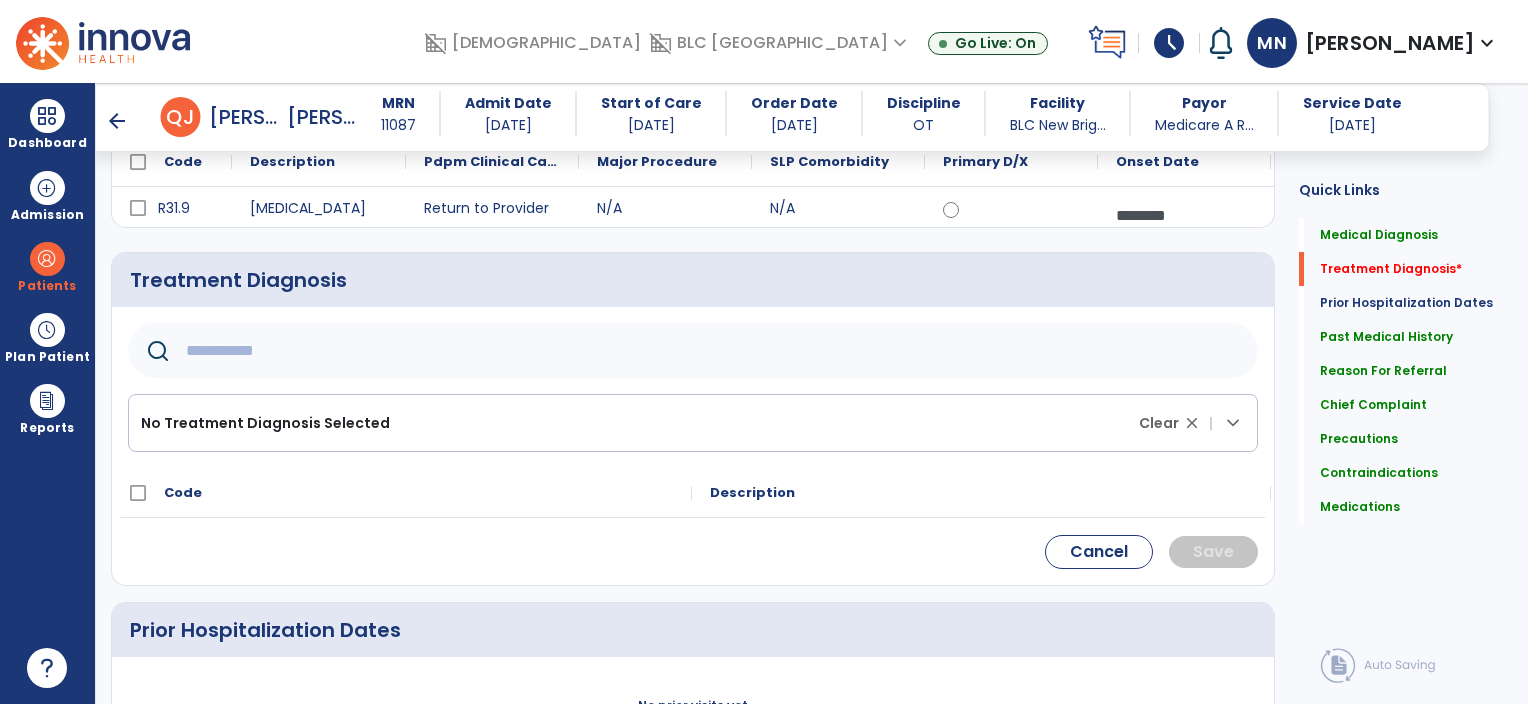click on "No Treatment Diagnosis Selected Clear close |  keyboard_arrow_down" 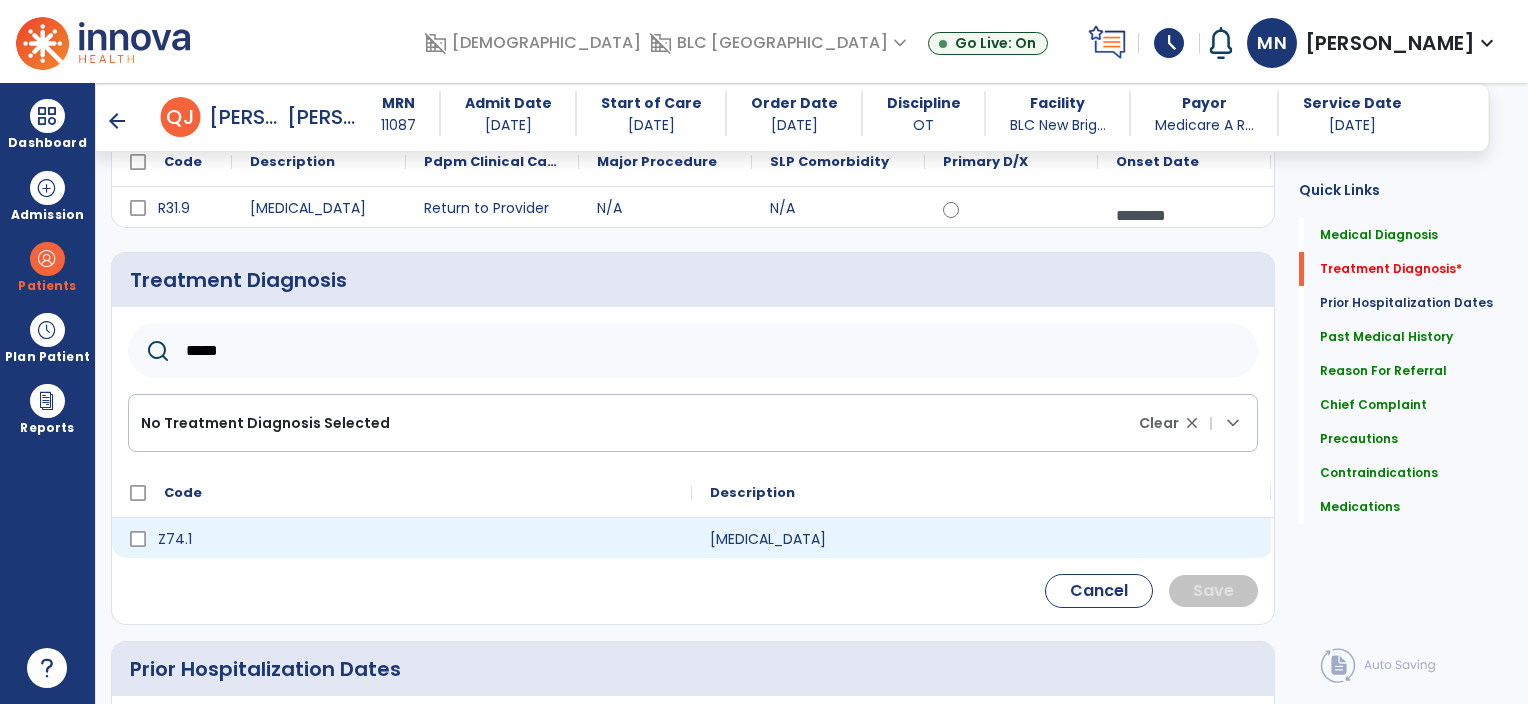 type on "*****" 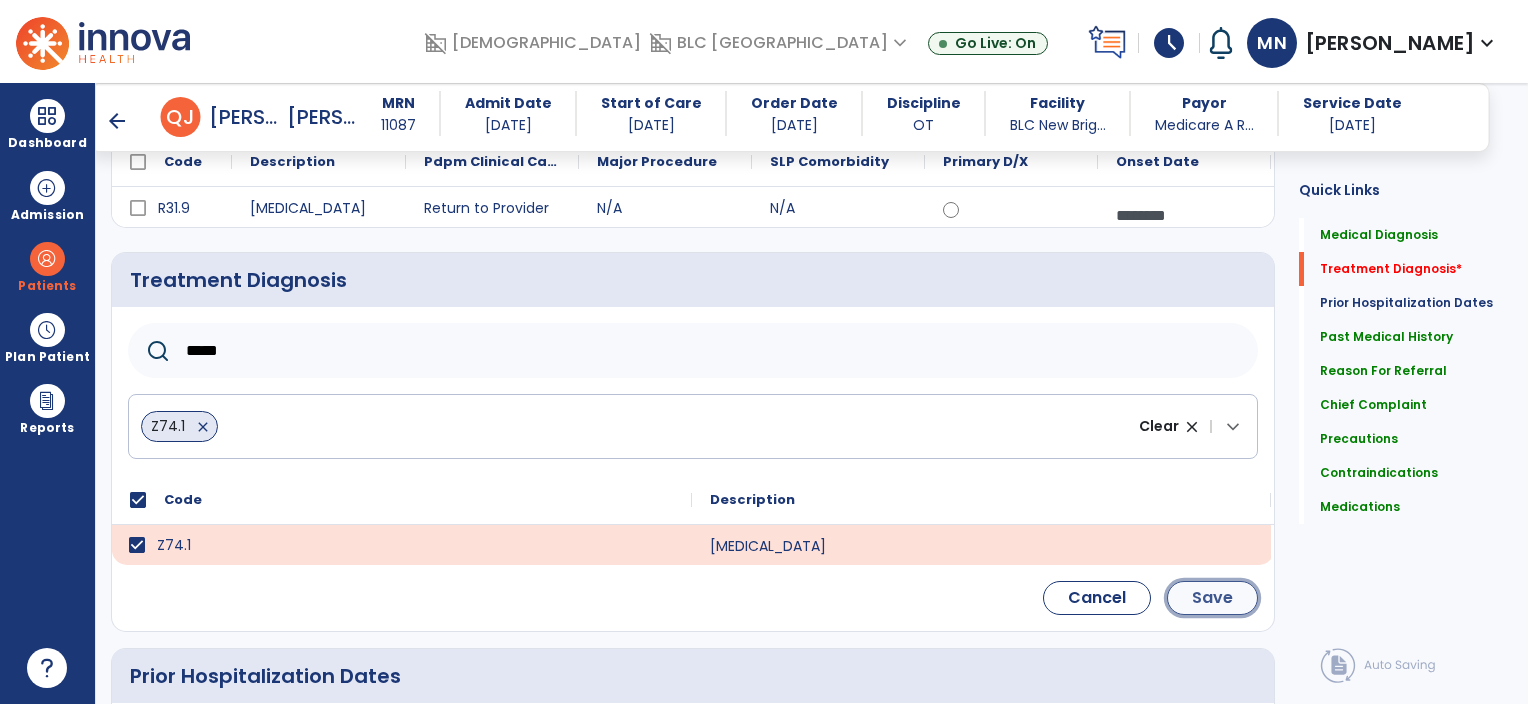 click on "Save" 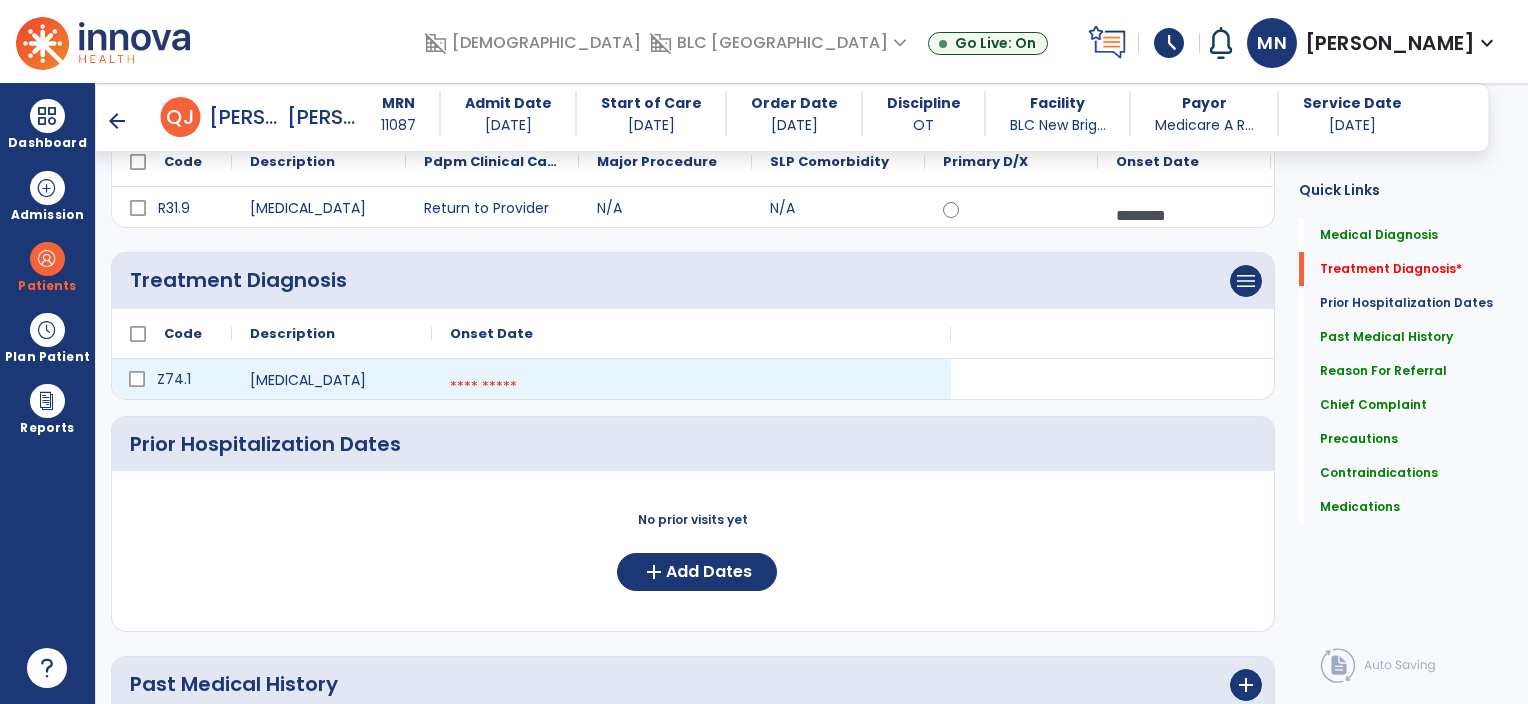 click at bounding box center [691, 387] 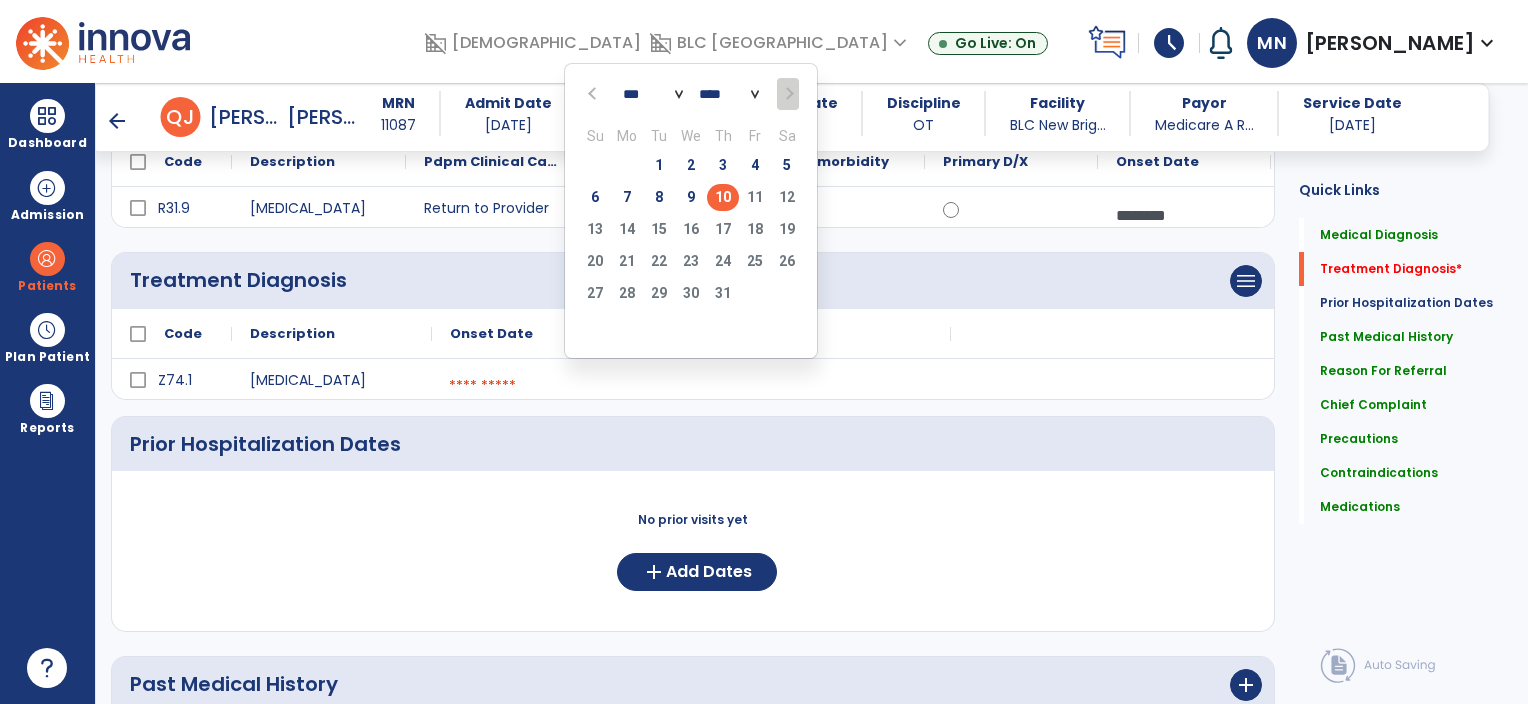 click on "10" 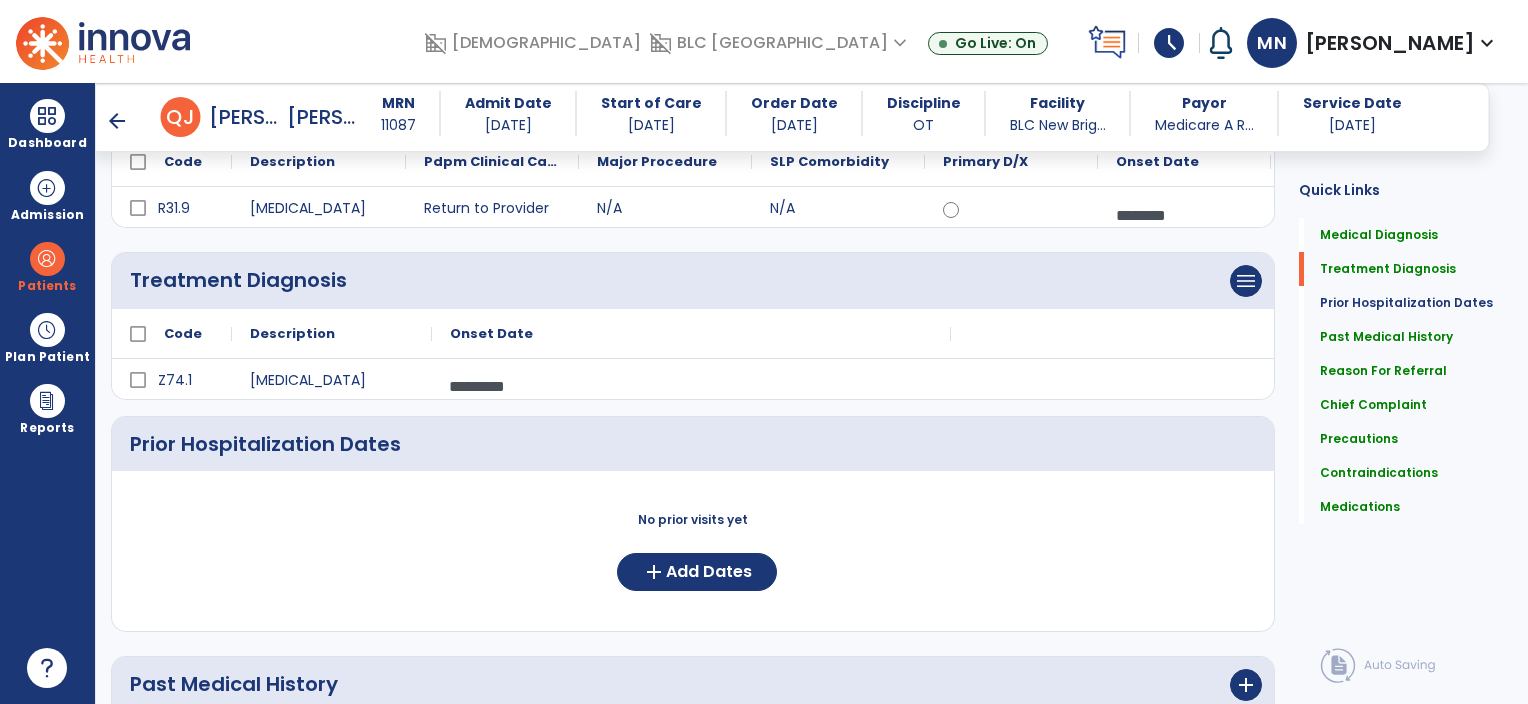 scroll, scrollTop: 0, scrollLeft: 0, axis: both 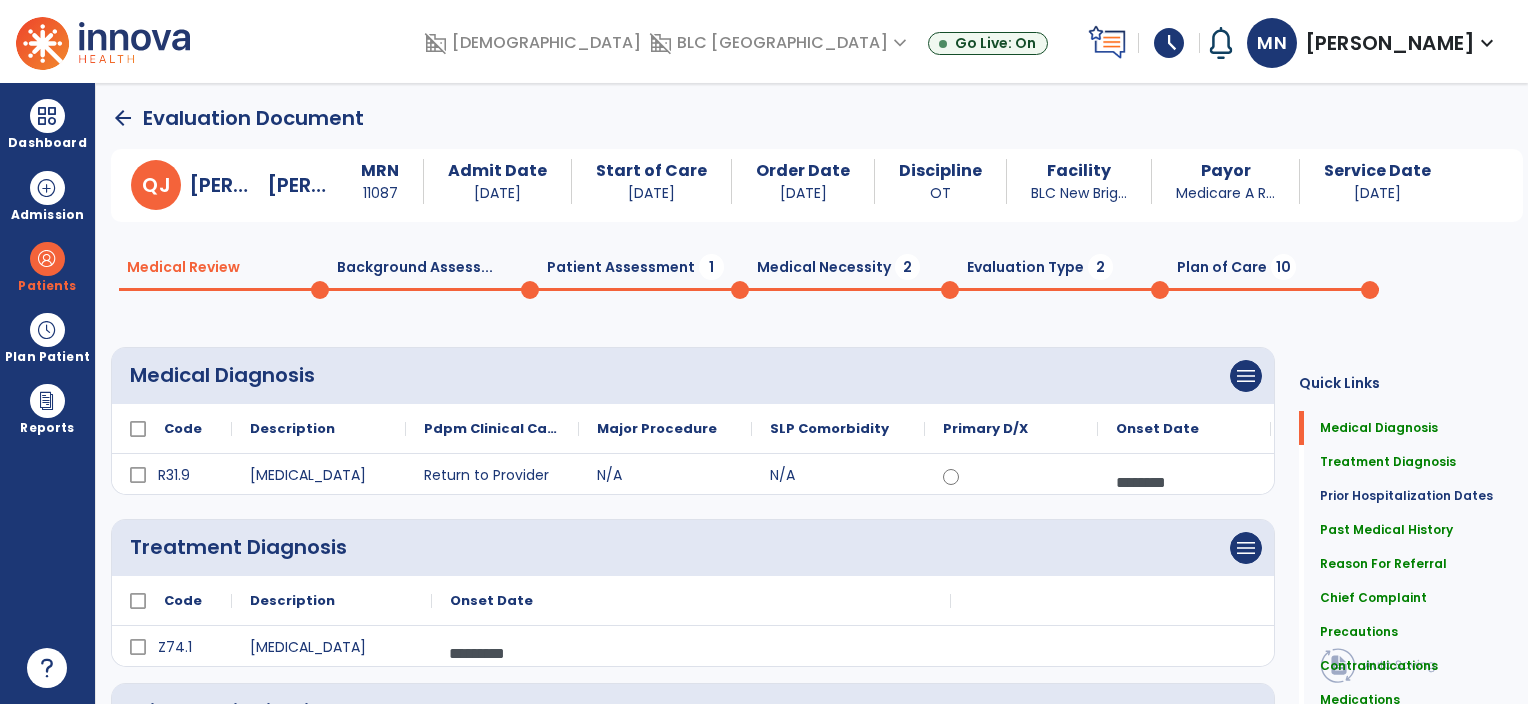 click on "Patient Assessment  1" 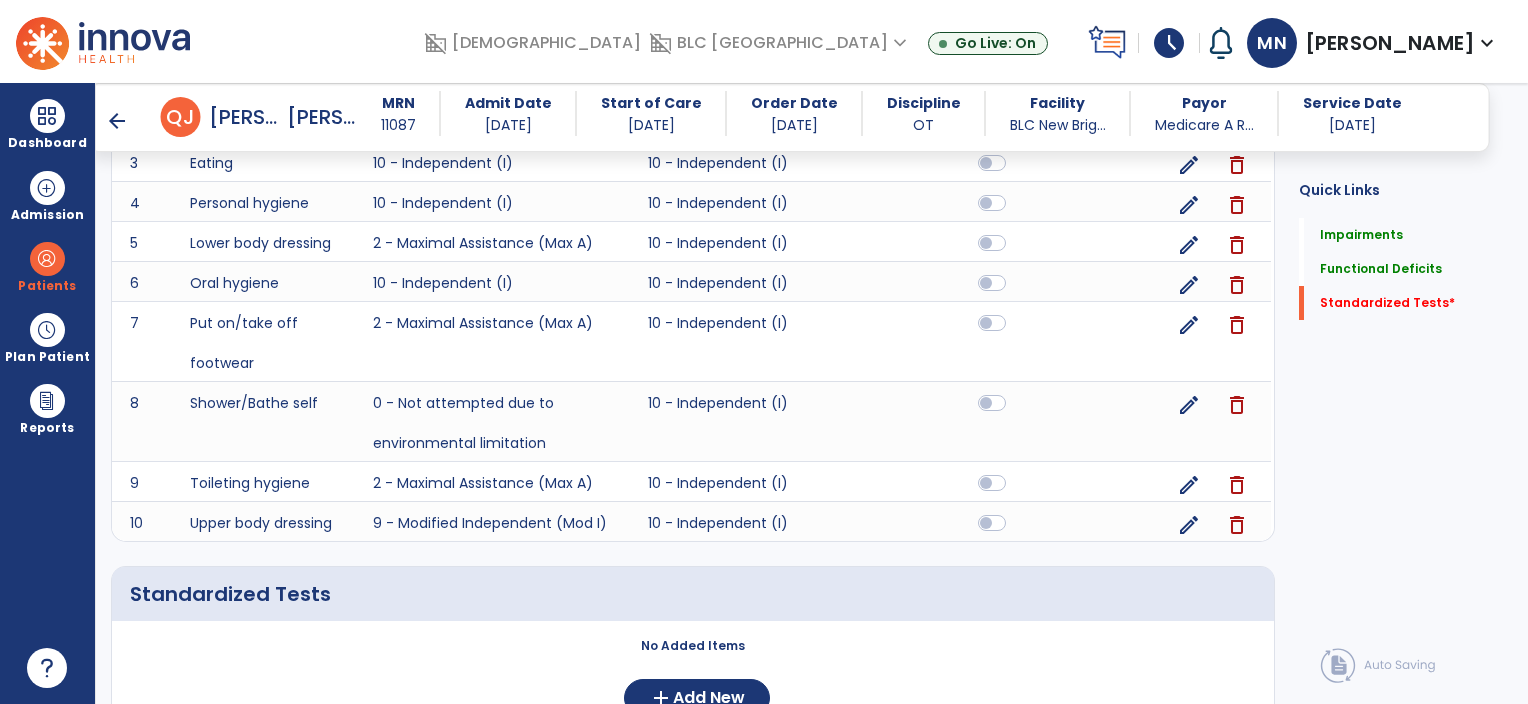 scroll, scrollTop: 1540, scrollLeft: 0, axis: vertical 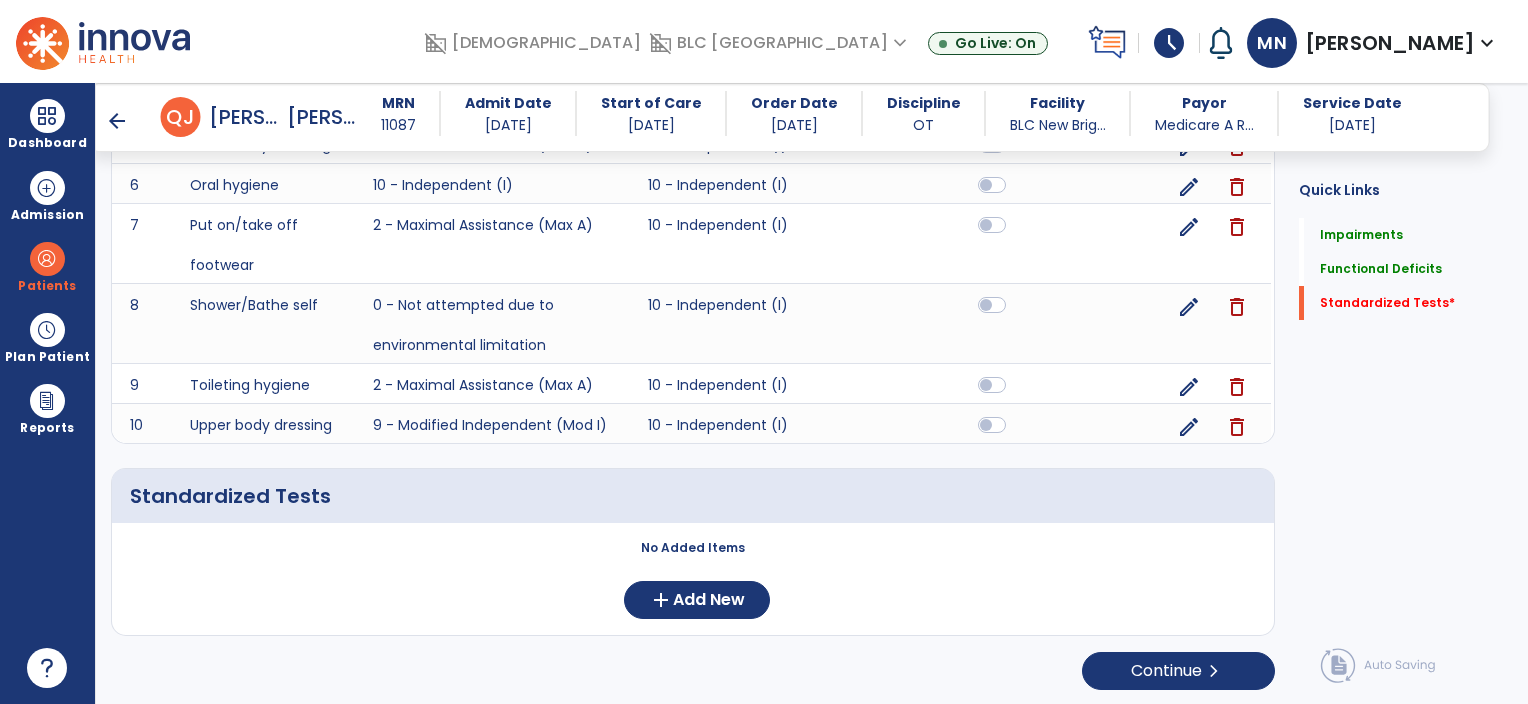 click on "No Added Items  add  Add New" 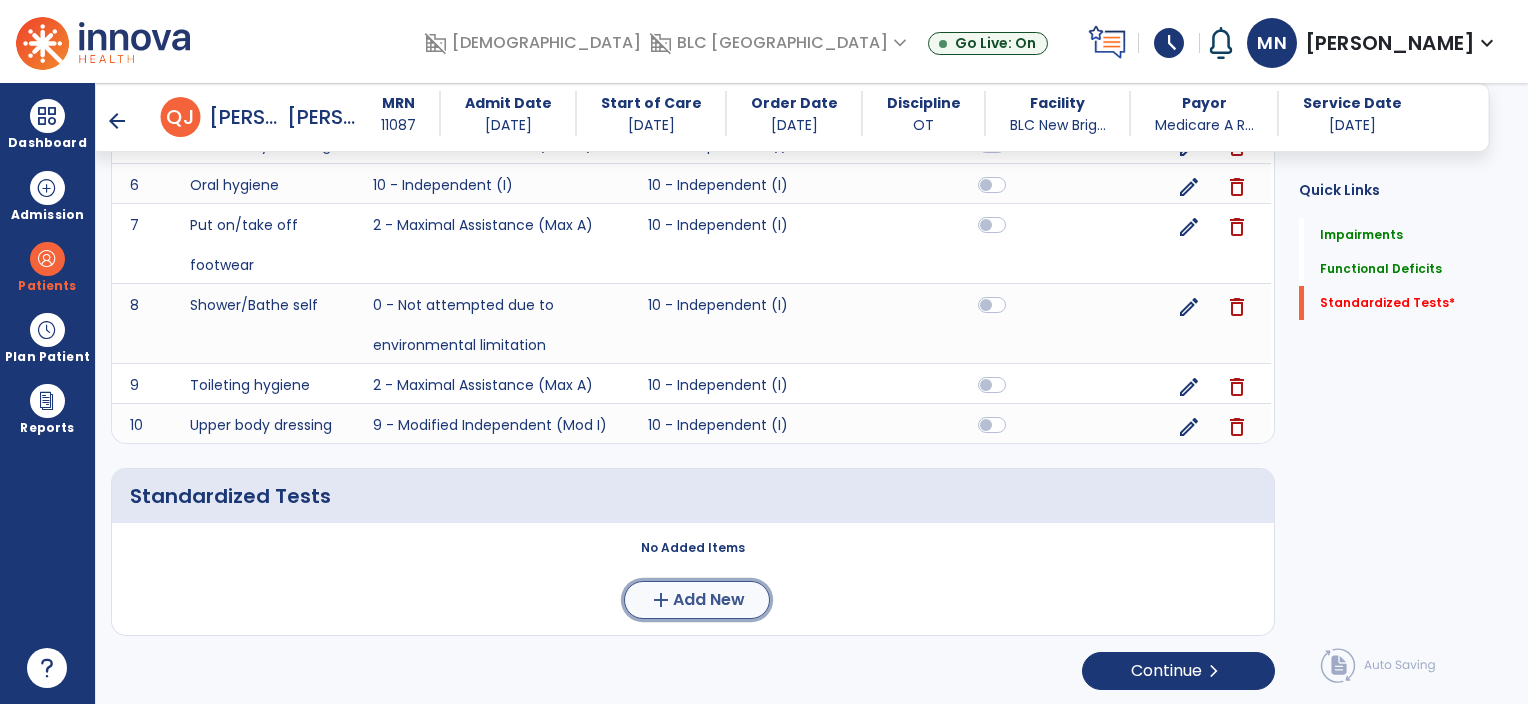 click on "add" 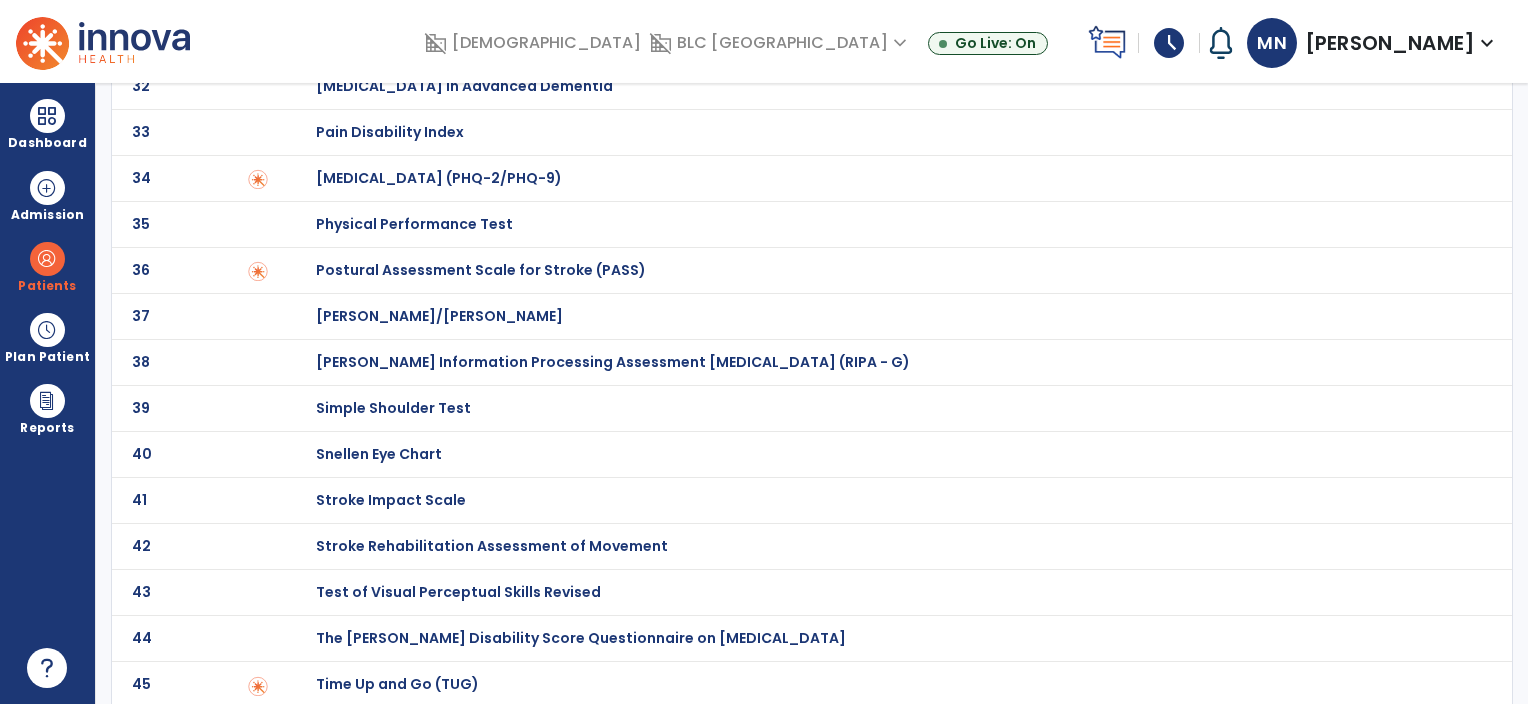 scroll, scrollTop: 0, scrollLeft: 0, axis: both 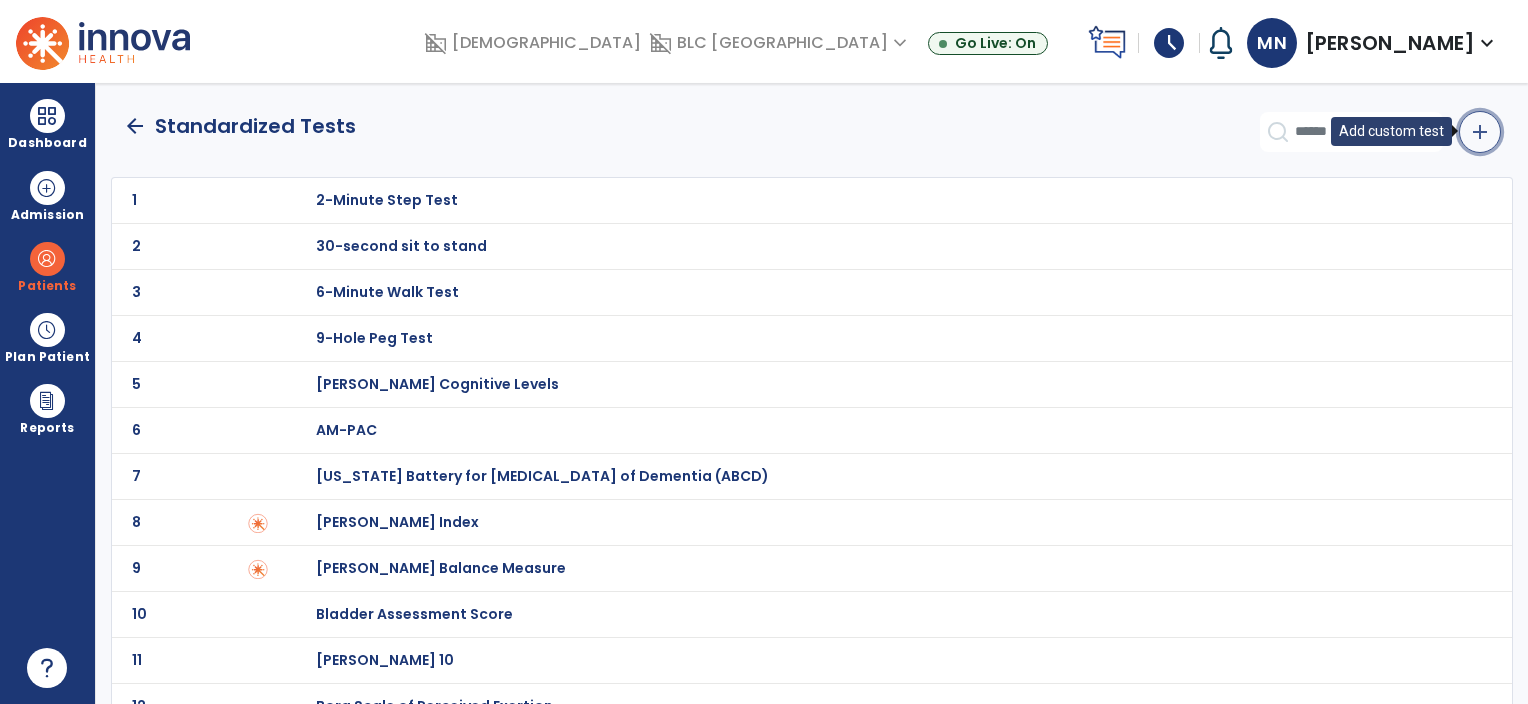 click on "add" 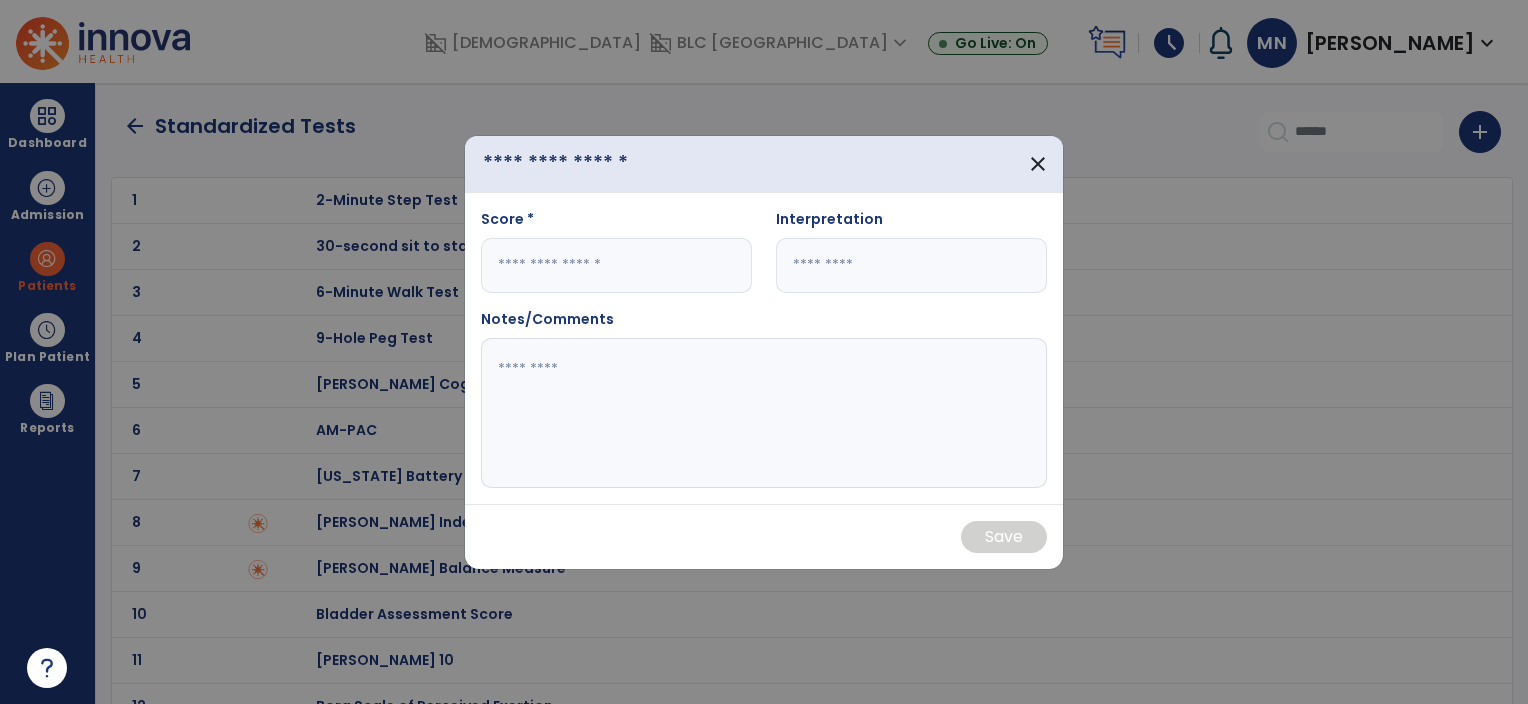 click at bounding box center (595, 163) 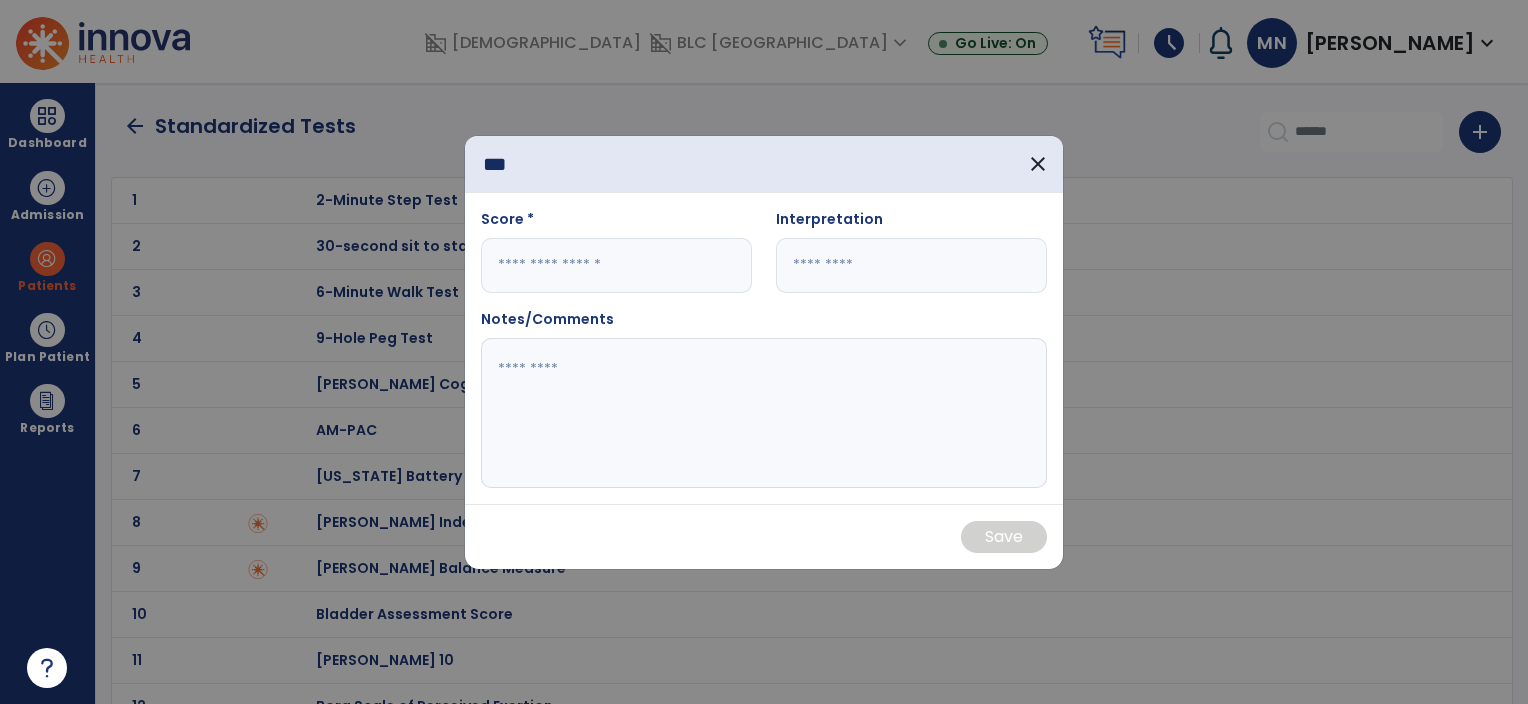 type on "***" 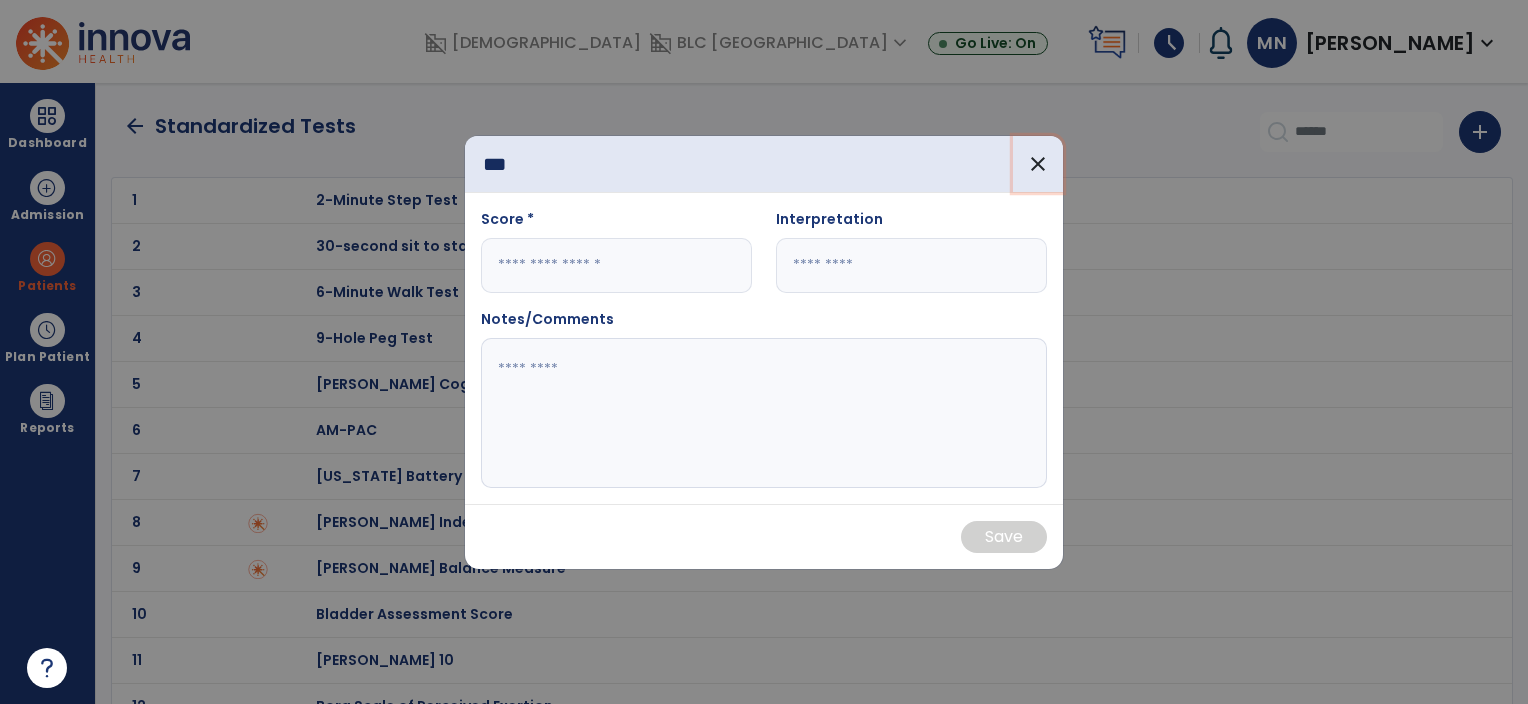 type 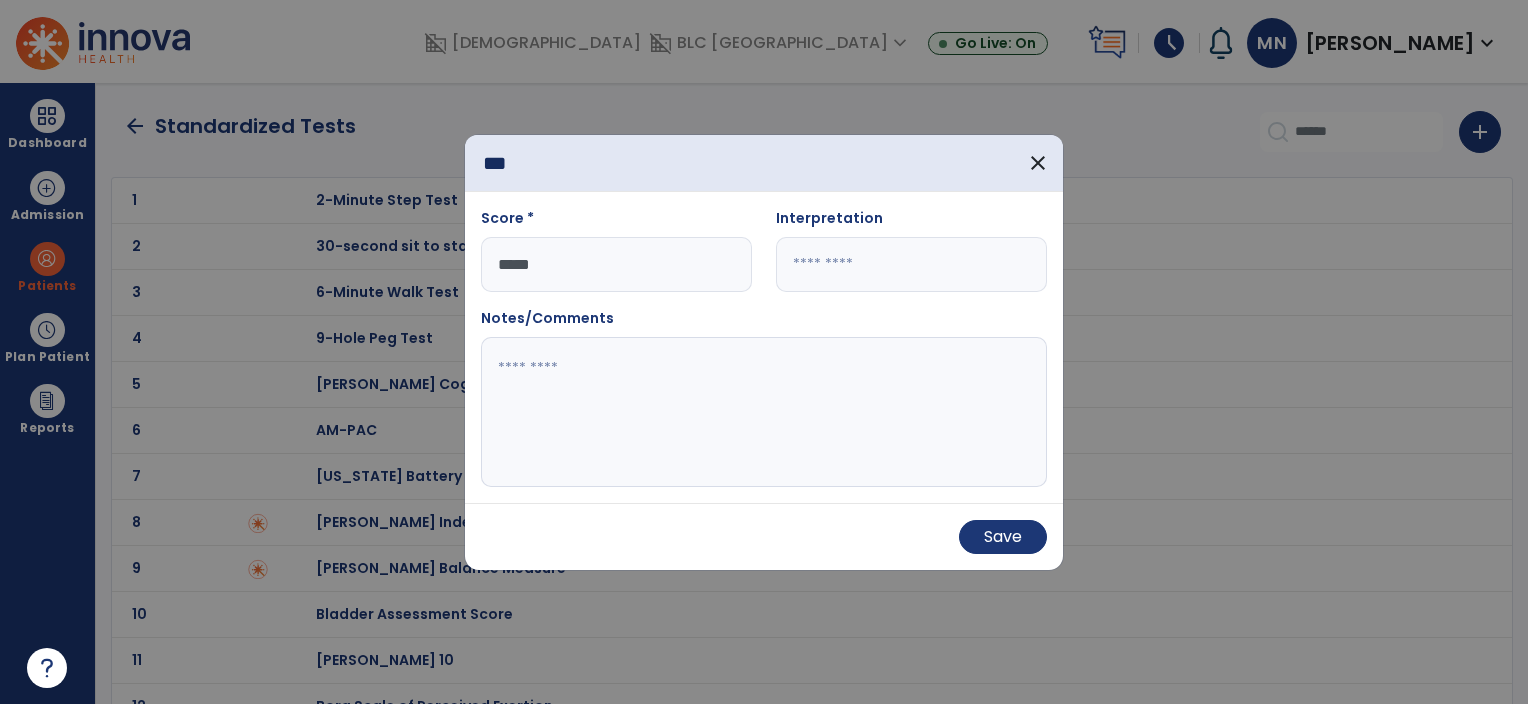 type on "*****" 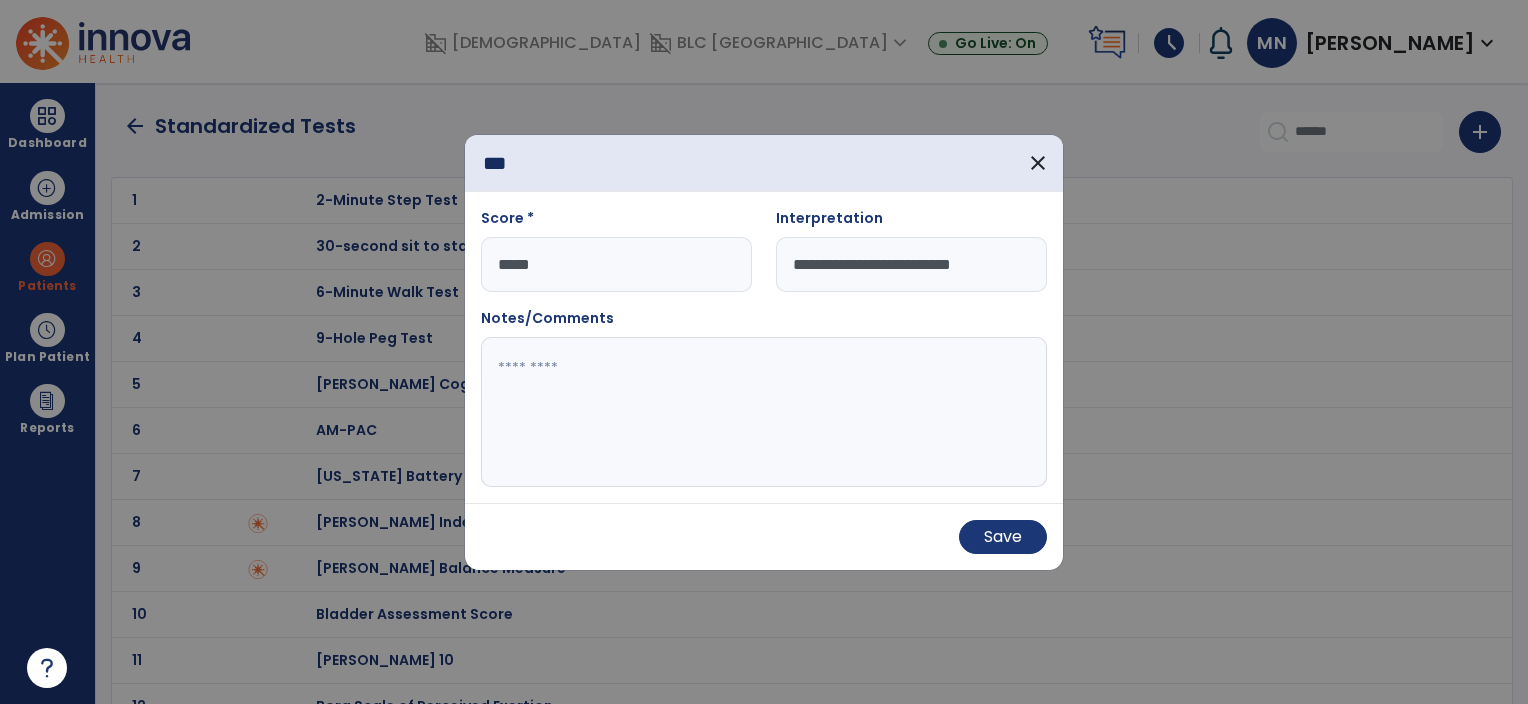 type on "**********" 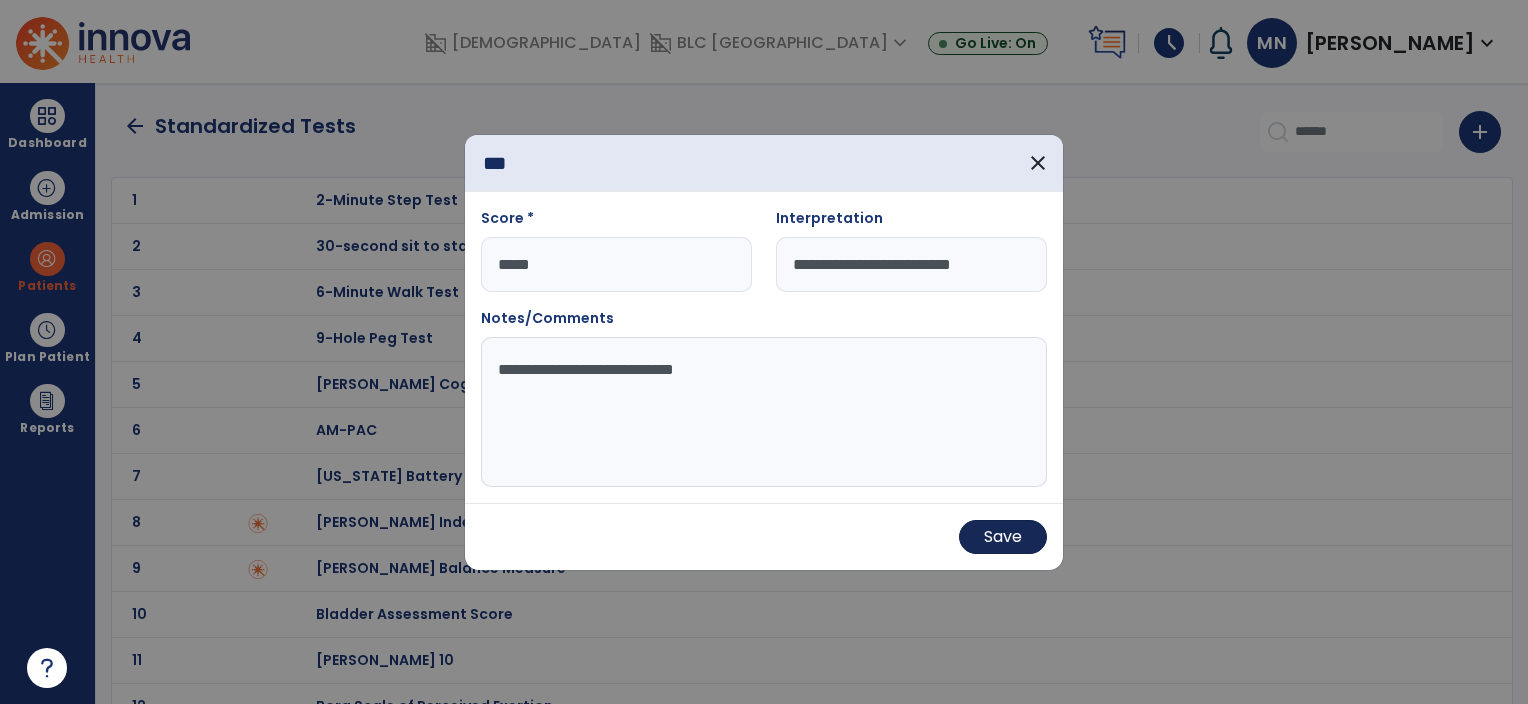 type on "**********" 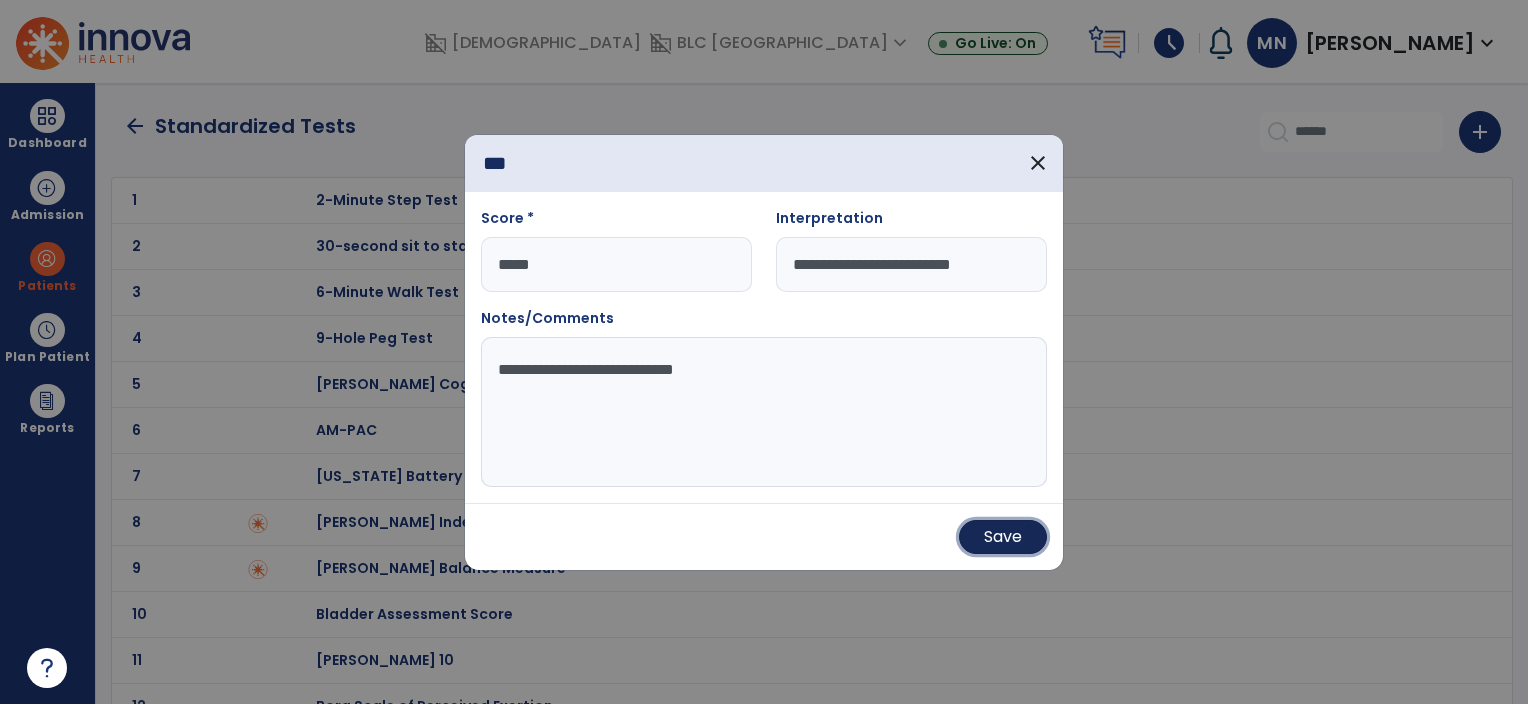 click on "Save" at bounding box center (1003, 537) 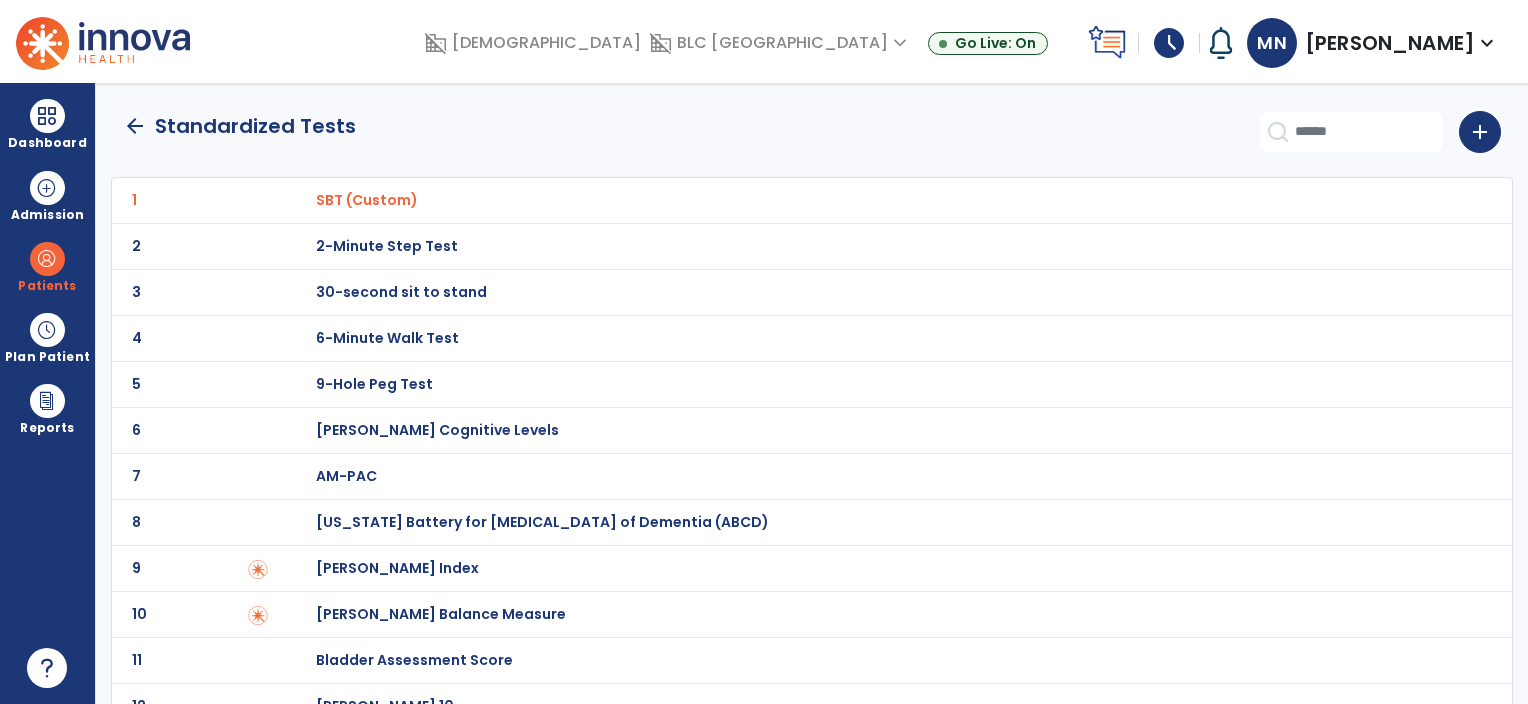 click on "arrow_back" 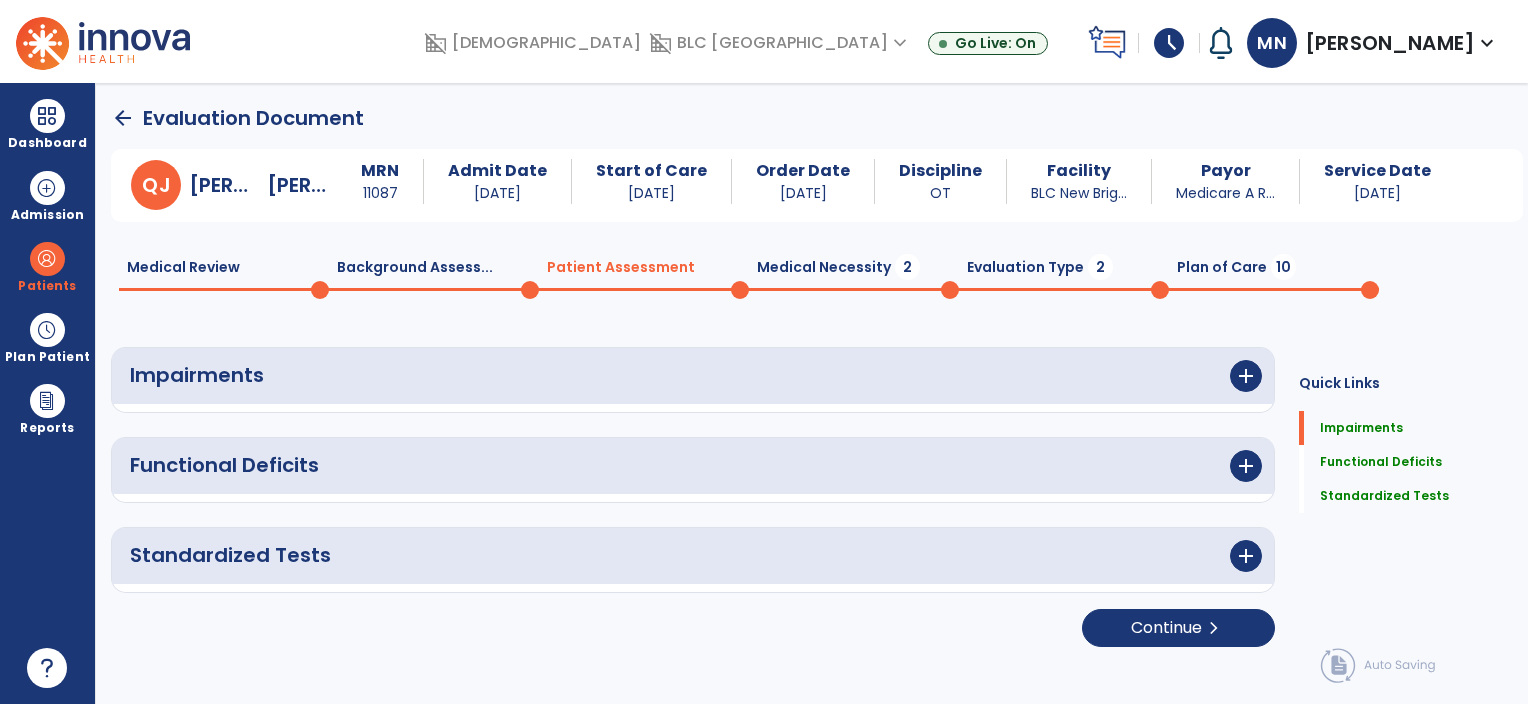 scroll, scrollTop: 13, scrollLeft: 0, axis: vertical 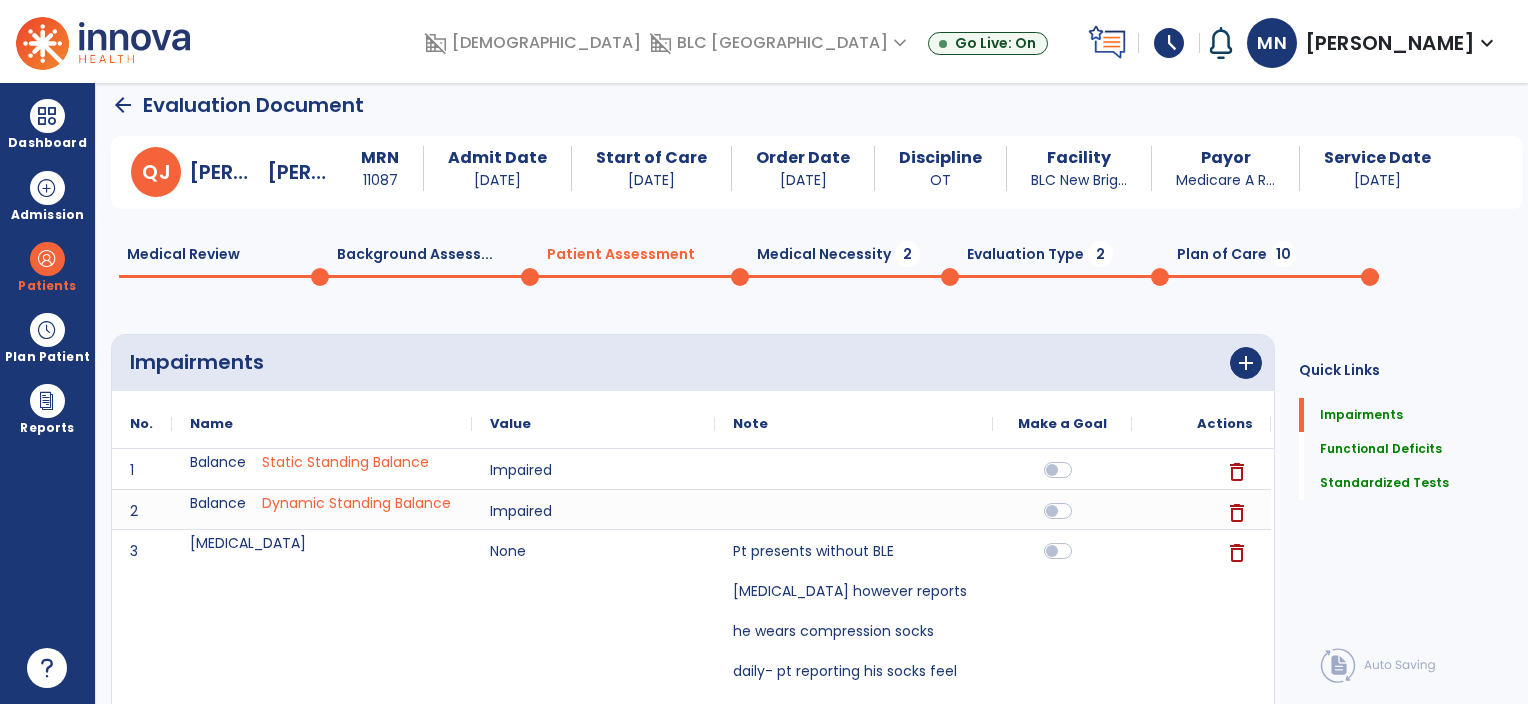 click on "Medical Necessity  2" 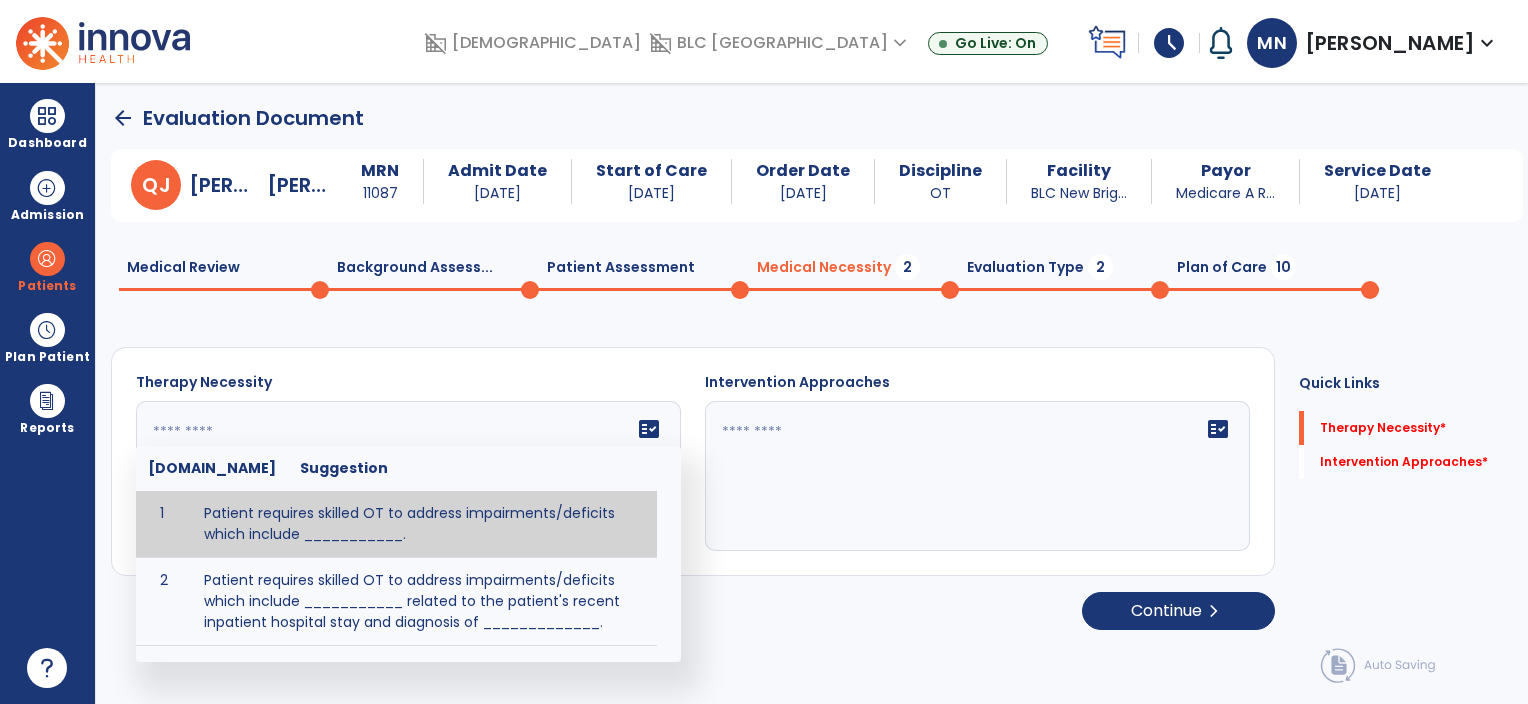 click 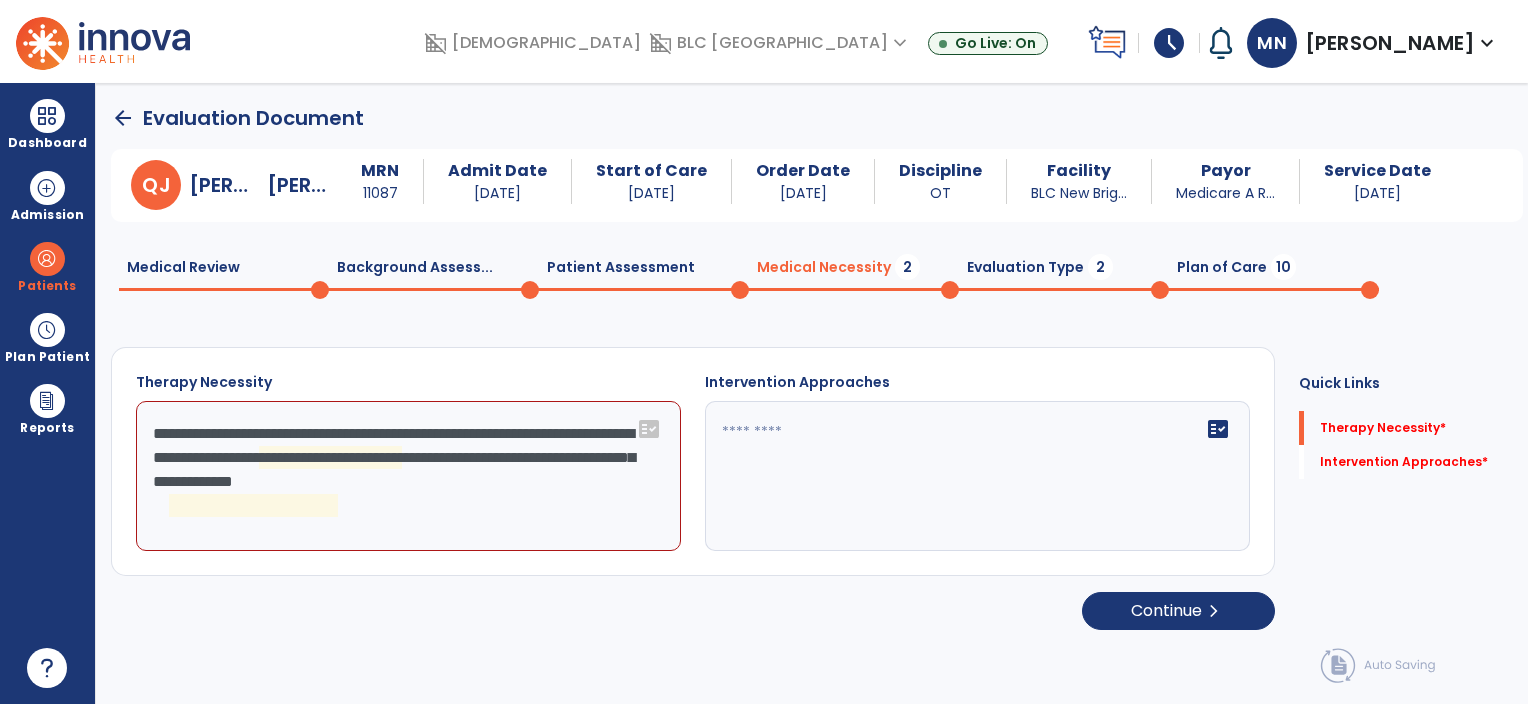 click on "**********" 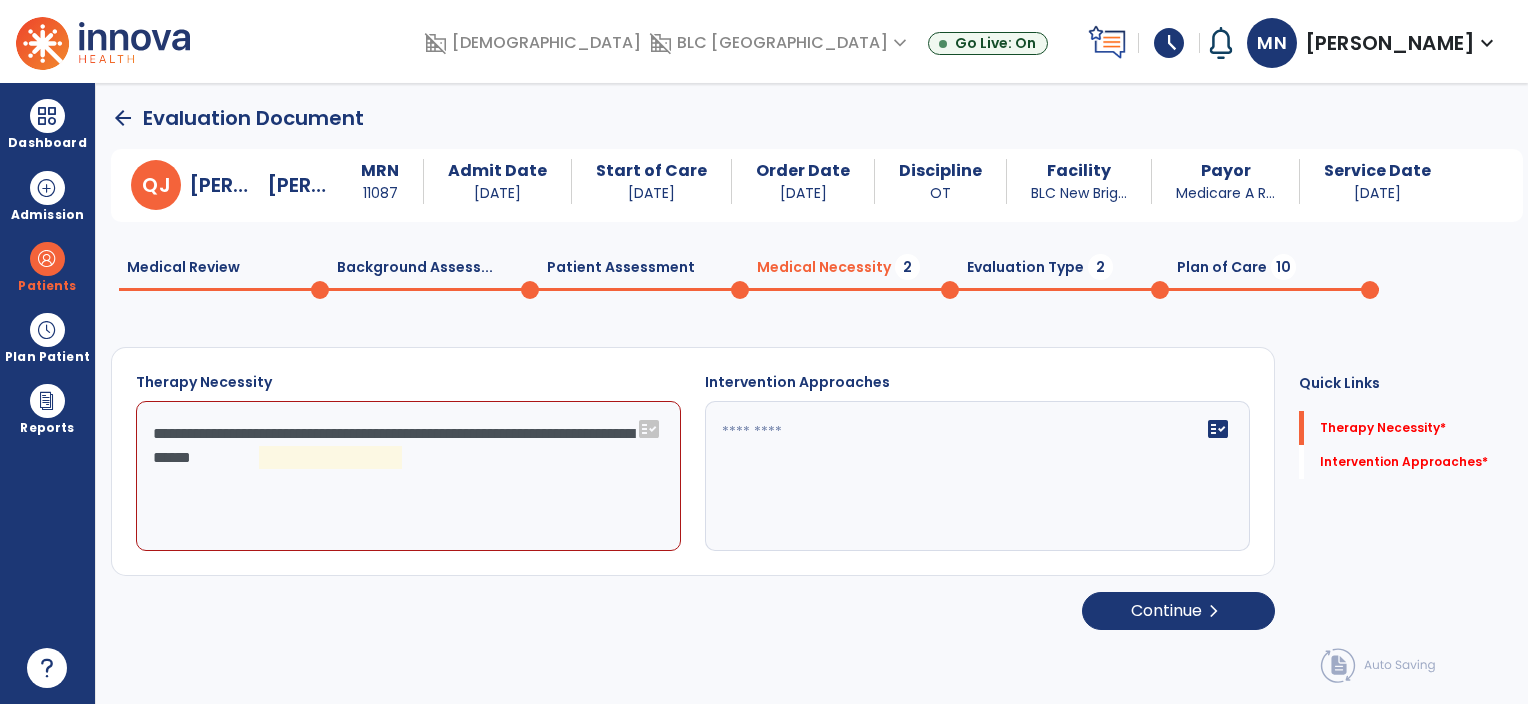 click on "**********" 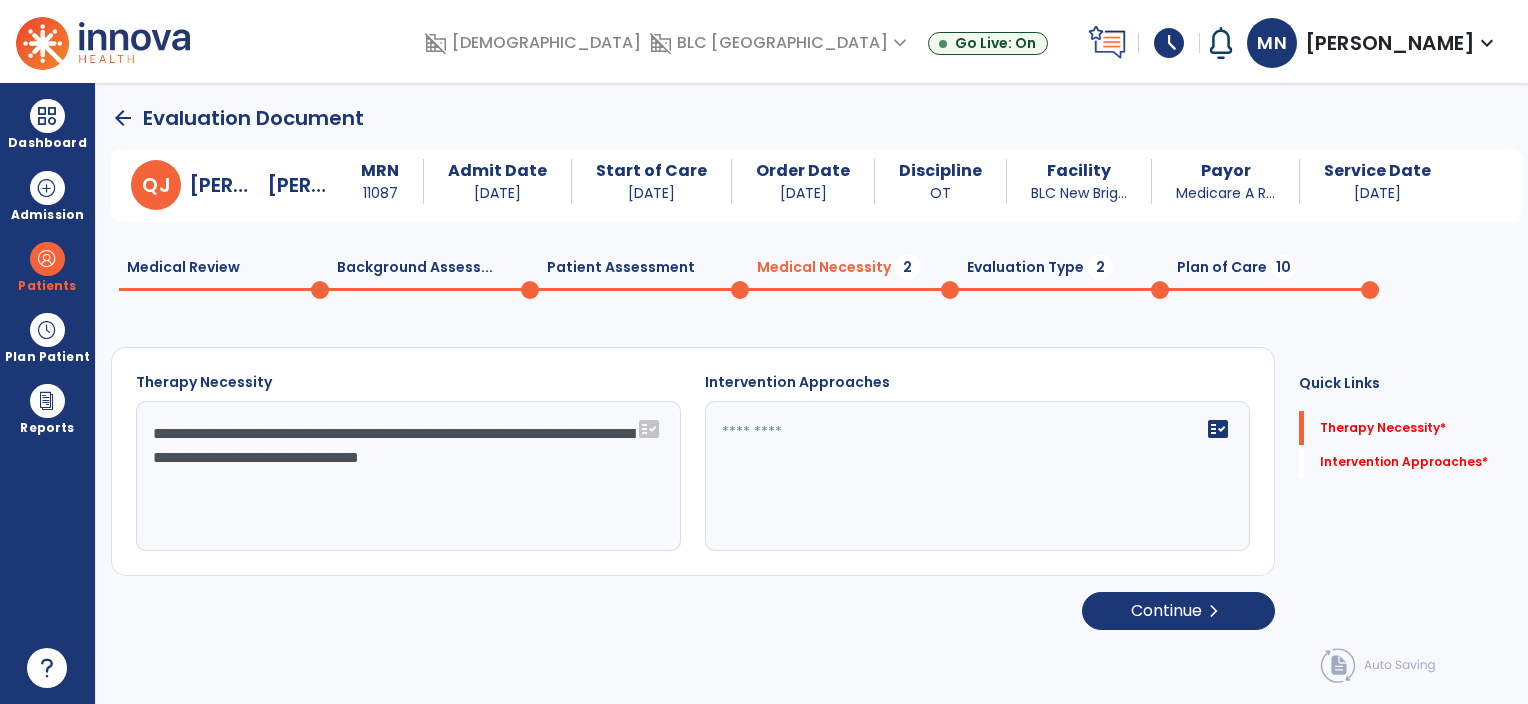 type on "**********" 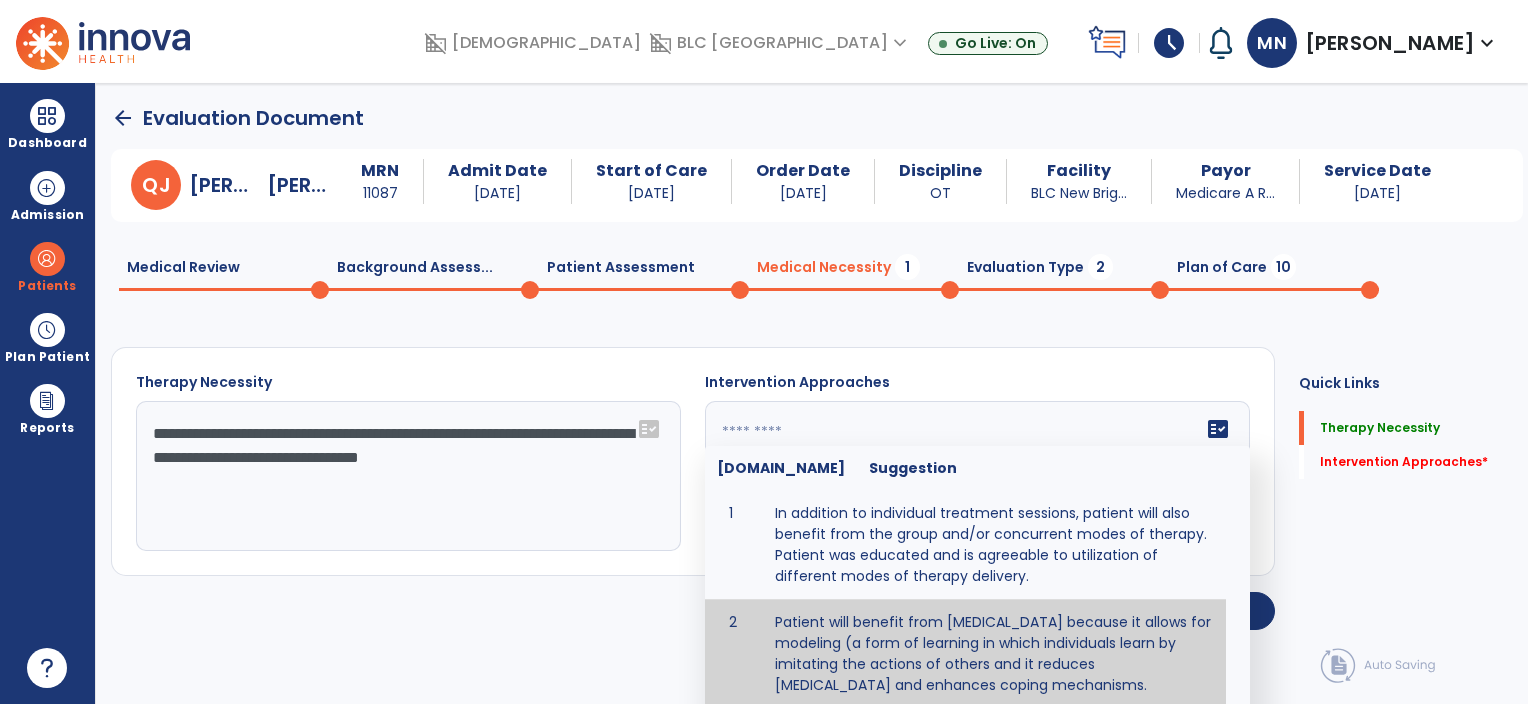 scroll, scrollTop: 96, scrollLeft: 0, axis: vertical 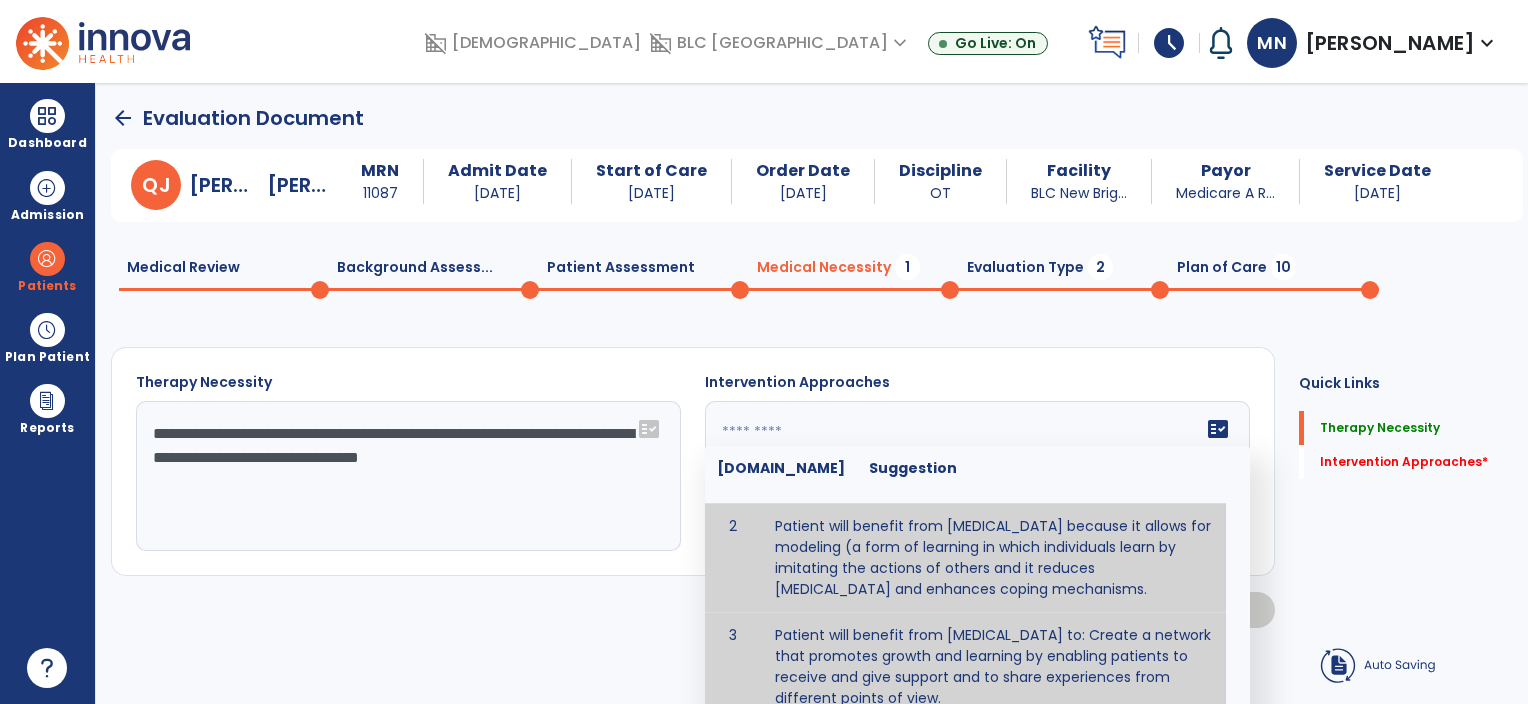 type on "**********" 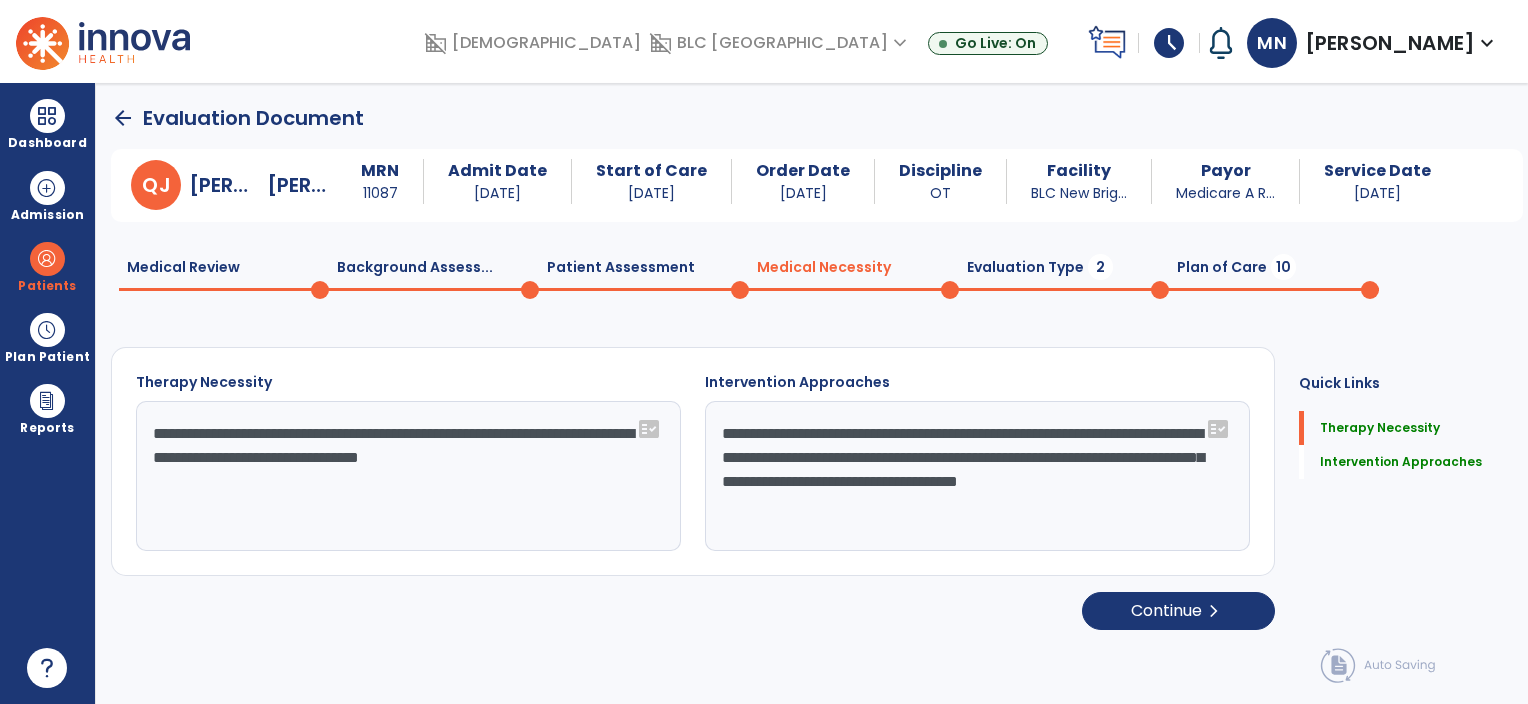 click on "Evaluation Type  2" 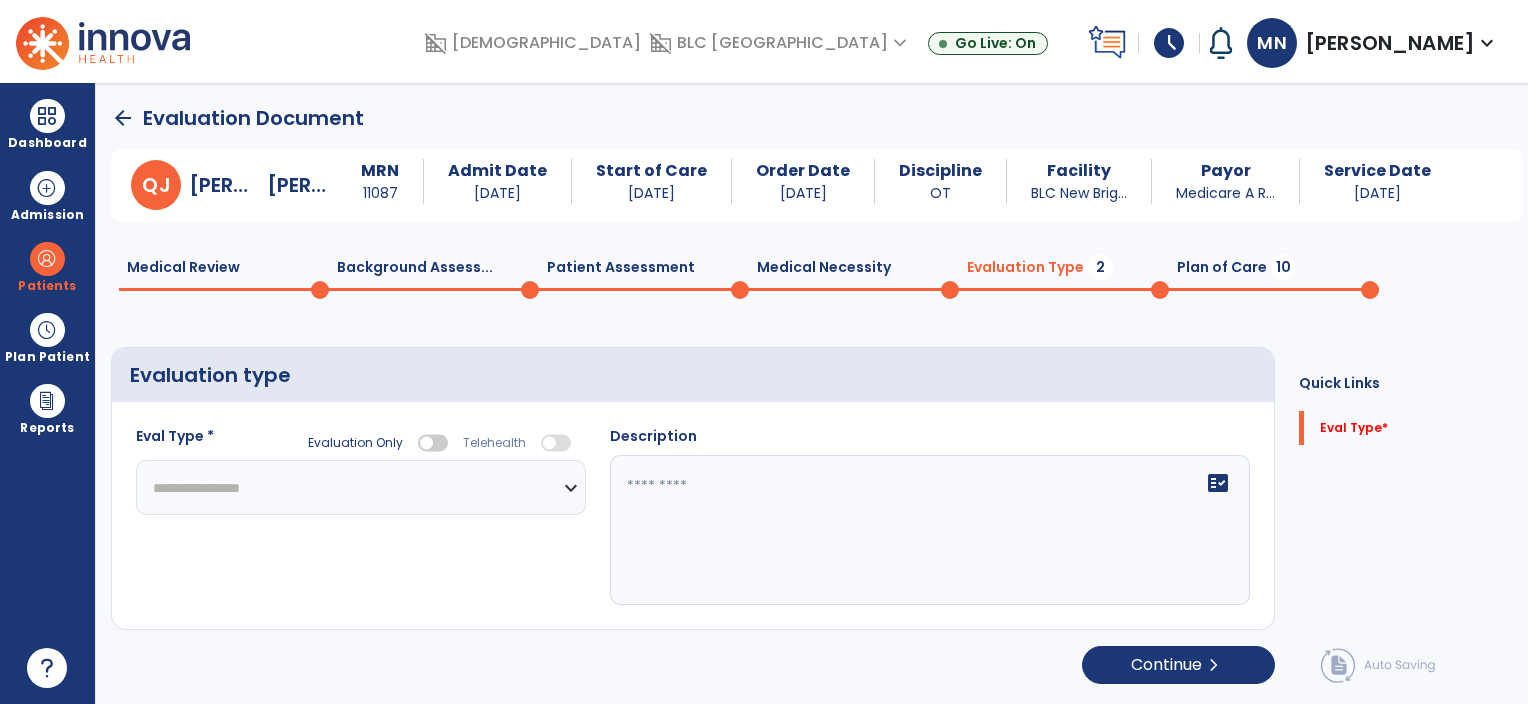 click on "**********" 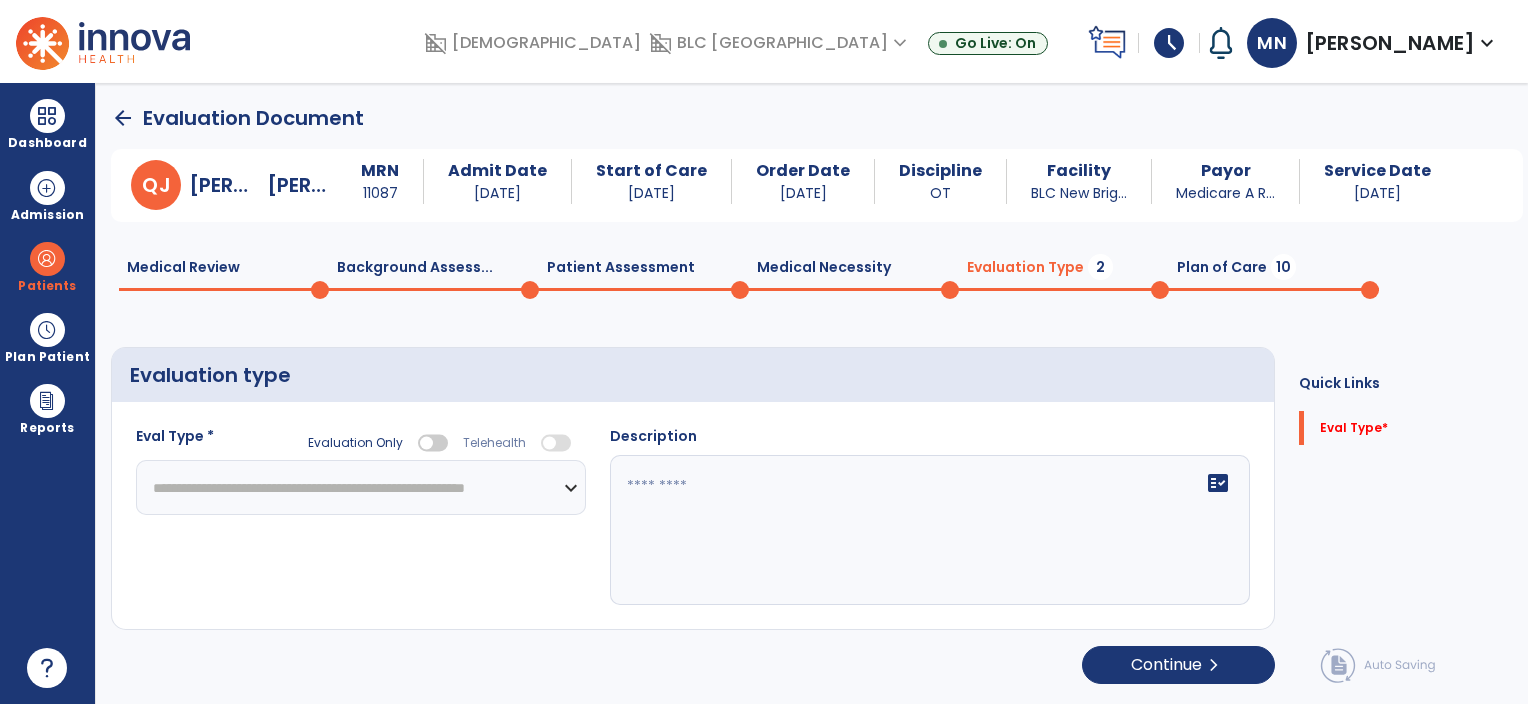 click on "**********" 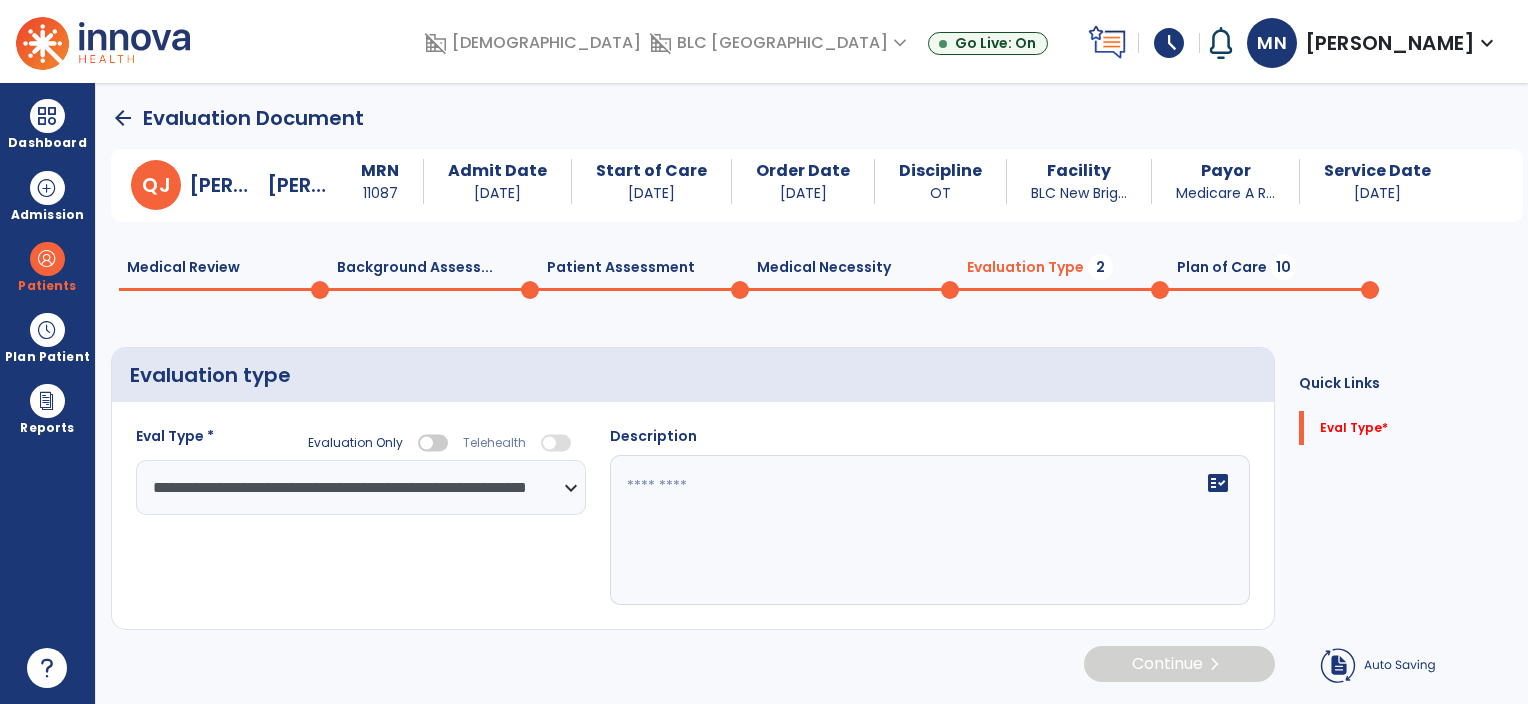 click 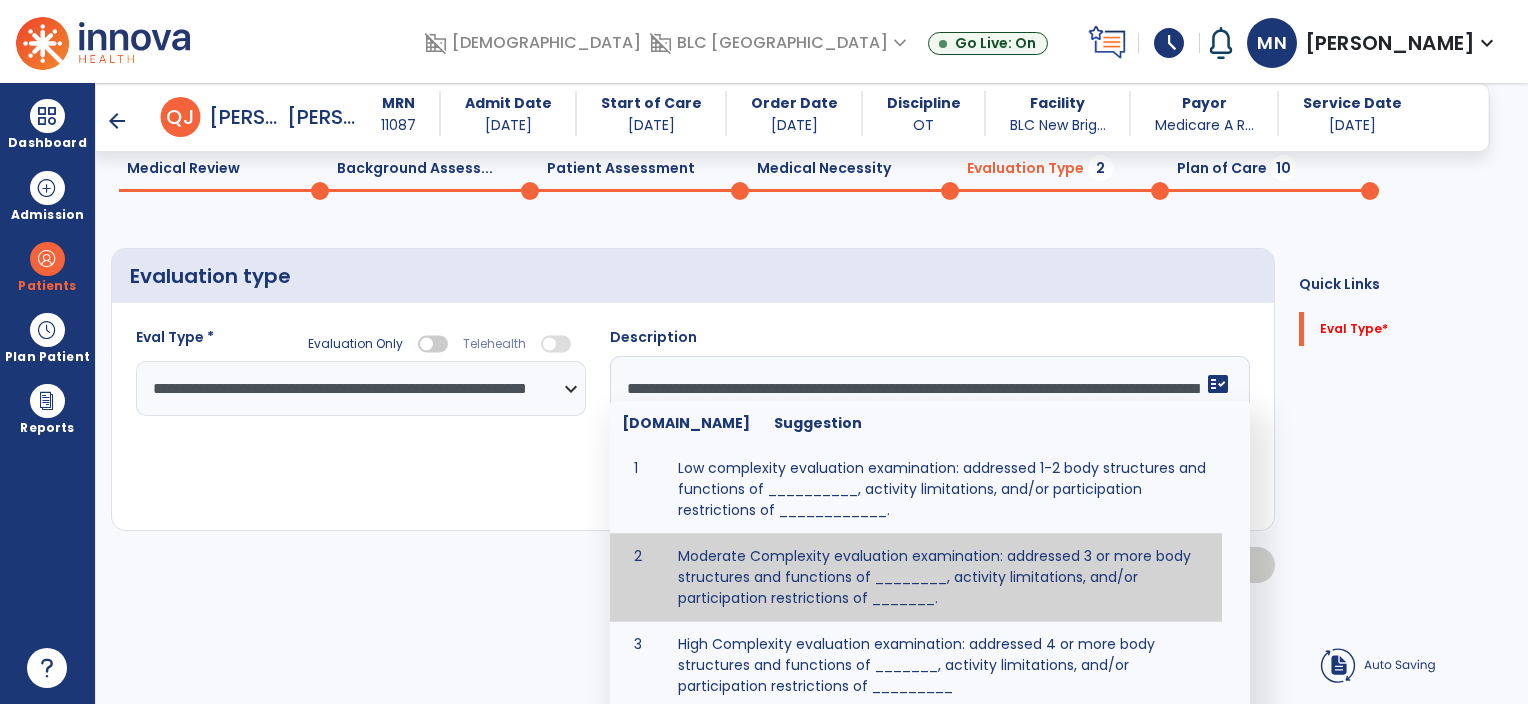 scroll, scrollTop: 0, scrollLeft: 0, axis: both 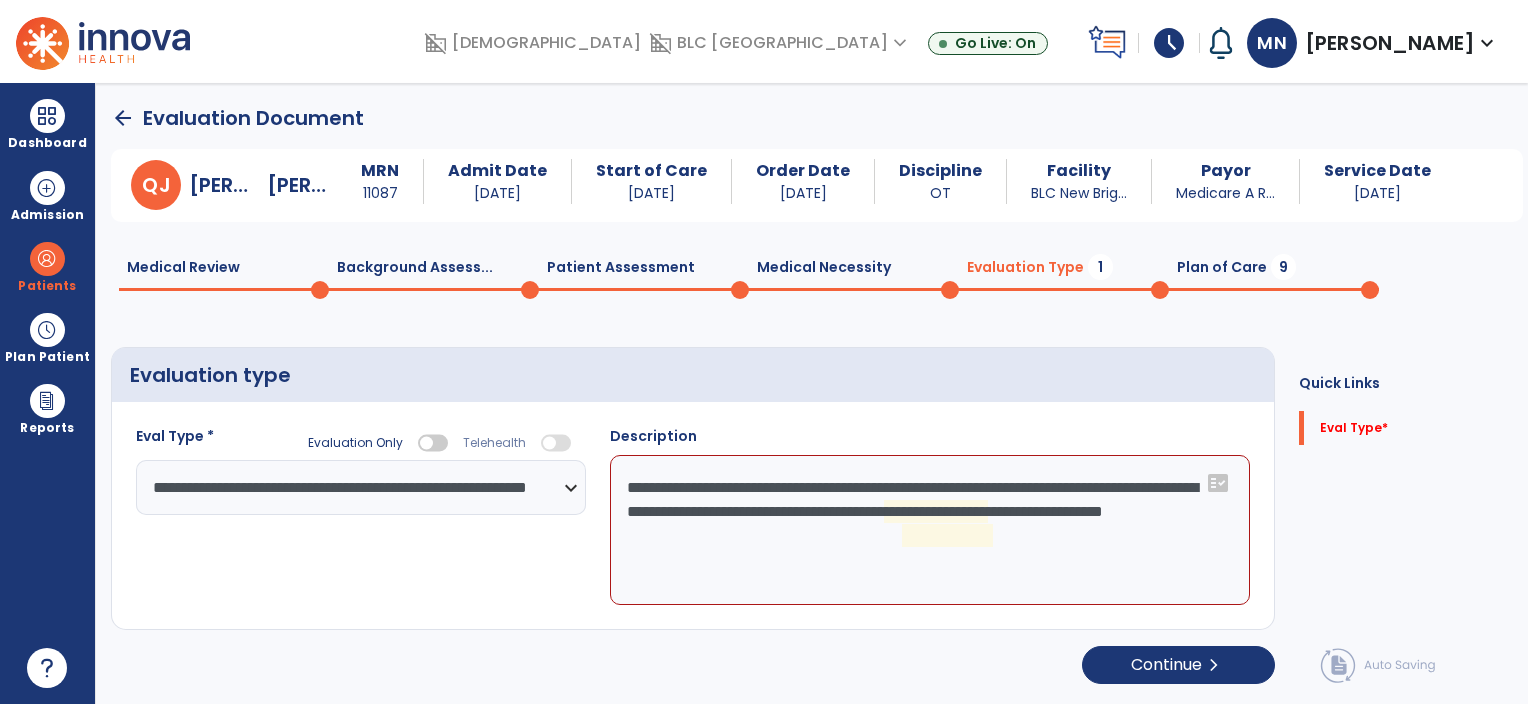click on "**********" 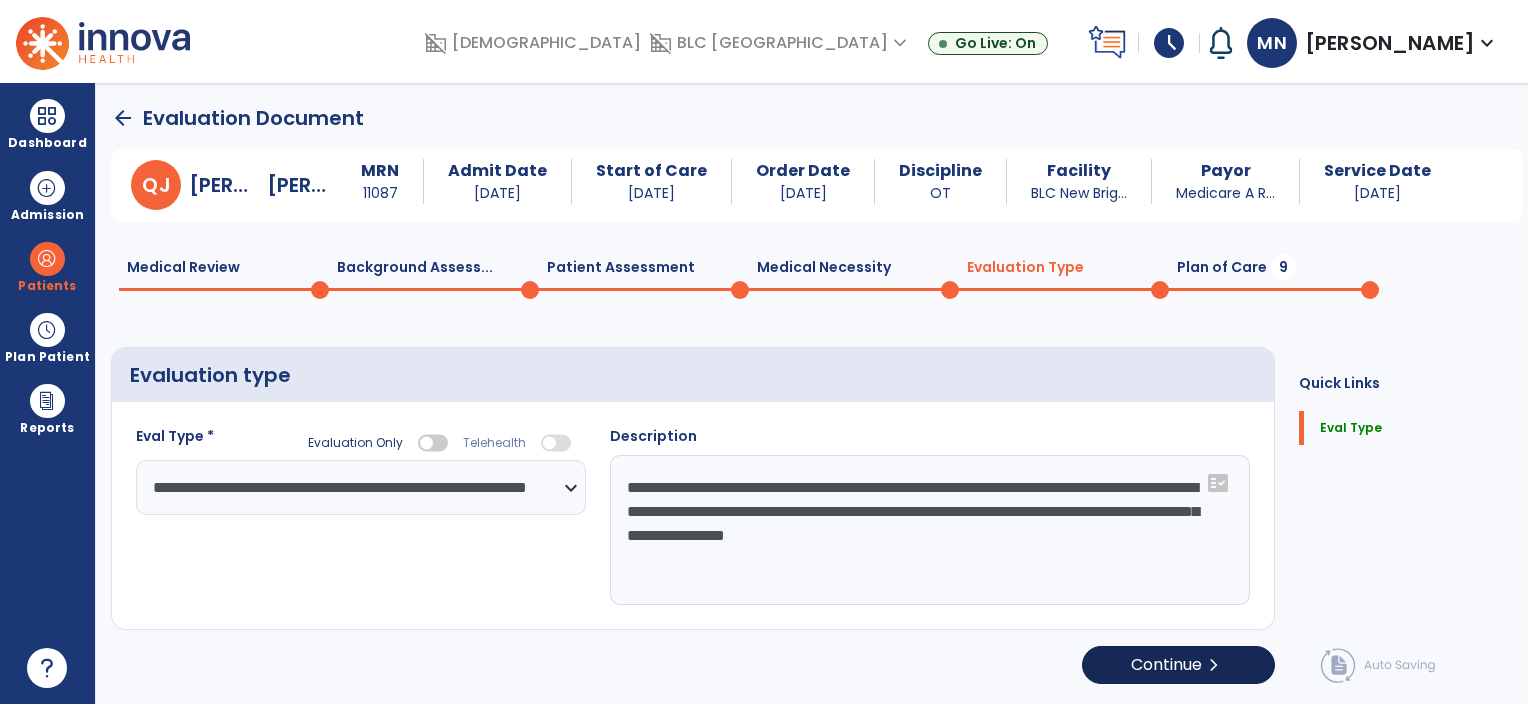 type on "**********" 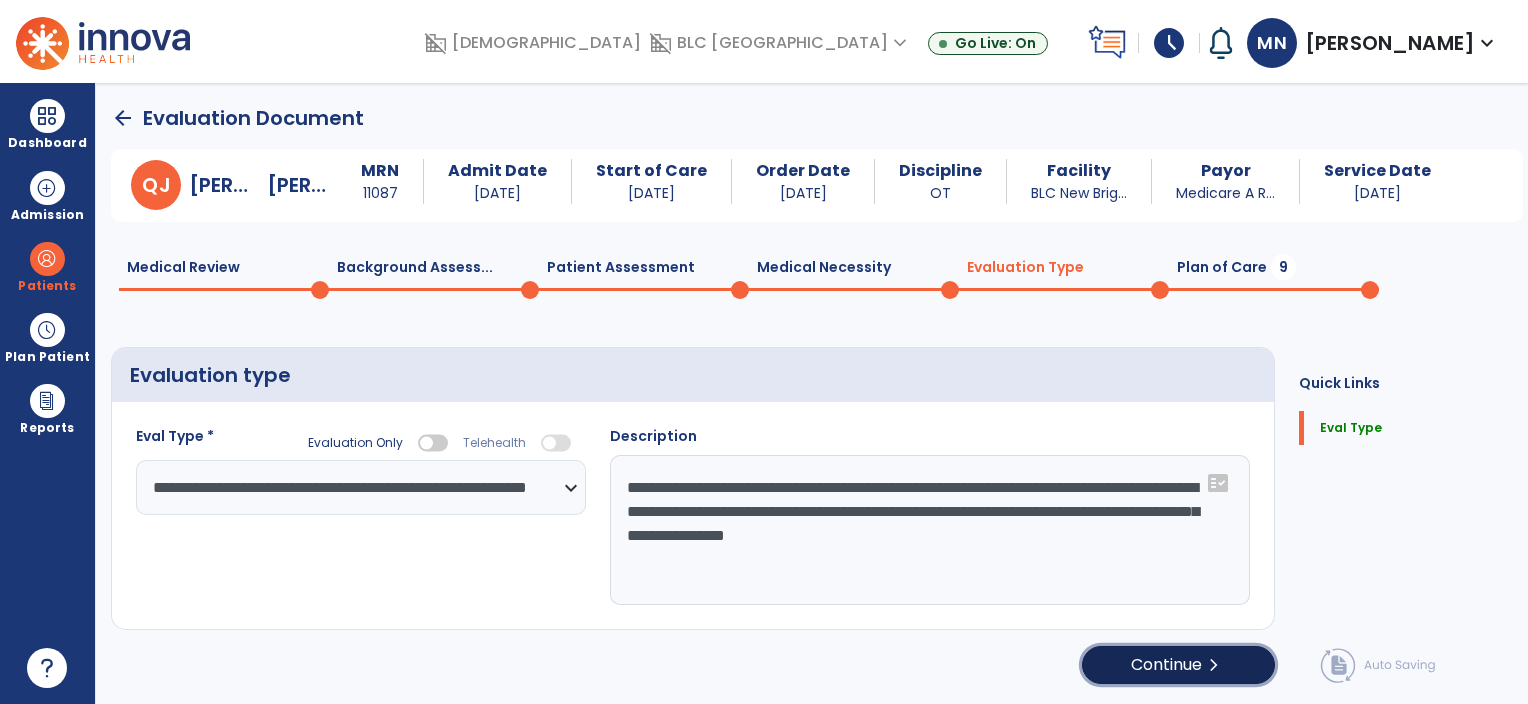 click on "Continue  chevron_right" 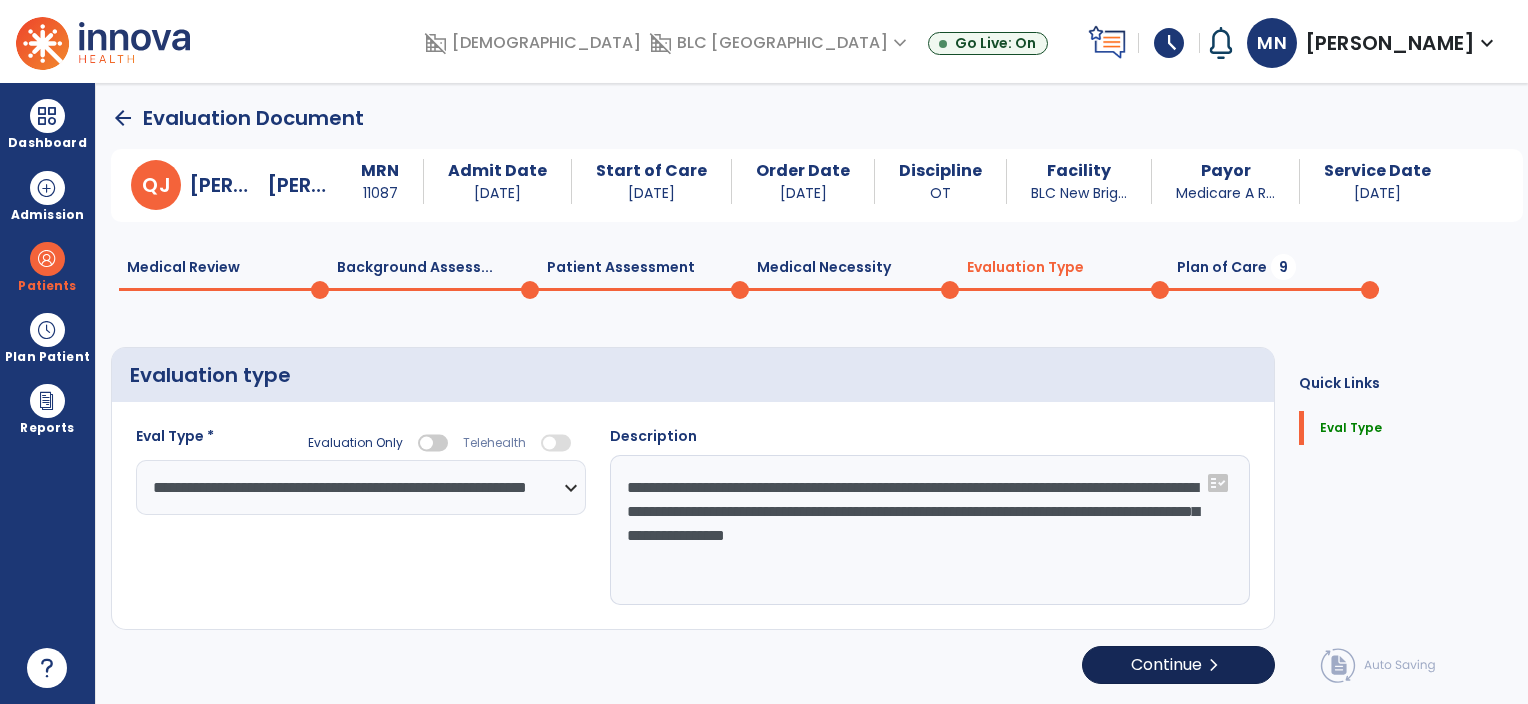 select on "*****" 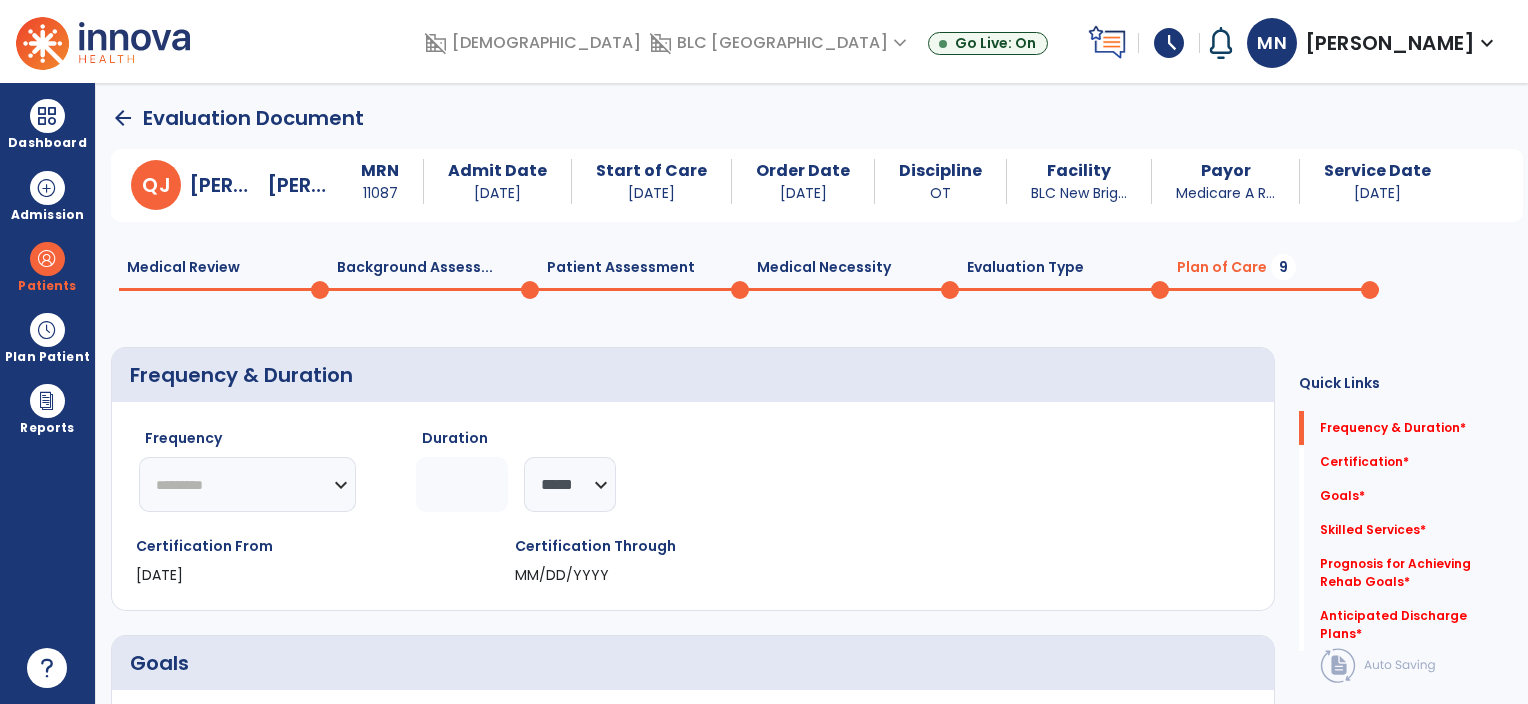 click on "********* ** ** ** ** ** ** **" 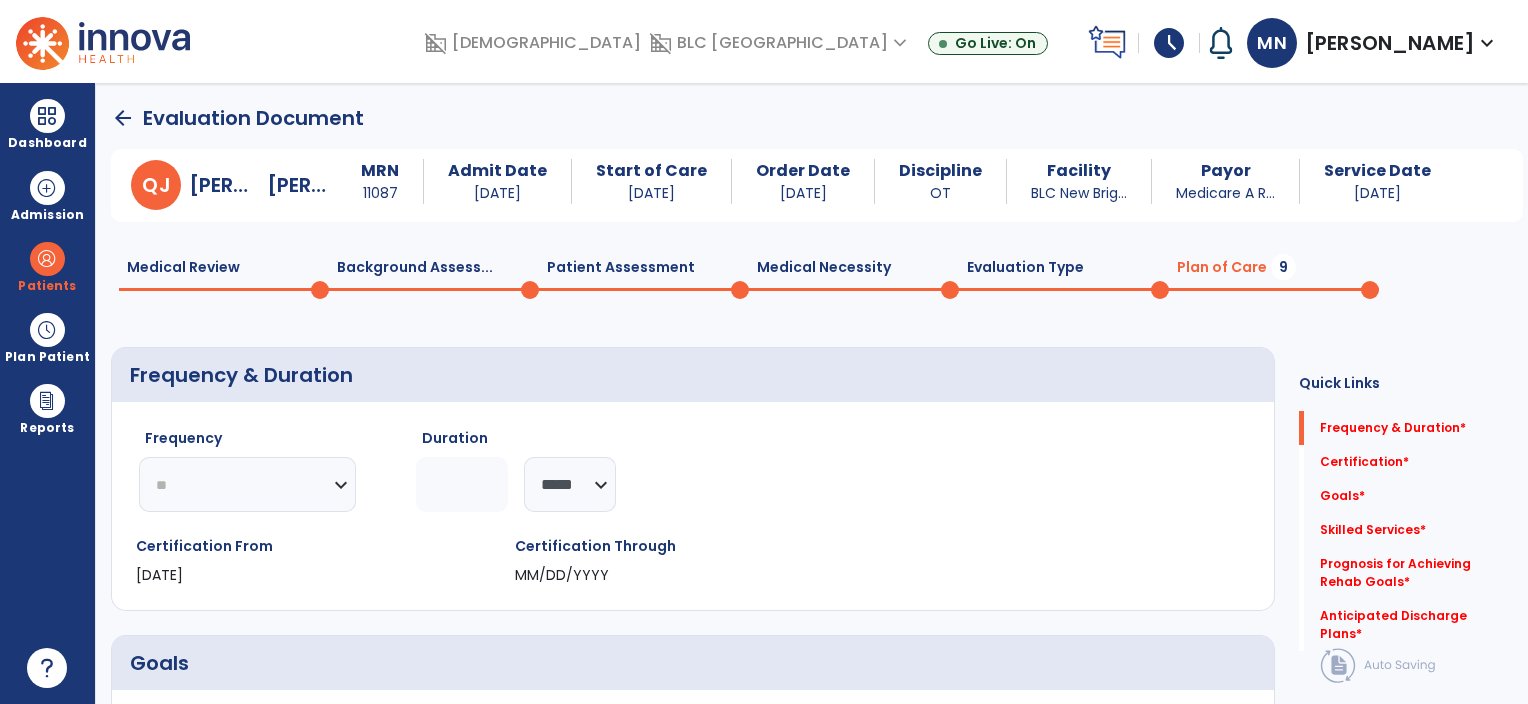 click on "********* ** ** ** ** ** ** **" 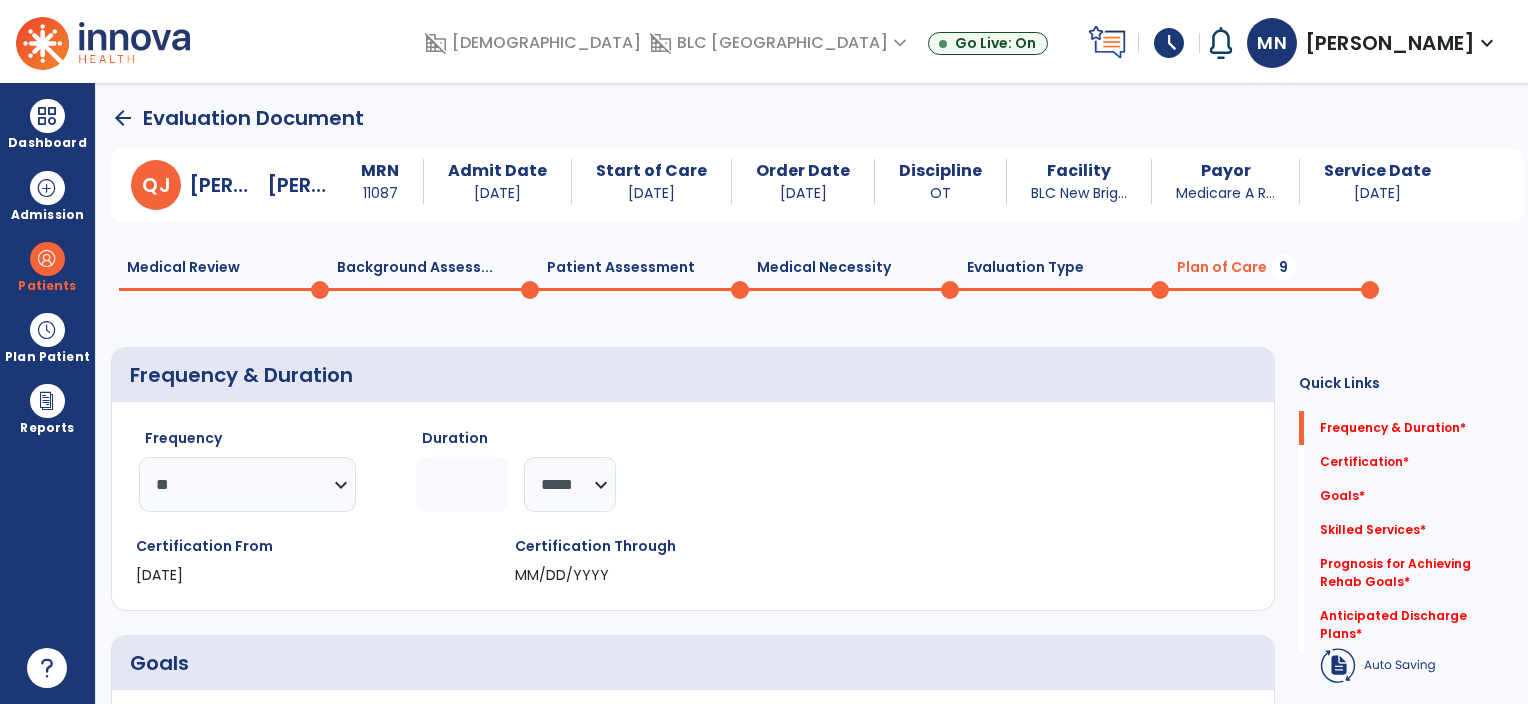 click 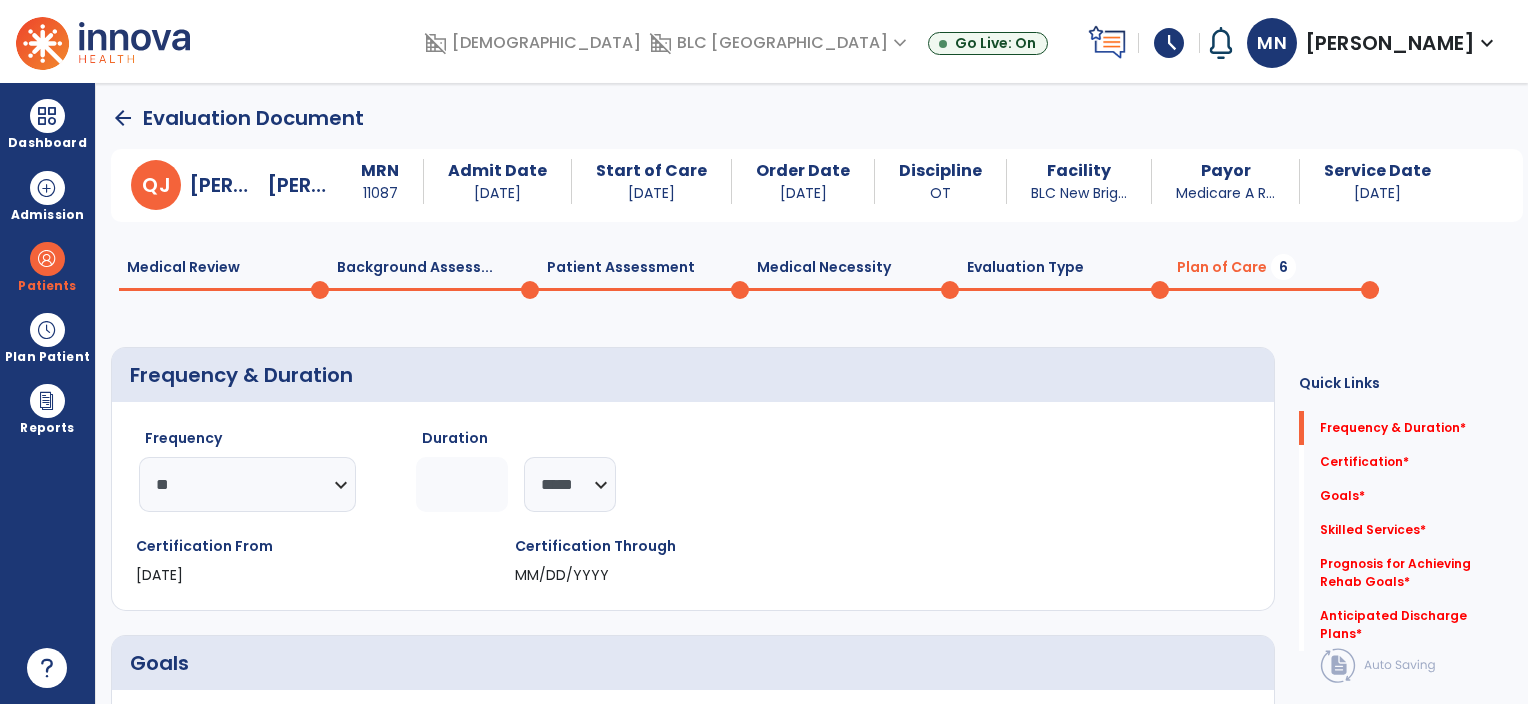 type on "**" 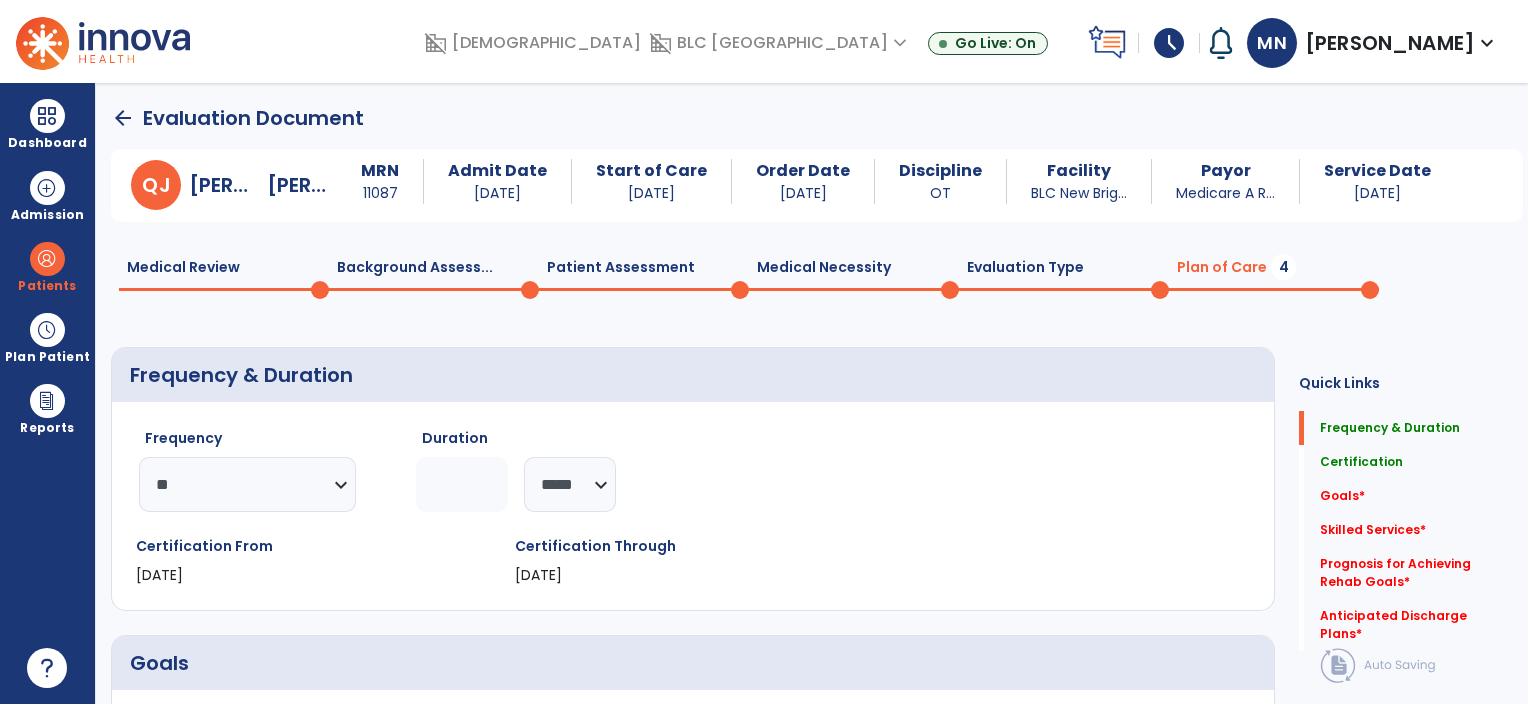 scroll, scrollTop: 176, scrollLeft: 0, axis: vertical 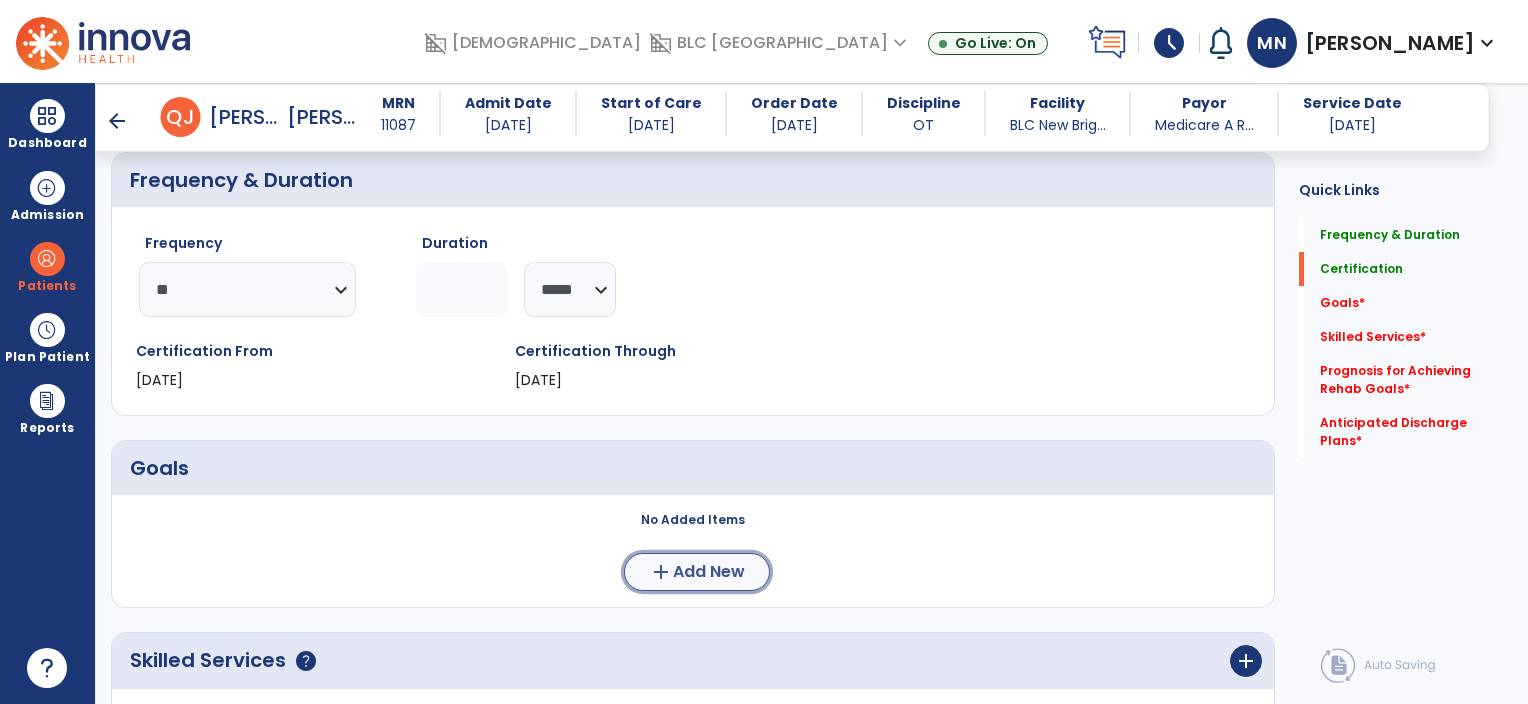 click on "add  Add New" at bounding box center [697, 572] 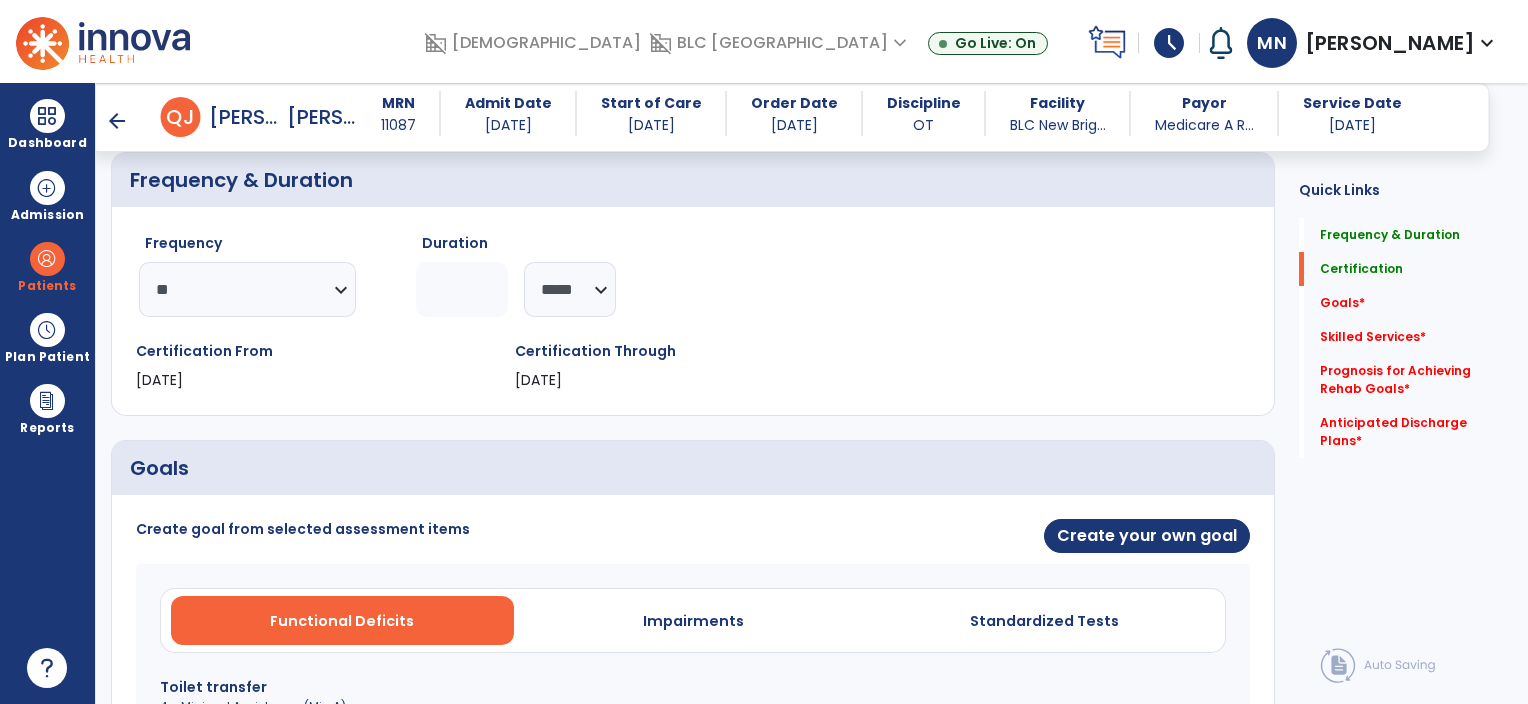 click on "Create goal from selected assessment items  Create your own goal   Functional Deficits   Impairments   Standardized Tests  Toilet transfer 4 - Minimal Assistance (Min A) Tub/Shower Transfer 0 - Not attempted due to environmental limitation Eating 10 - Independent (I) Personal hygiene 10 - Independent (I) Lower body dressing 2 - Maximal Assistance (Max A) Oral hygiene 10 - Independent (I) Put on/take off footwear 2 - Maximal Assistance (Max A) Shower/Bathe self 0 - Not attempted due to environmental limitation Toileting hygiene 2 - Maximal Assistance (Max A) Upper body dressing 9 - Modified Independent (Mod I) Cancel" at bounding box center [693, 1006] 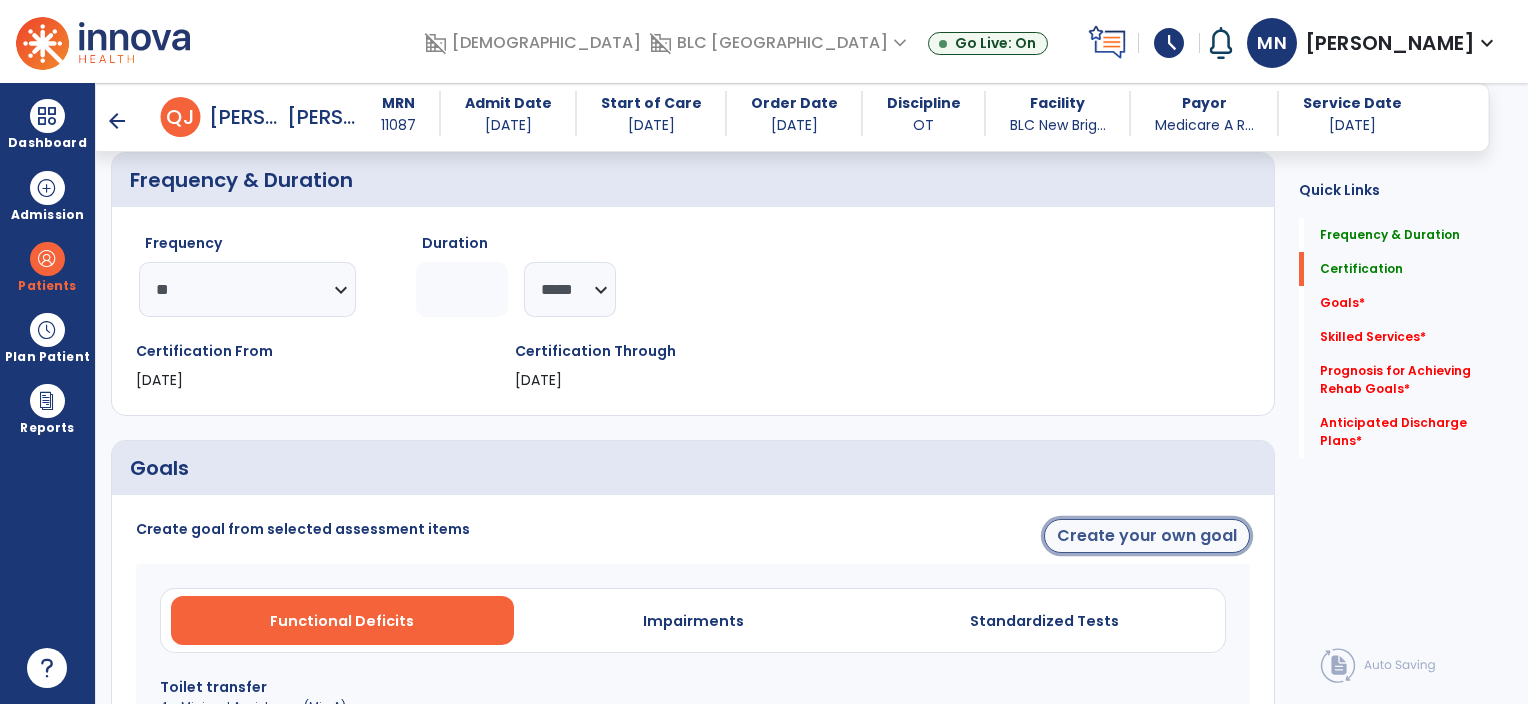 click on "Create your own goal" at bounding box center (1147, 536) 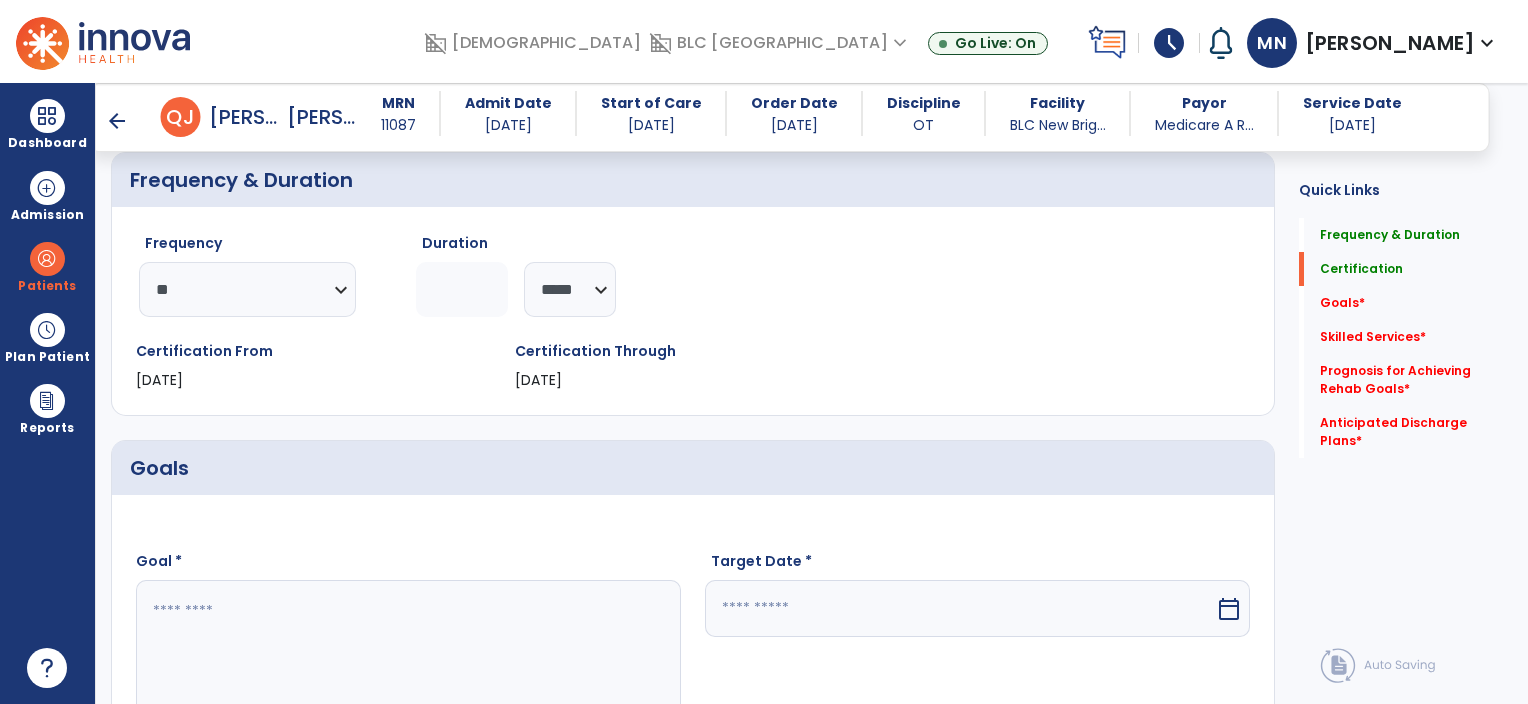 click at bounding box center (408, 655) 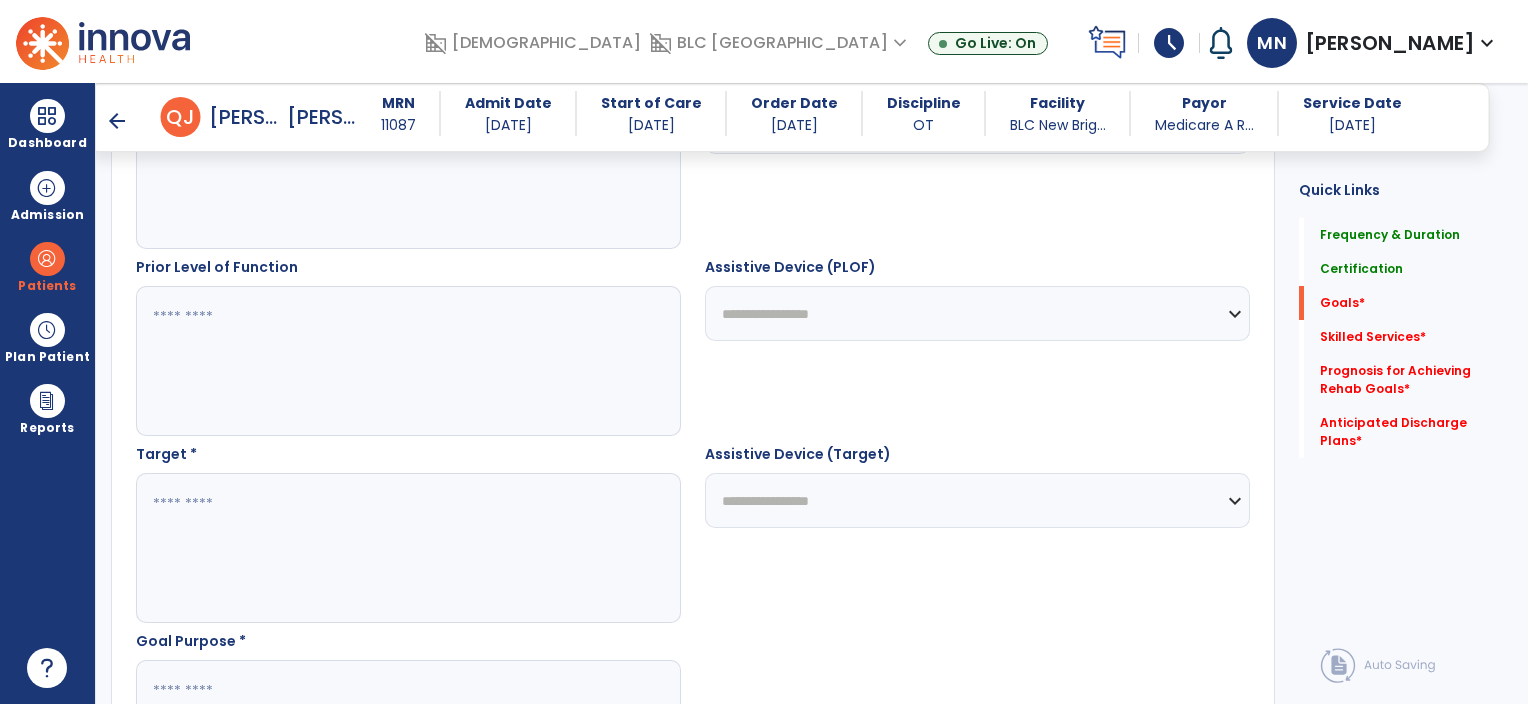 scroll, scrollTop: 867, scrollLeft: 0, axis: vertical 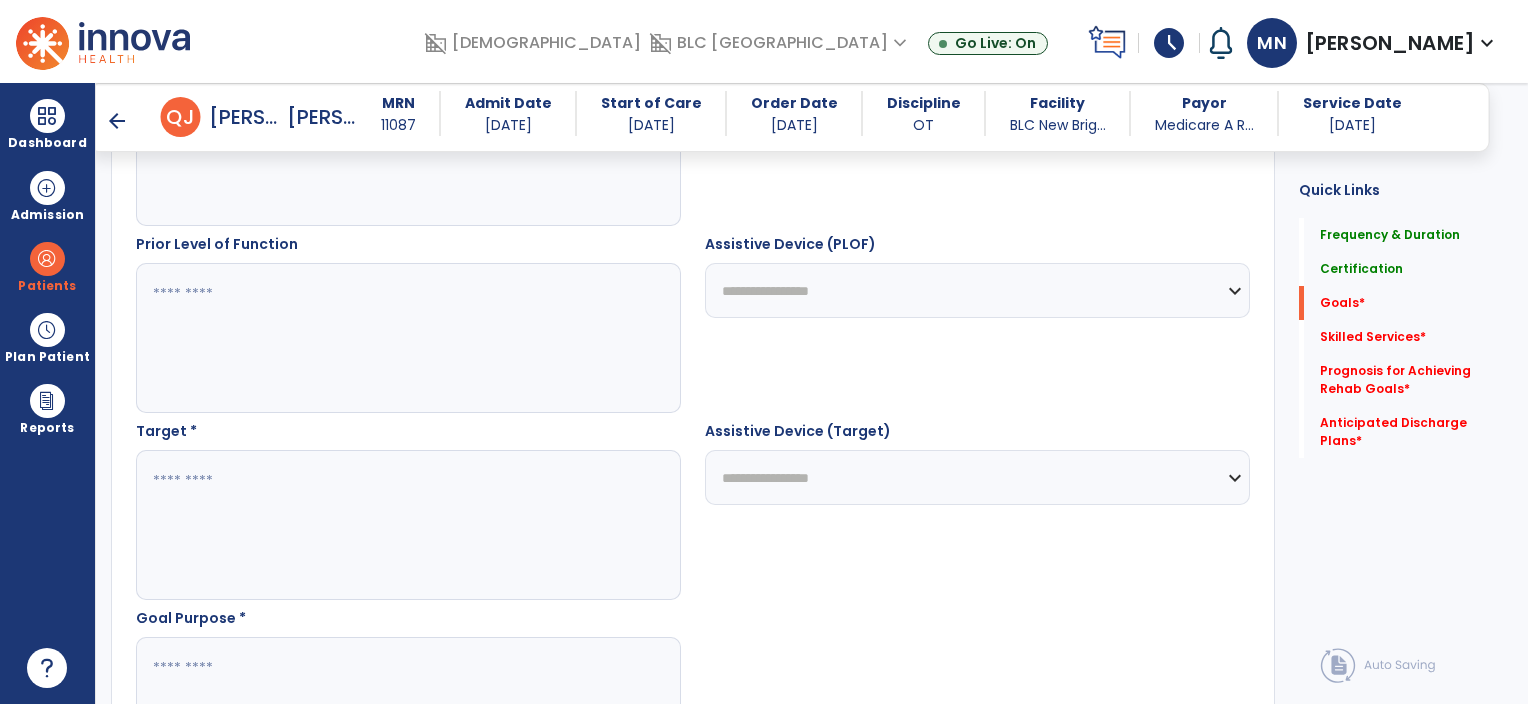 type on "**********" 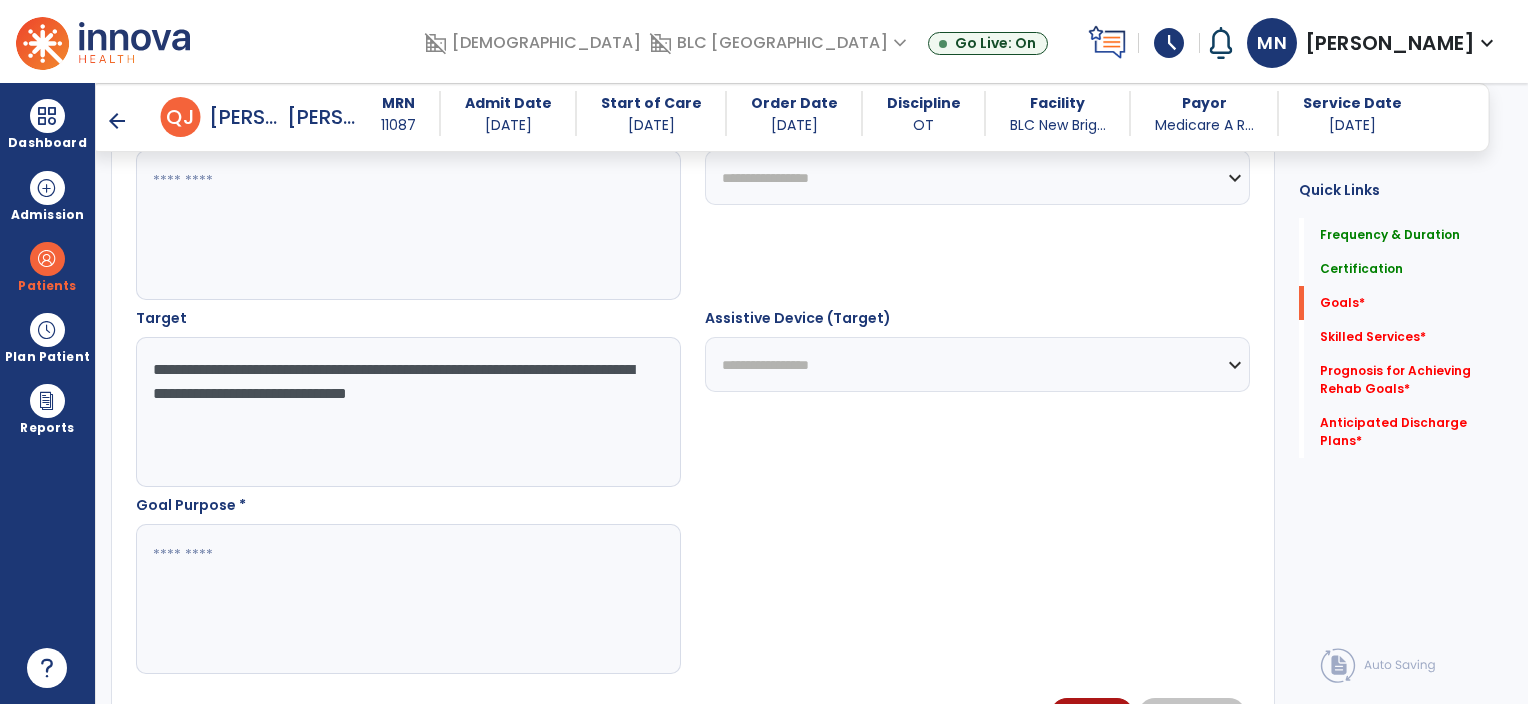 type on "**********" 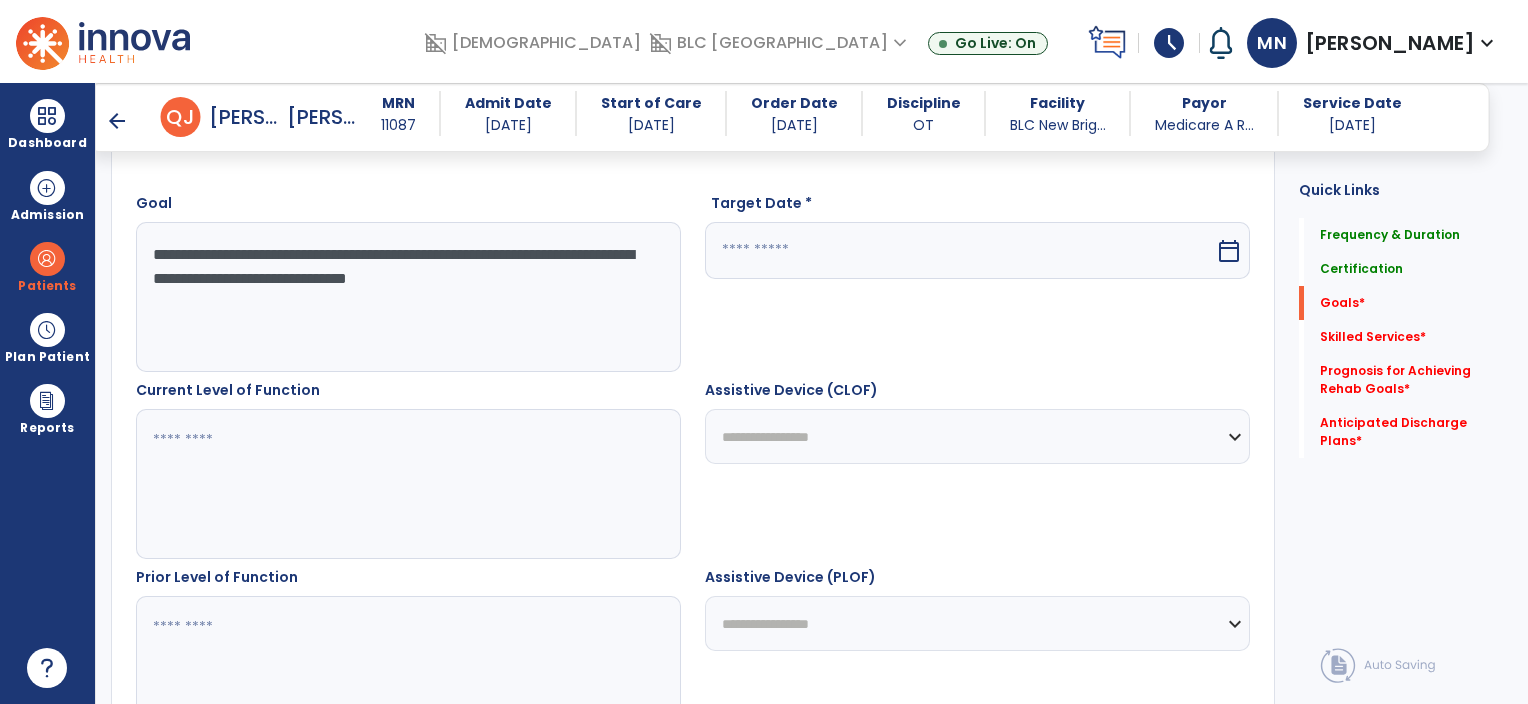 scroll, scrollTop: 524, scrollLeft: 0, axis: vertical 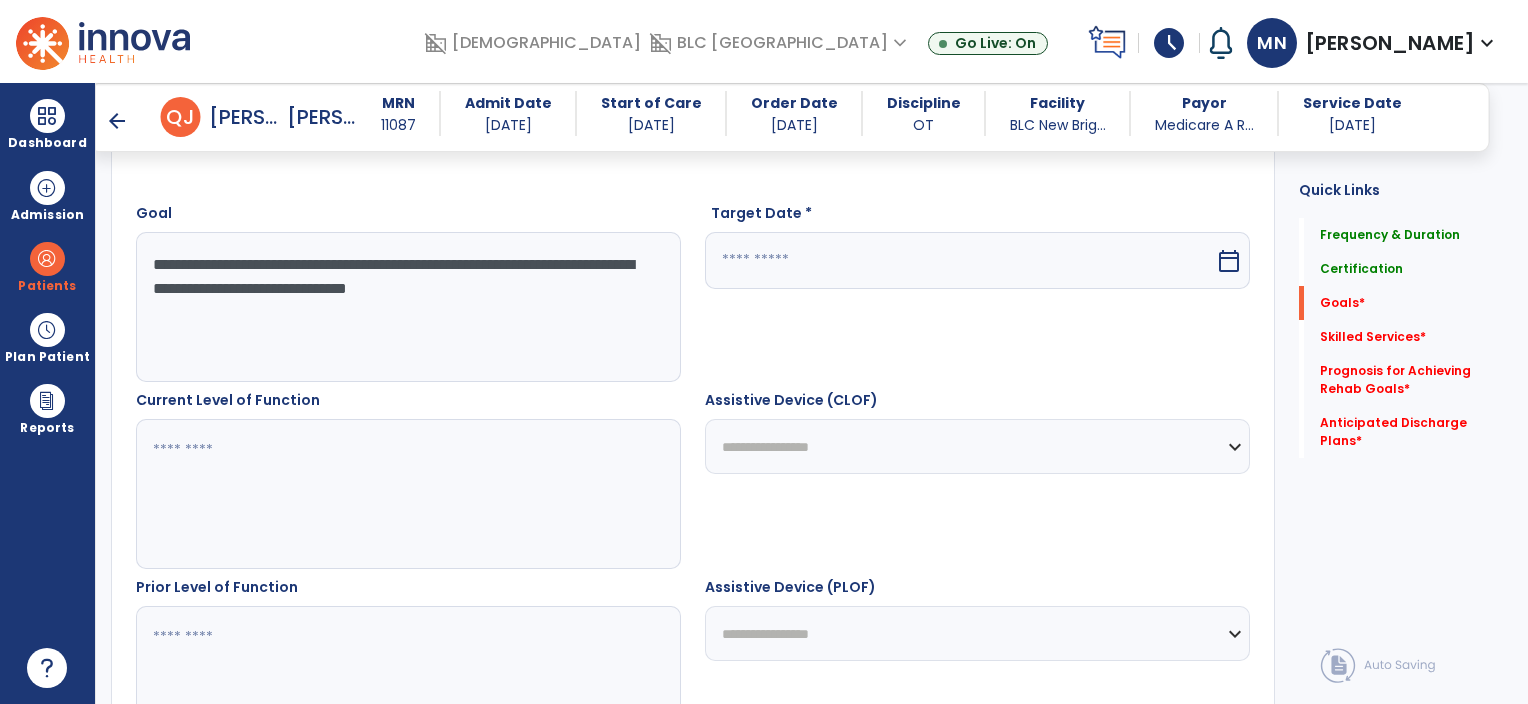 type on "**********" 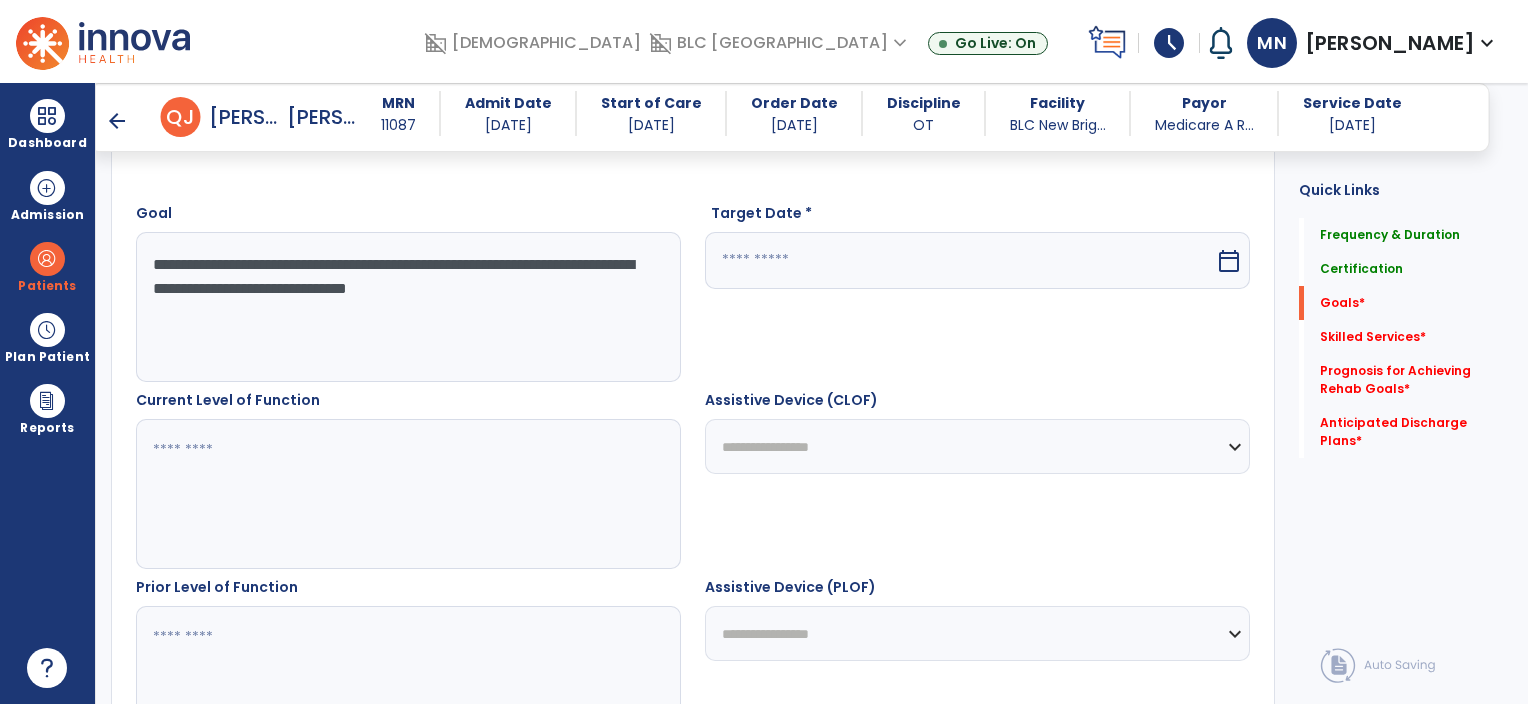 click at bounding box center [960, 260] 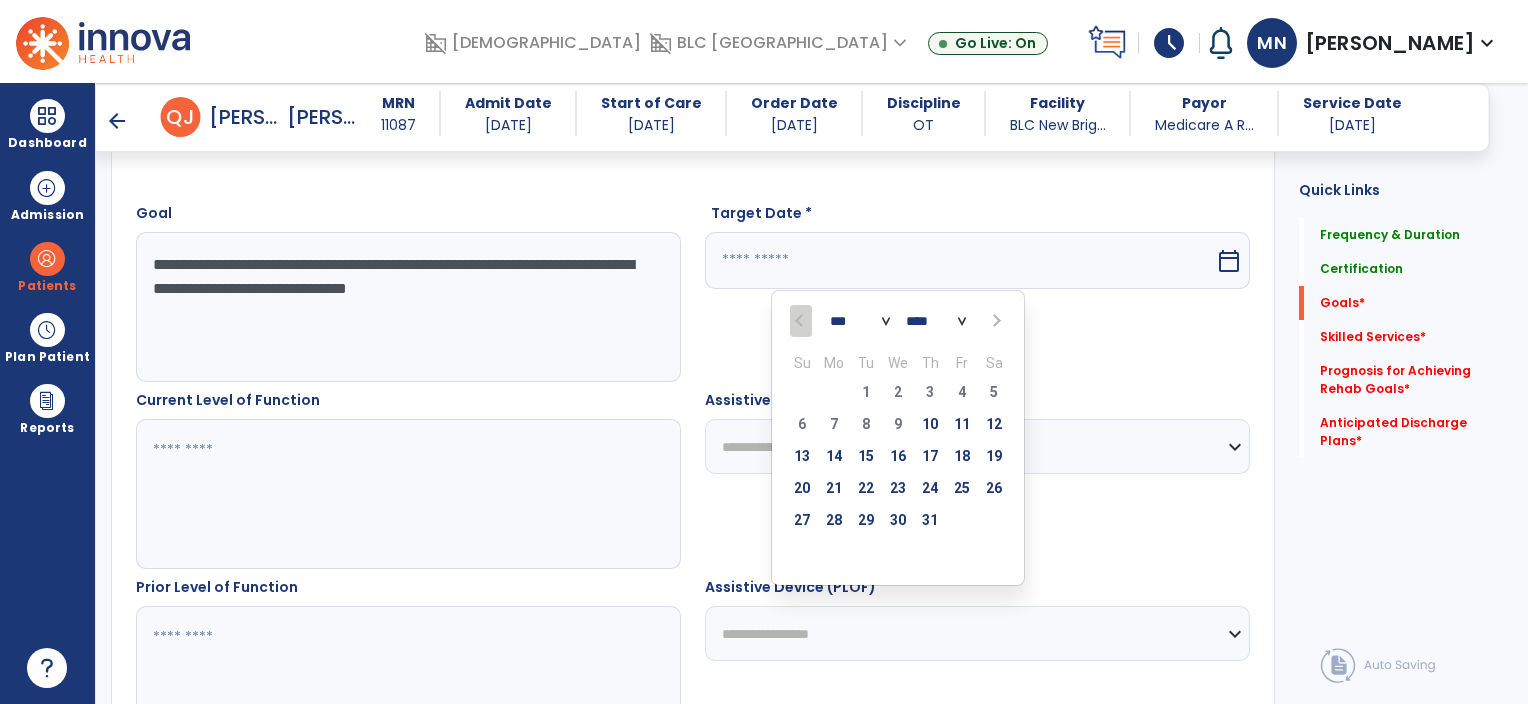 click at bounding box center [994, 321] 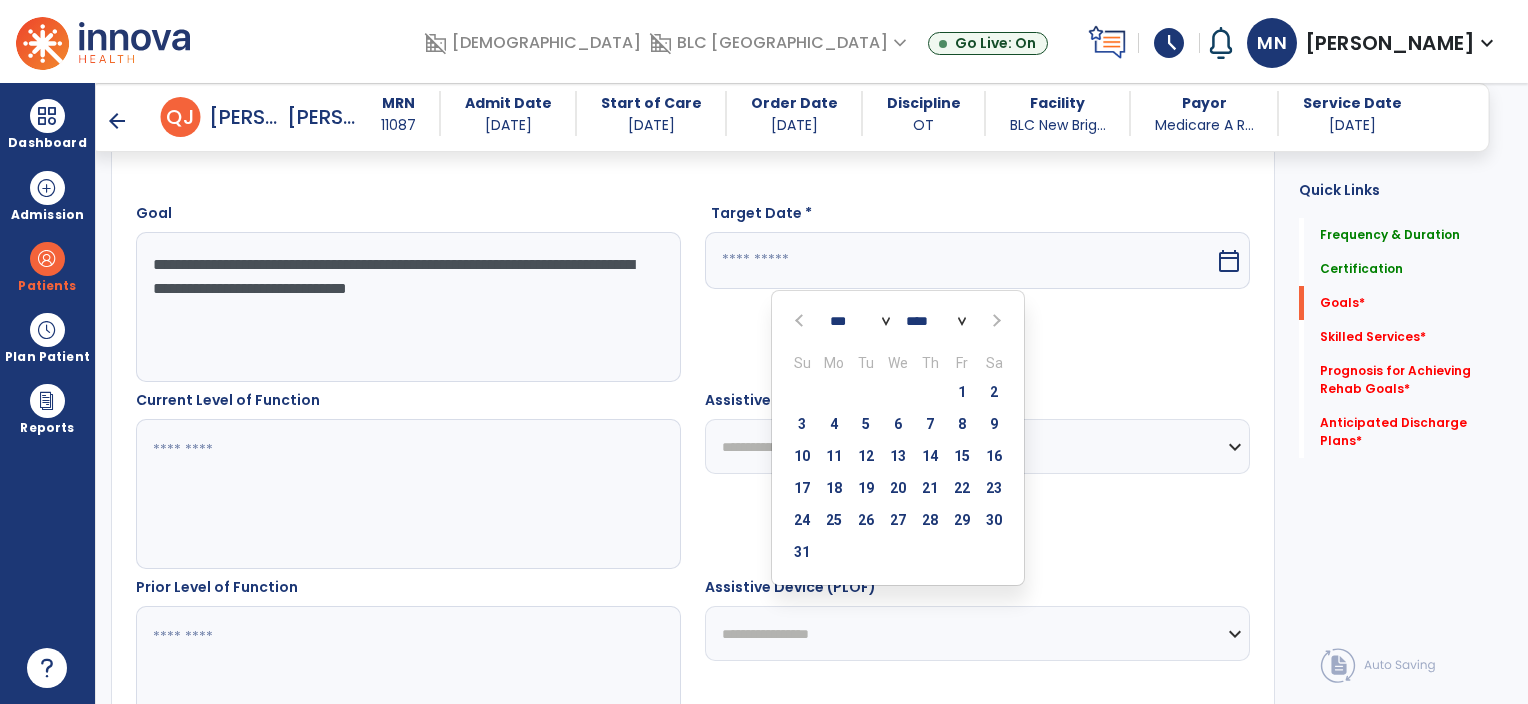click at bounding box center (995, 321) 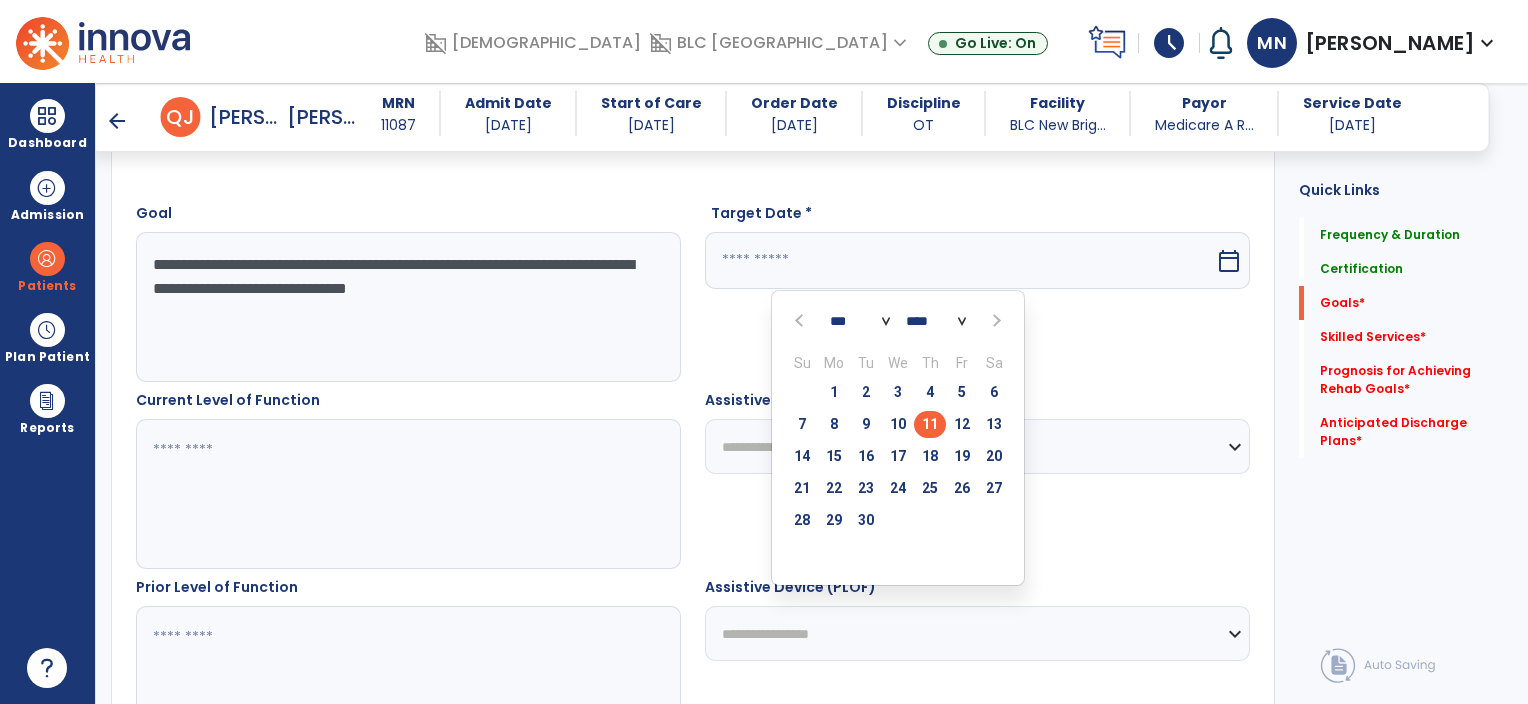 click on "11" at bounding box center [930, 424] 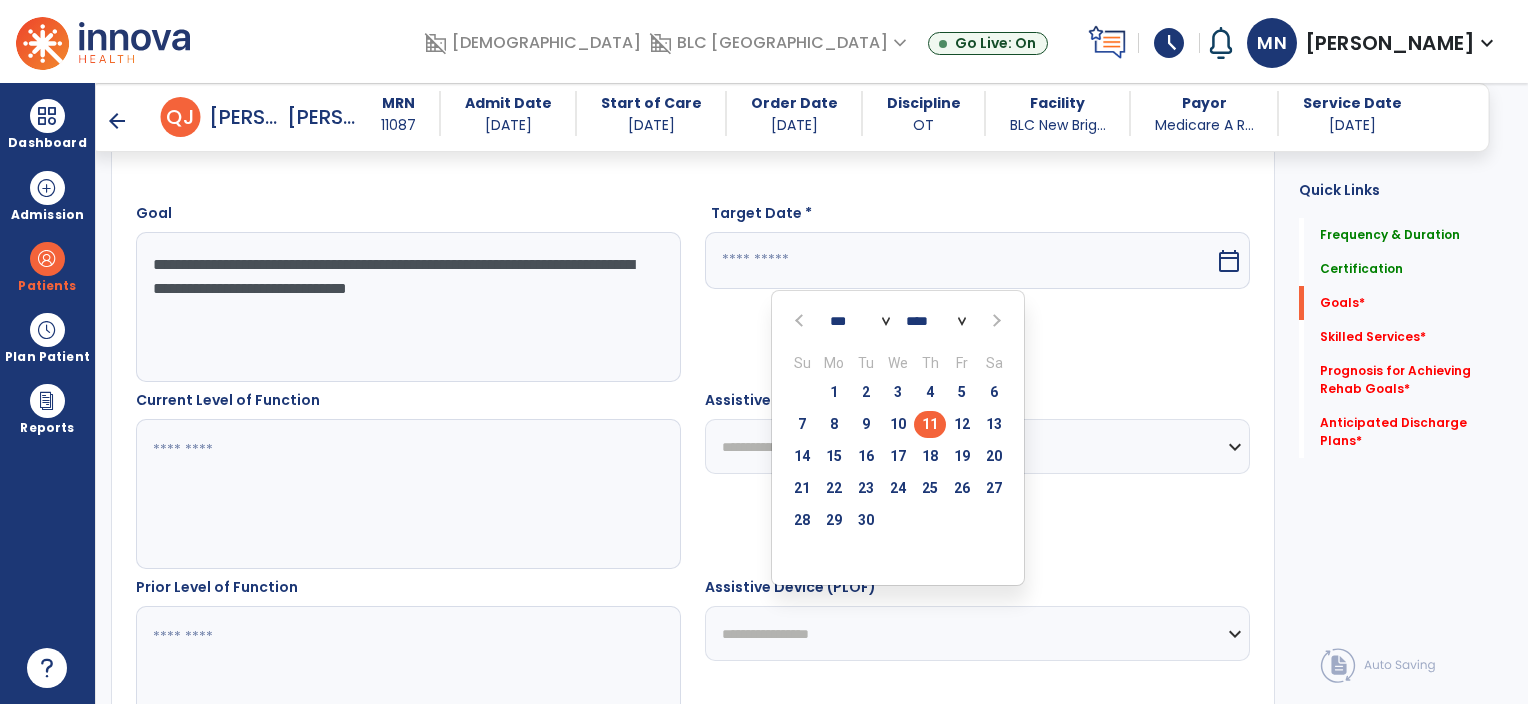 type on "*********" 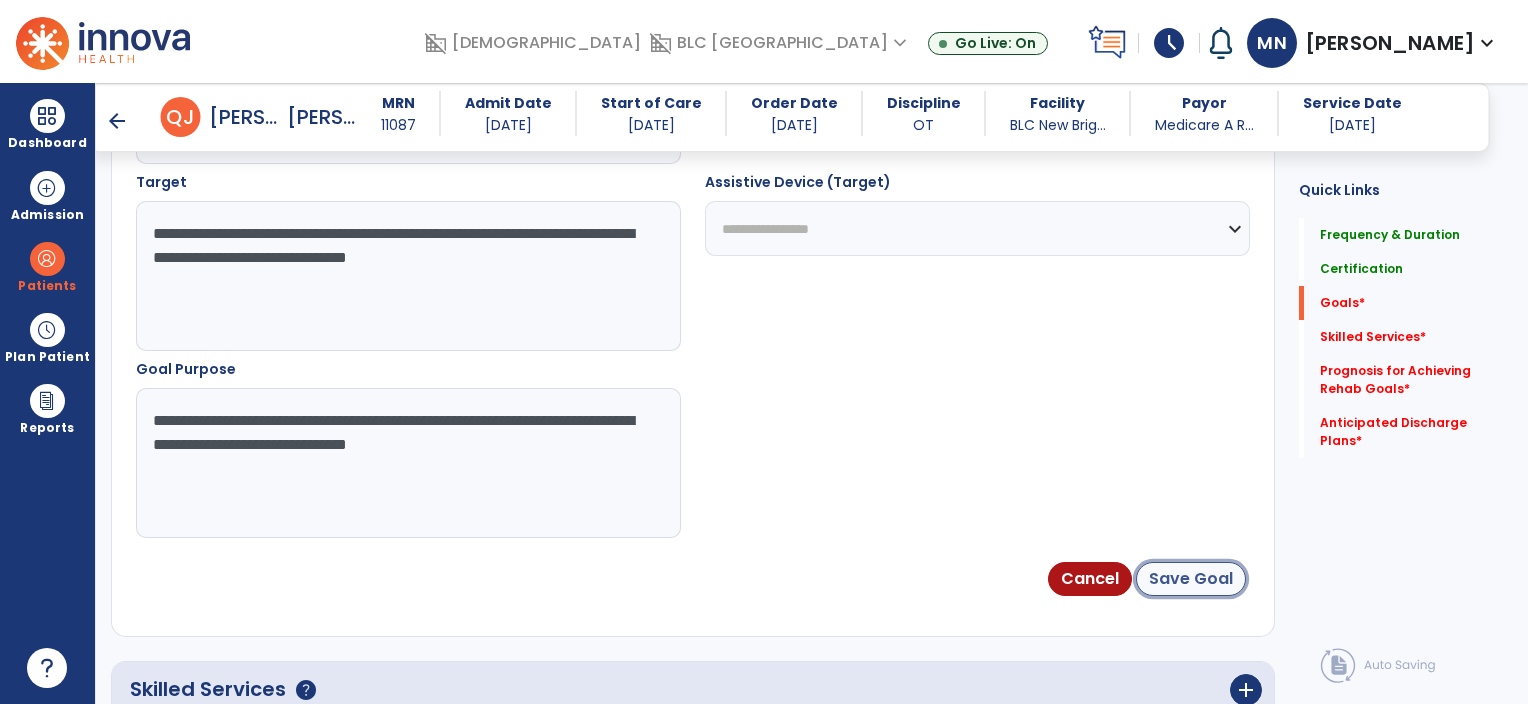 click on "Save Goal" at bounding box center [1191, 579] 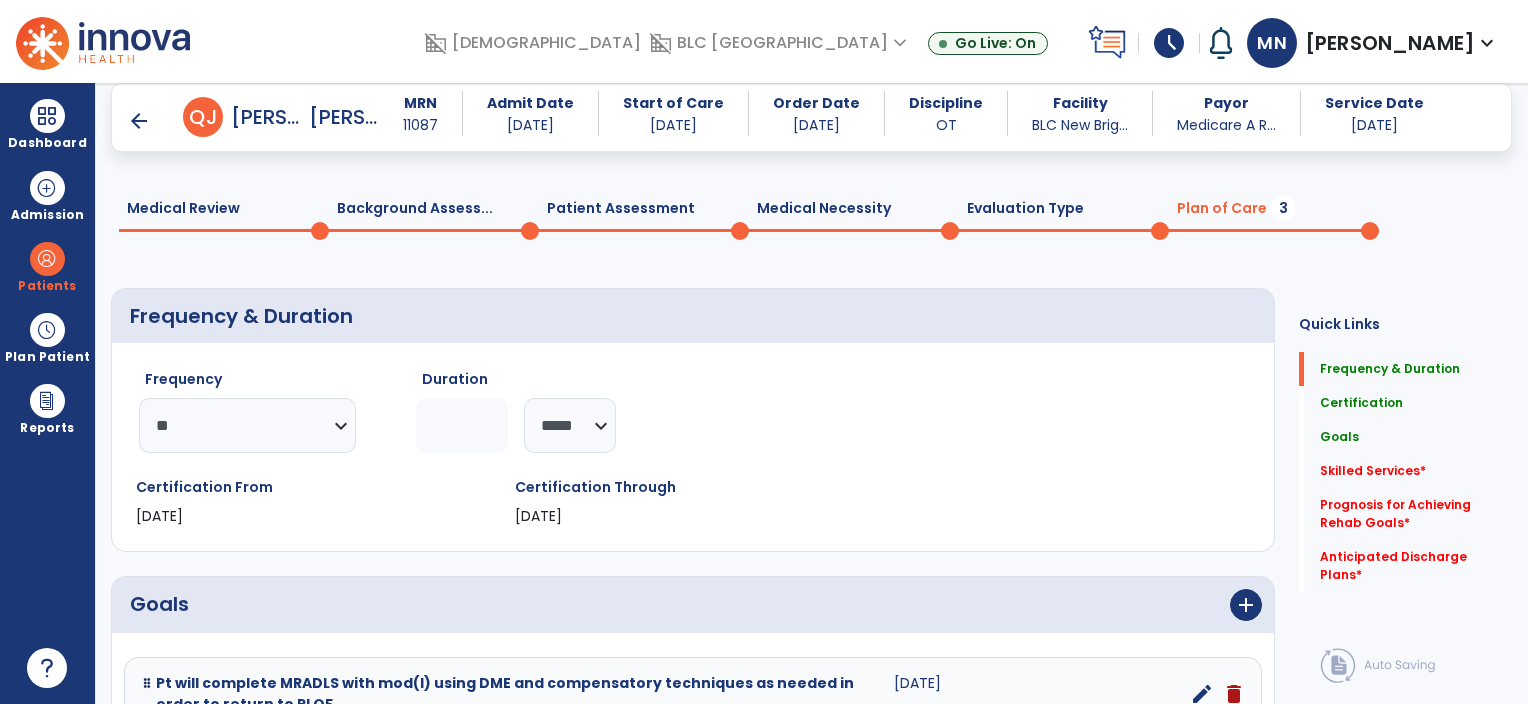 scroll, scrollTop: 399, scrollLeft: 0, axis: vertical 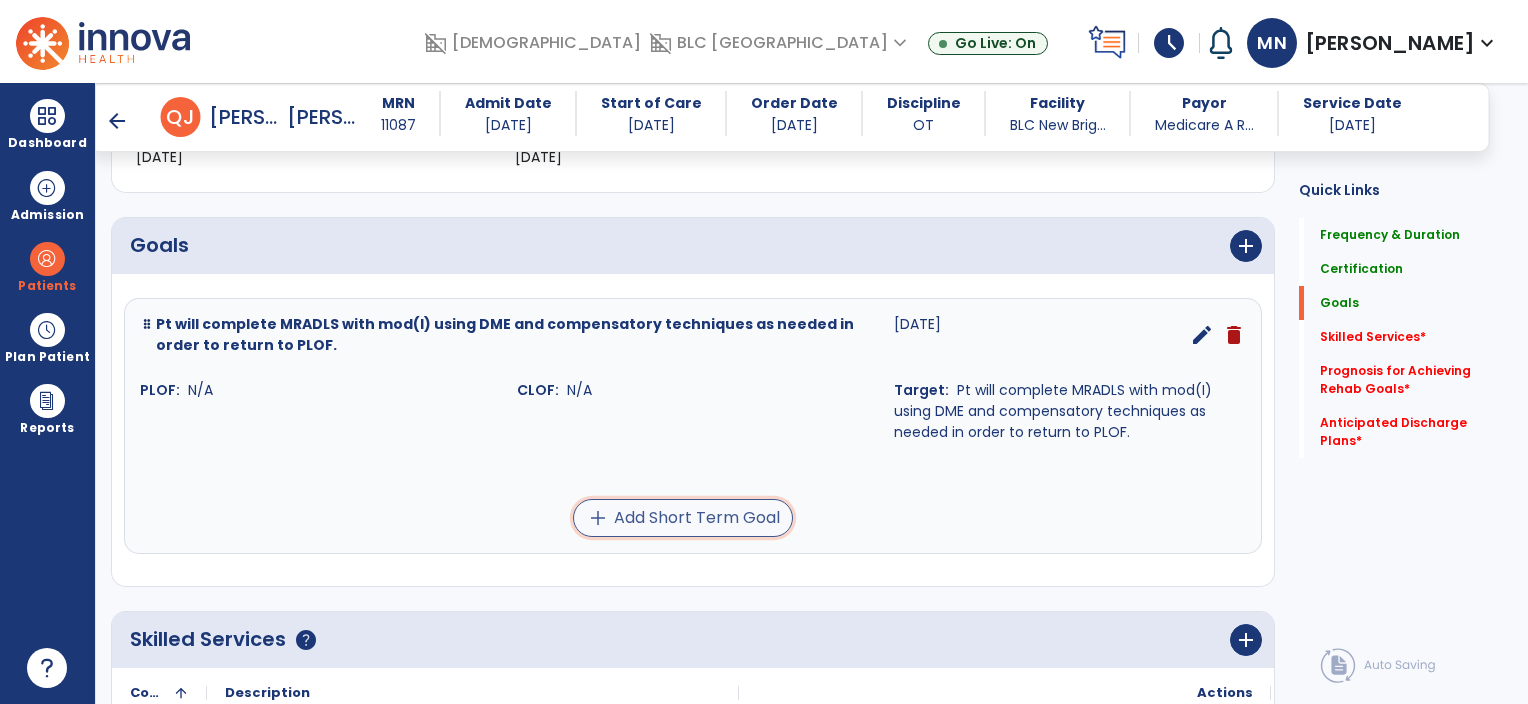 click on "add  Add Short Term Goal" at bounding box center (683, 518) 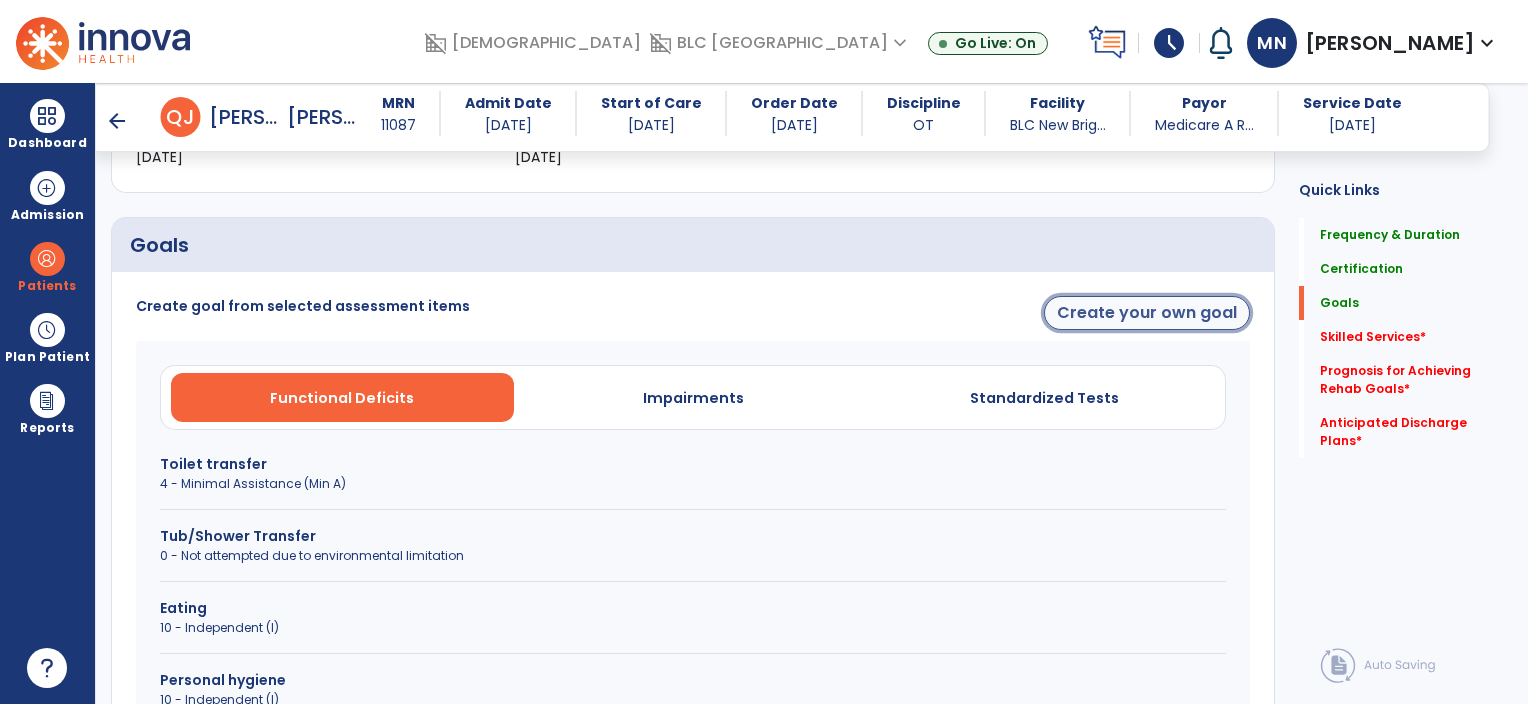 click on "Create your own goal" at bounding box center [1147, 313] 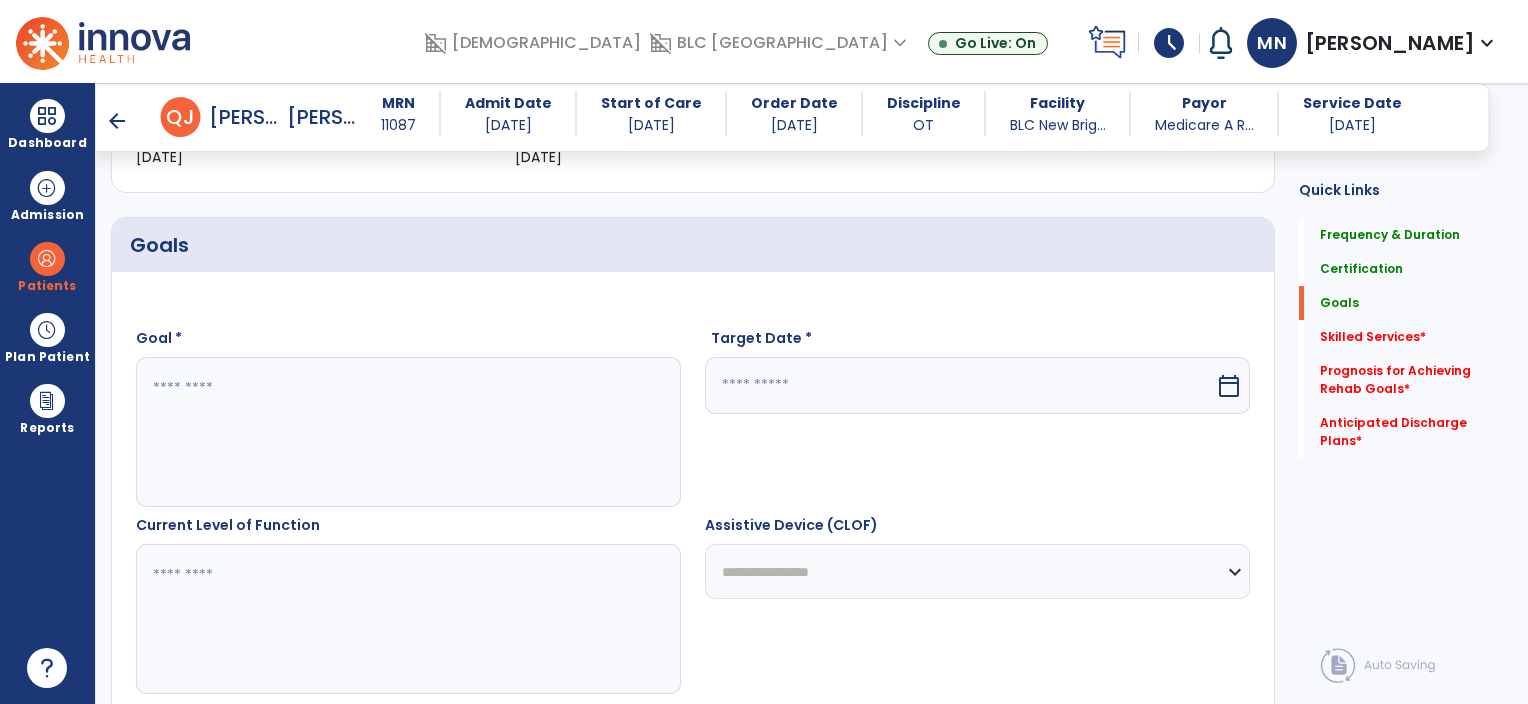 click at bounding box center (408, 432) 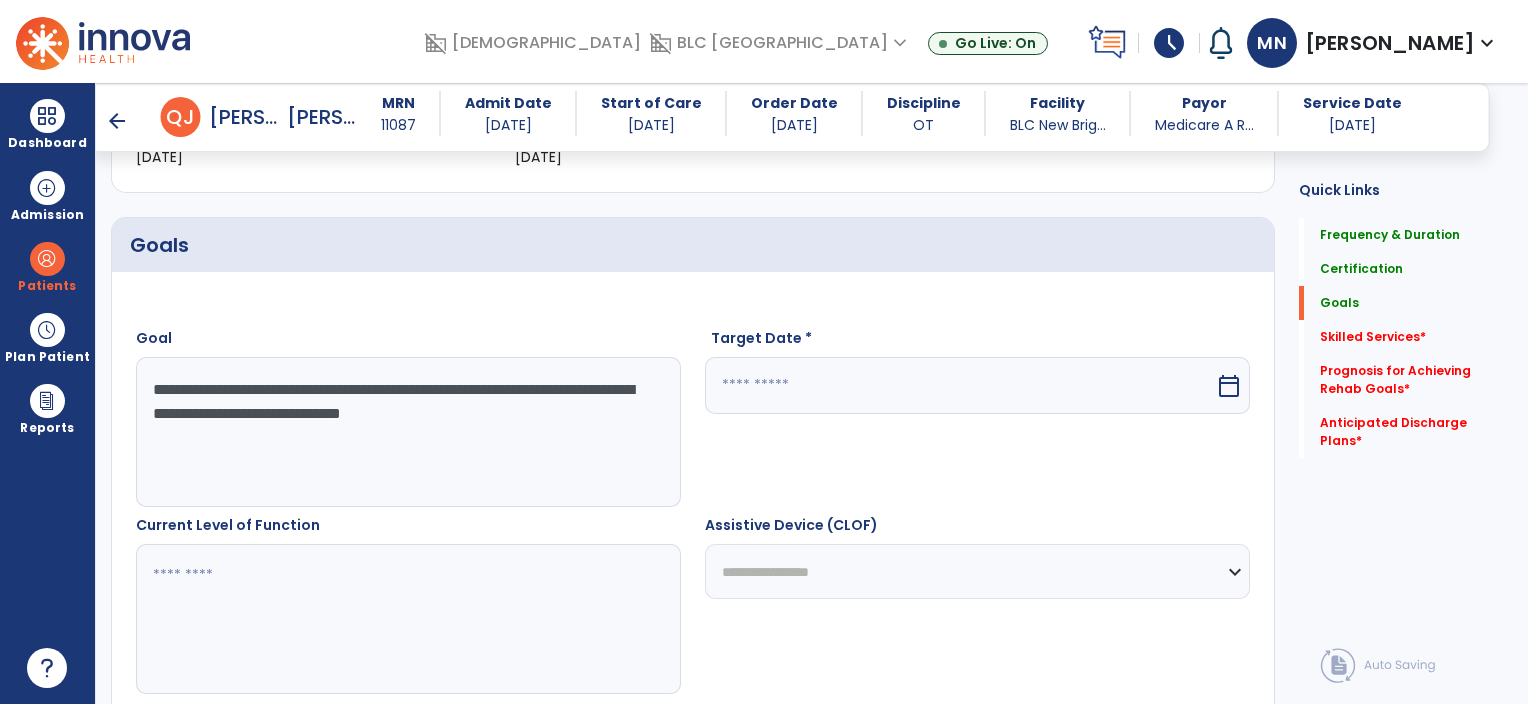 type on "**********" 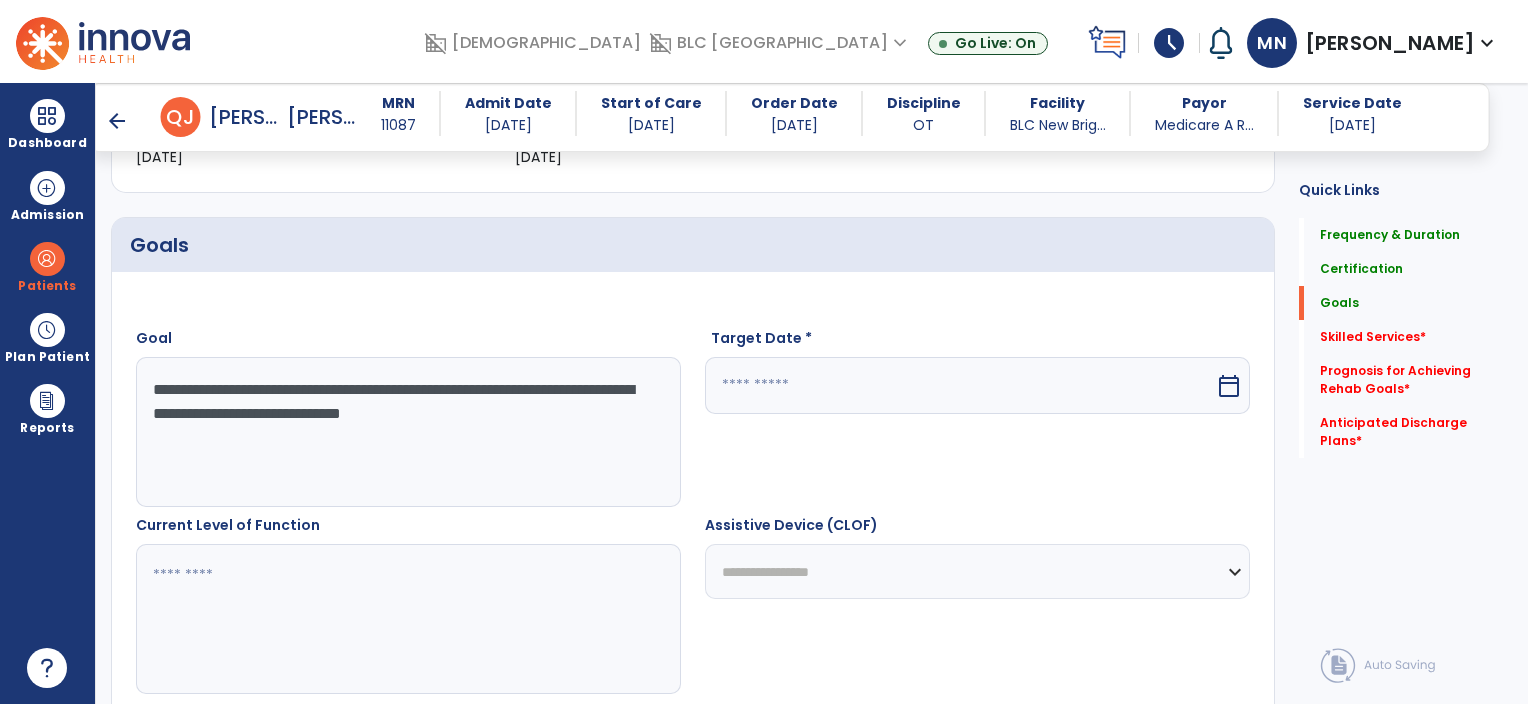 click at bounding box center [960, 385] 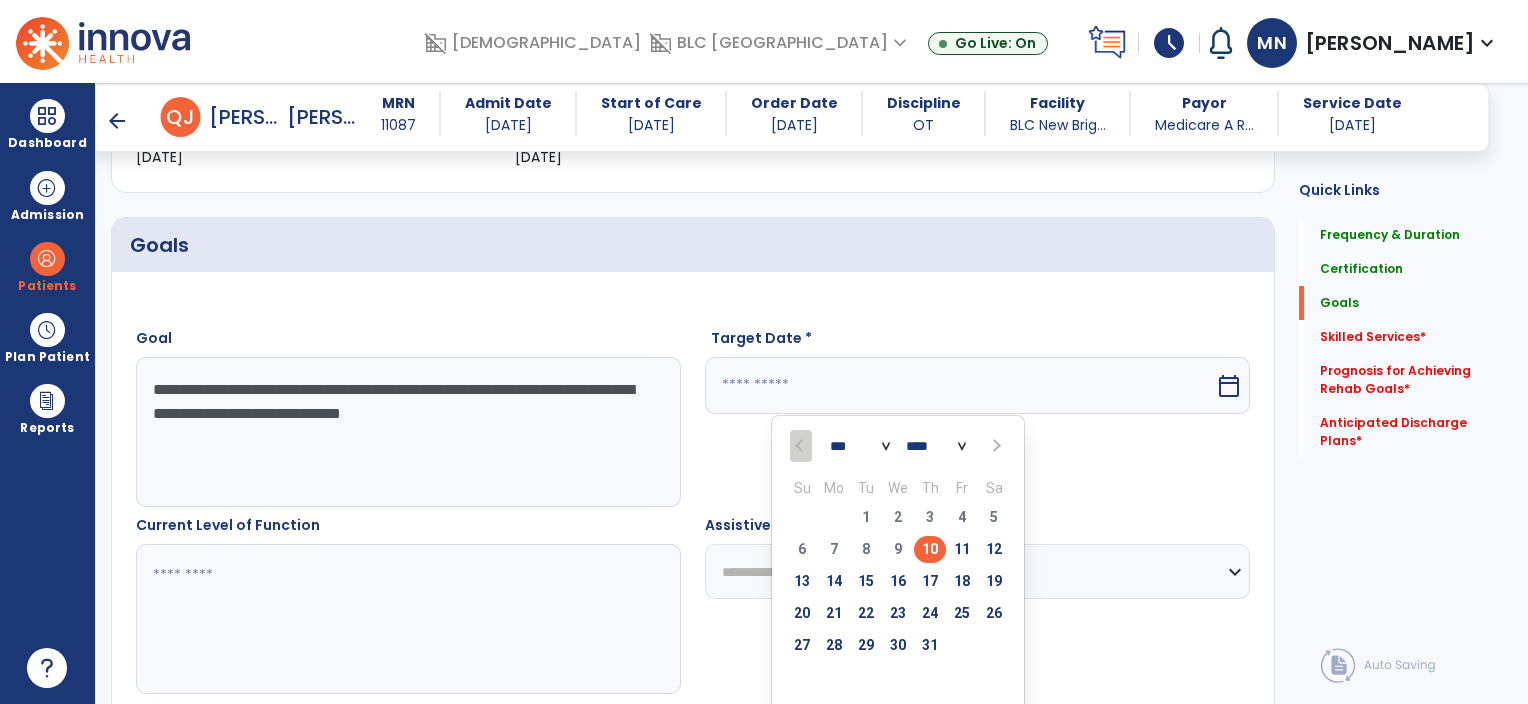 click at bounding box center [995, 446] 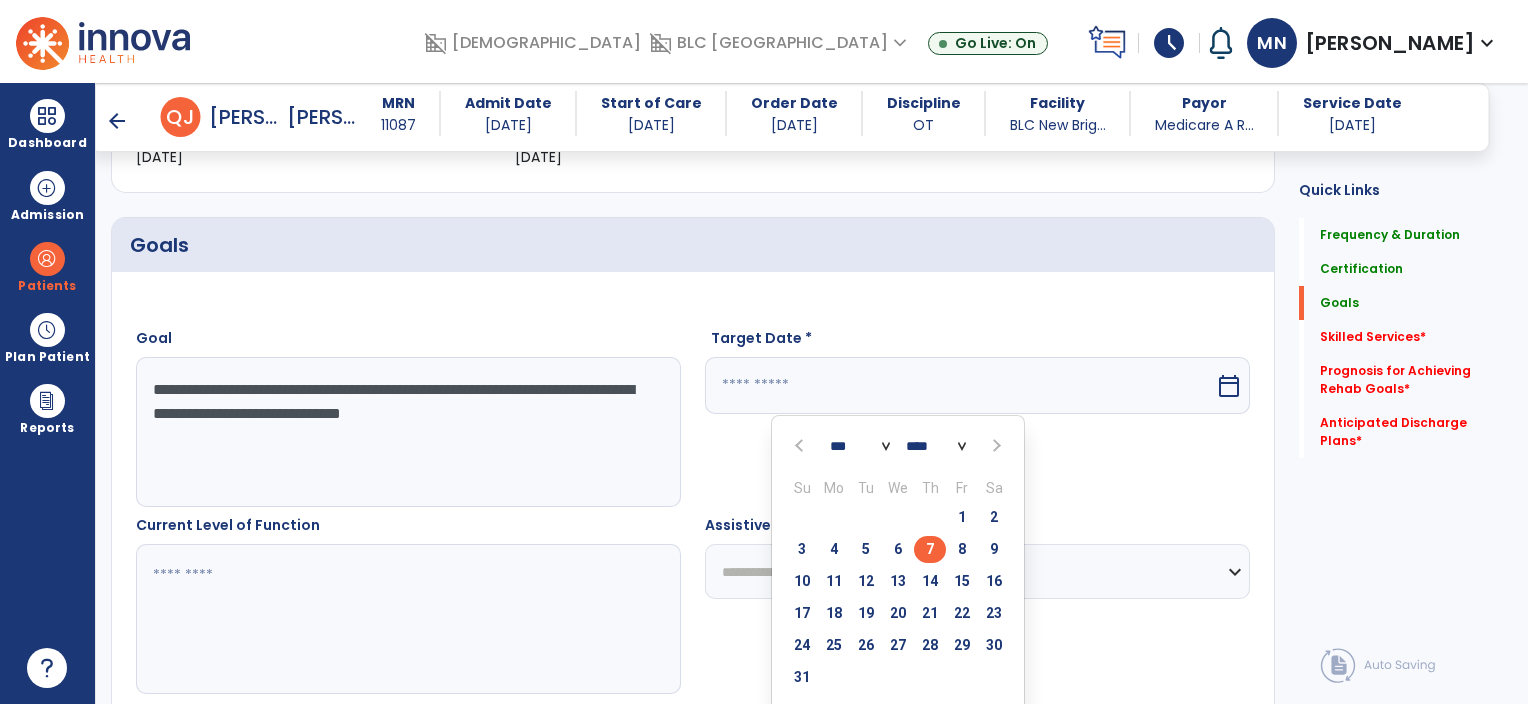 click on "7" at bounding box center (930, 549) 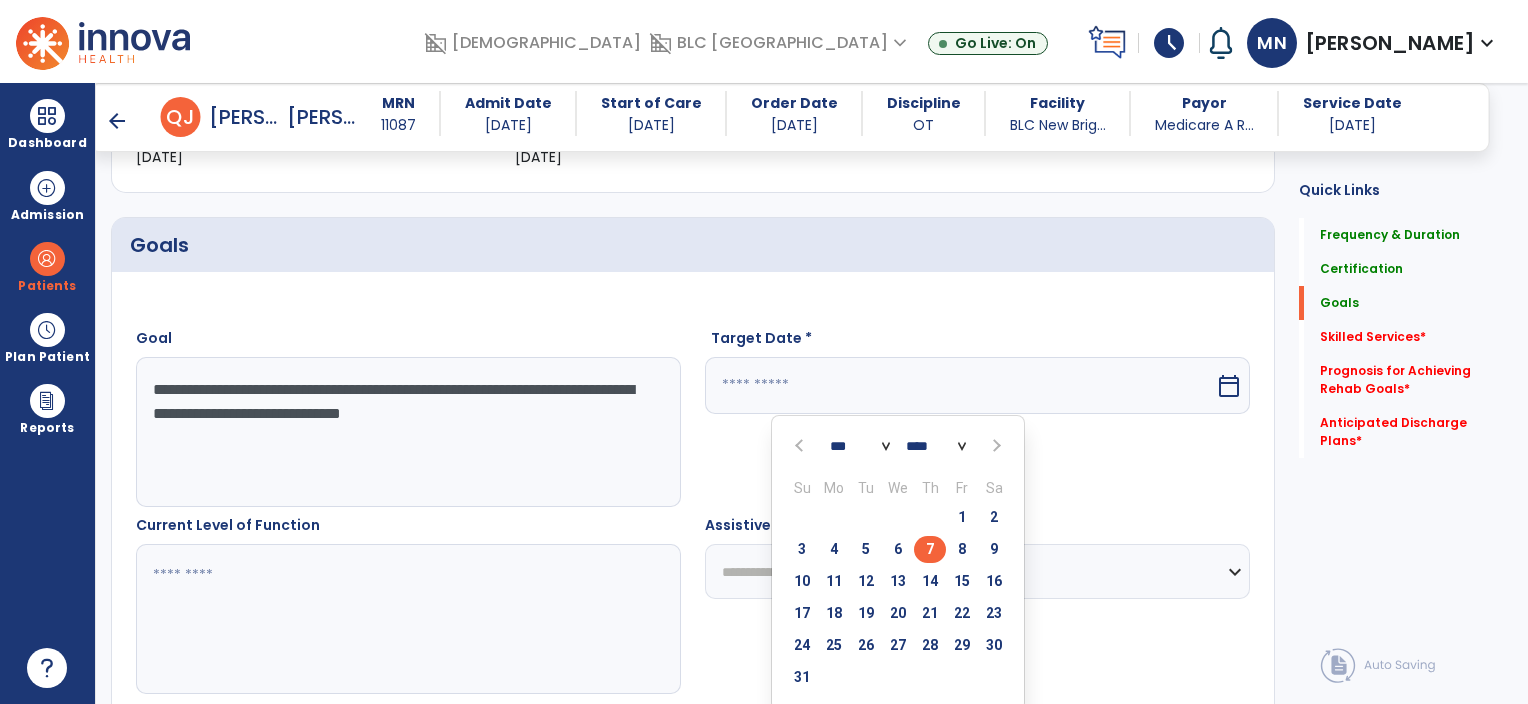 type on "********" 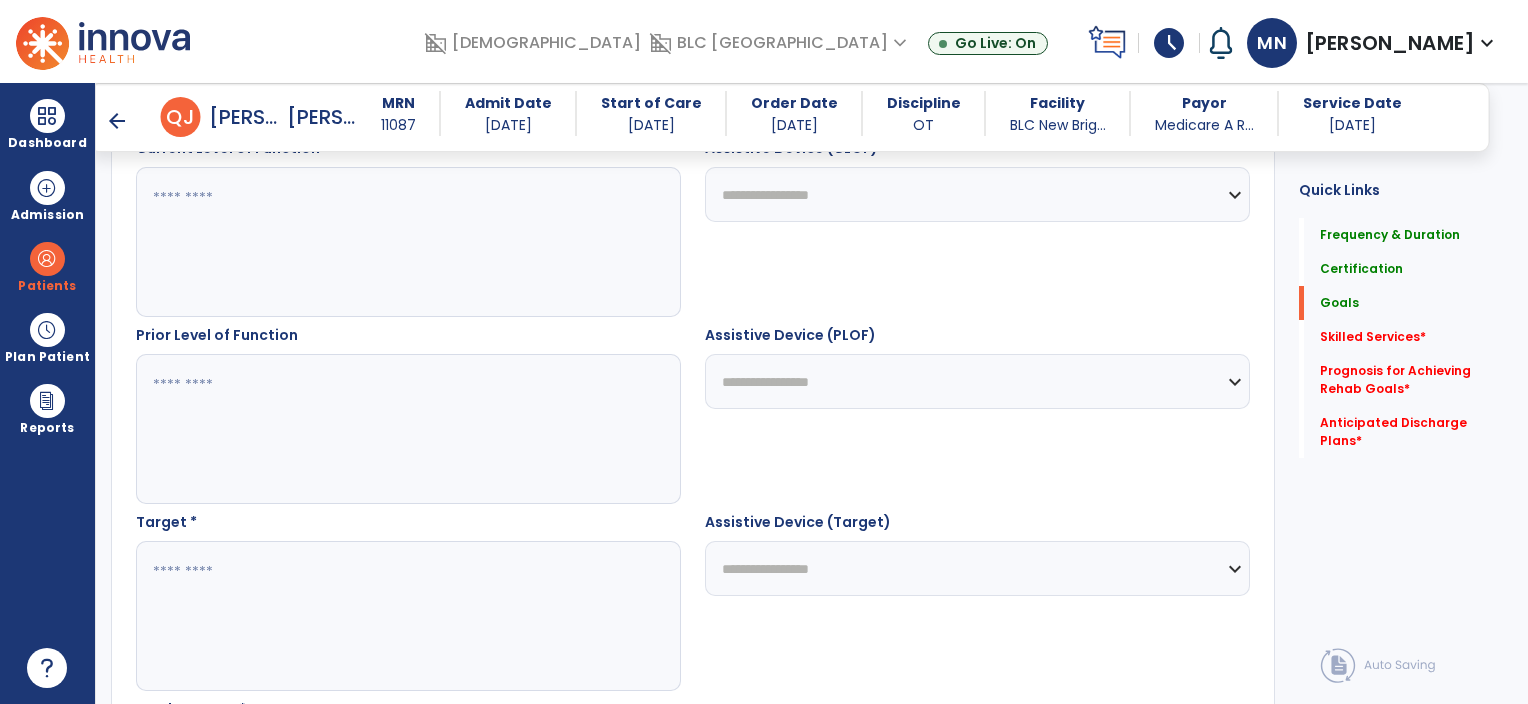 scroll, scrollTop: 836, scrollLeft: 0, axis: vertical 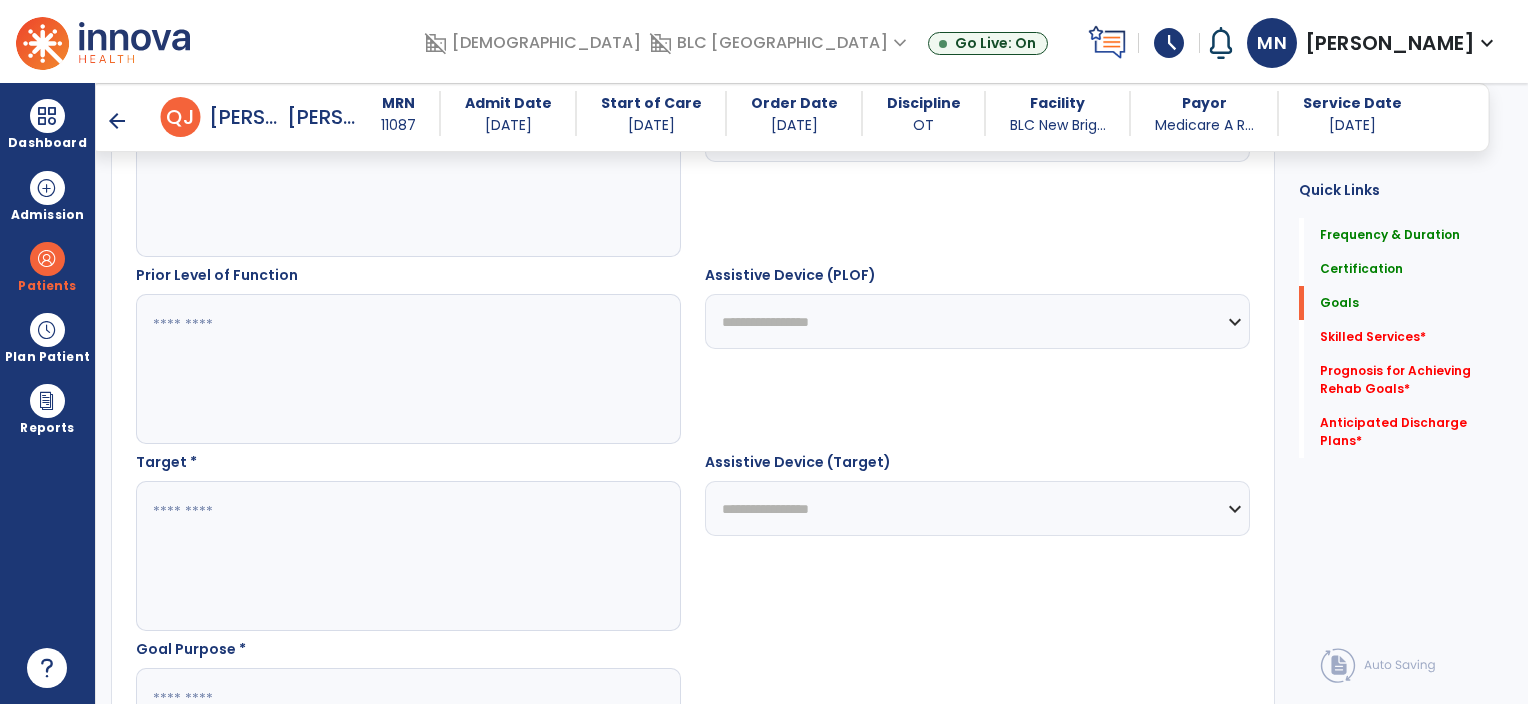 click on "Target *" at bounding box center [408, 541] 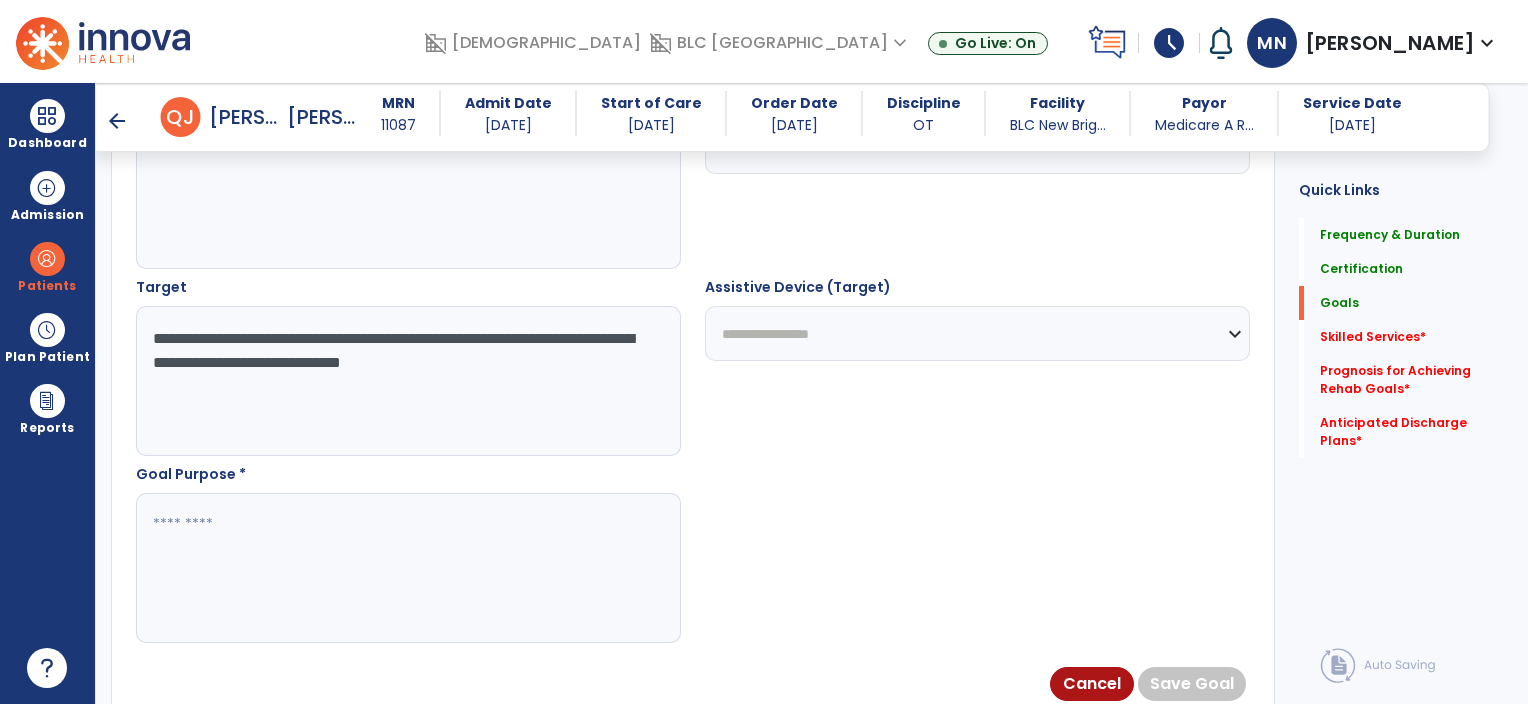 scroll, scrollTop: 1048, scrollLeft: 0, axis: vertical 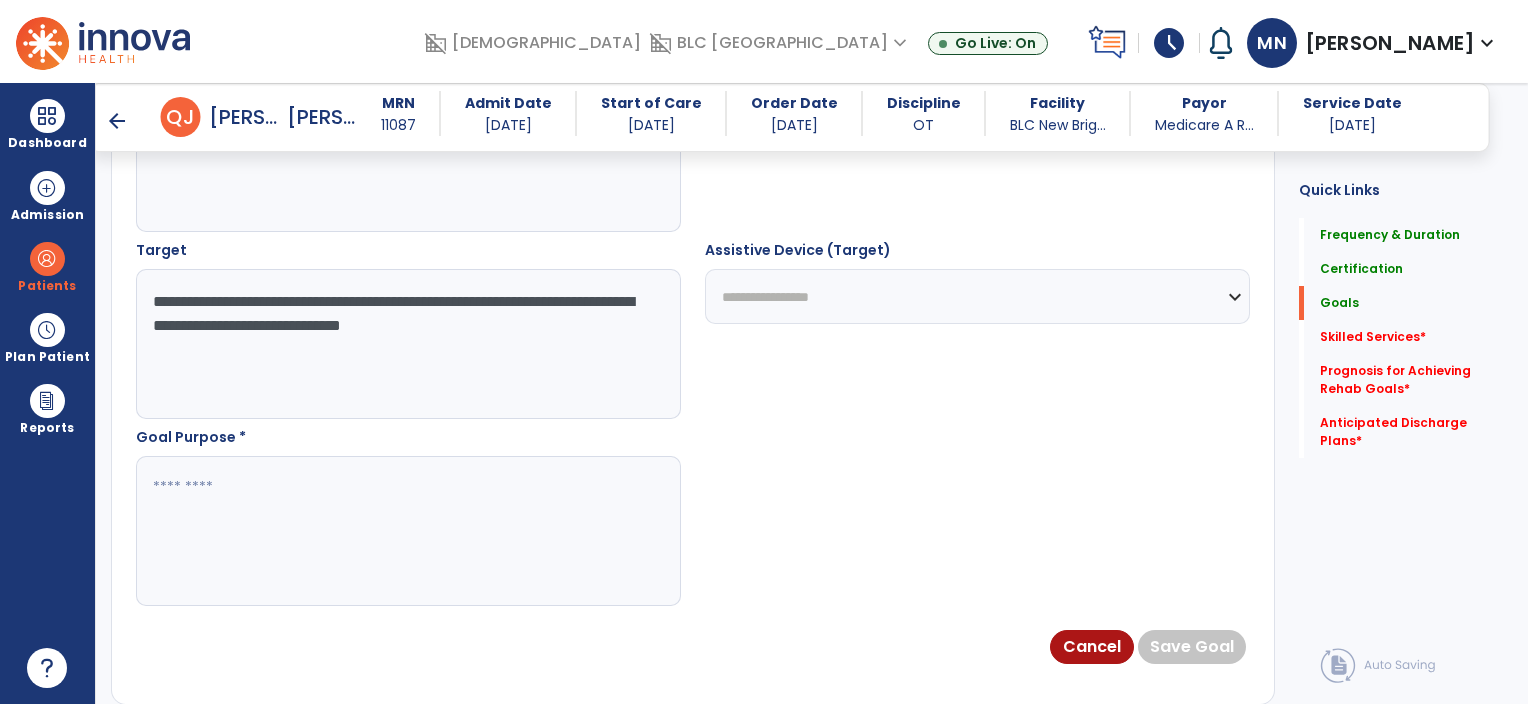 type on "**********" 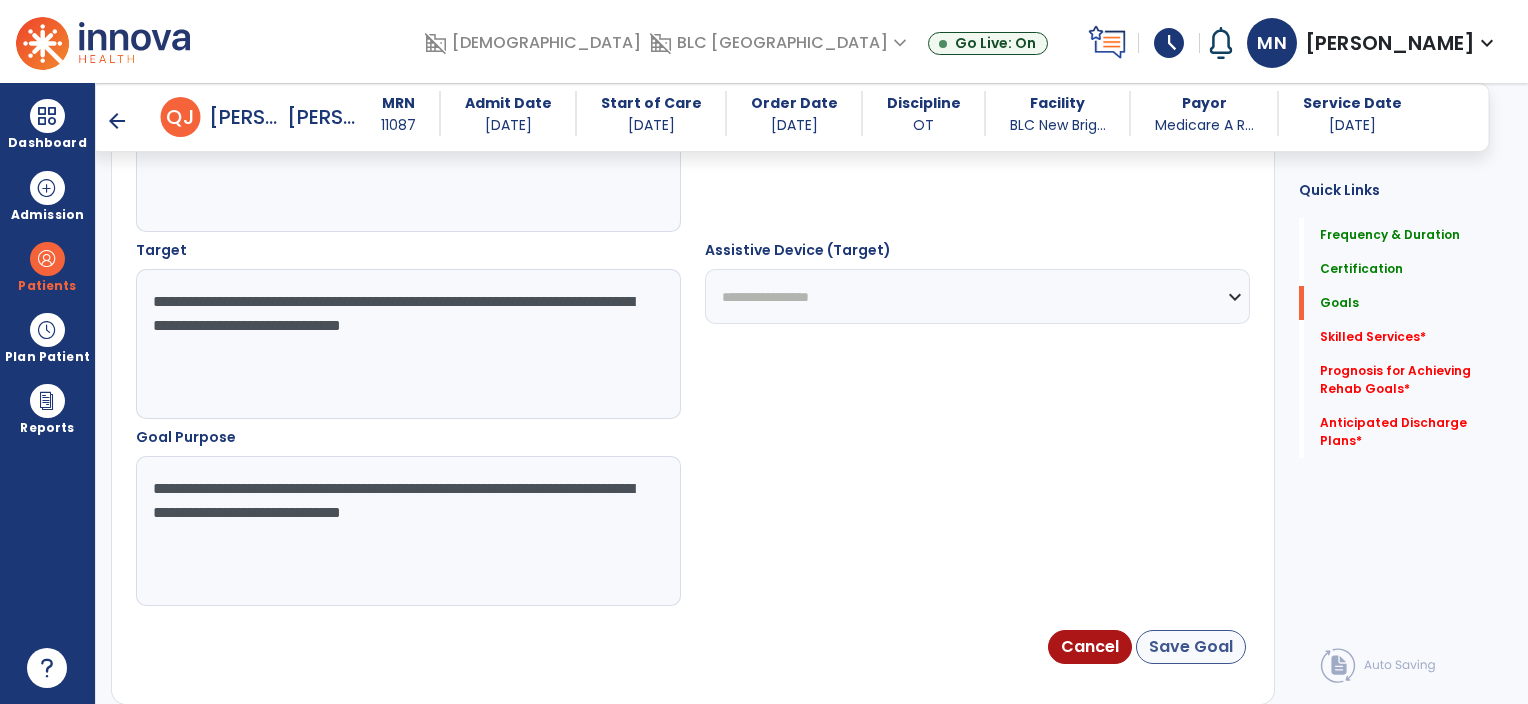 type on "**********" 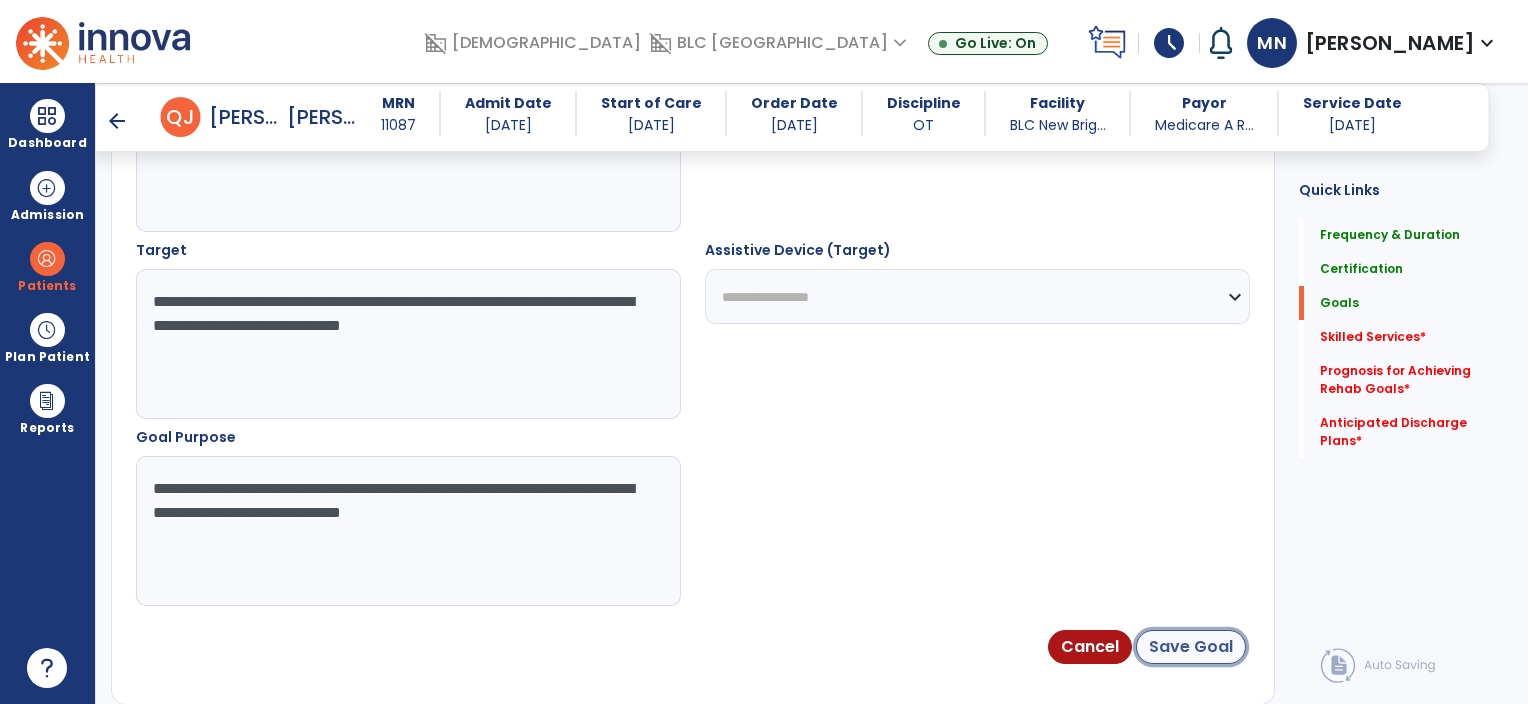 click on "Save Goal" at bounding box center [1191, 647] 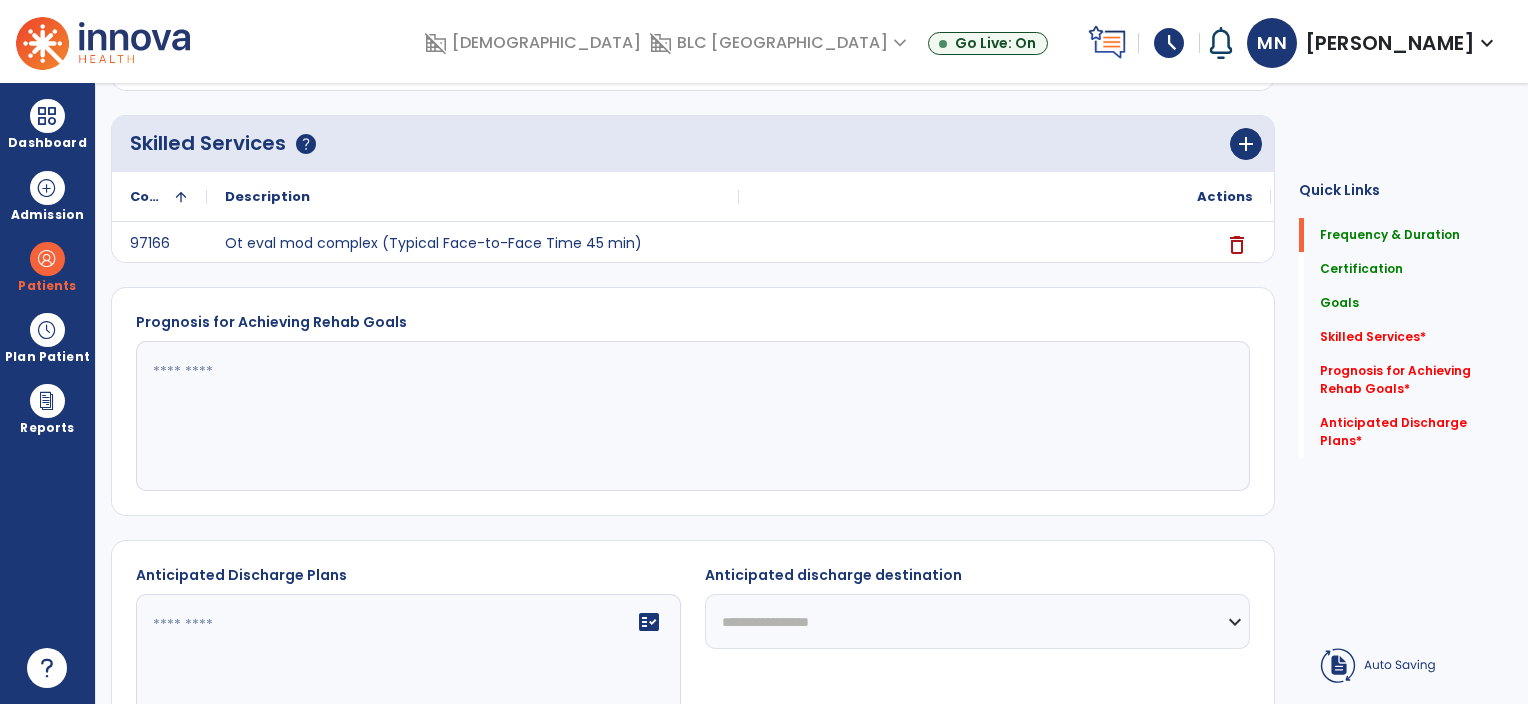 scroll, scrollTop: 0, scrollLeft: 0, axis: both 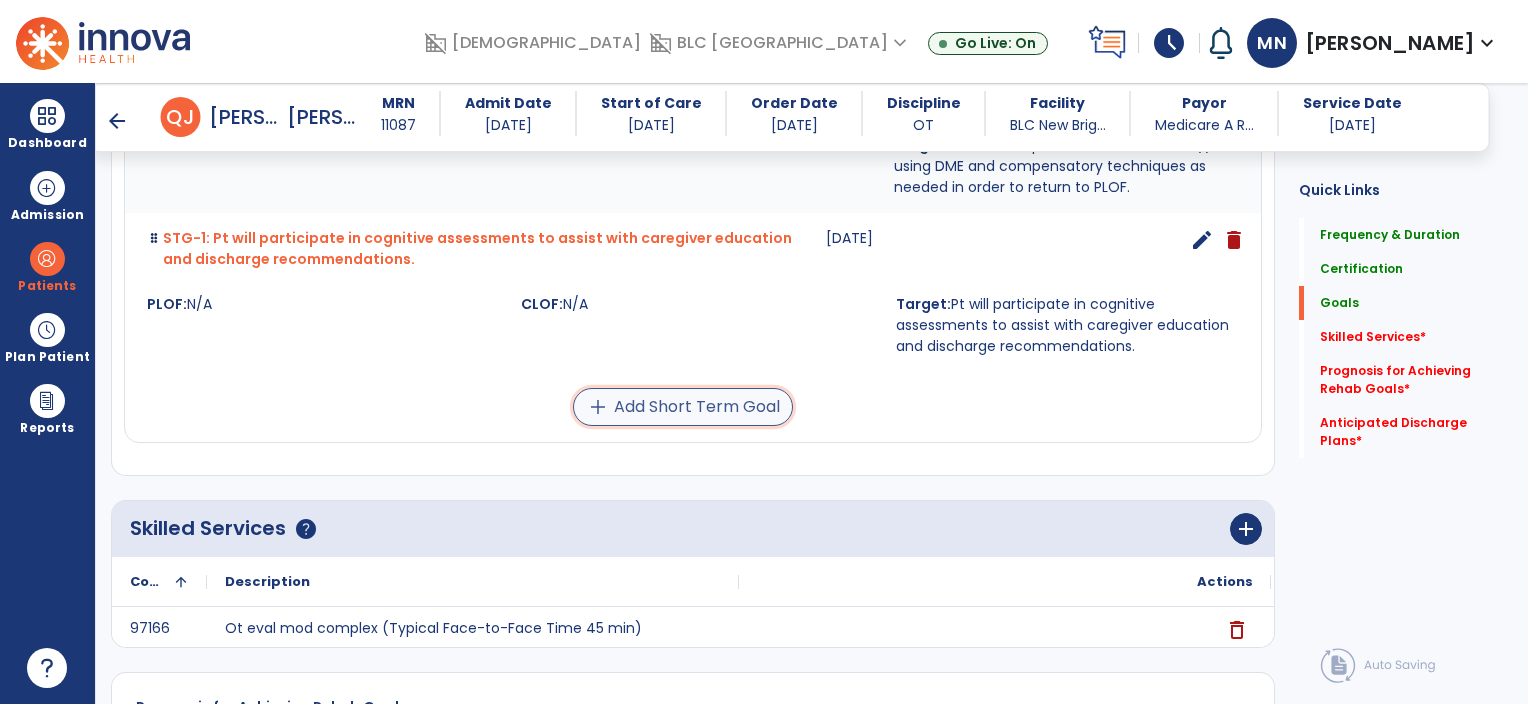 click on "add  Add Short Term Goal" at bounding box center (683, 407) 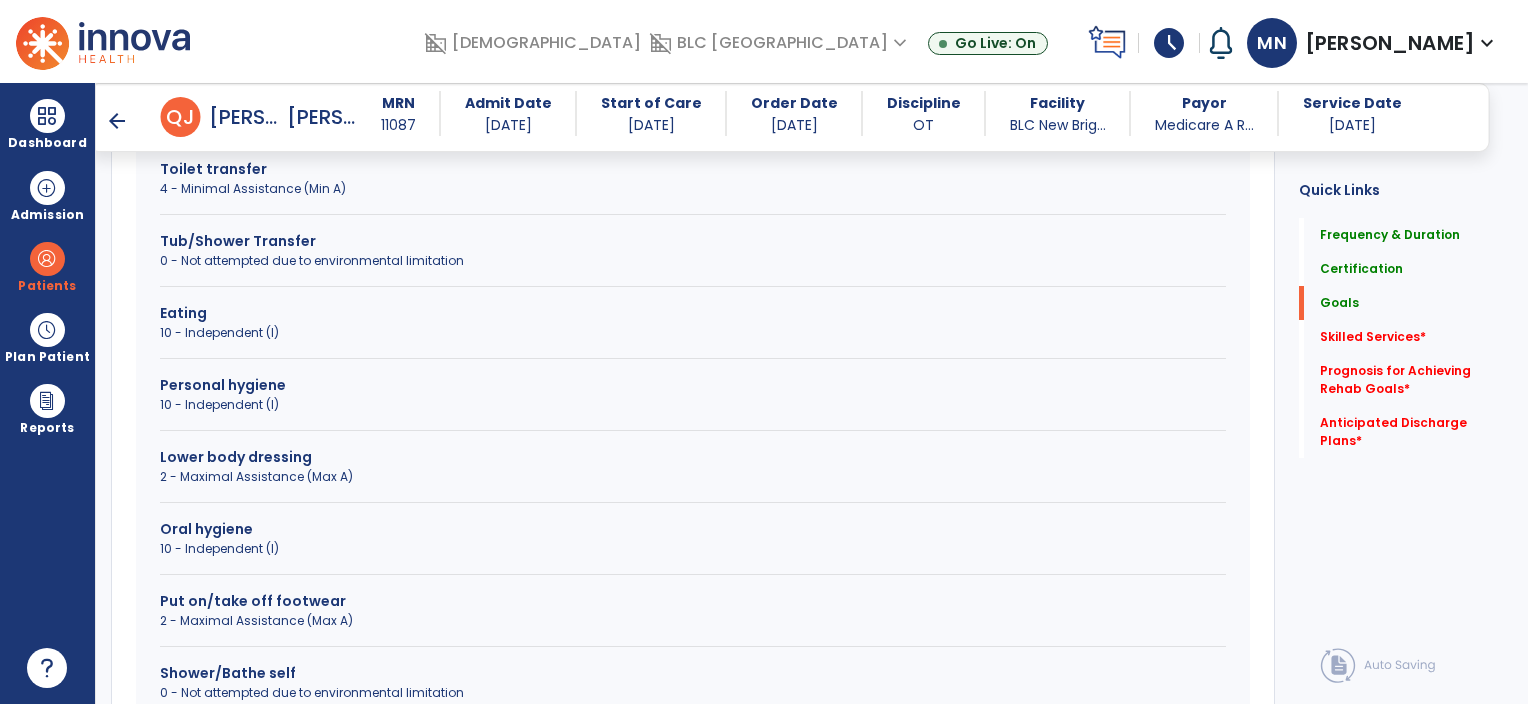 scroll, scrollTop: 697, scrollLeft: 0, axis: vertical 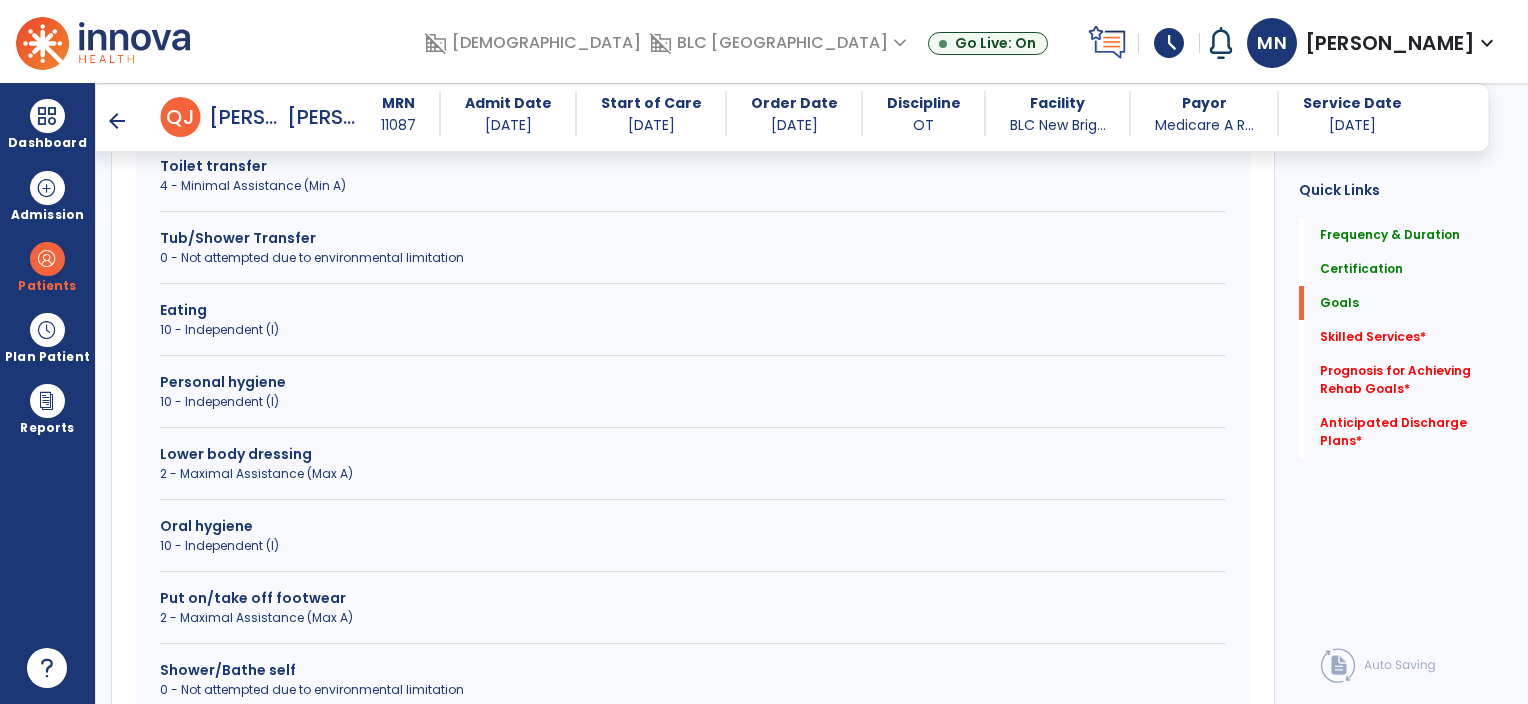 click on "2 - Maximal Assistance (Max A)" at bounding box center [693, 474] 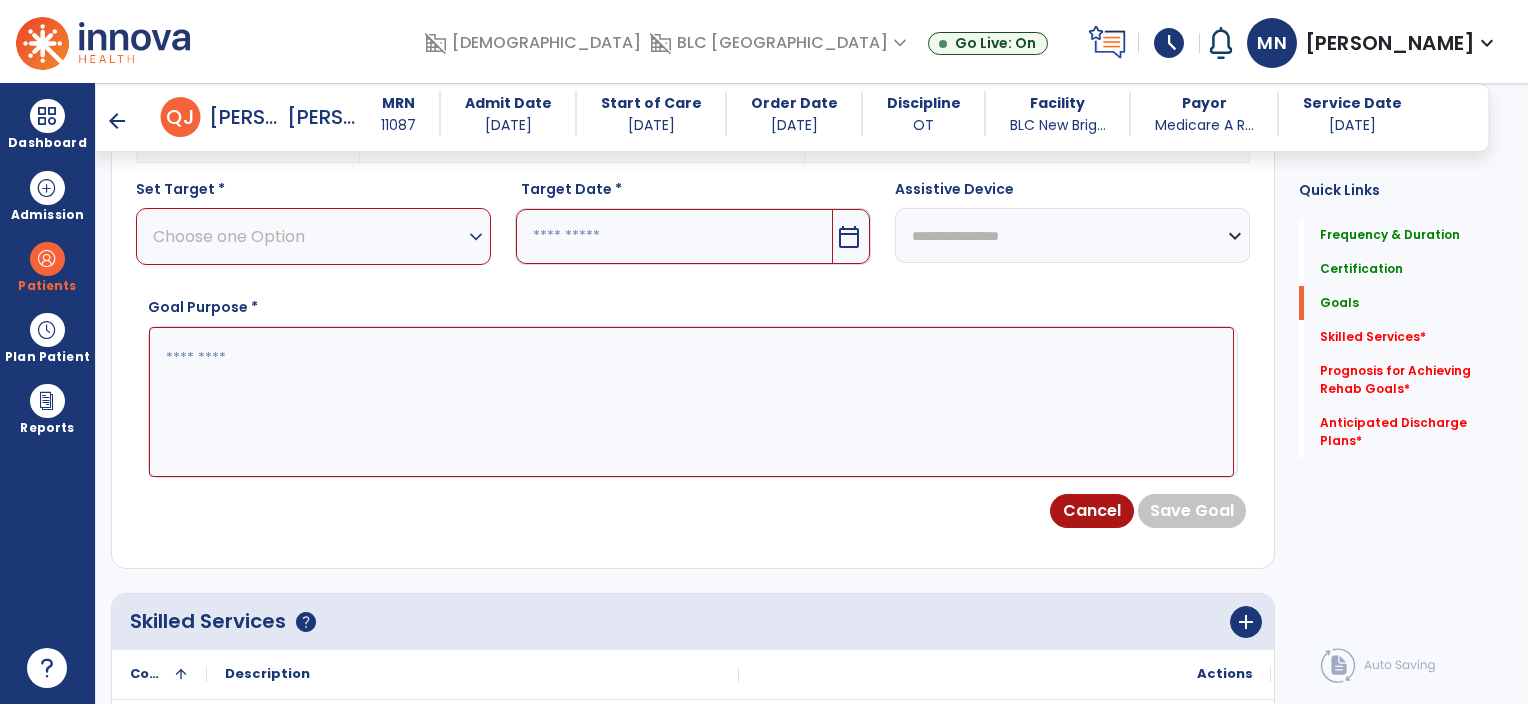 click at bounding box center [691, 402] 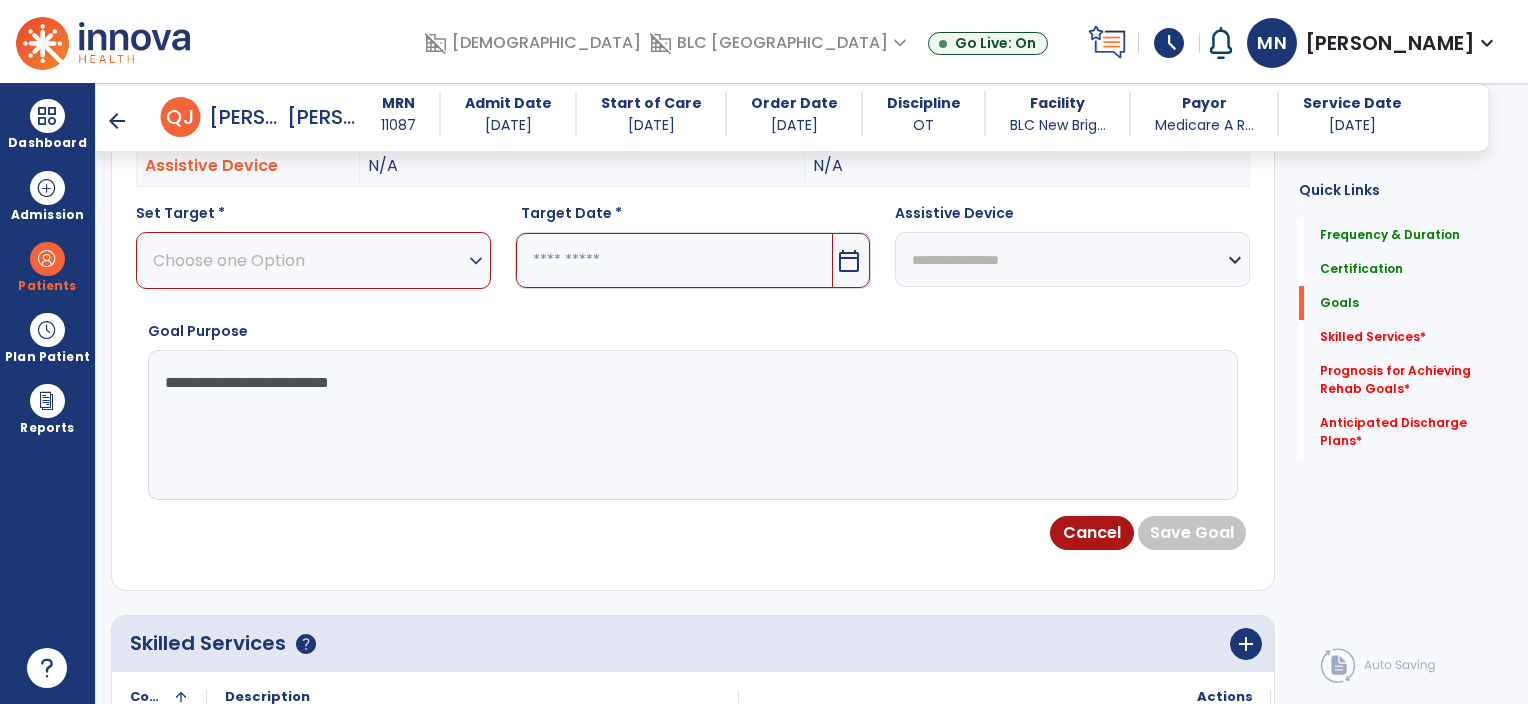 scroll, scrollTop: 668, scrollLeft: 0, axis: vertical 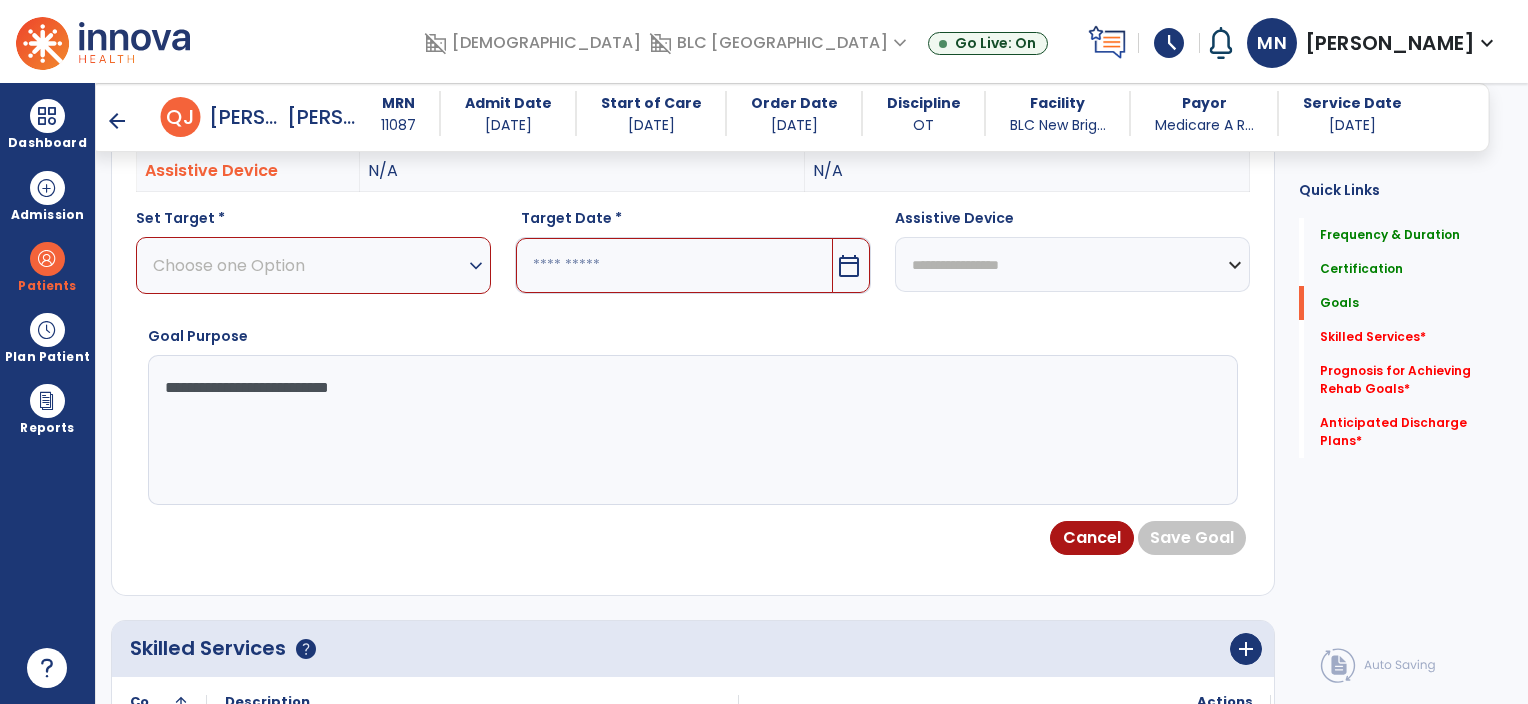 type on "**********" 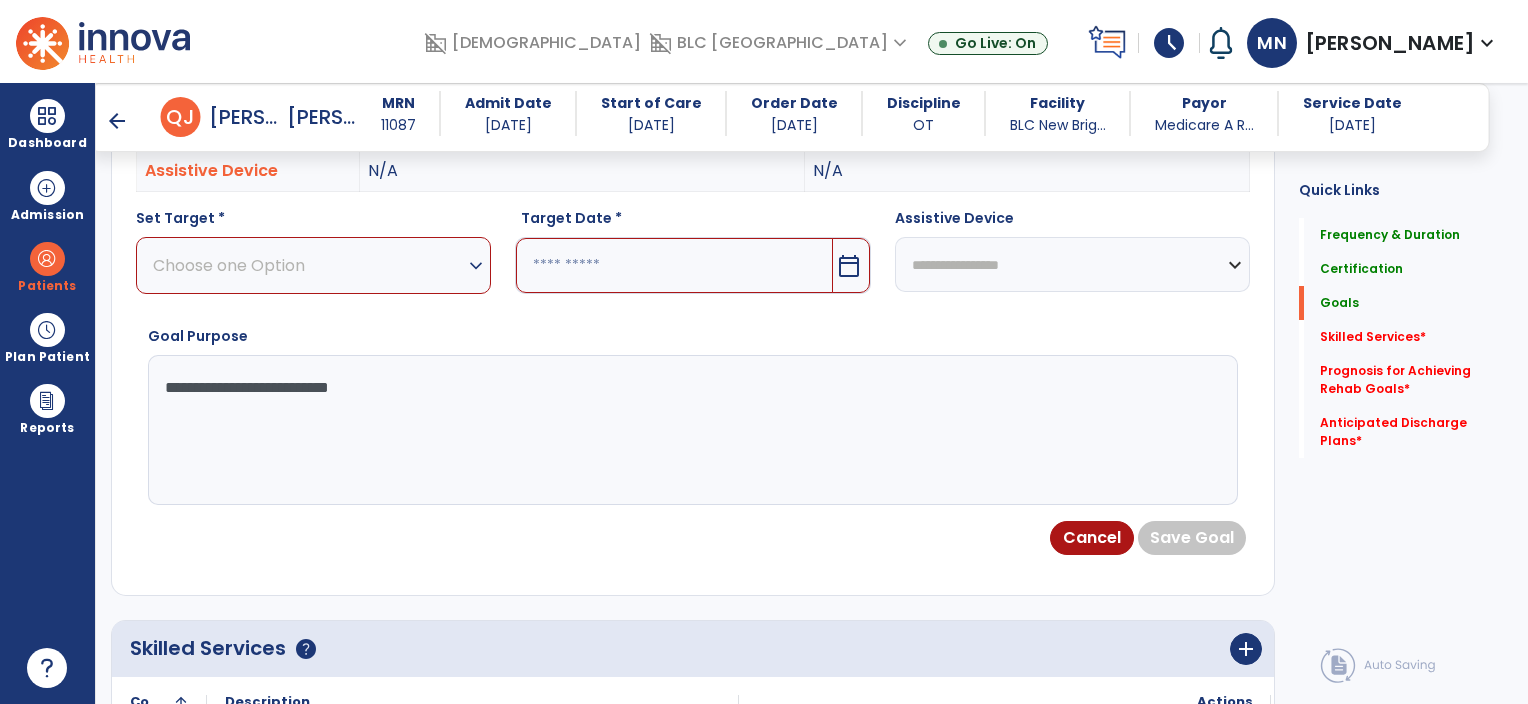 click on "Choose one Option" at bounding box center (308, 265) 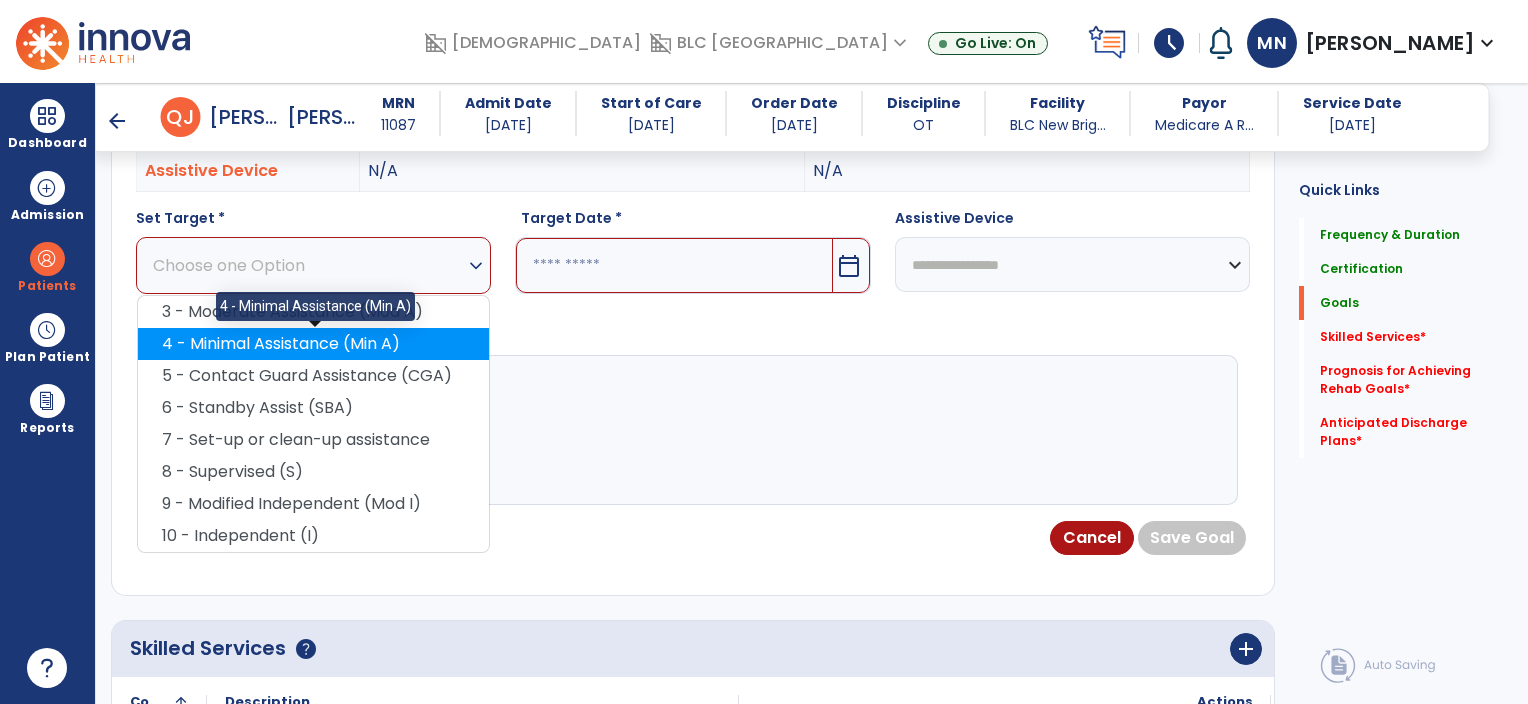 click on "4 - Minimal Assistance (Min A)" at bounding box center (313, 344) 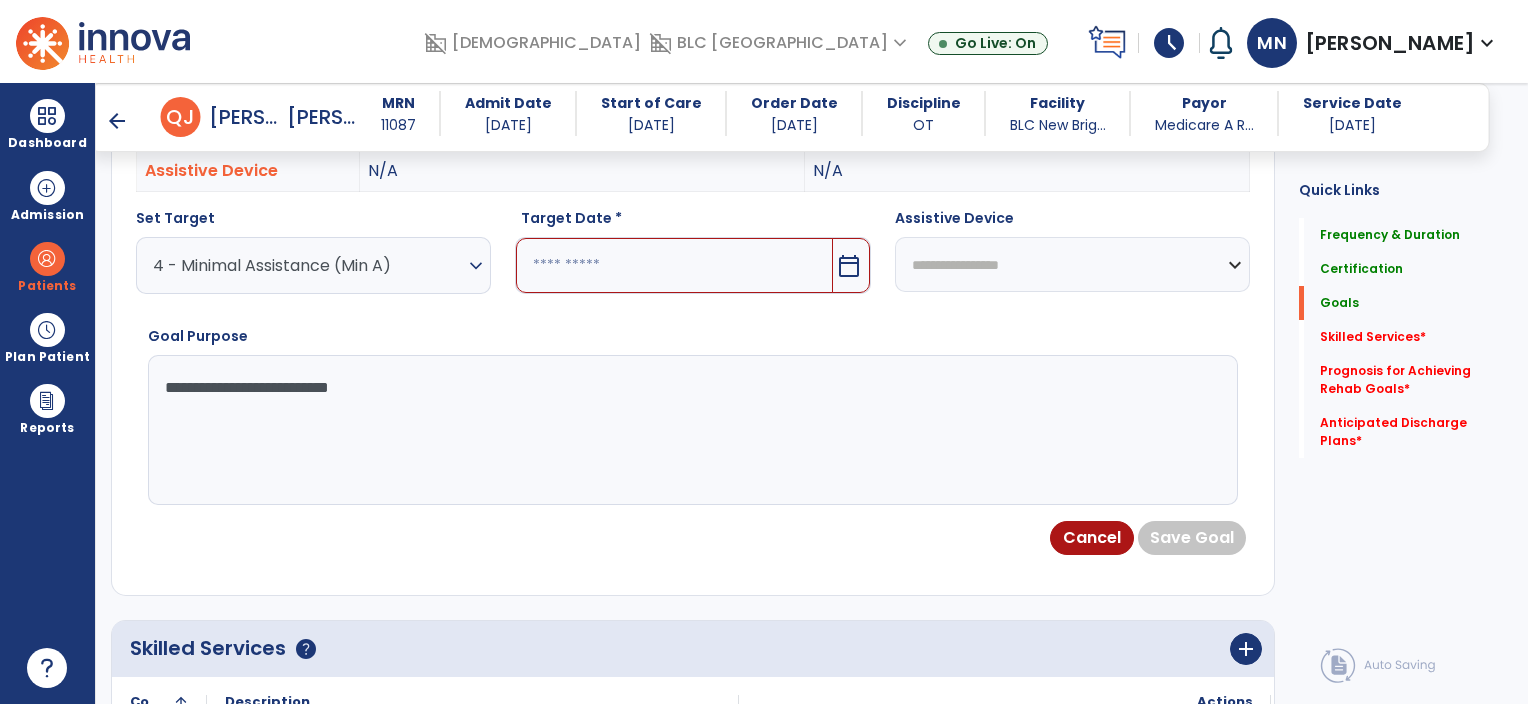 click at bounding box center (674, 265) 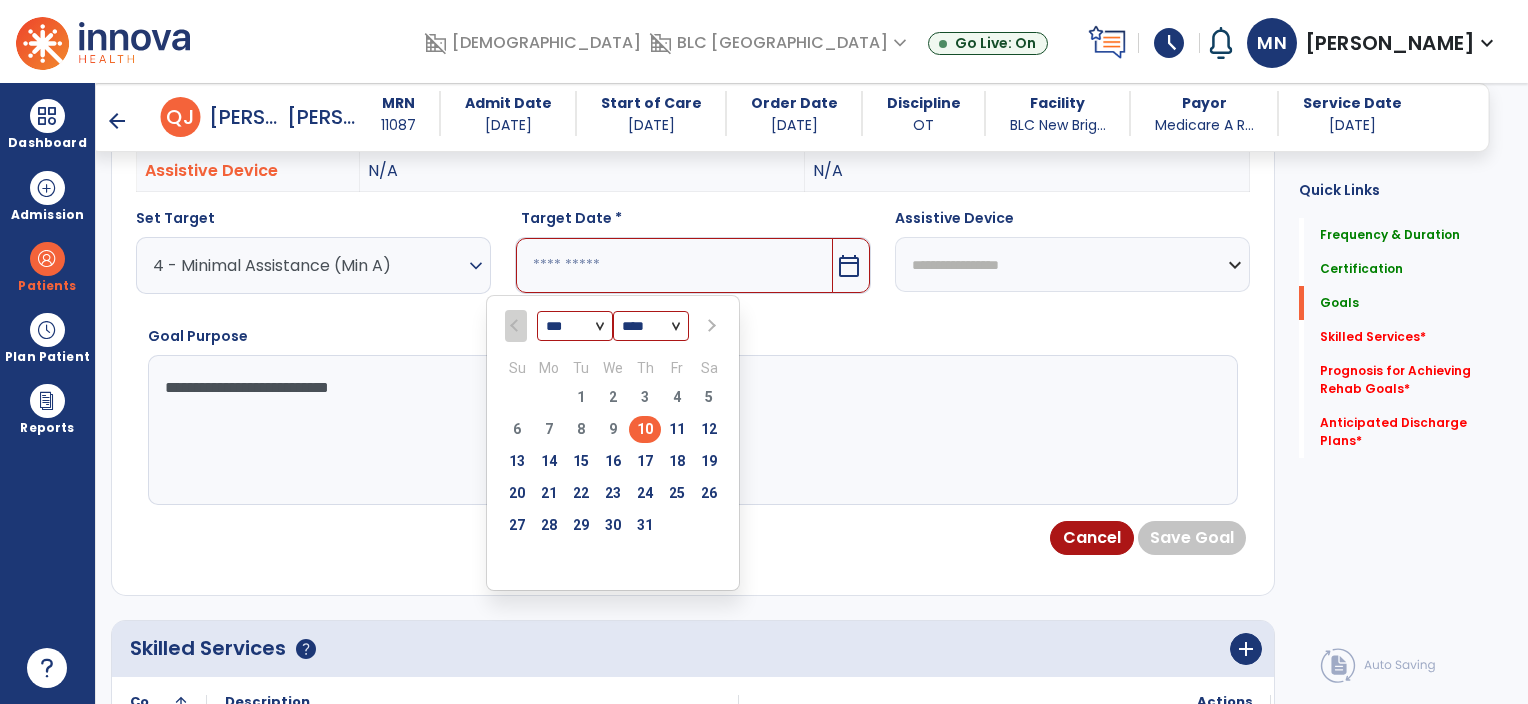 click at bounding box center (709, 326) 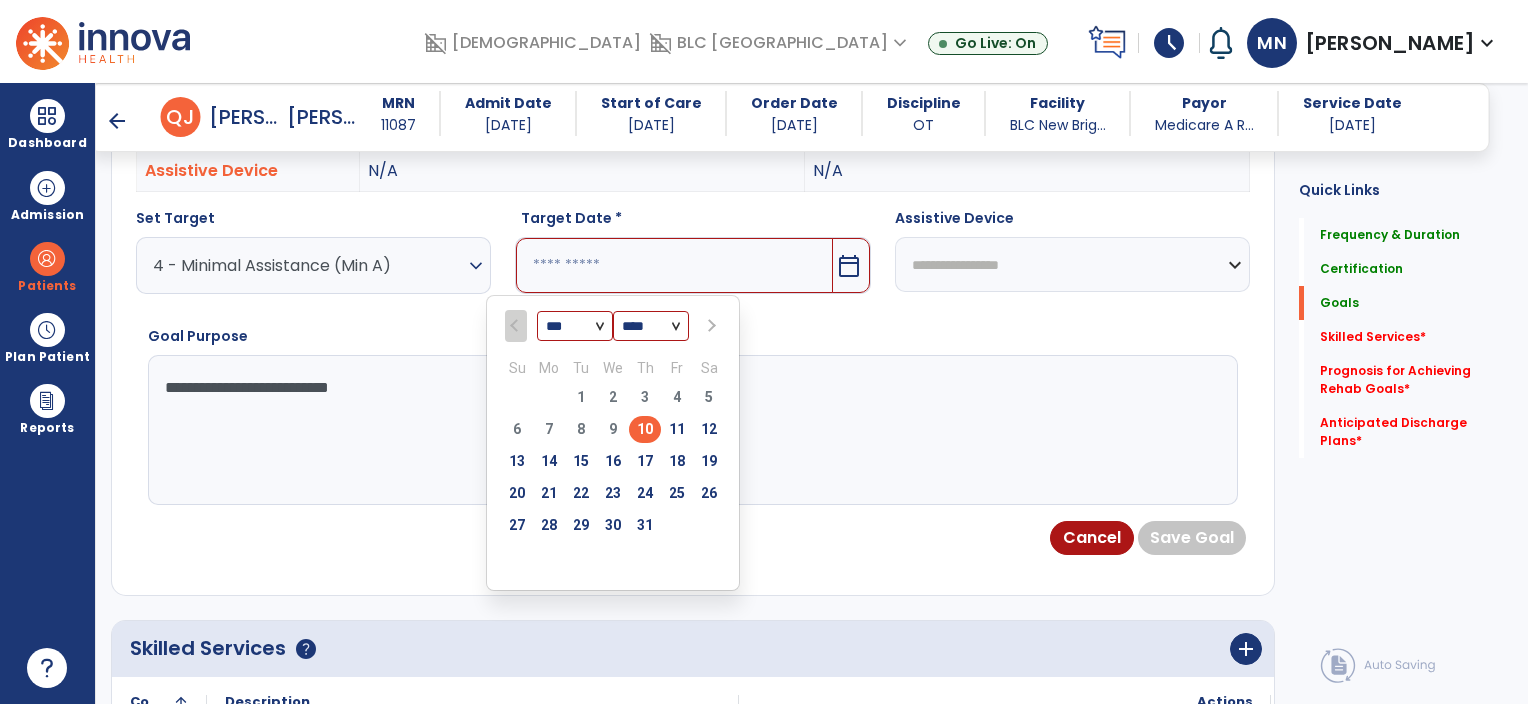 click at bounding box center (711, 326) 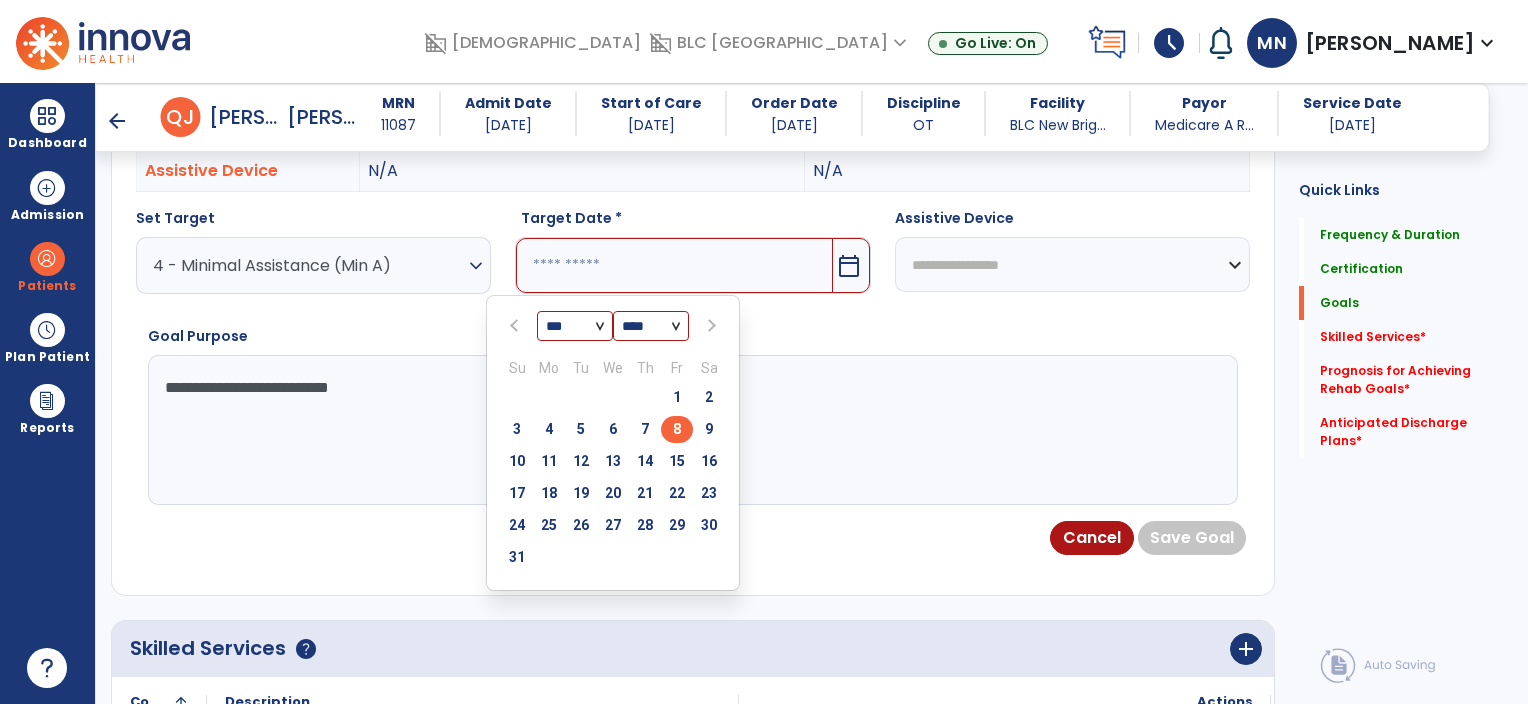 click on "8" at bounding box center (677, 429) 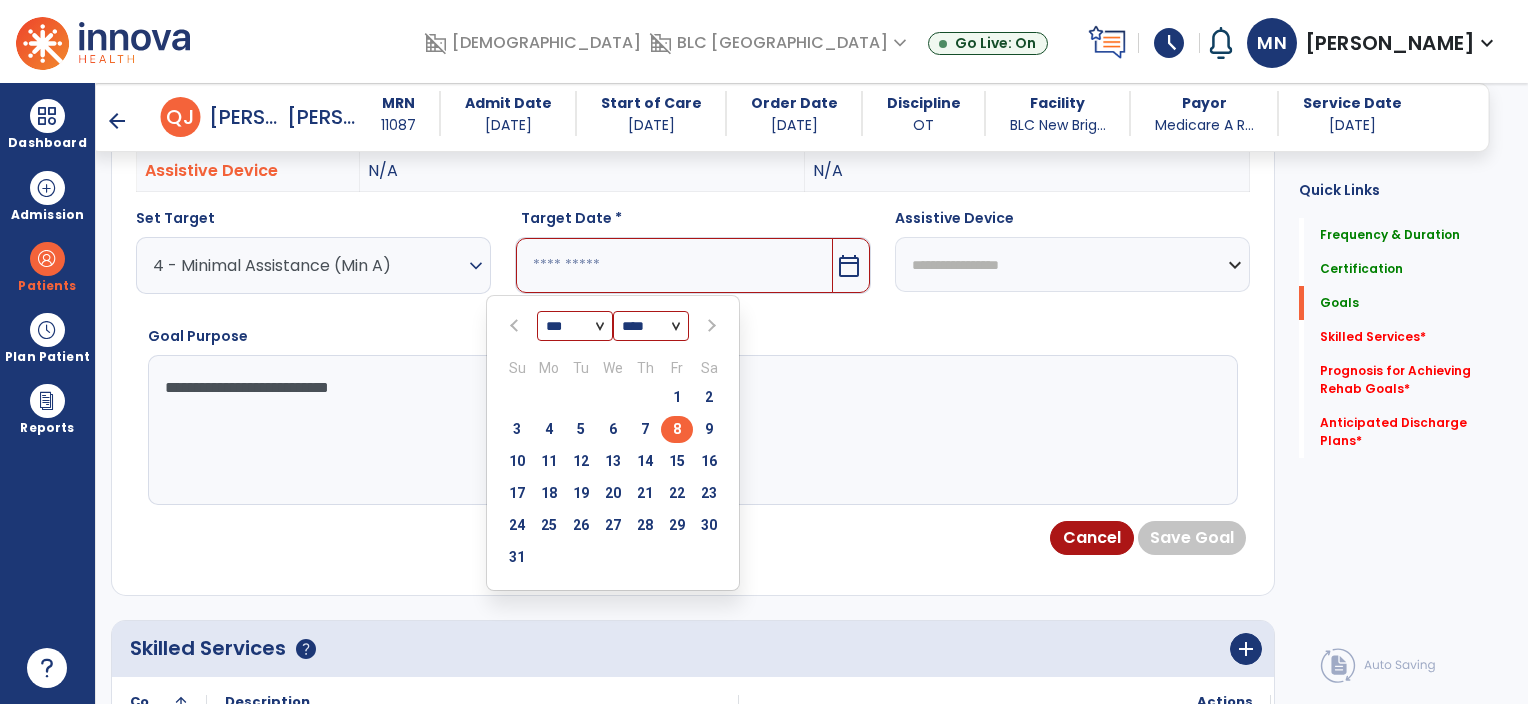 type on "********" 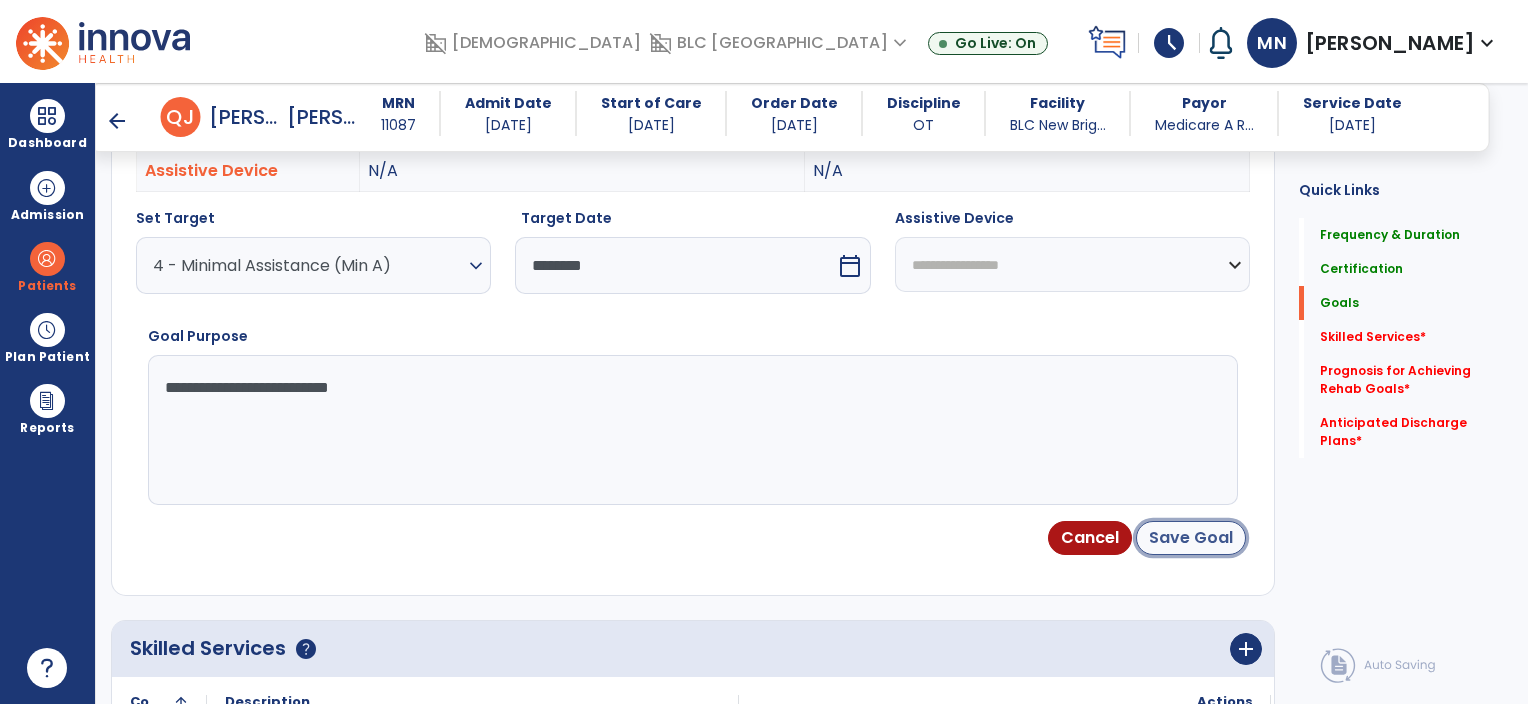 click on "Save Goal" at bounding box center [1191, 538] 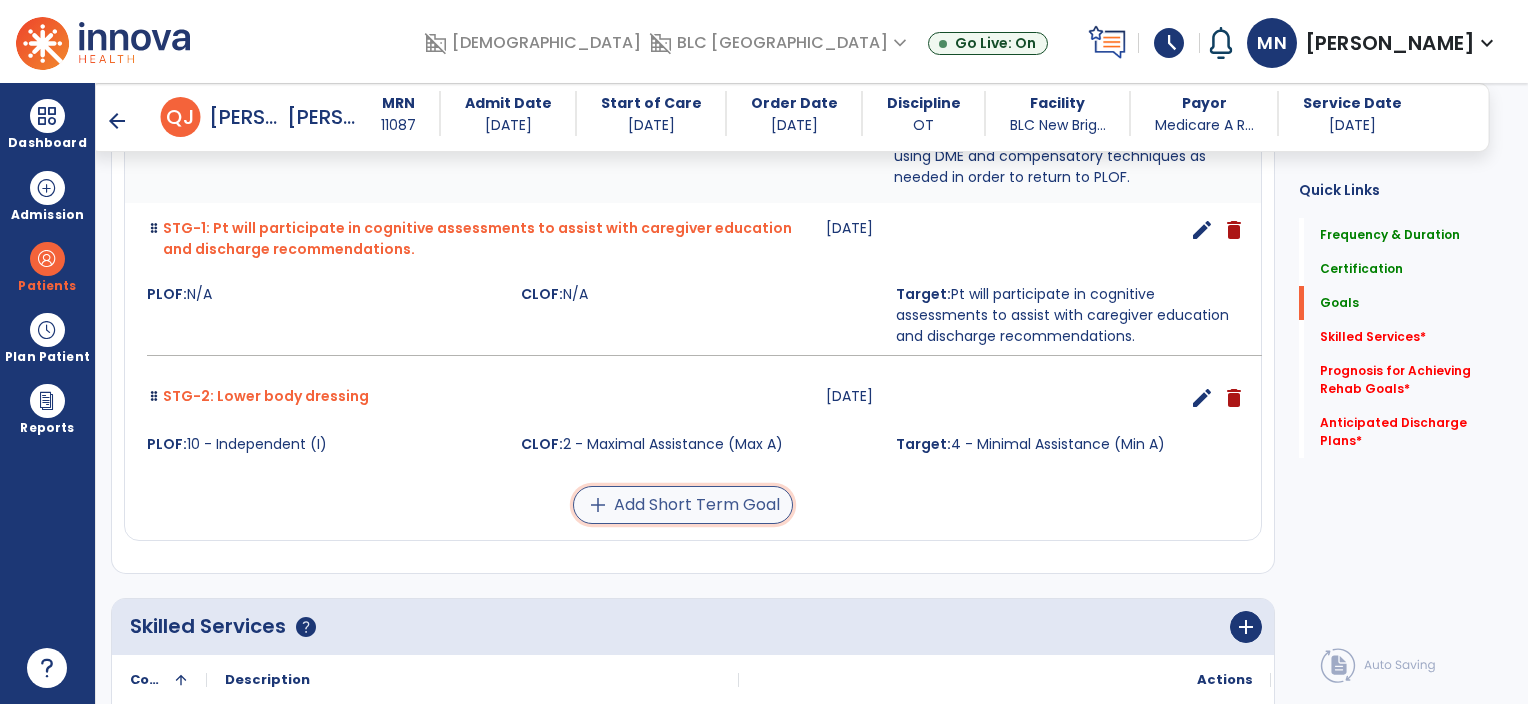 click on "add  Add Short Term Goal" at bounding box center (683, 505) 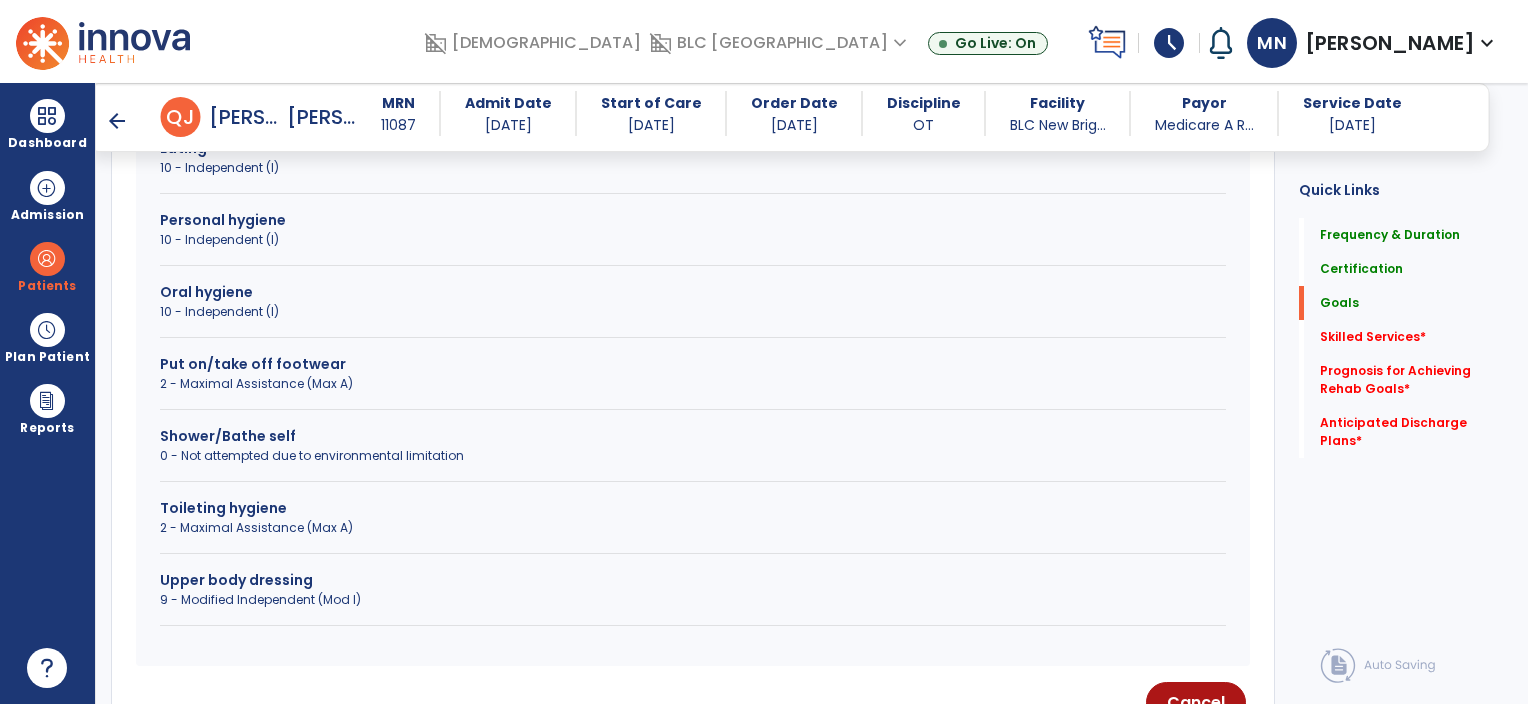 scroll, scrollTop: 838, scrollLeft: 0, axis: vertical 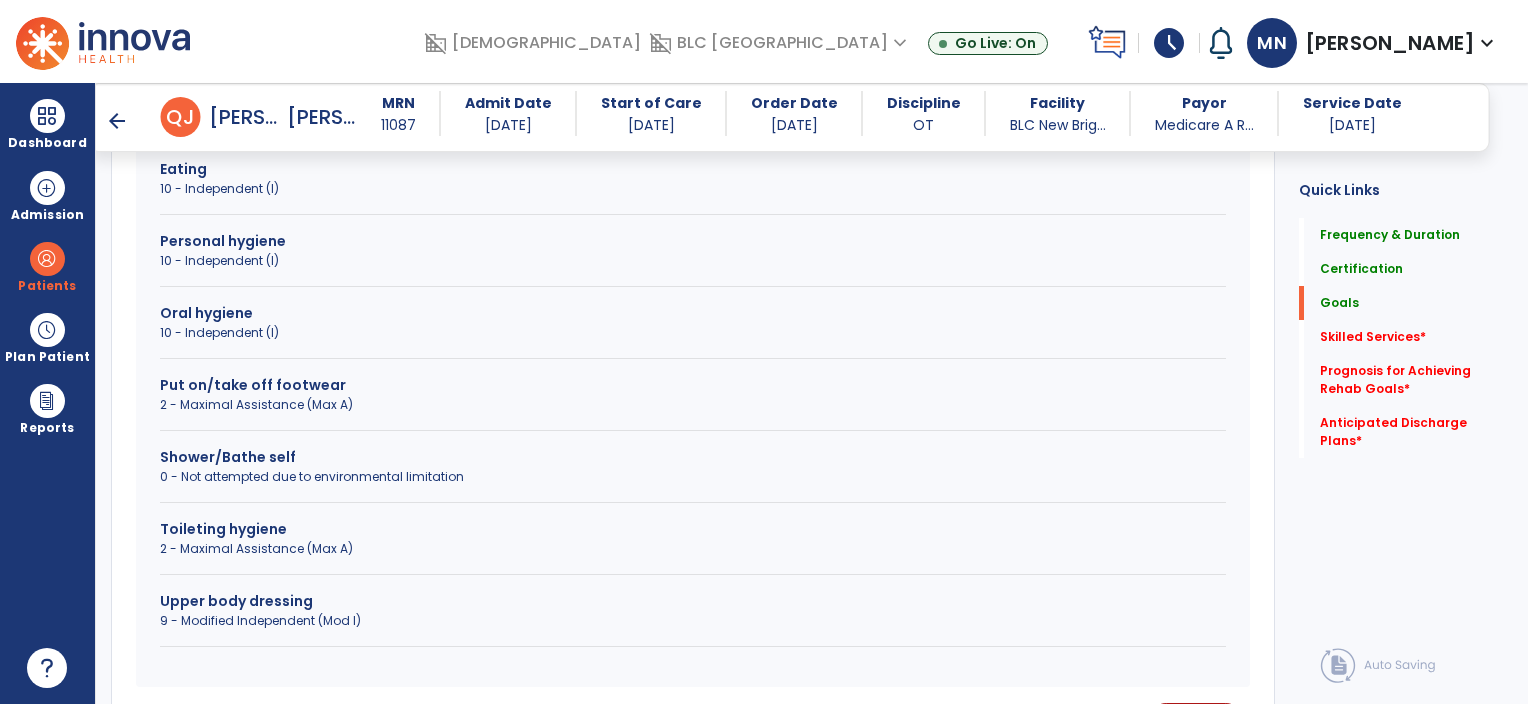 click on "2 - Maximal Assistance (Max A)" at bounding box center (693, 405) 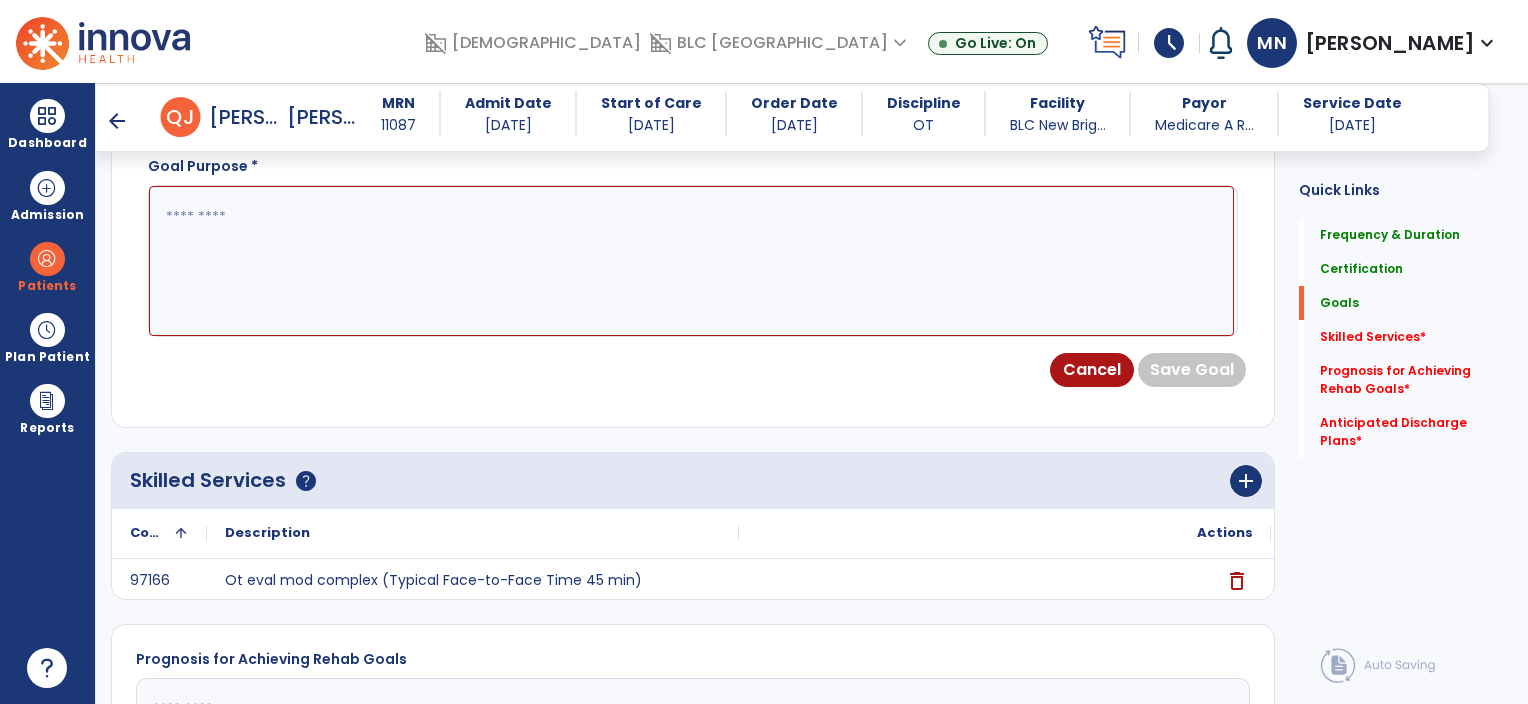 click at bounding box center (691, 261) 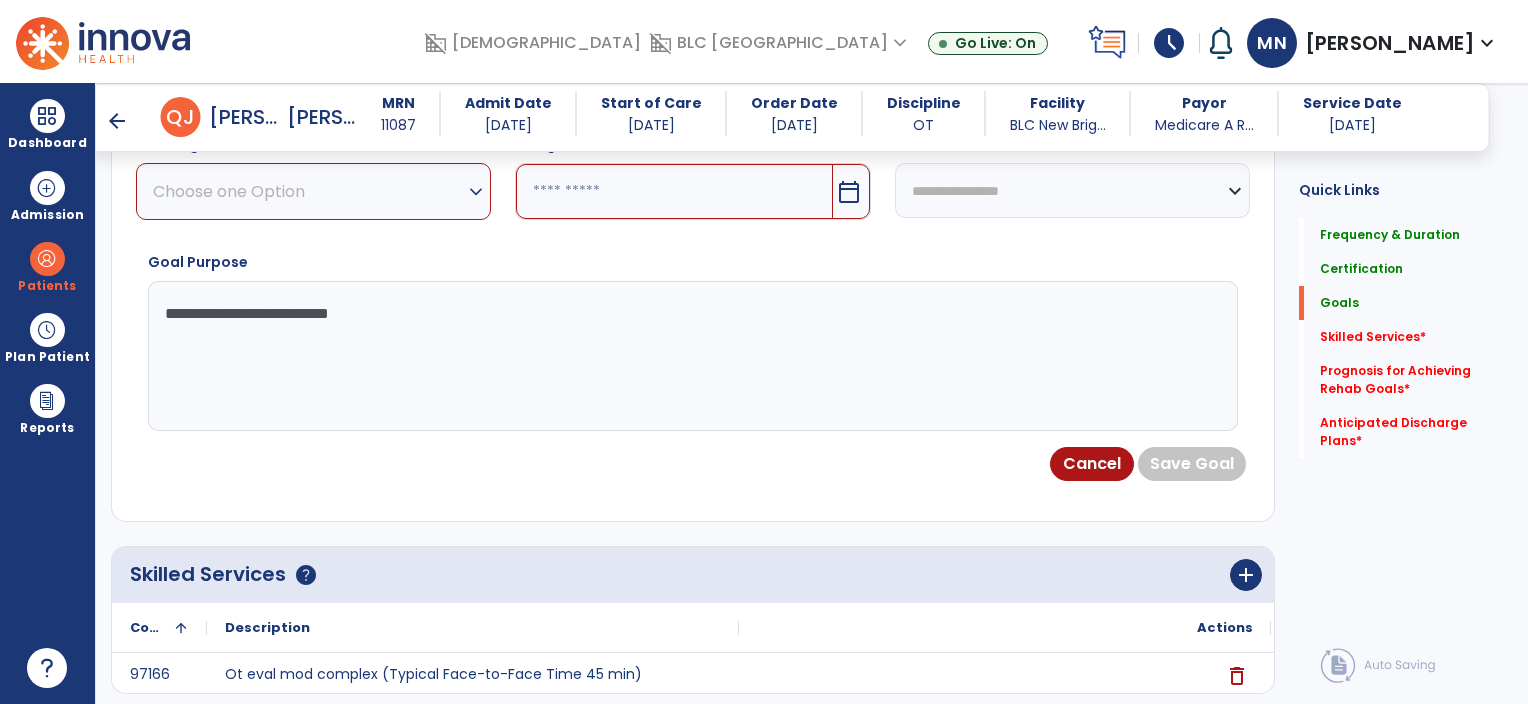 scroll, scrollTop: 740, scrollLeft: 0, axis: vertical 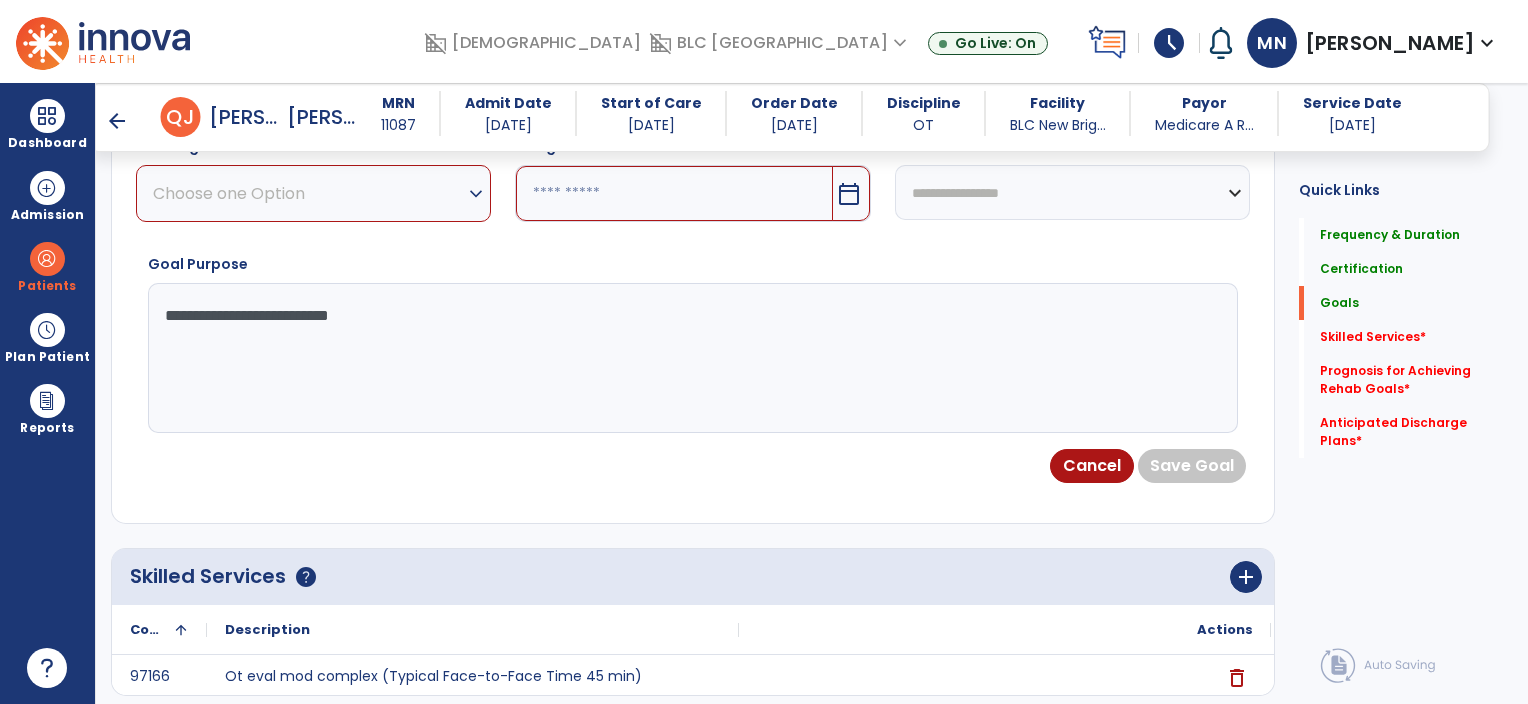 type on "**********" 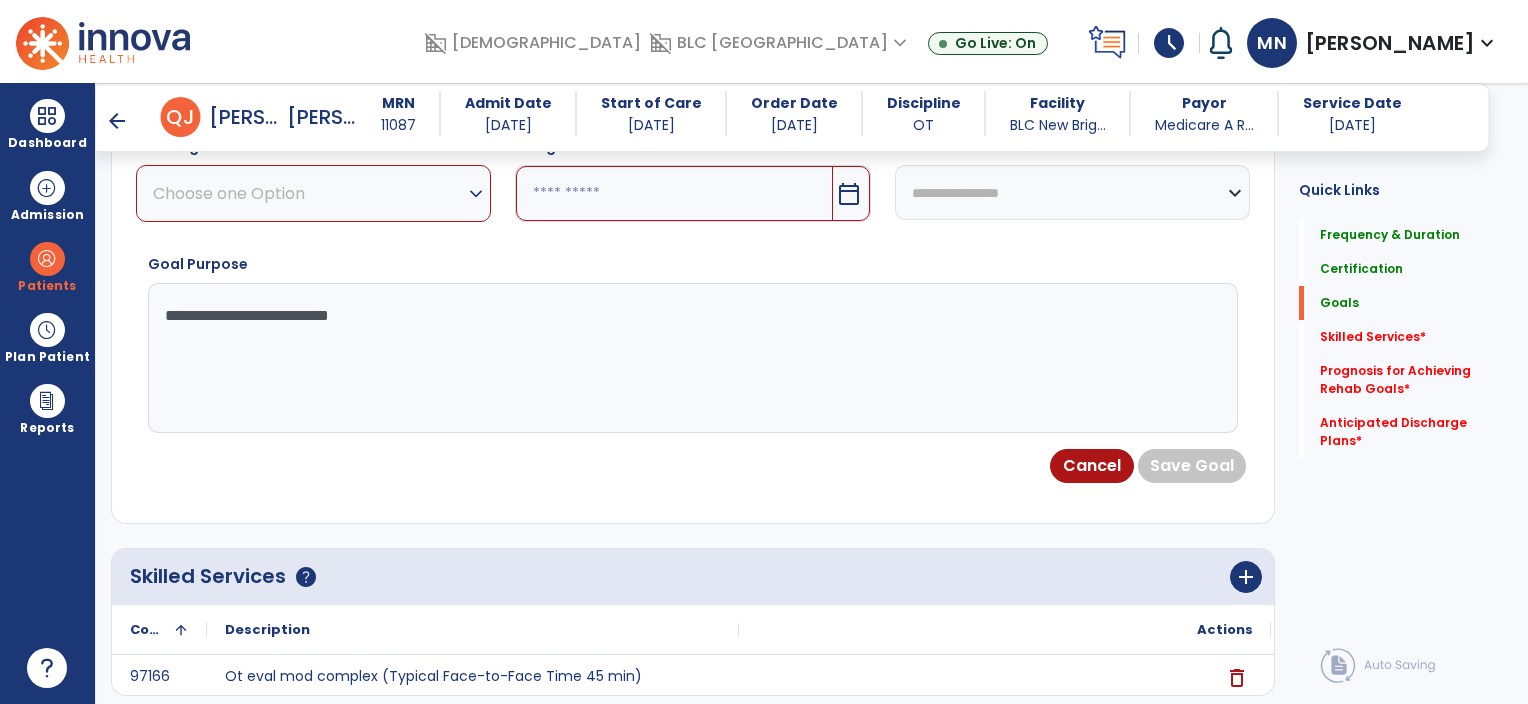 click on "Choose one Option" at bounding box center [308, 193] 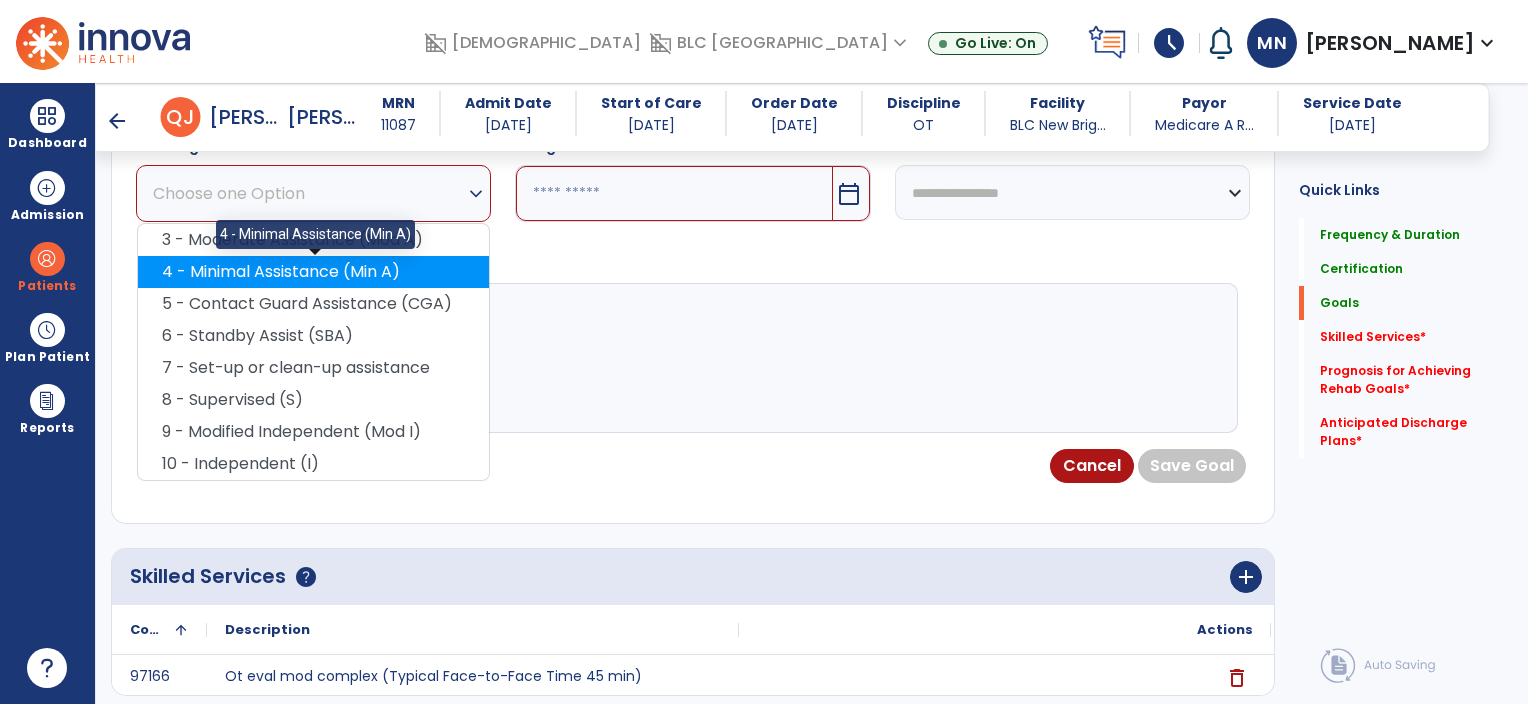 click on "4 - Minimal Assistance (Min A)" at bounding box center [313, 272] 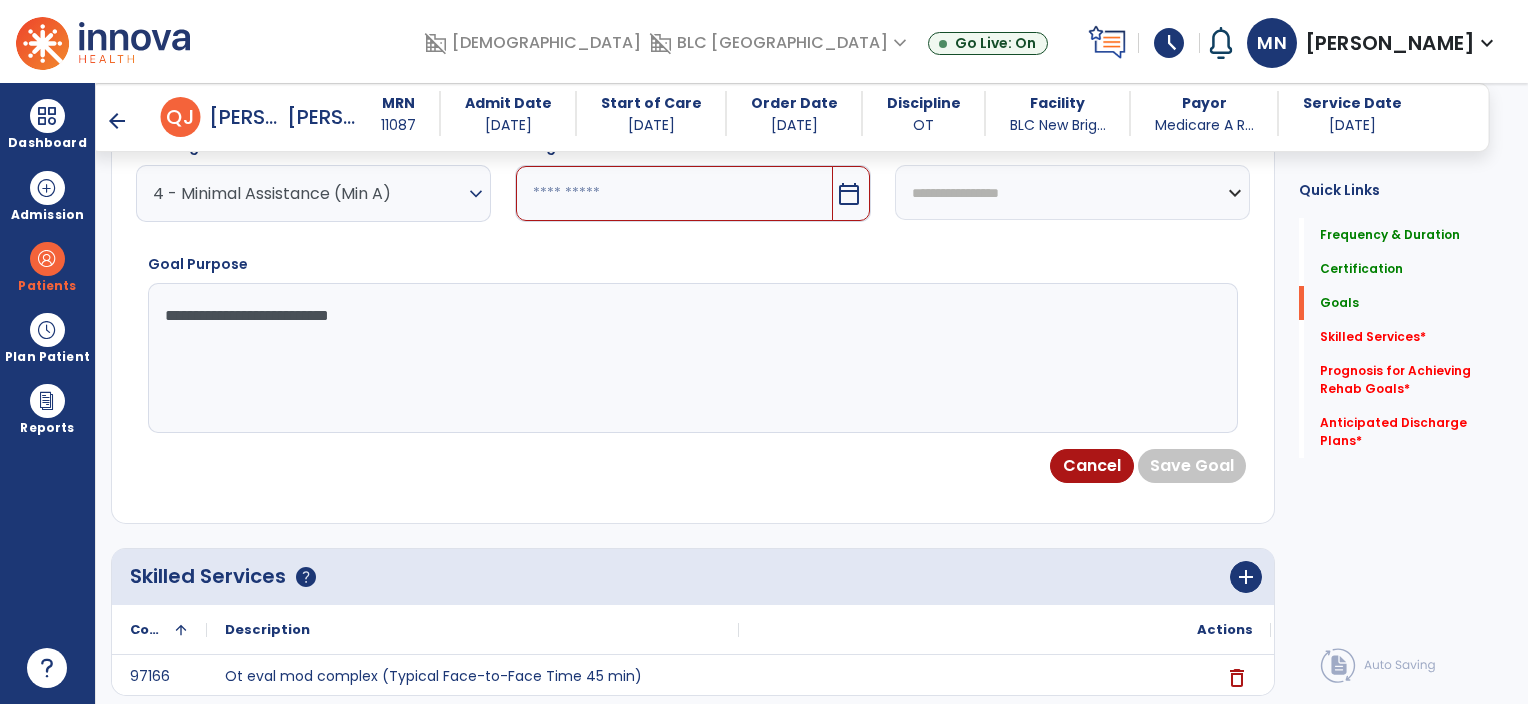 click on "calendar_today" at bounding box center (692, 193) 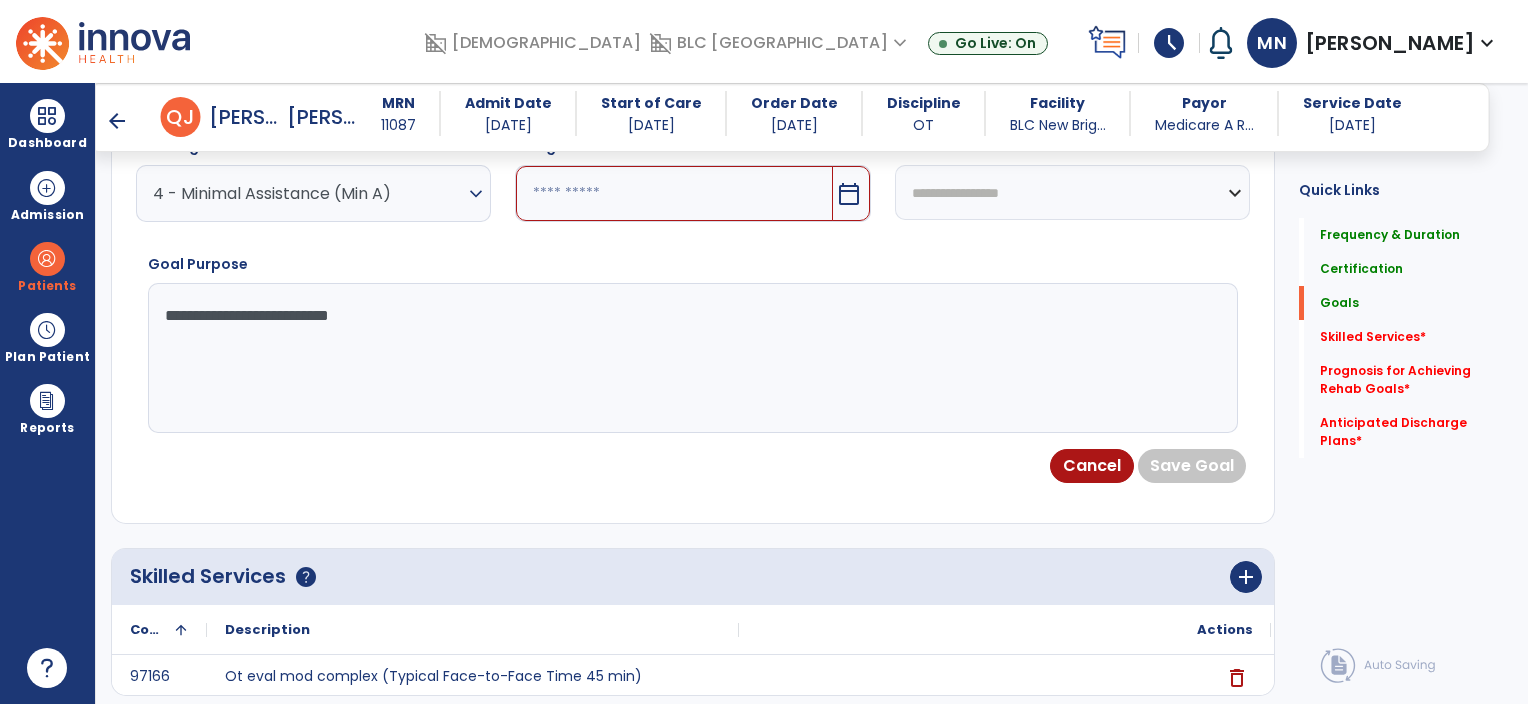 click at bounding box center (674, 193) 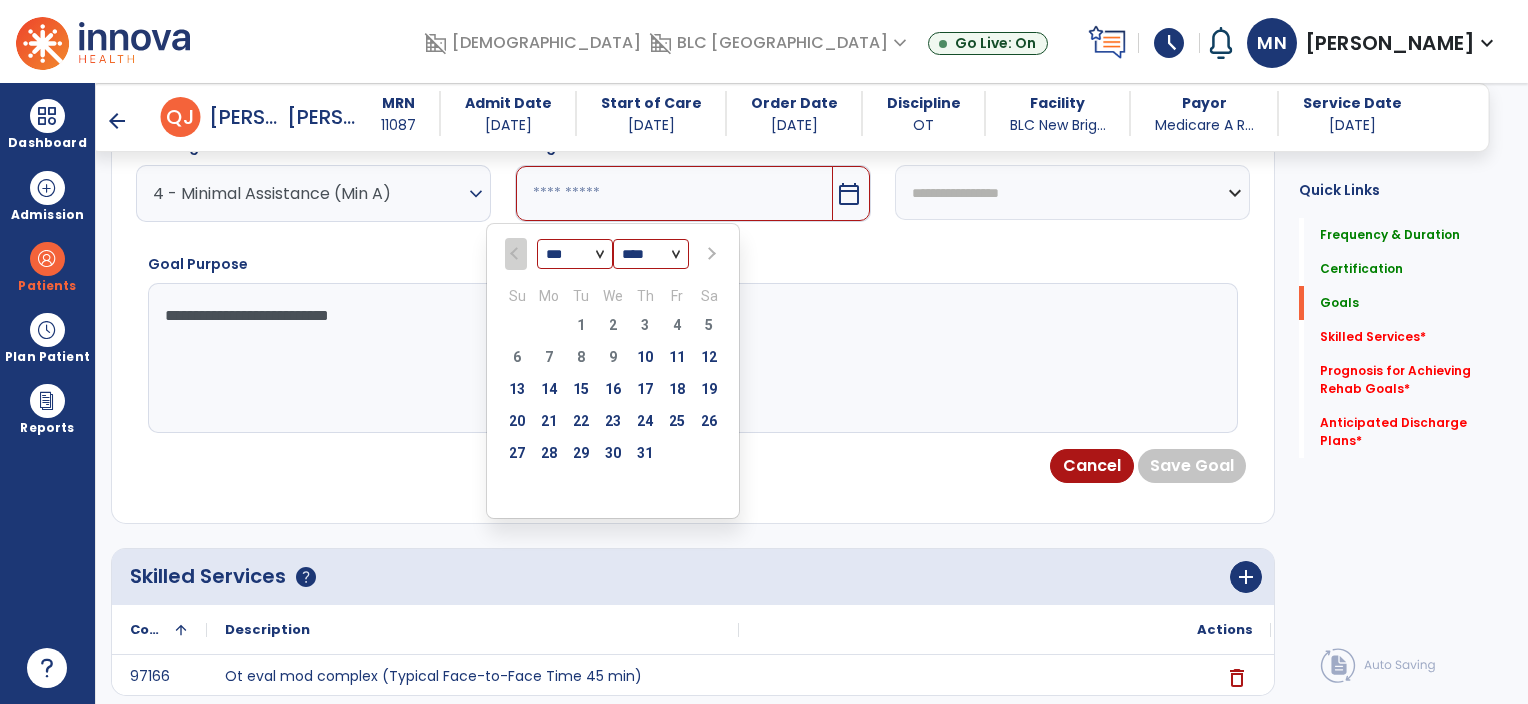 click at bounding box center [711, 254] 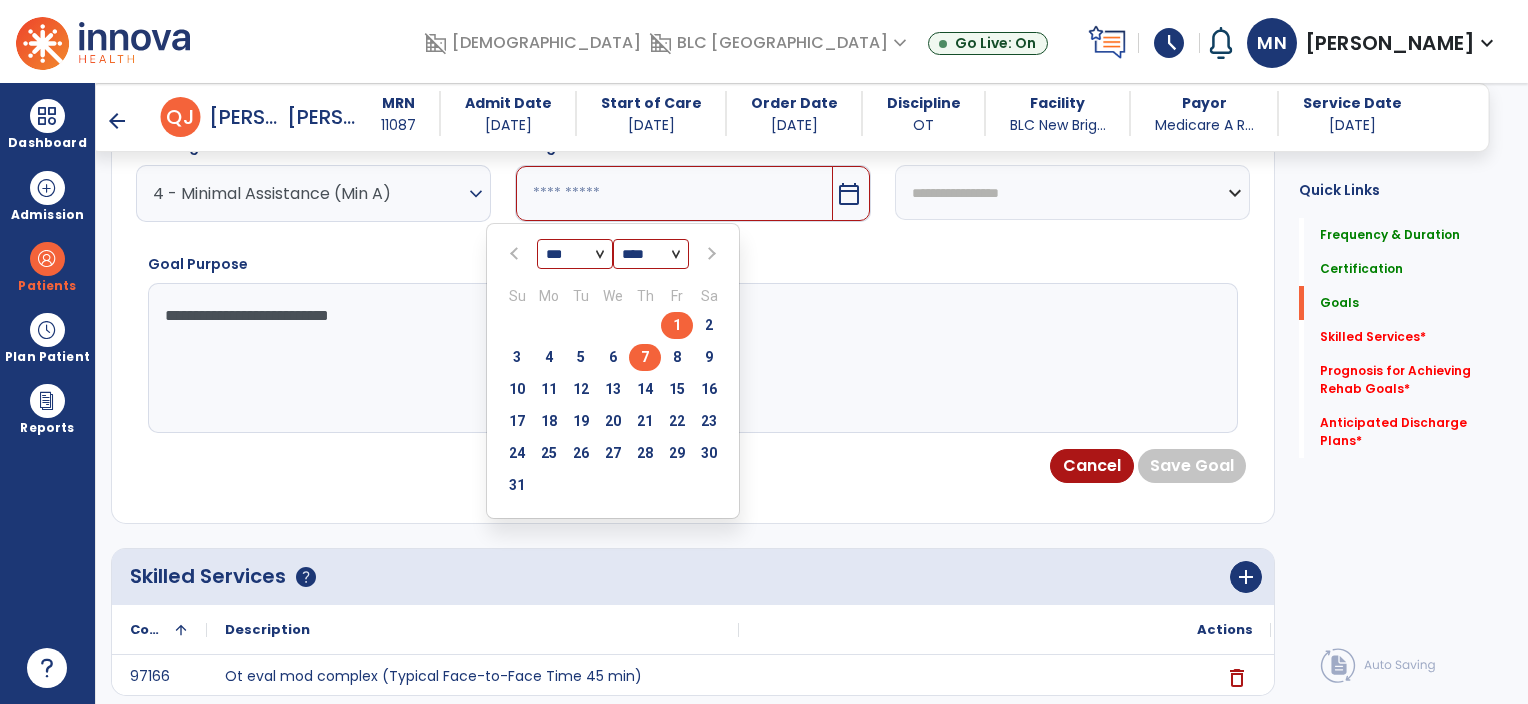 click on "7" at bounding box center (645, 357) 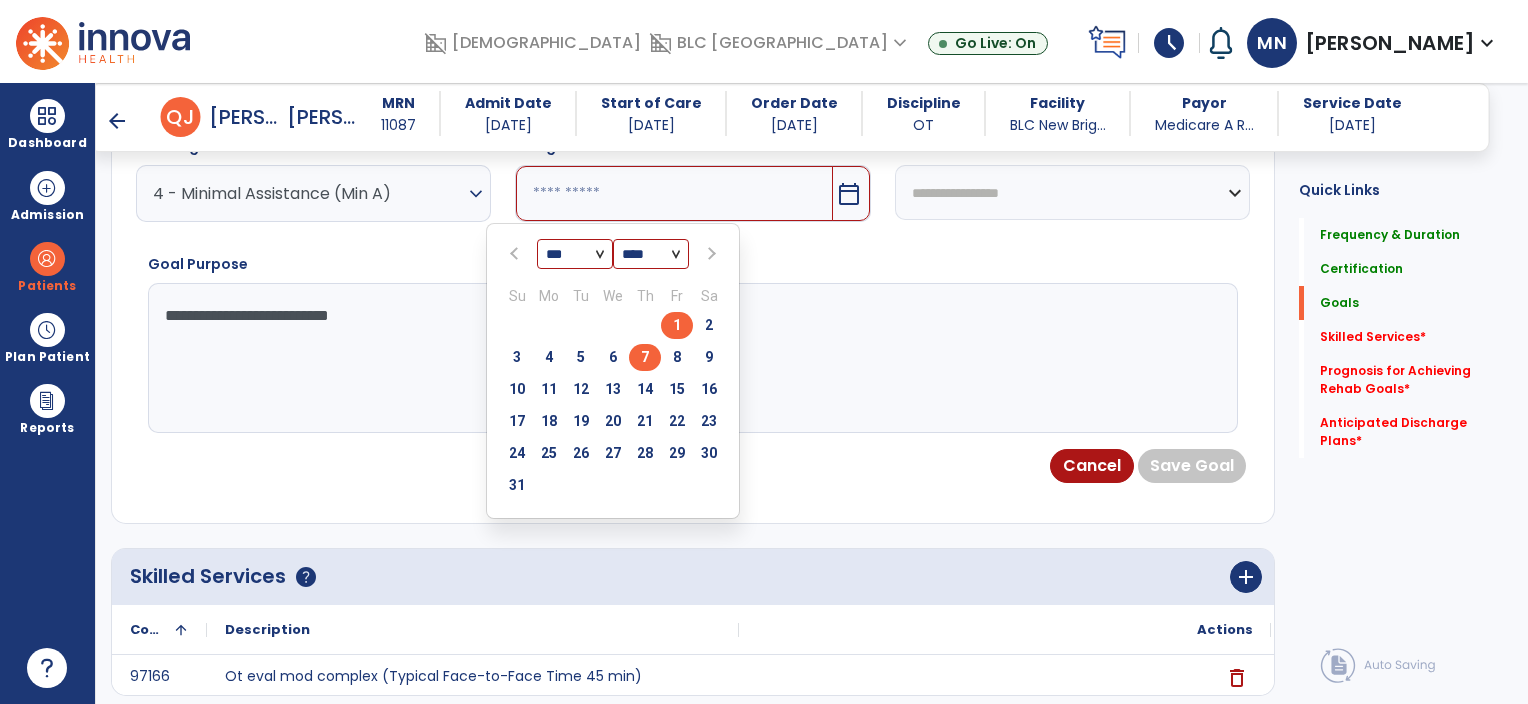 type on "********" 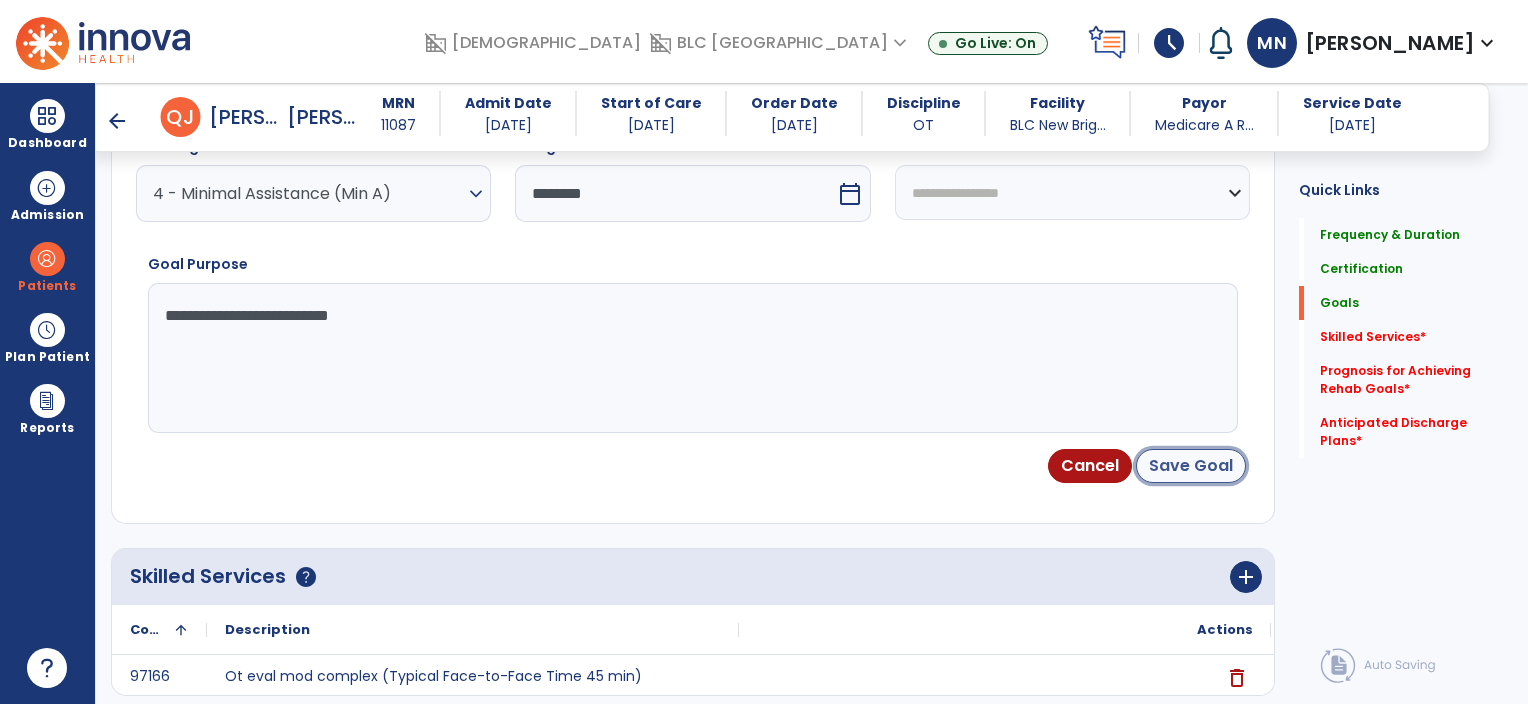 click on "Save Goal" at bounding box center (1191, 466) 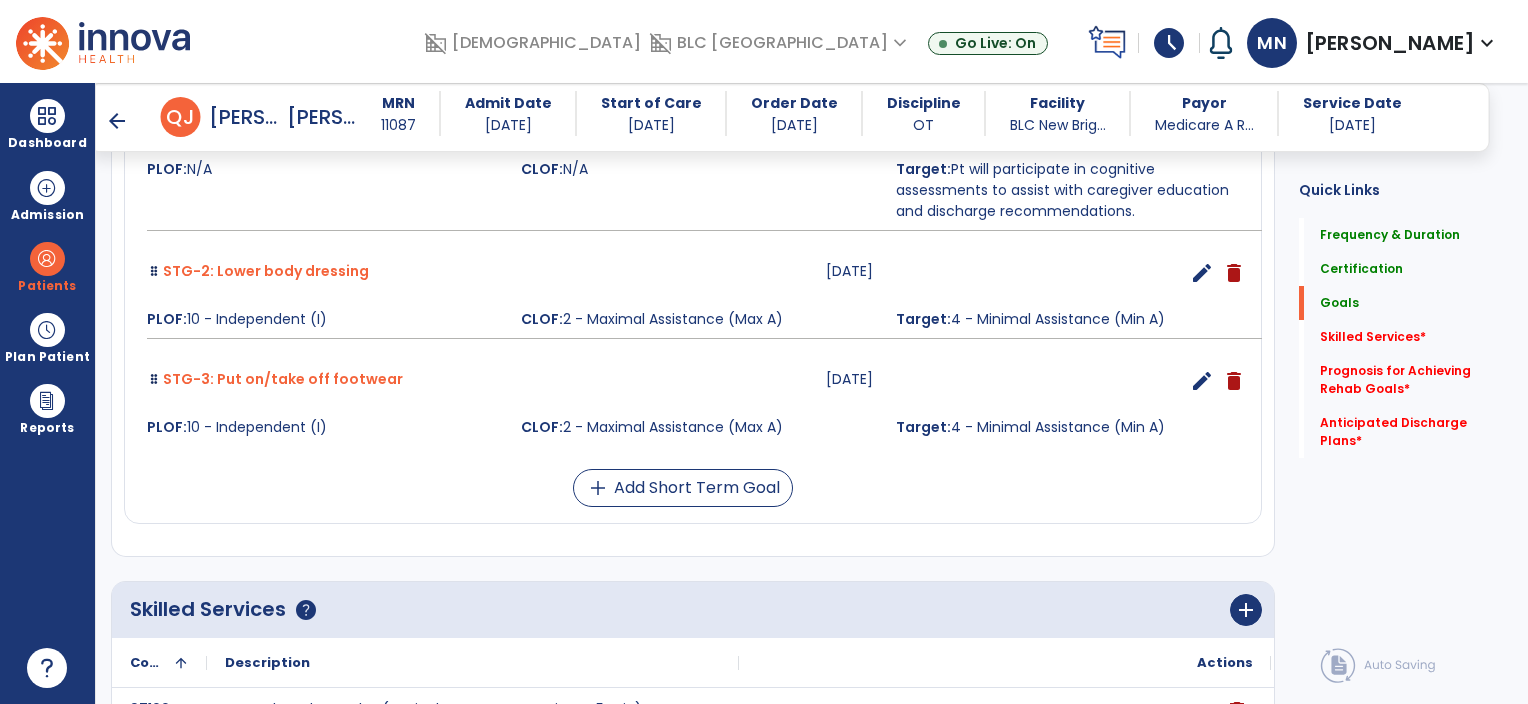 scroll, scrollTop: 780, scrollLeft: 0, axis: vertical 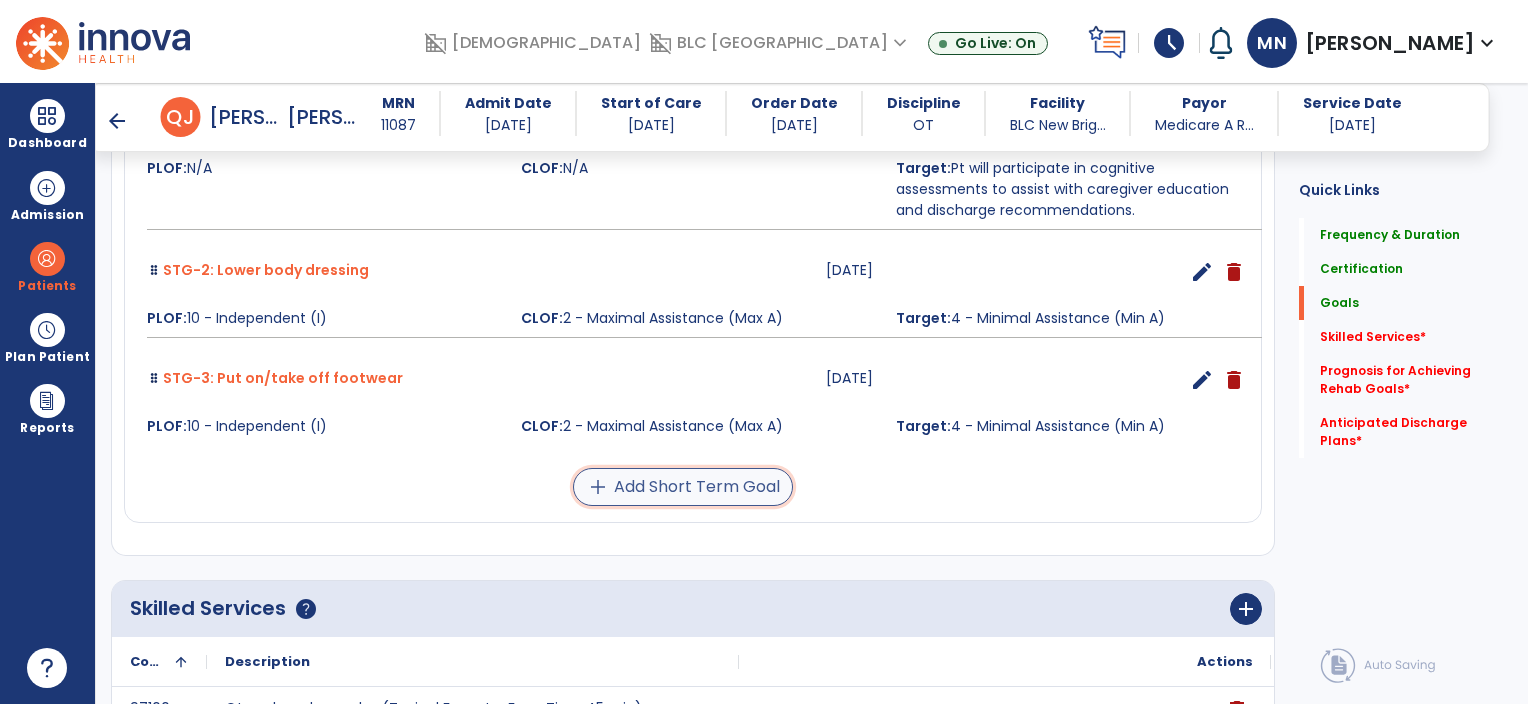 click on "add  Add Short Term Goal" at bounding box center [683, 487] 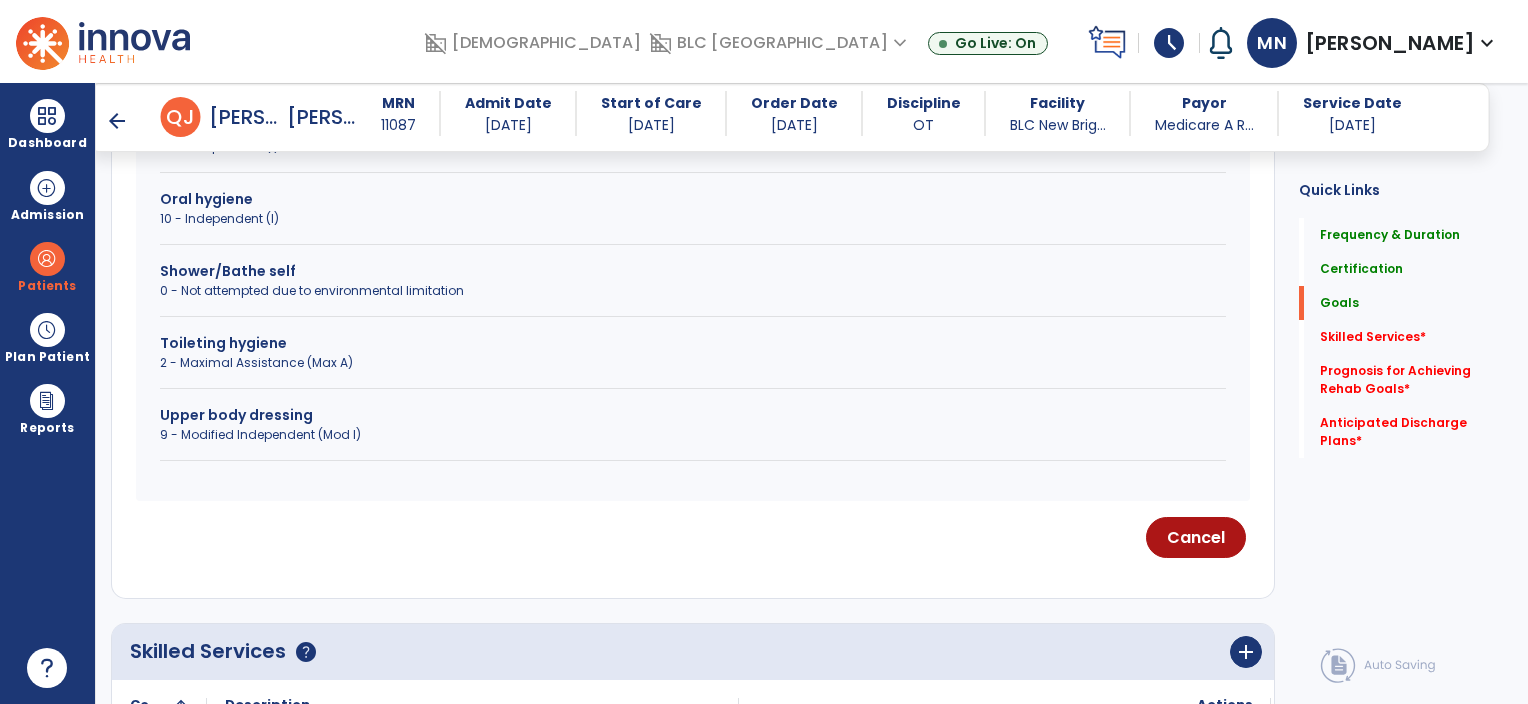scroll, scrollTop: 924, scrollLeft: 0, axis: vertical 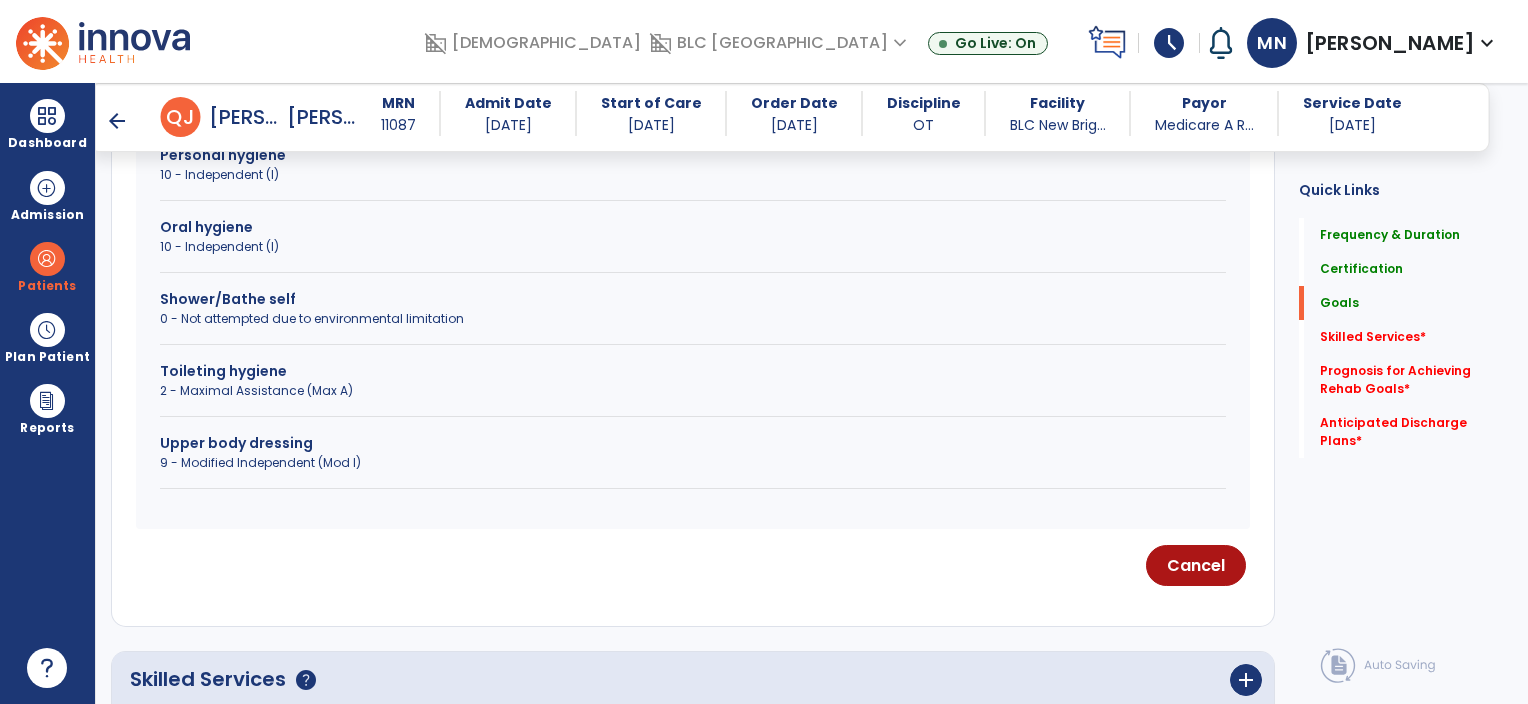 click on "2 - Maximal Assistance (Max A)" at bounding box center [693, 391] 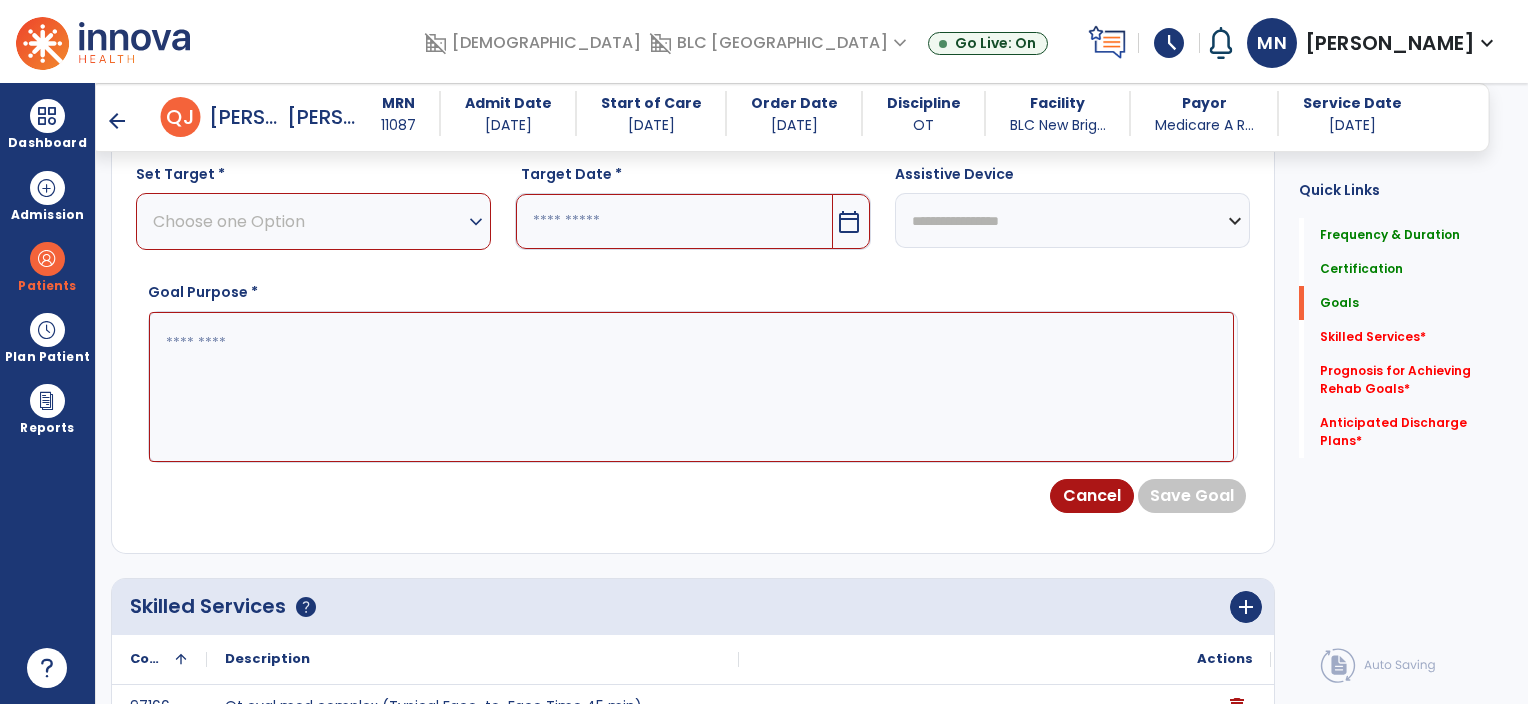 scroll, scrollTop: 705, scrollLeft: 0, axis: vertical 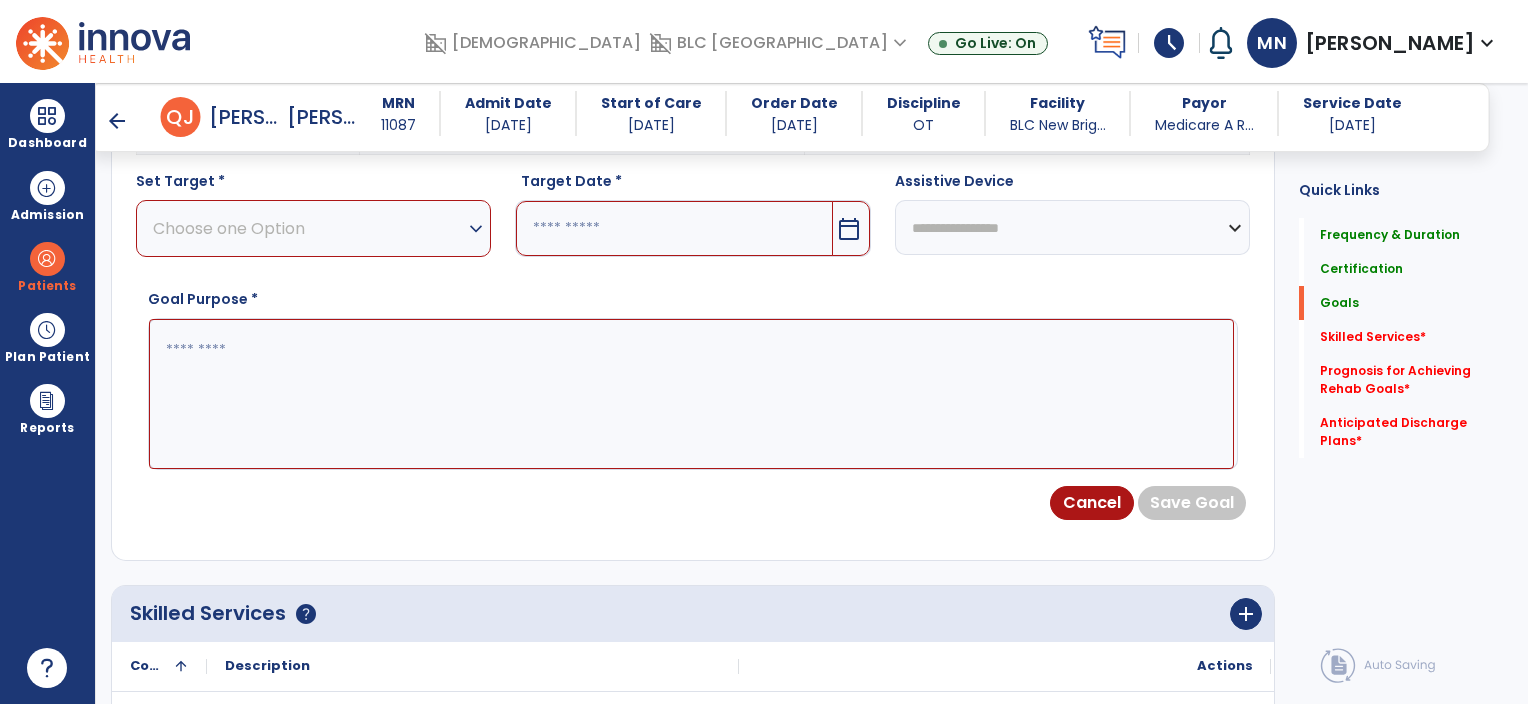click on "Choose one Option" at bounding box center [308, 228] 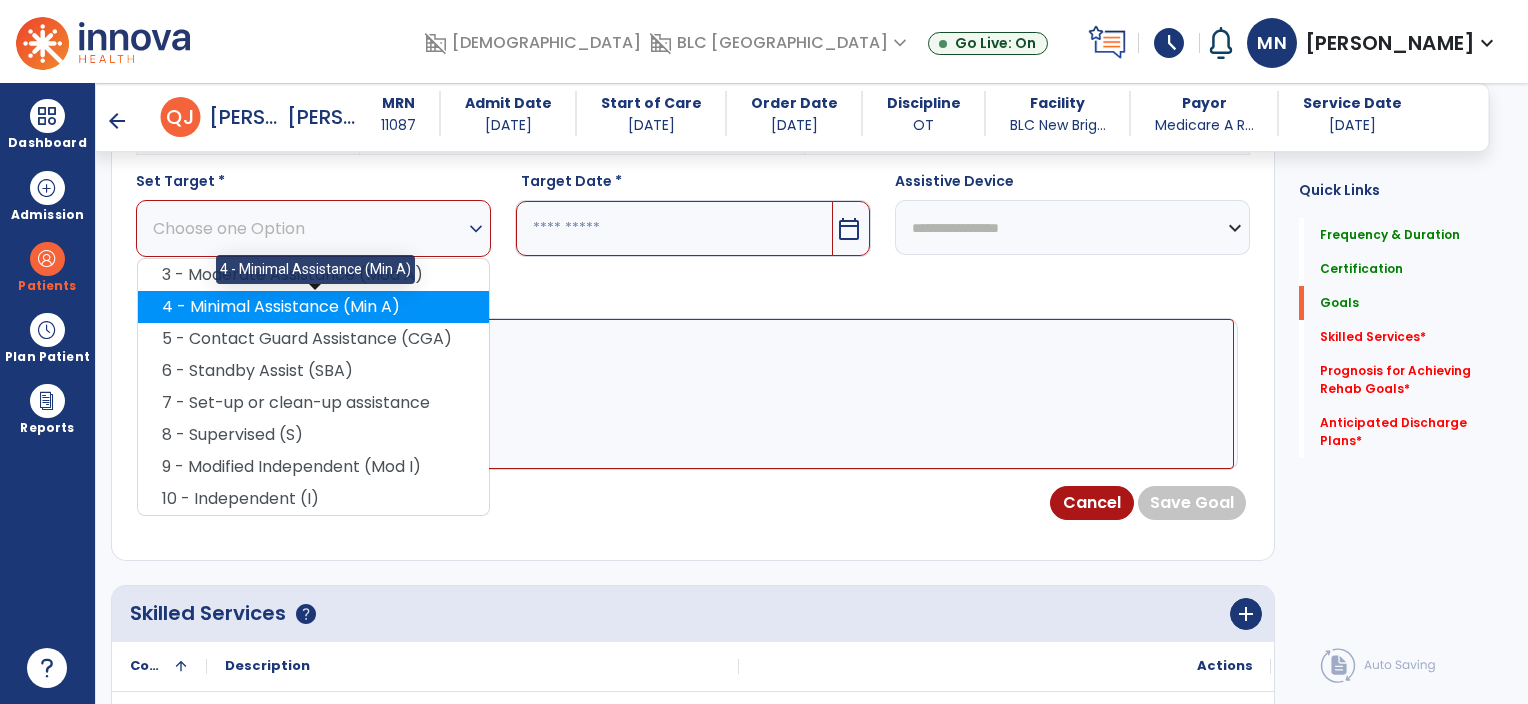 click on "4 - Minimal Assistance (Min A)" at bounding box center [313, 307] 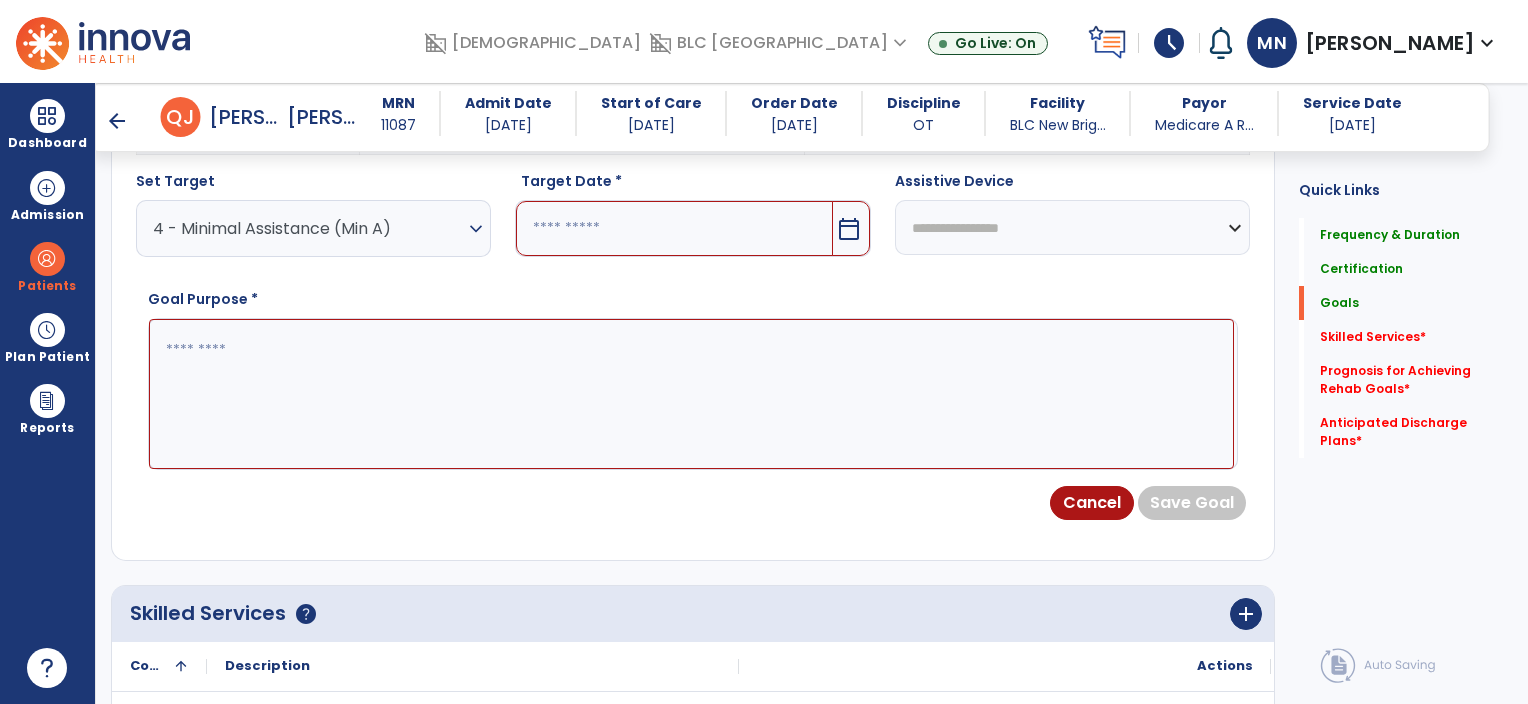 click at bounding box center (674, 228) 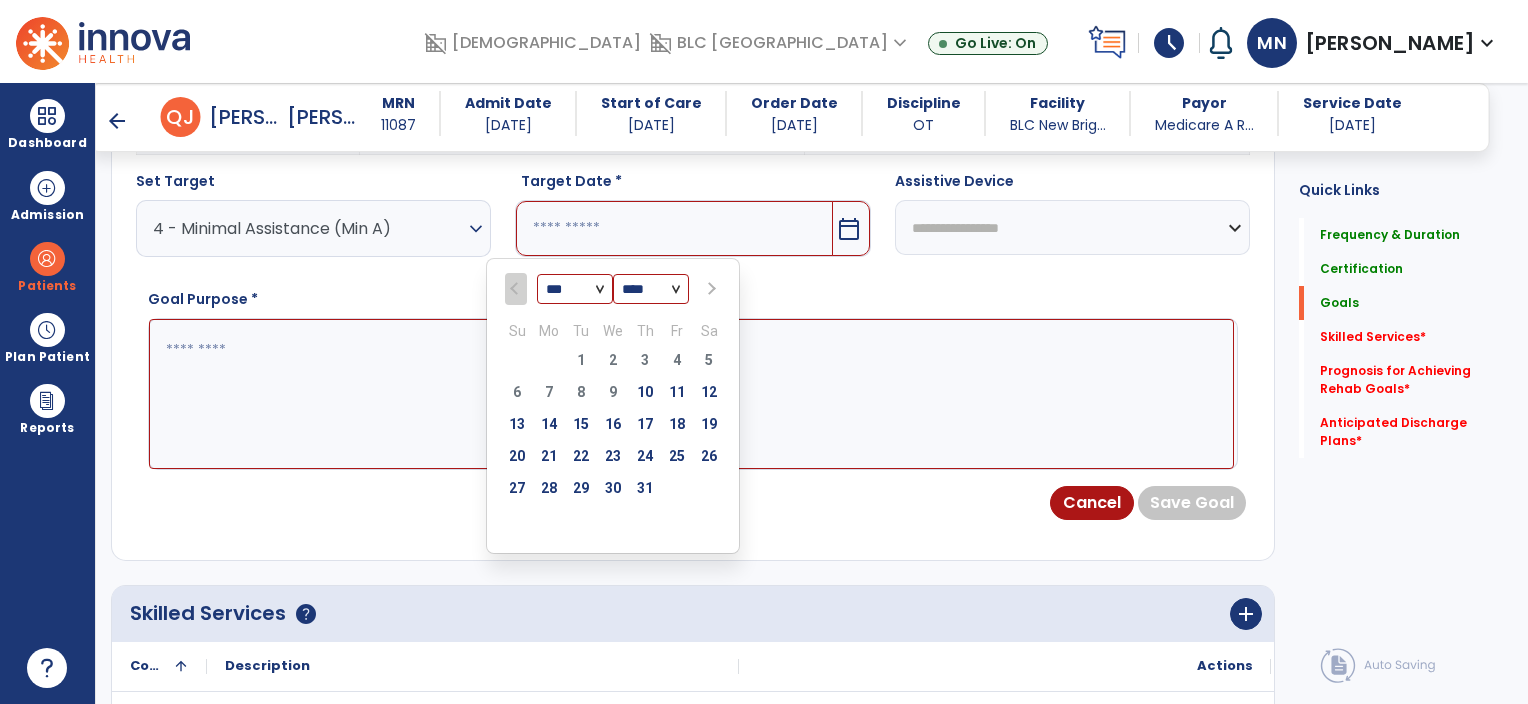 click at bounding box center [710, 289] 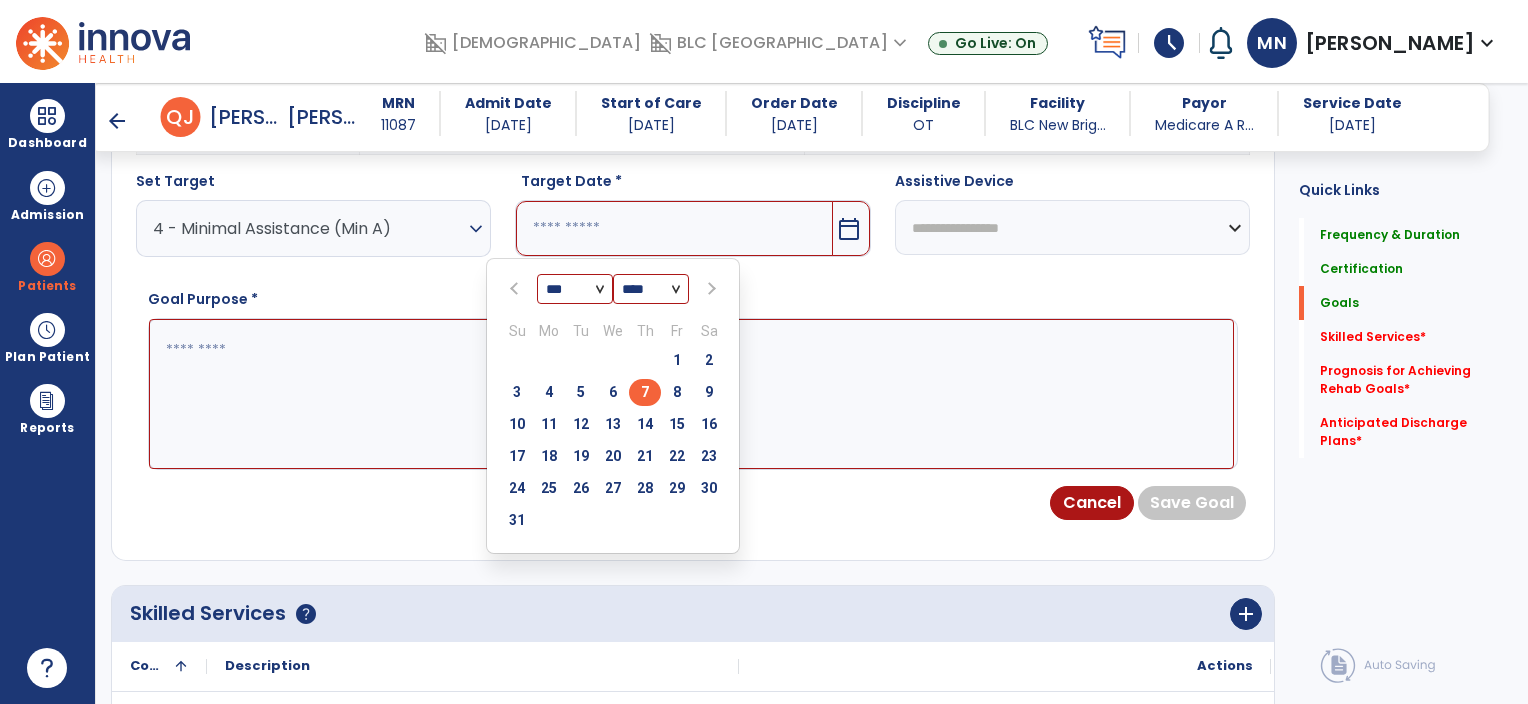click on "7" at bounding box center [645, 392] 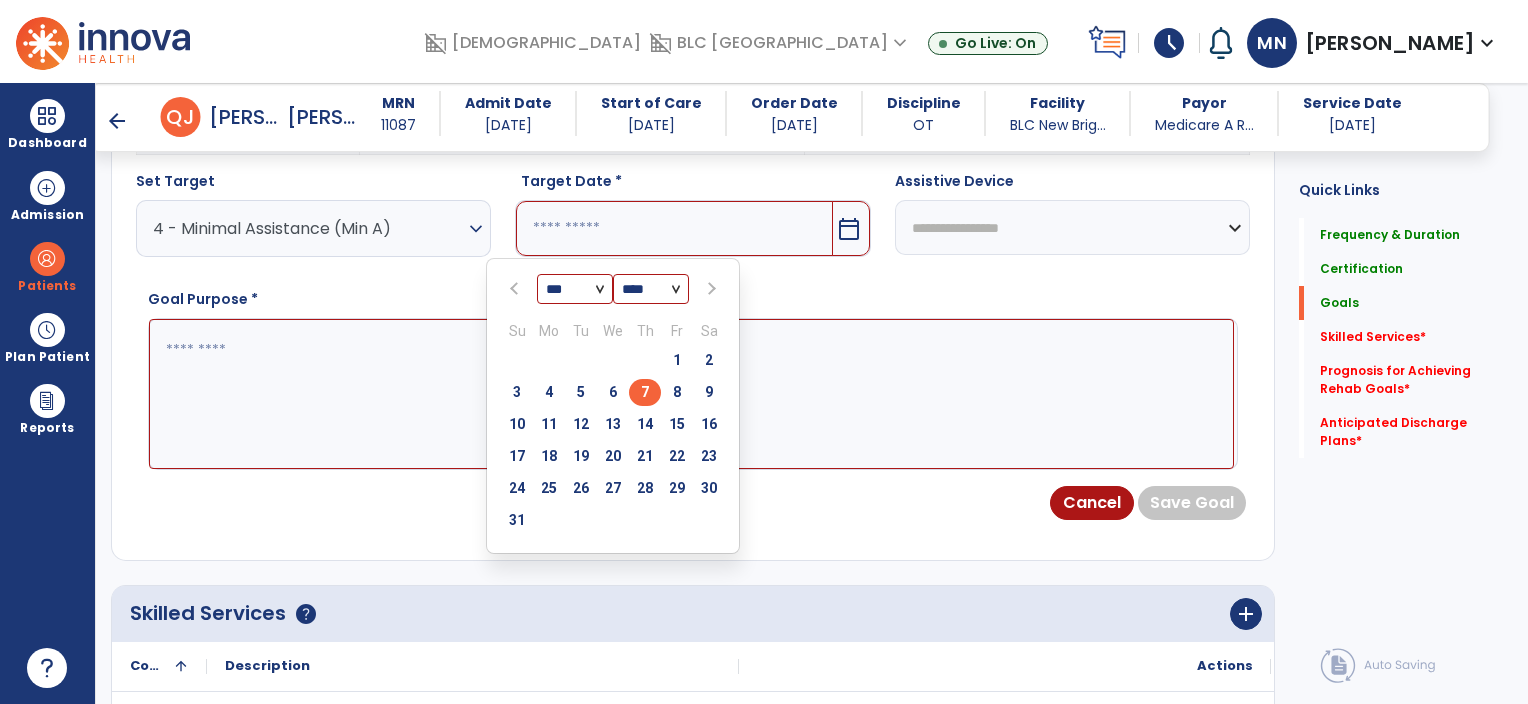 type on "********" 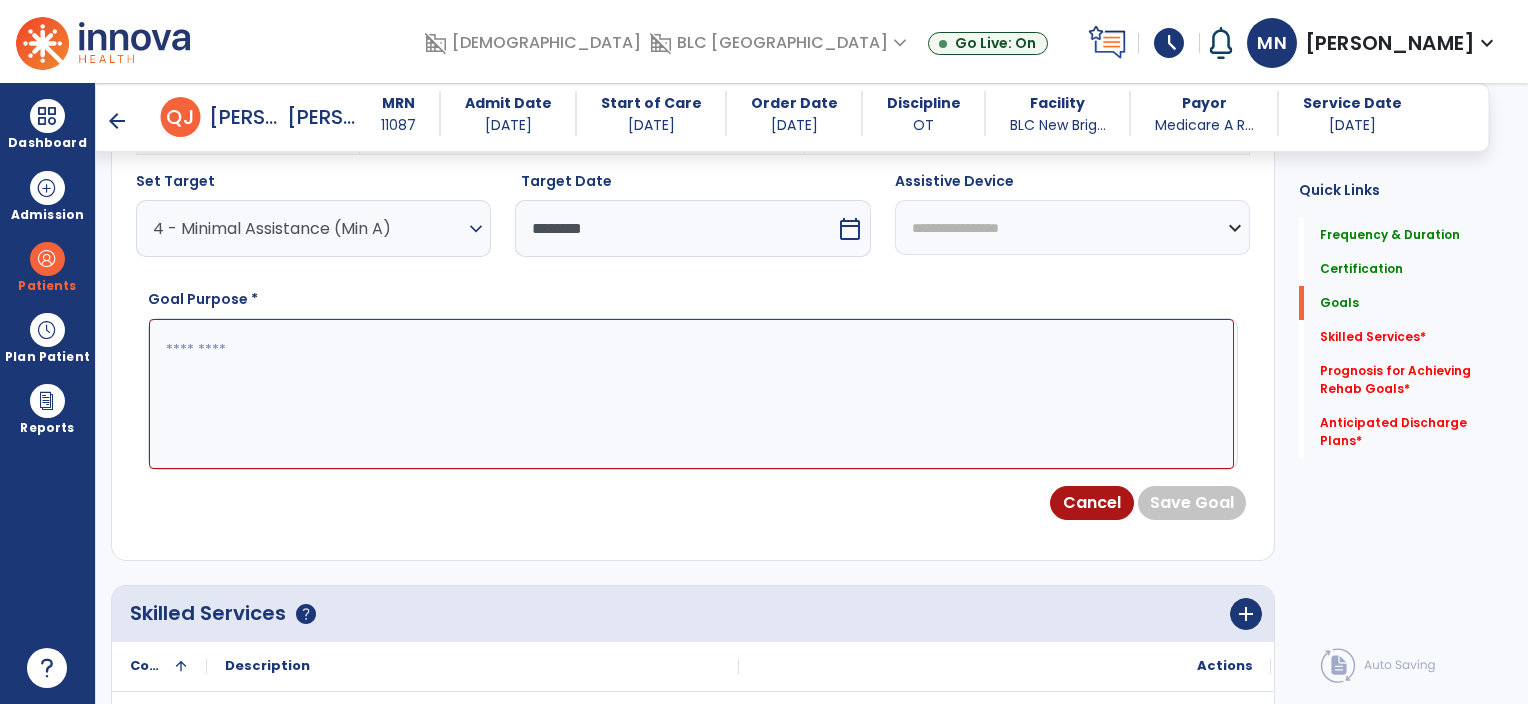 click at bounding box center [691, 394] 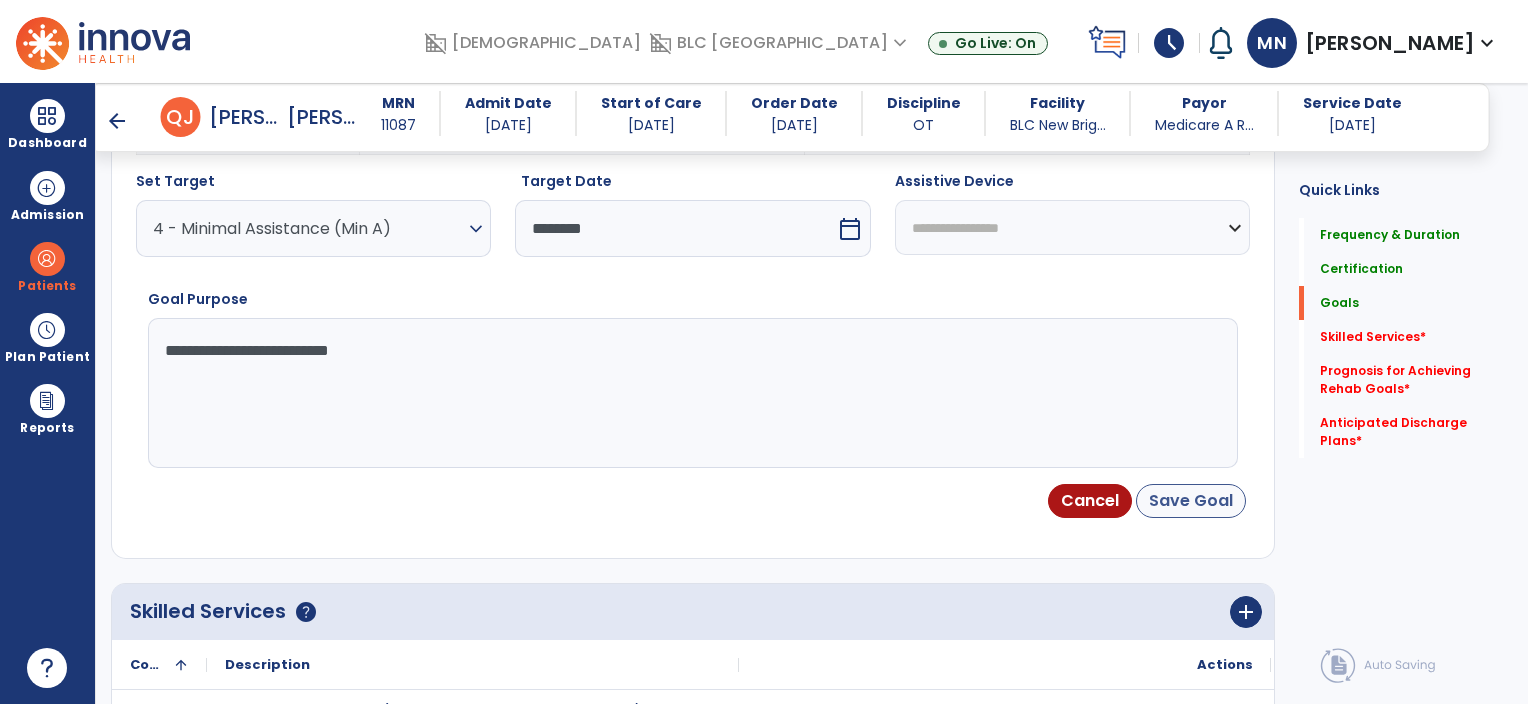 type on "**********" 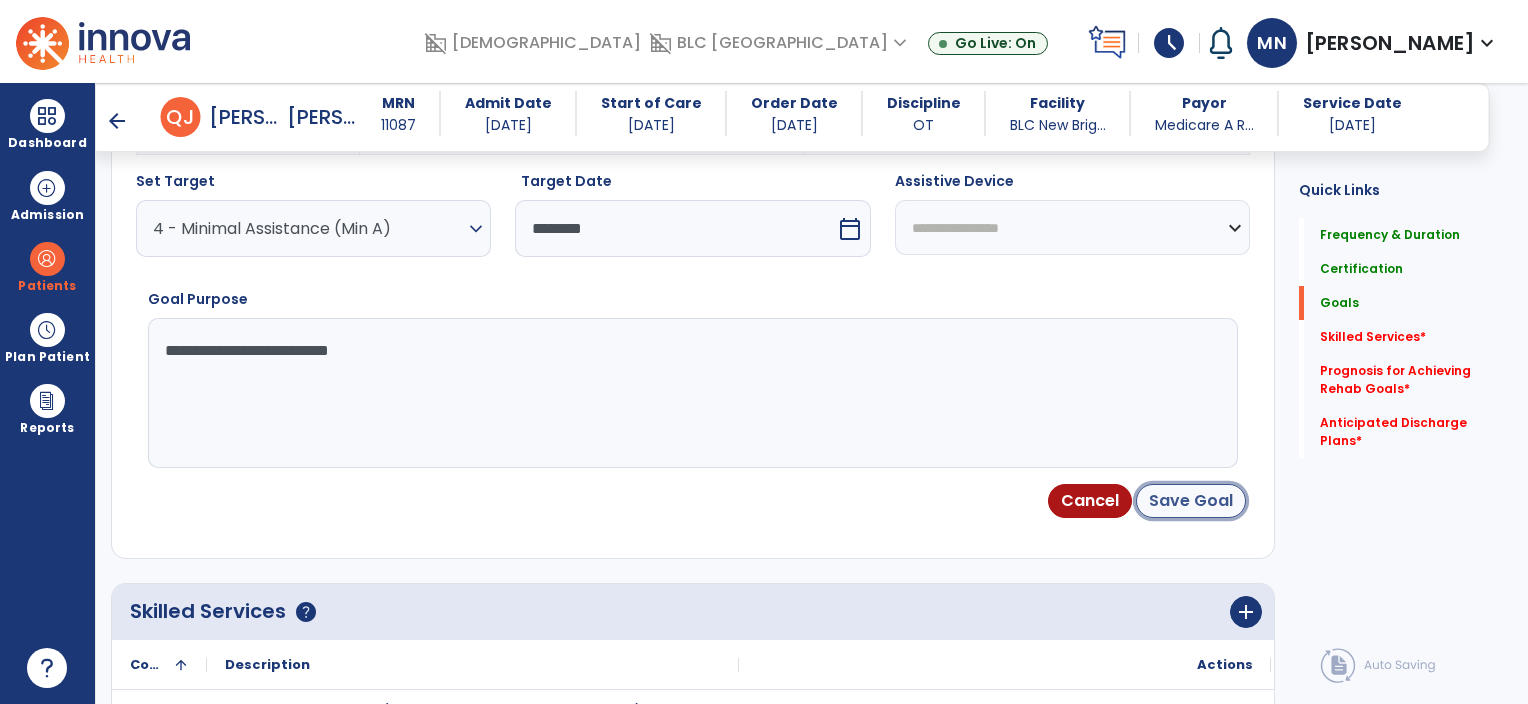 click on "Save Goal" at bounding box center (1191, 501) 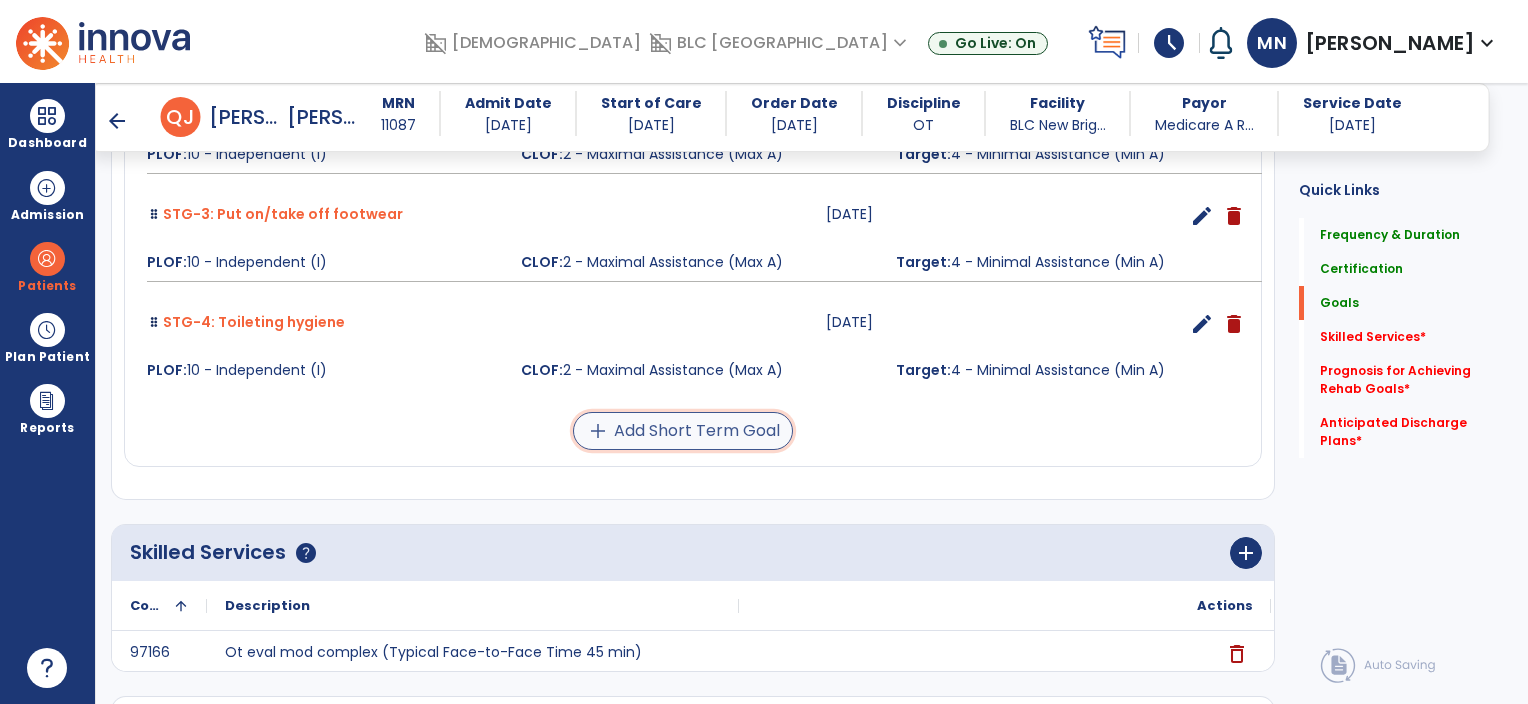 click on "add  Add Short Term Goal" at bounding box center (683, 431) 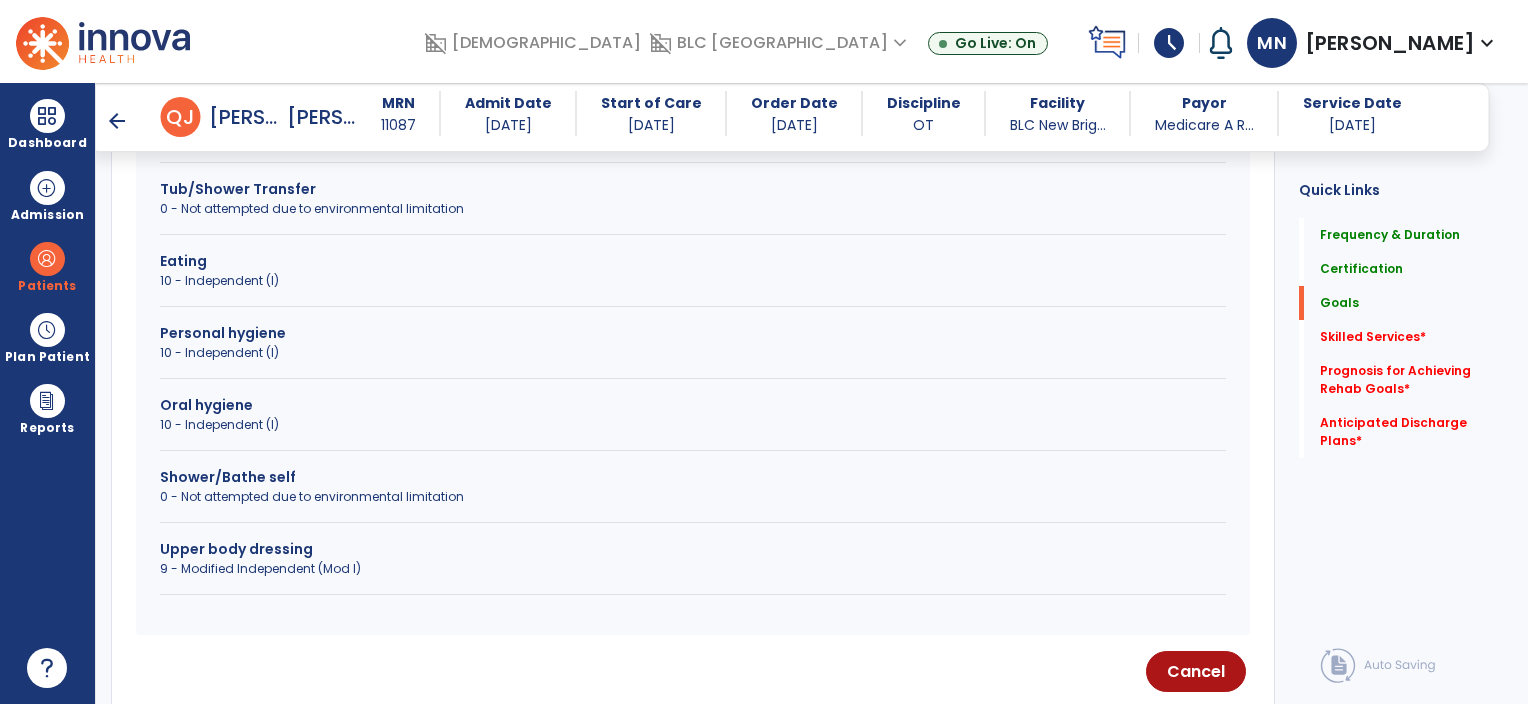 scroll, scrollTop: 745, scrollLeft: 0, axis: vertical 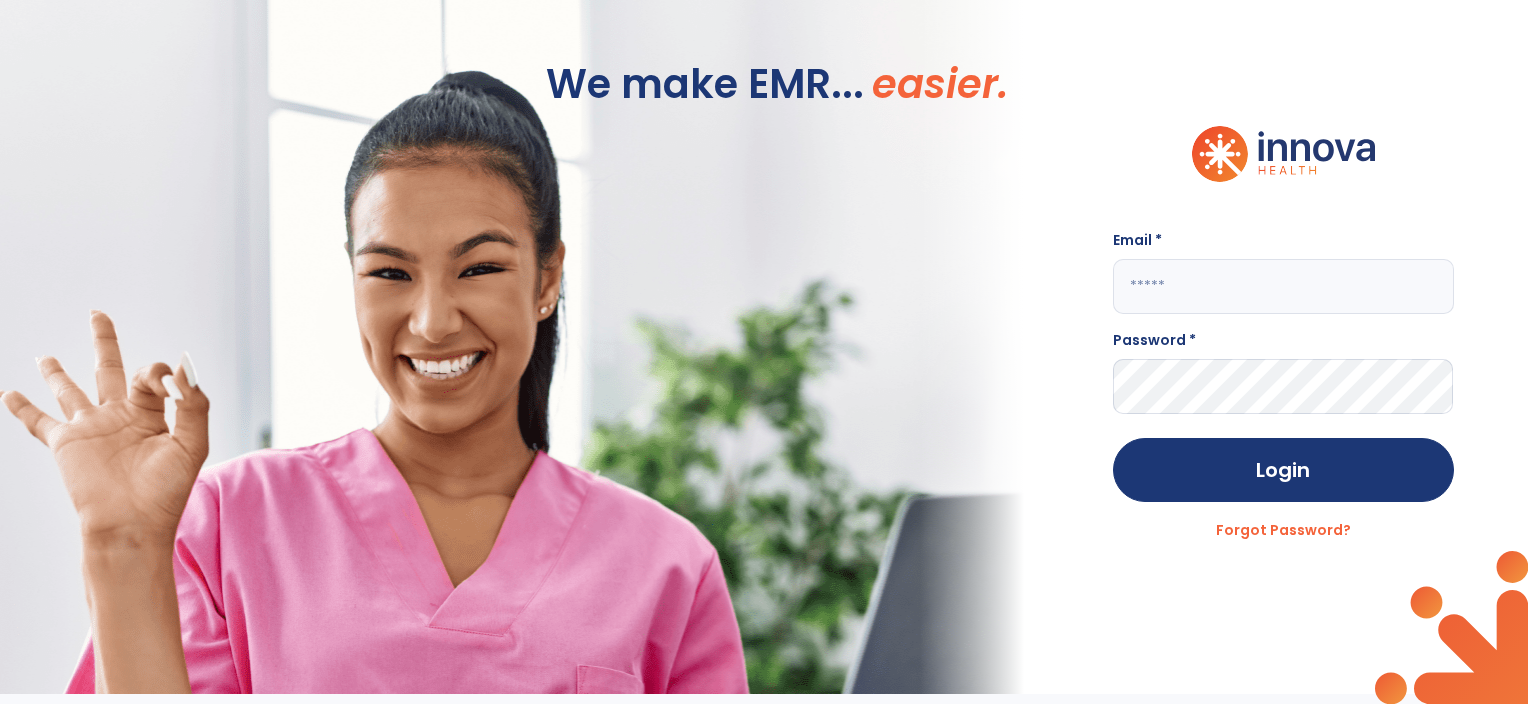 click 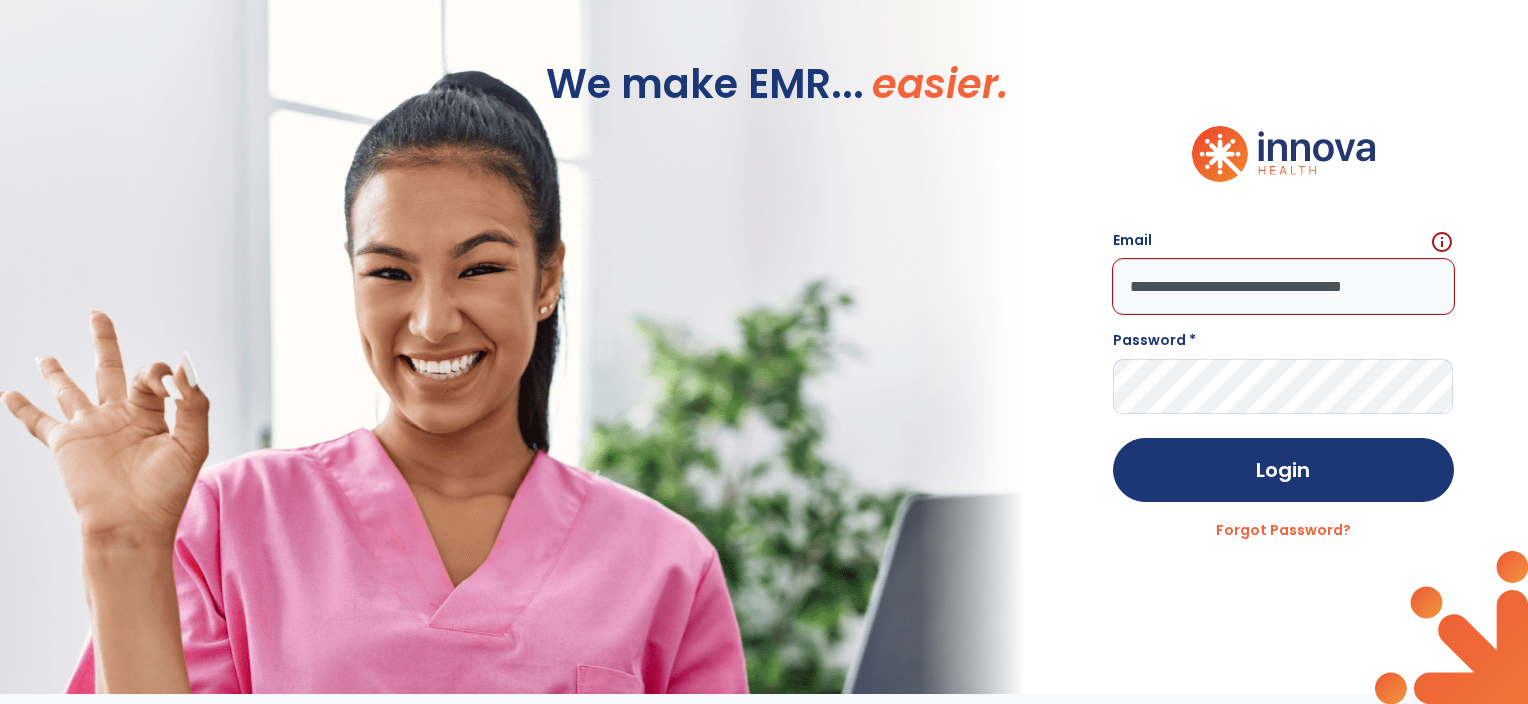 scroll, scrollTop: 0, scrollLeft: 6, axis: horizontal 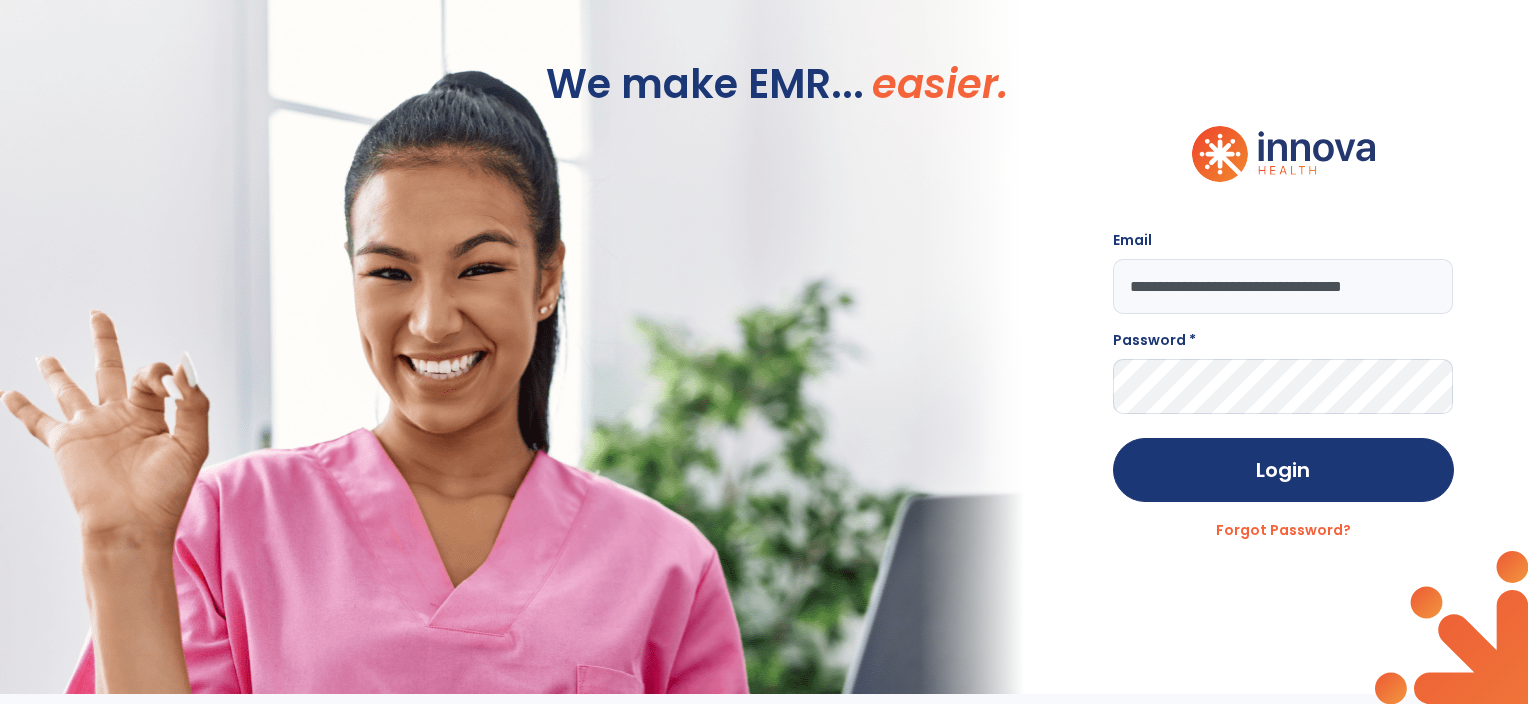 type on "**********" 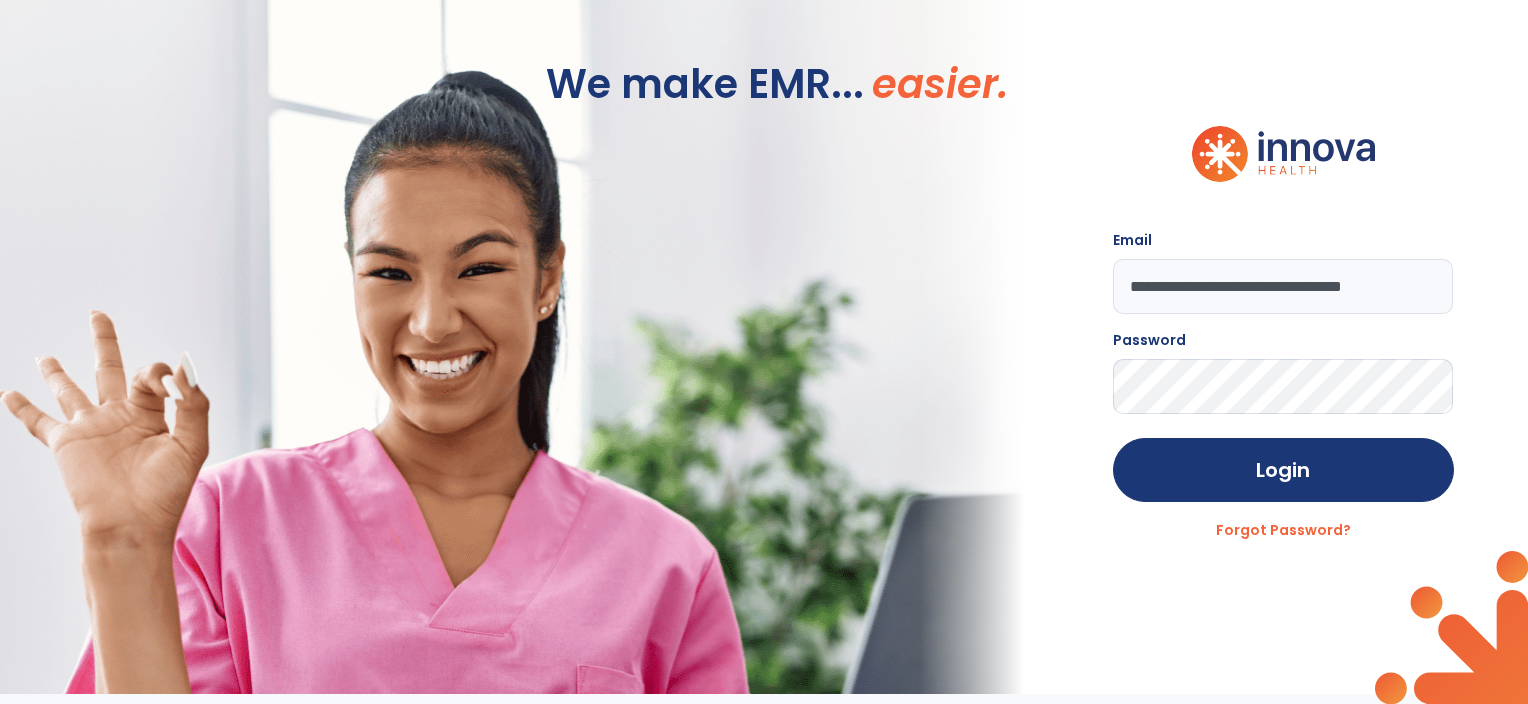 click on "Login" 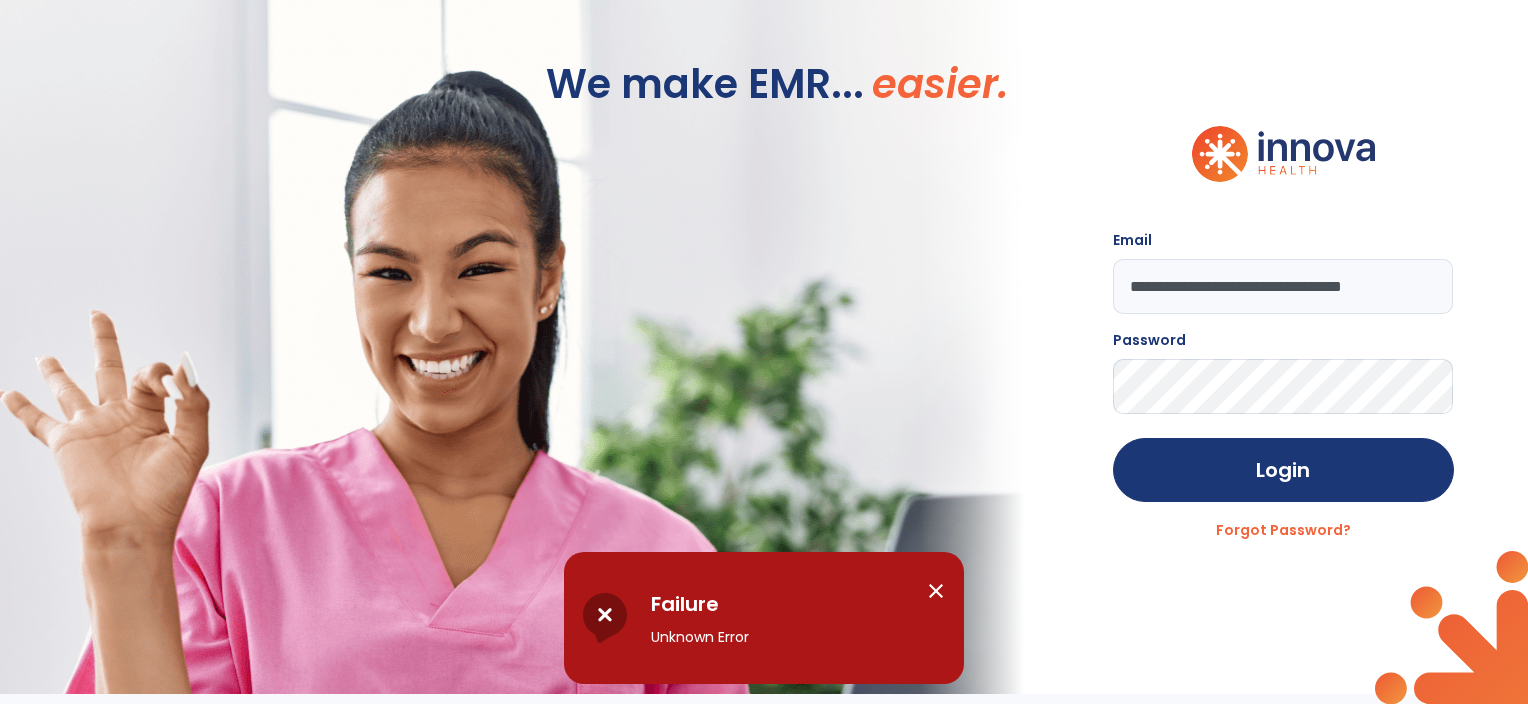 scroll, scrollTop: 0, scrollLeft: 7, axis: horizontal 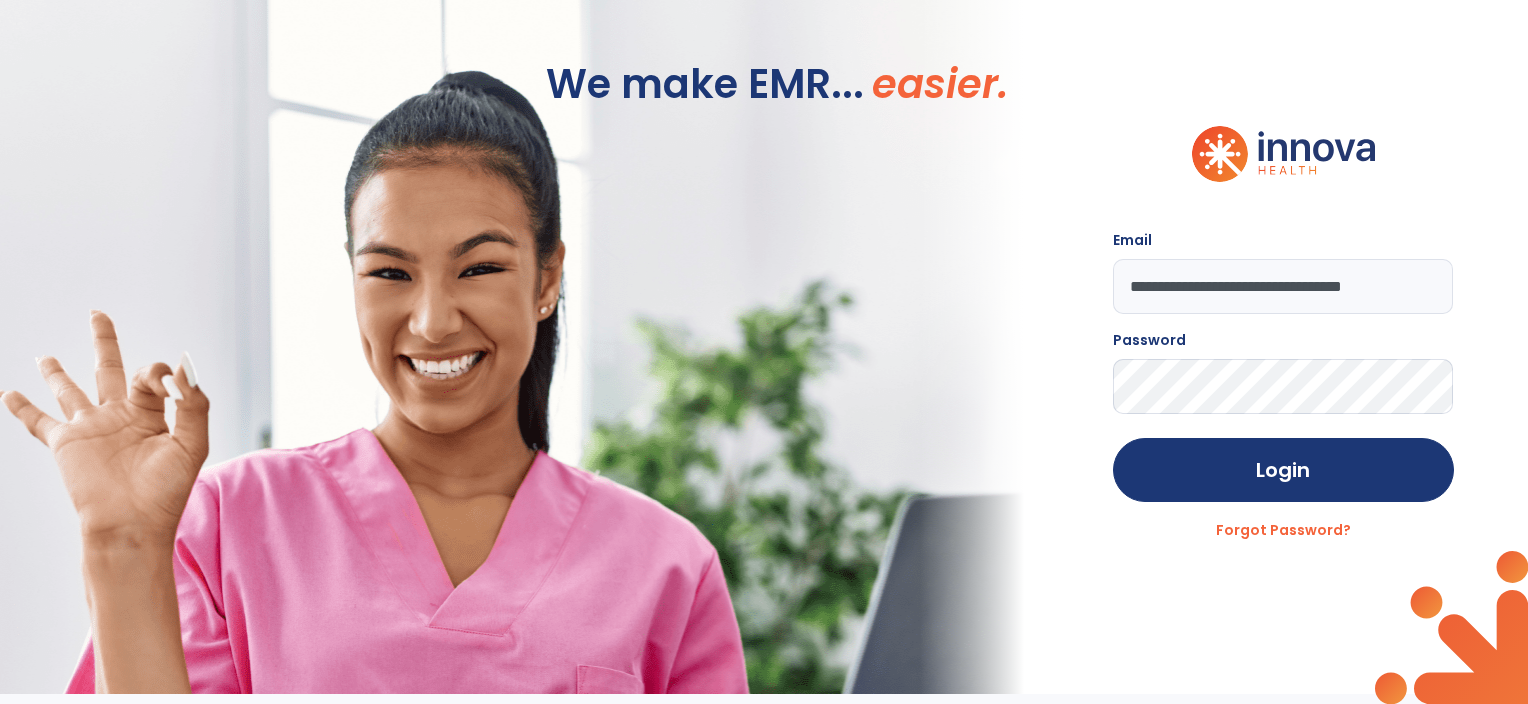 click on "Login" 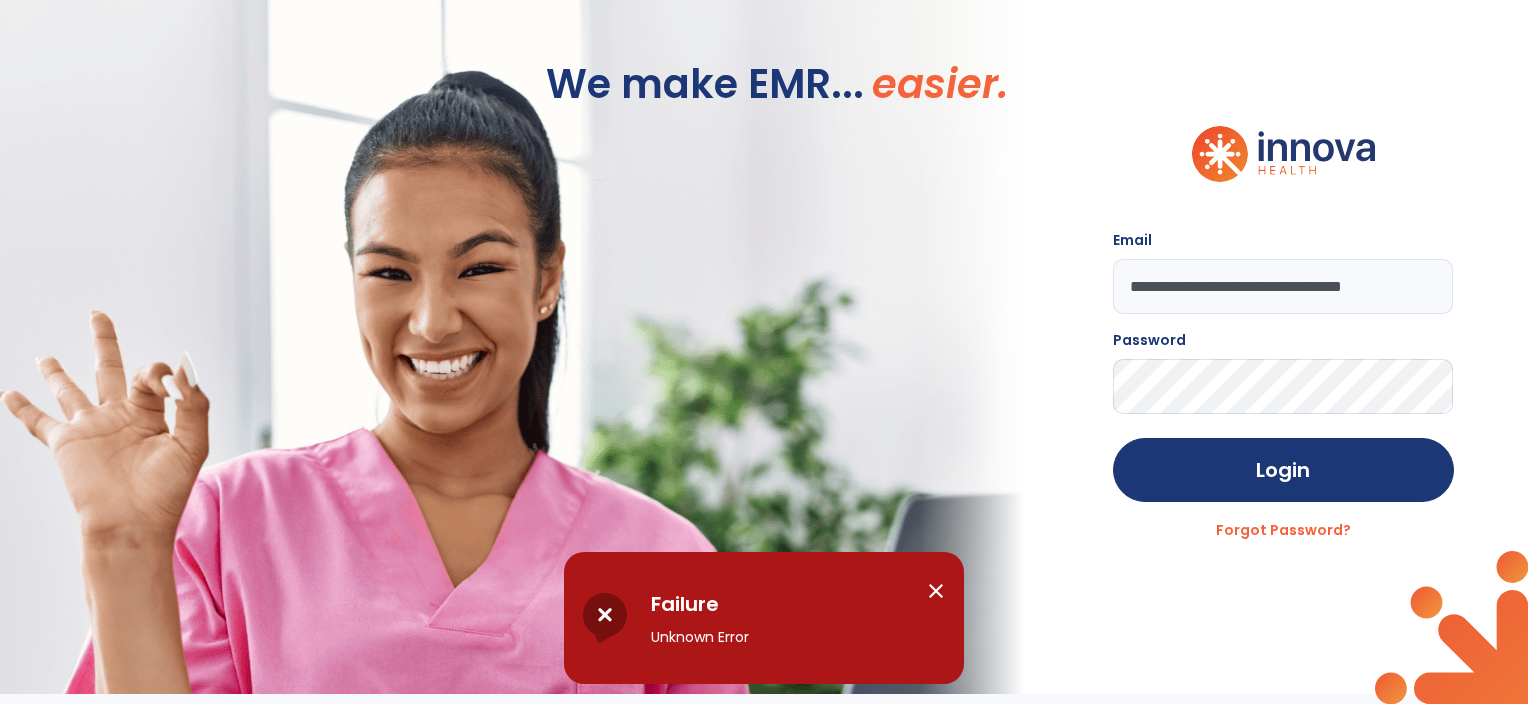click on "**********" 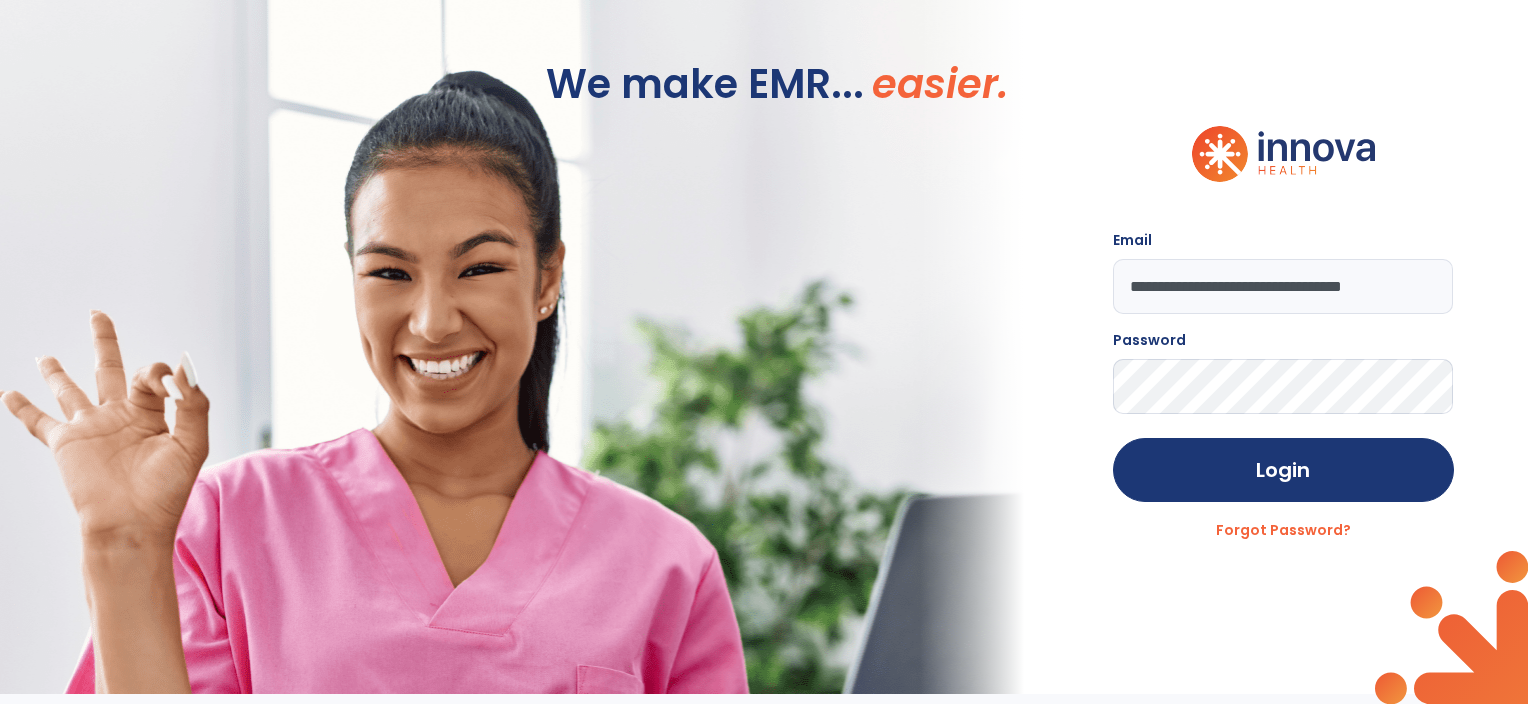 click on "Login" 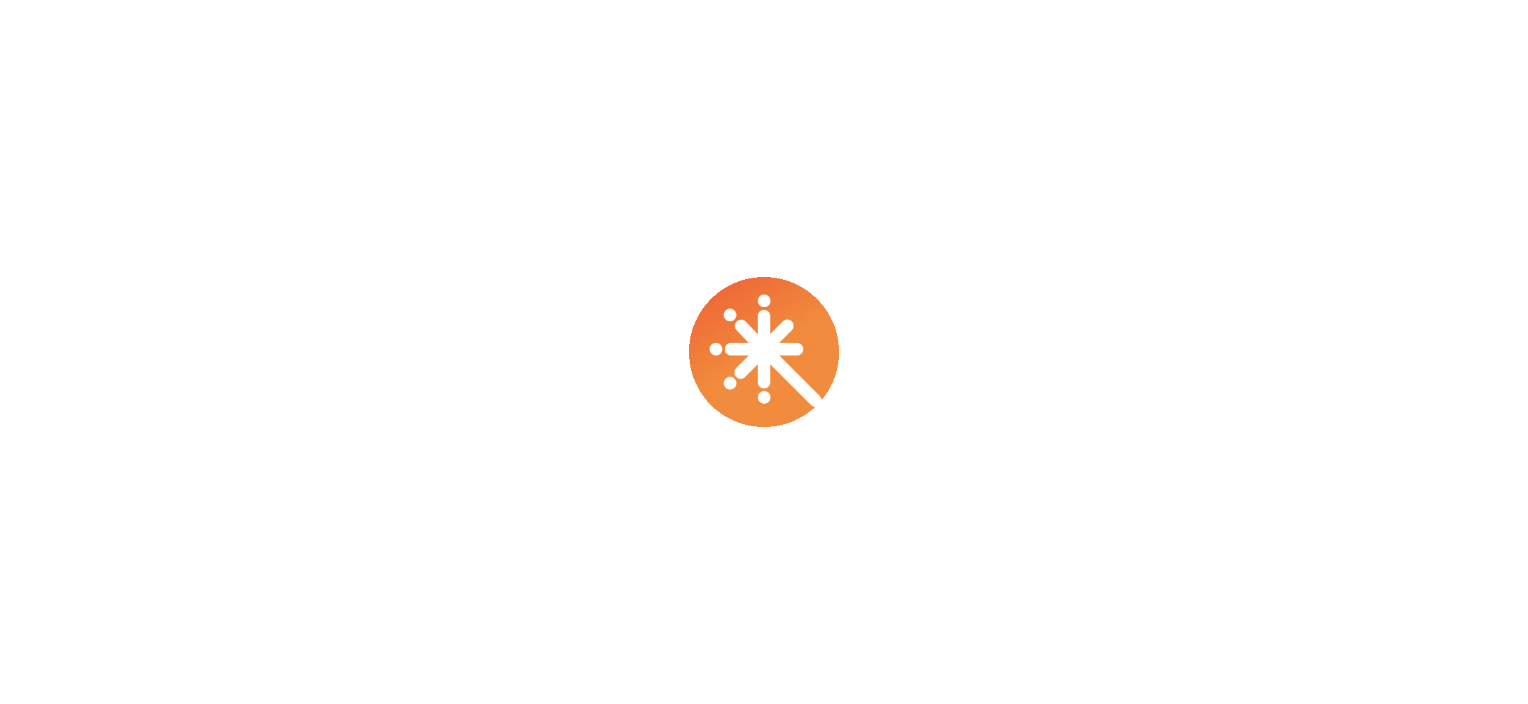 scroll, scrollTop: 0, scrollLeft: 0, axis: both 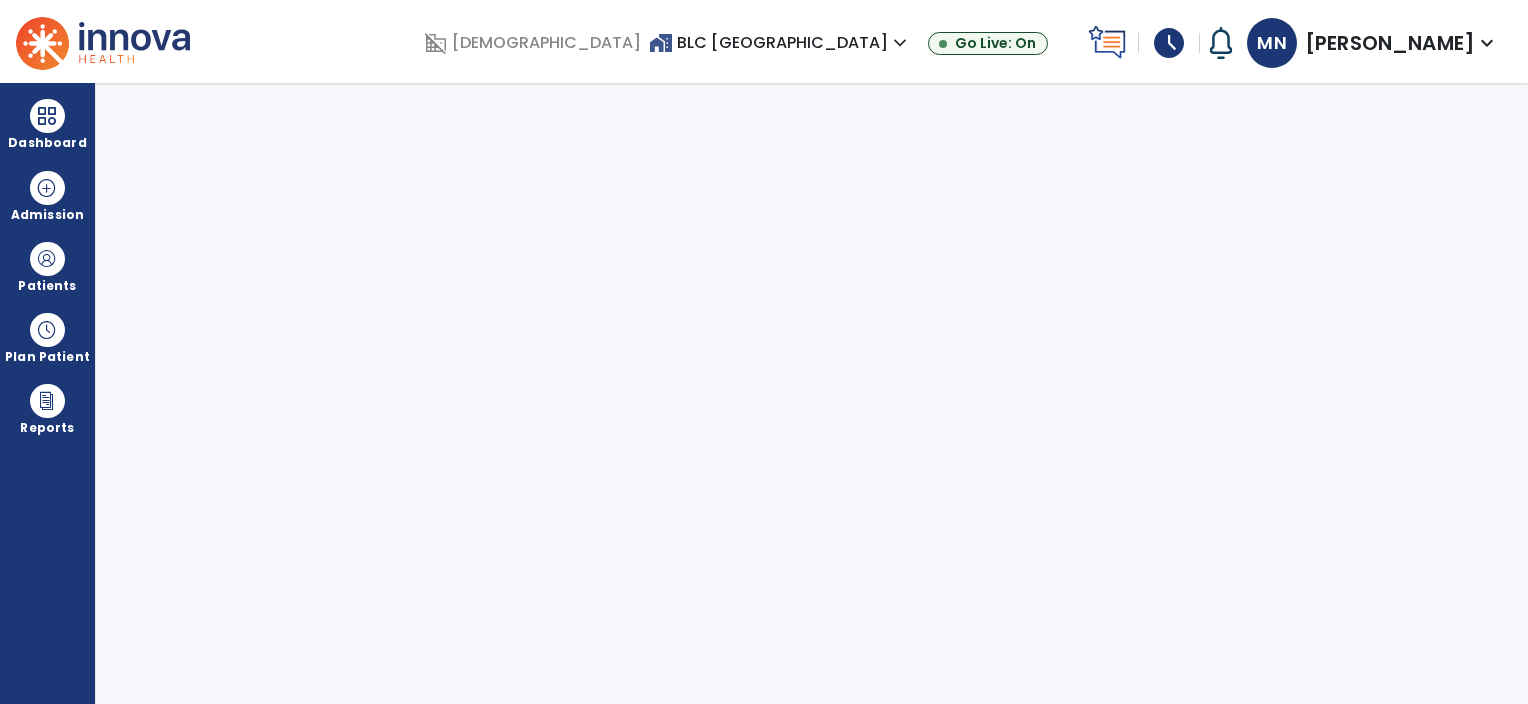 select on "****" 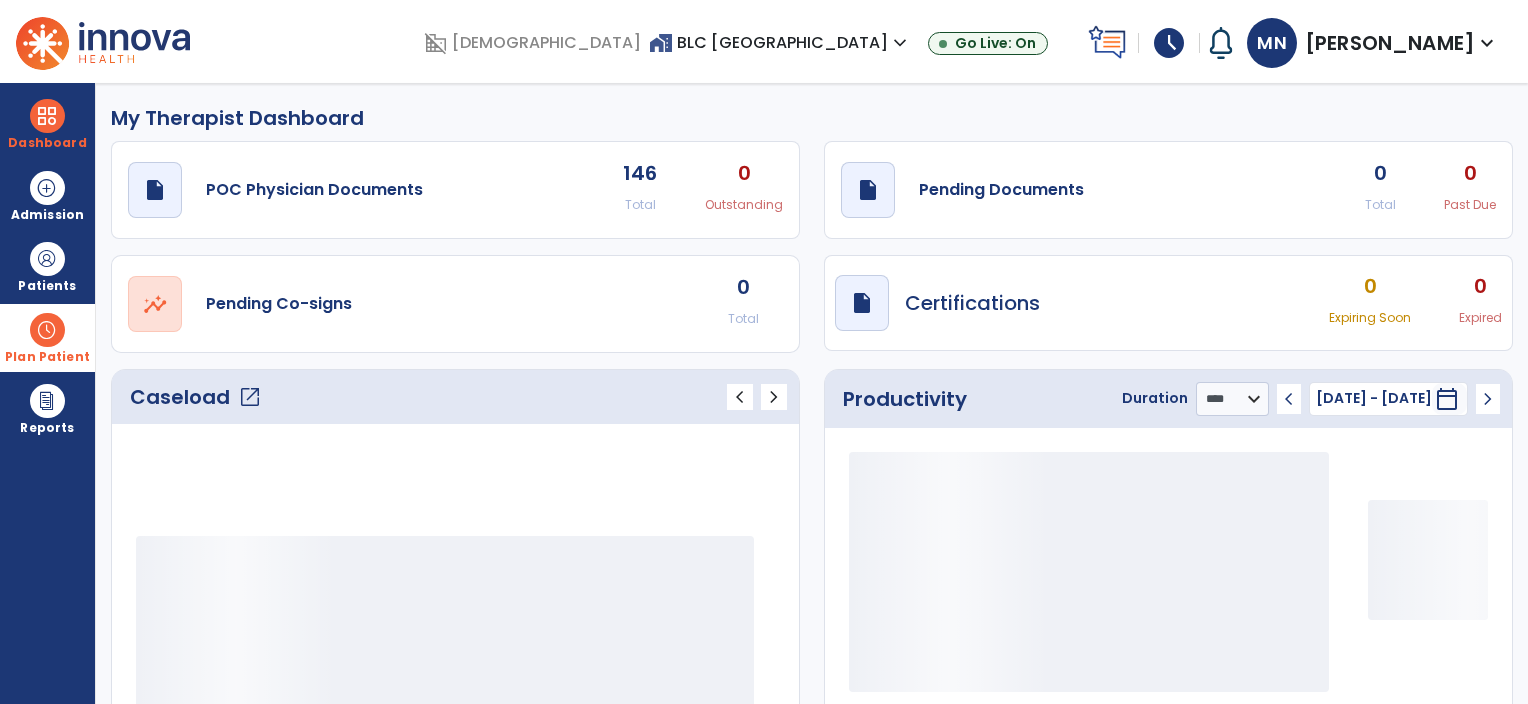 click at bounding box center [47, 330] 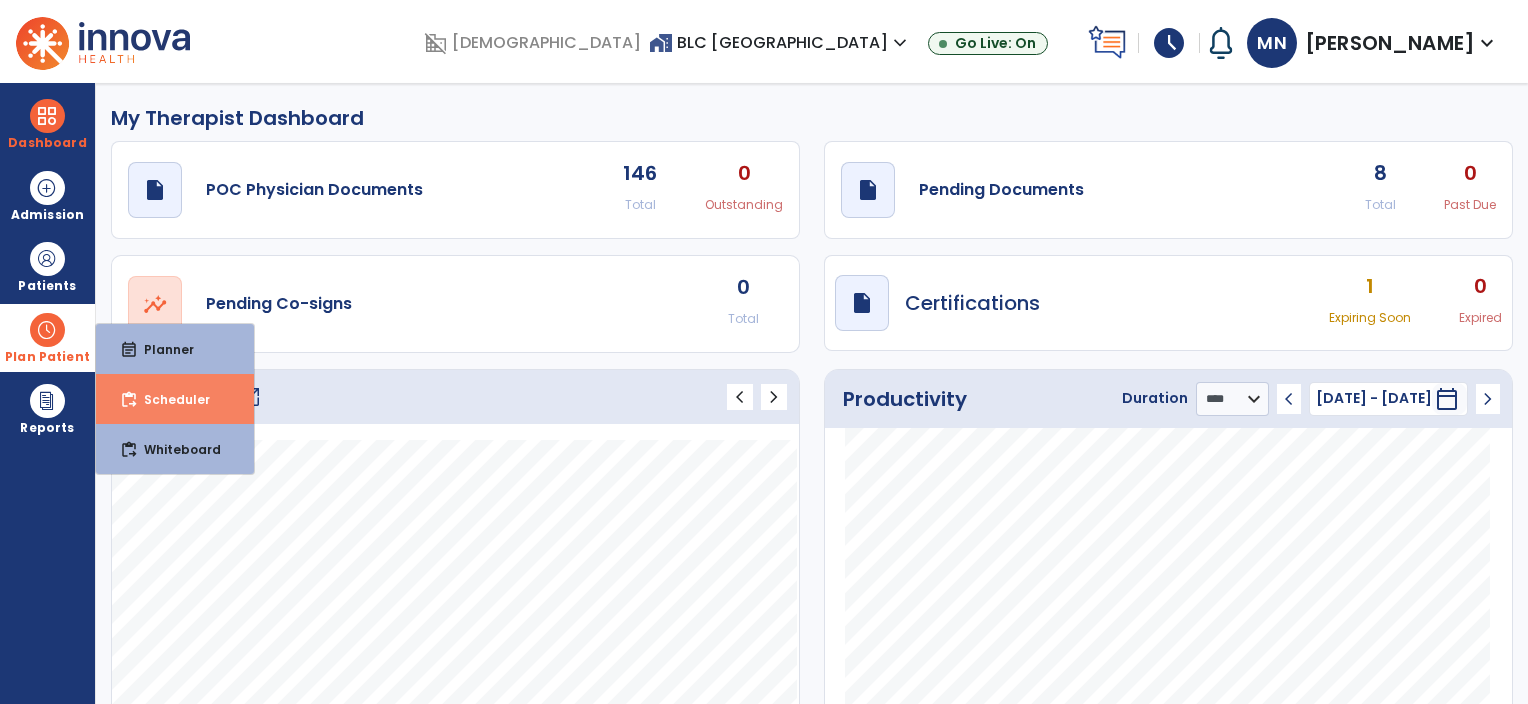 click on "content_paste_go  Scheduler" at bounding box center (175, 399) 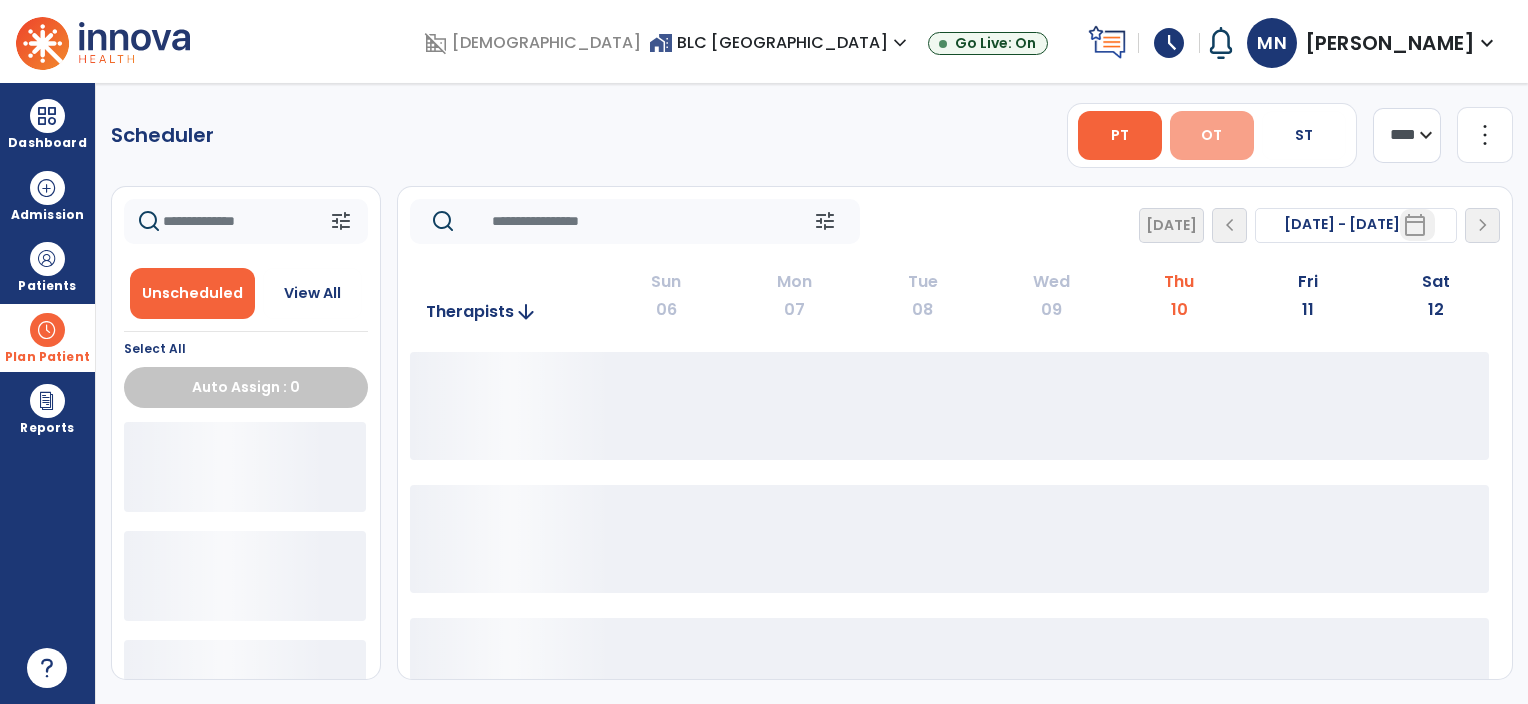 click on "OT" at bounding box center (1212, 135) 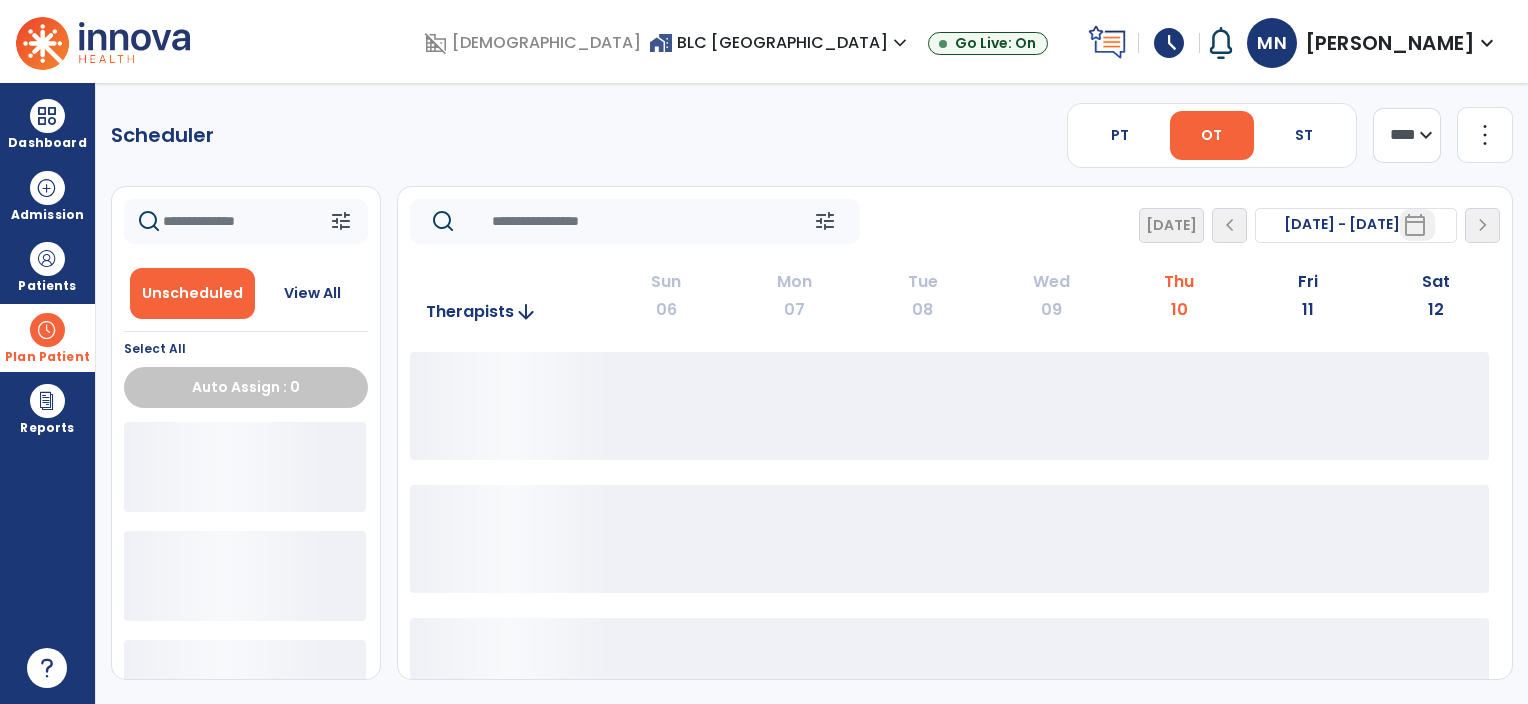 click 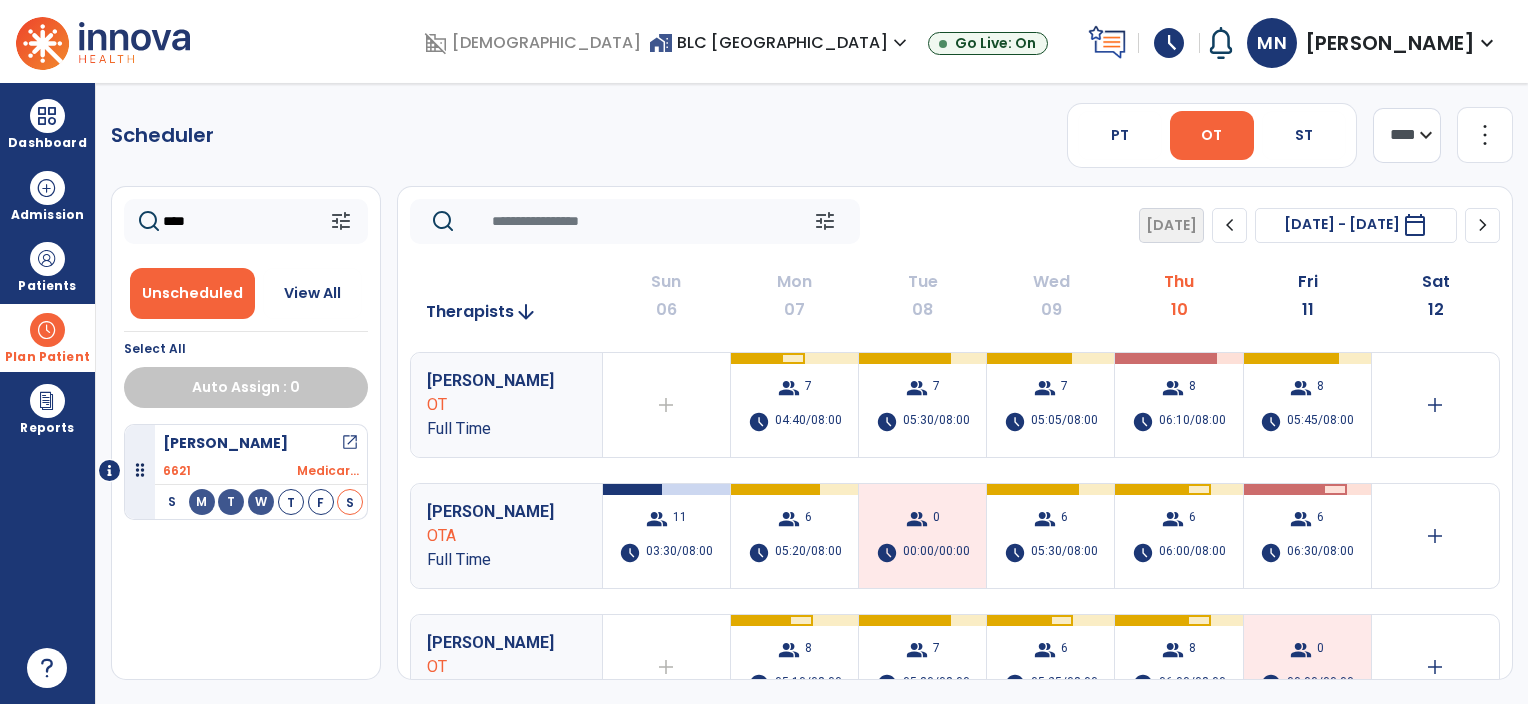 type on "****" 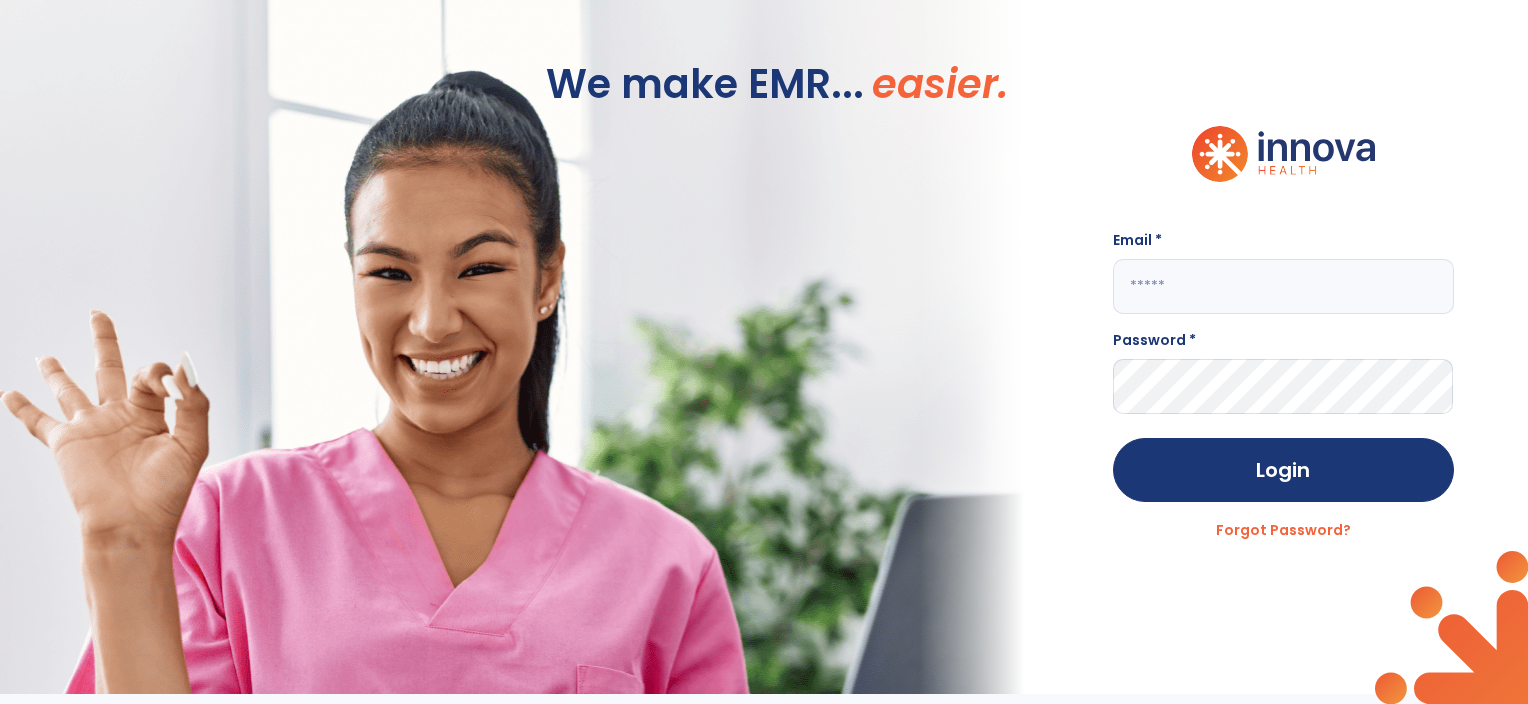 click 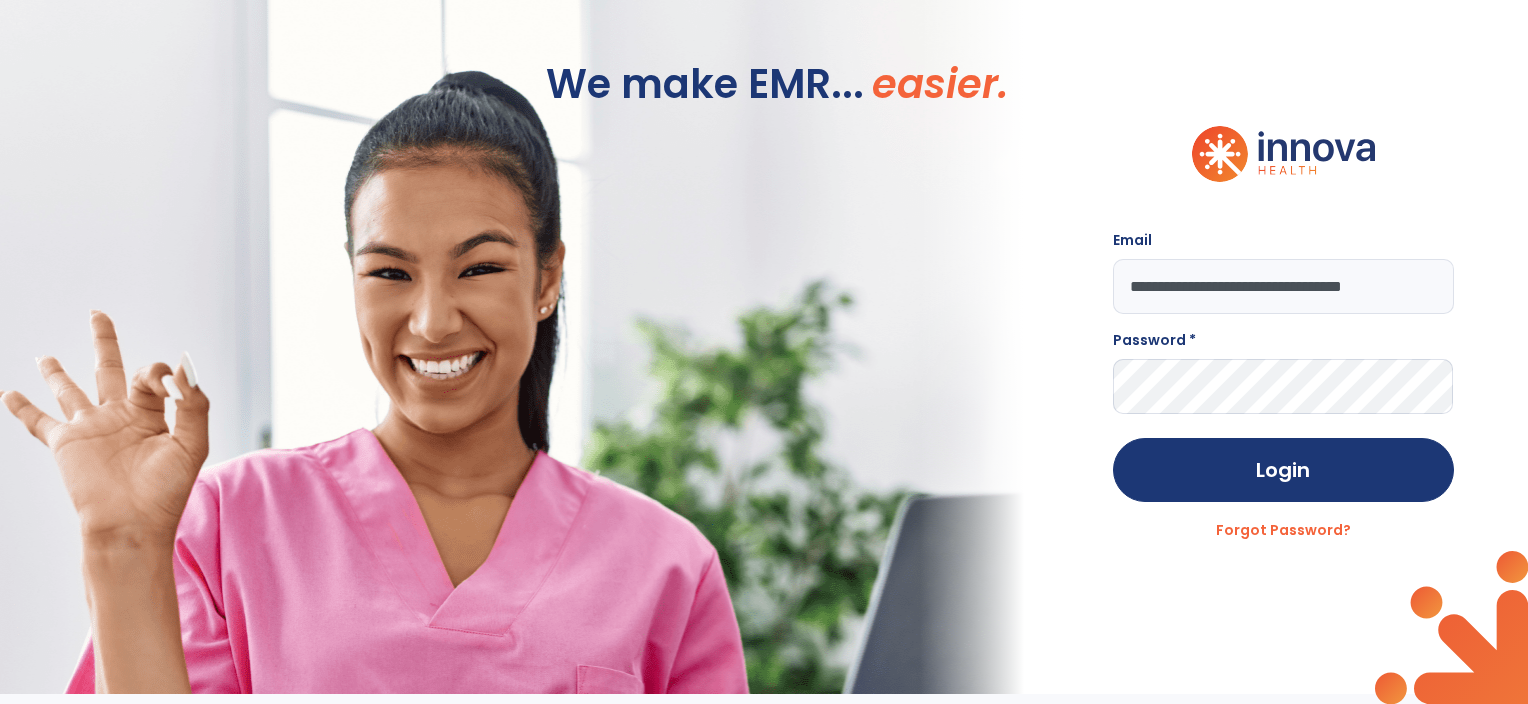 scroll, scrollTop: 0, scrollLeft: 6, axis: horizontal 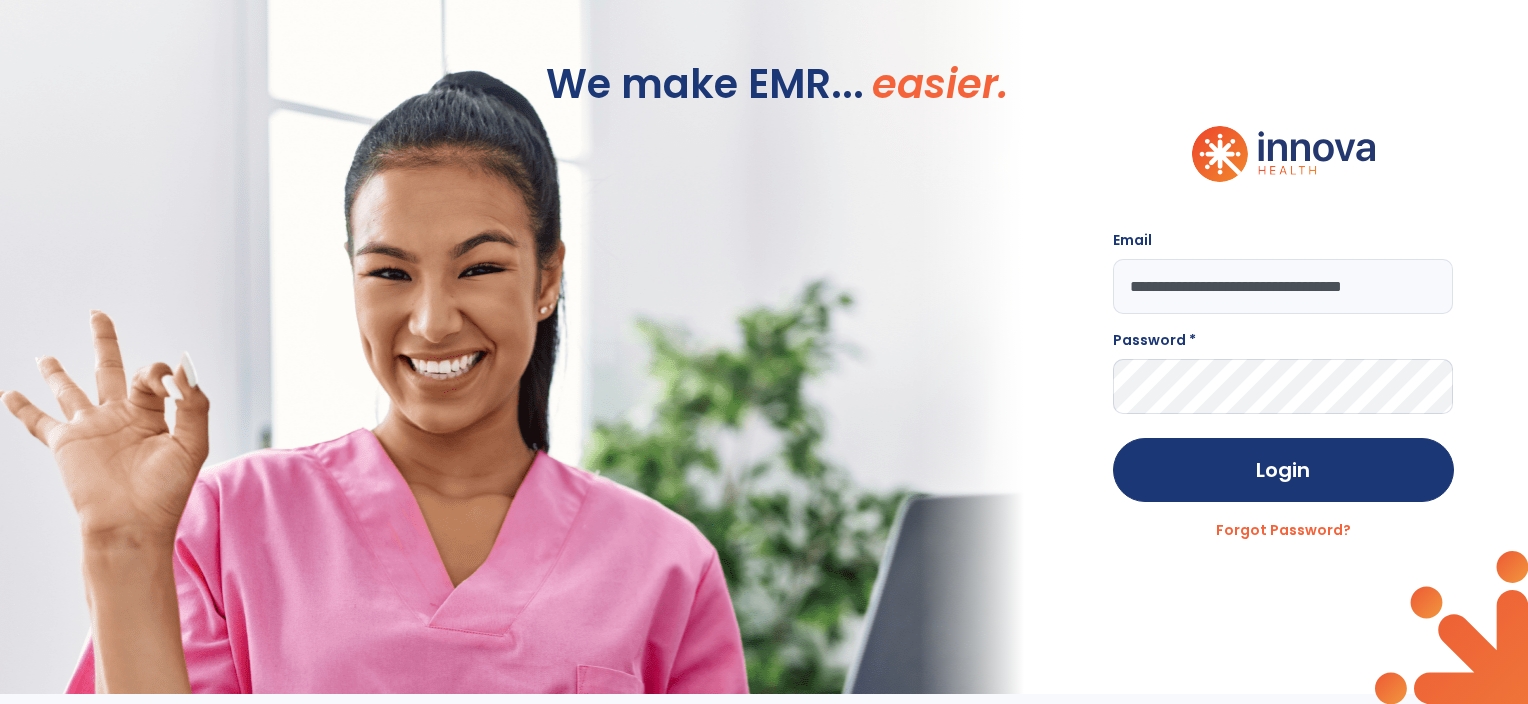 type on "**********" 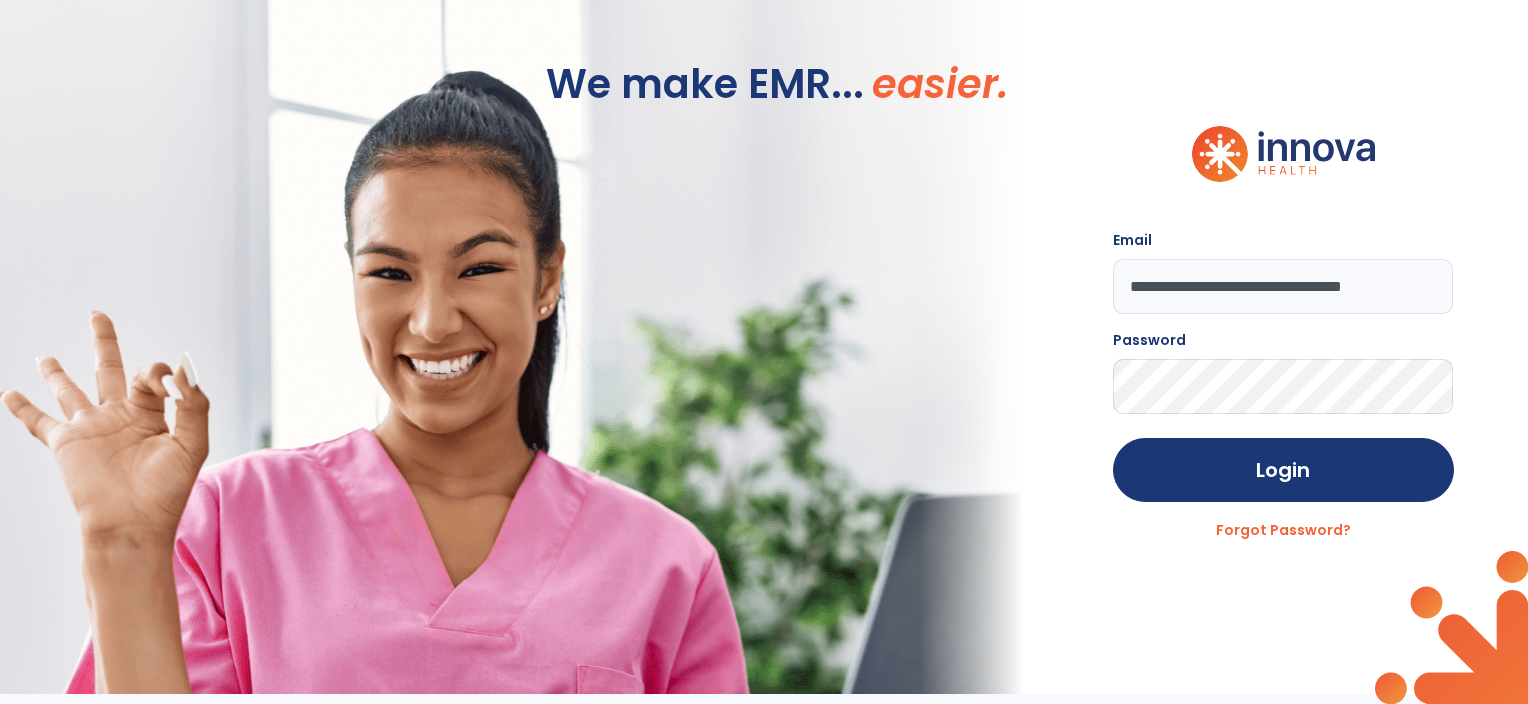 click on "Login" 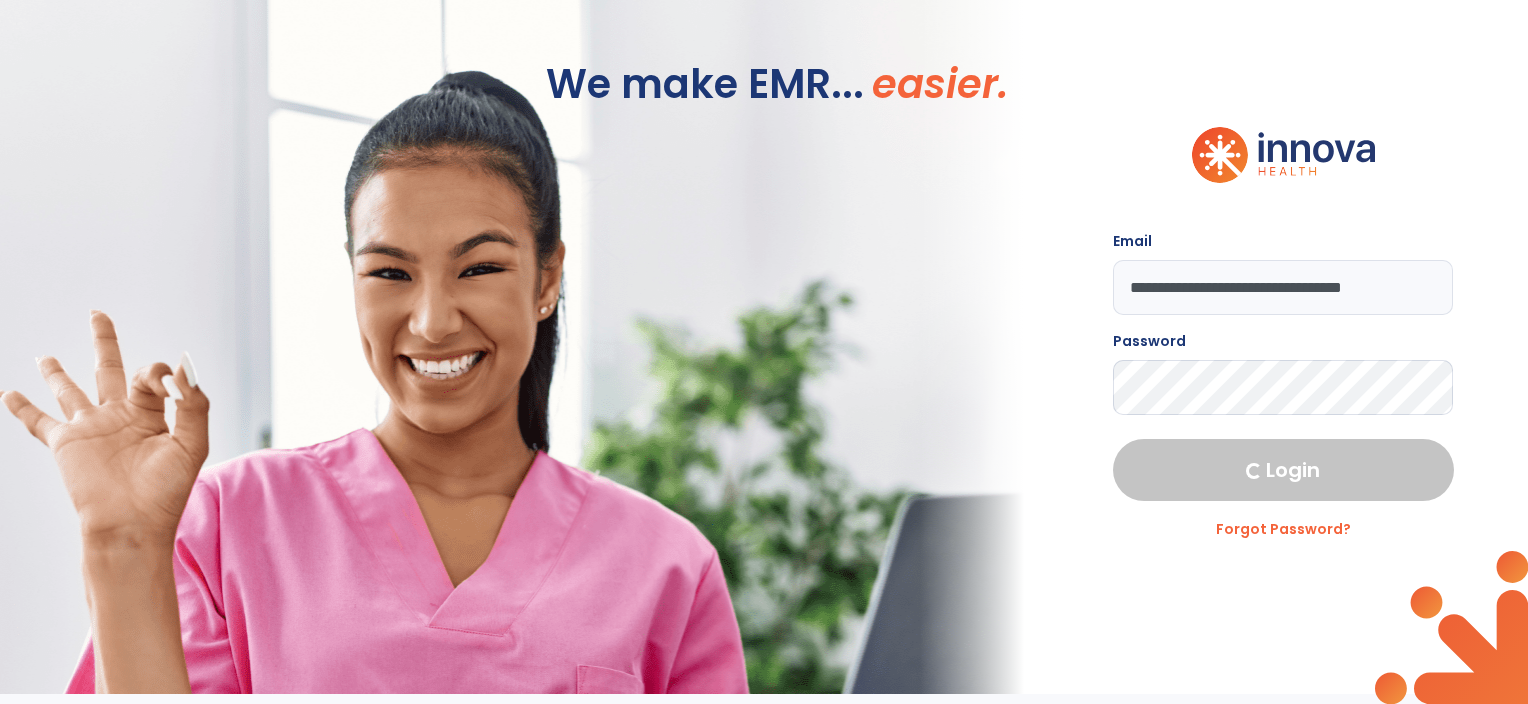 select on "****" 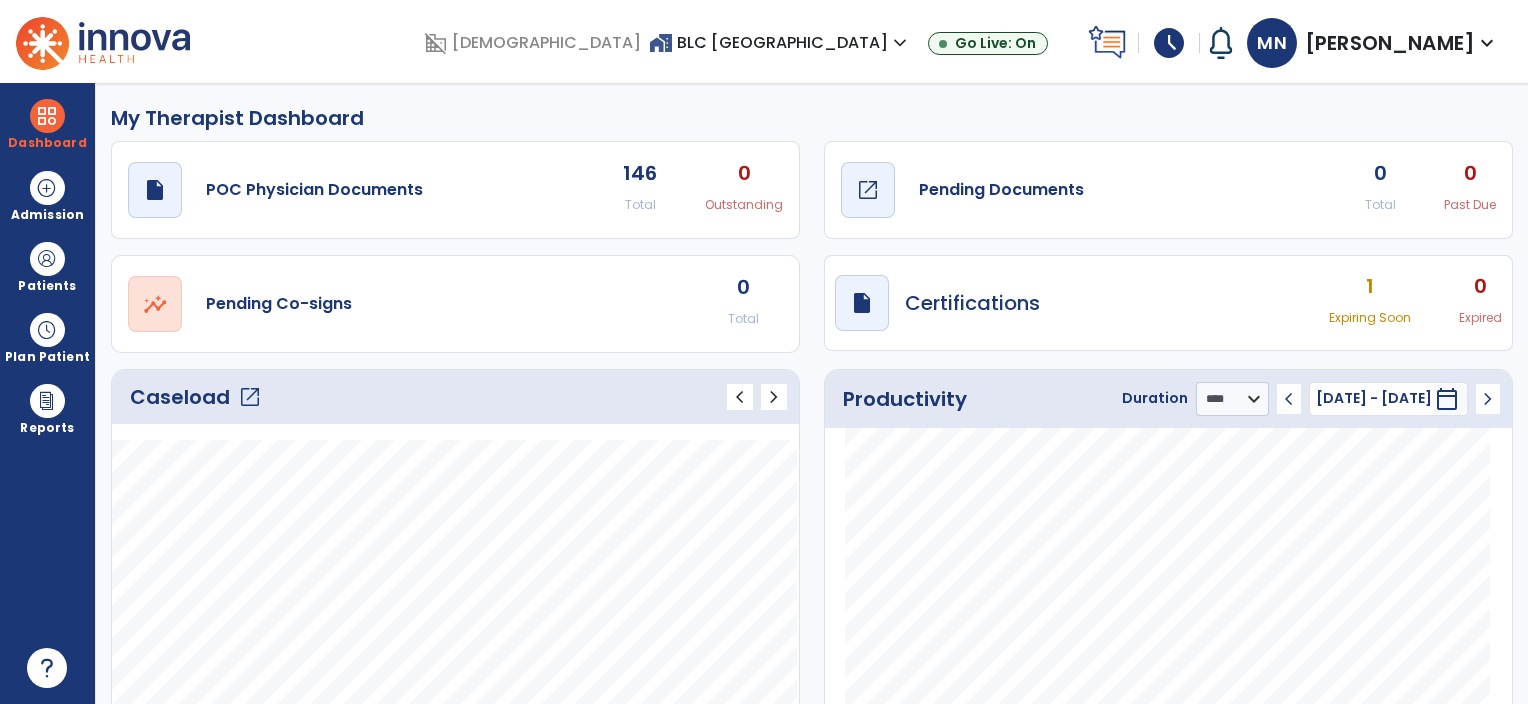 click on "draft   open_in_new  Pending Documents" 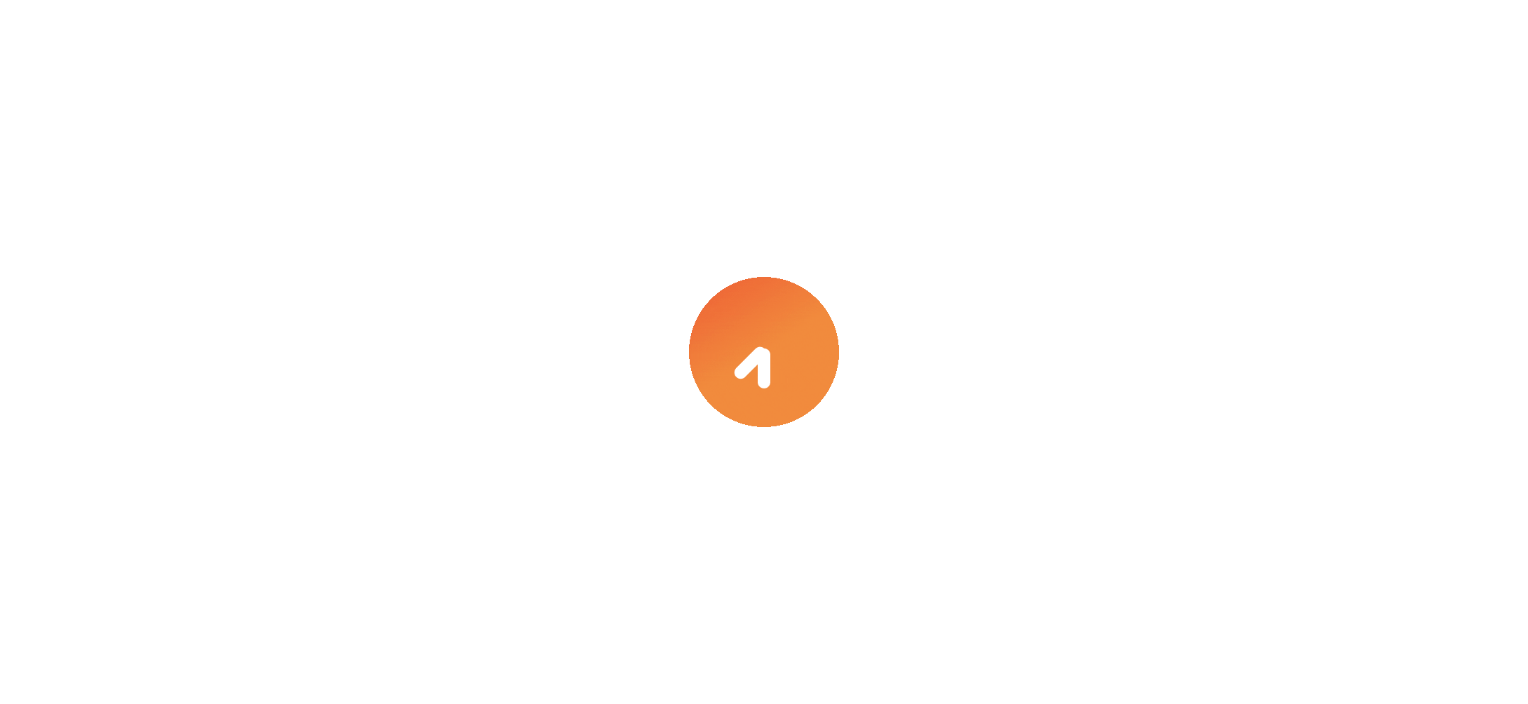 scroll, scrollTop: 0, scrollLeft: 0, axis: both 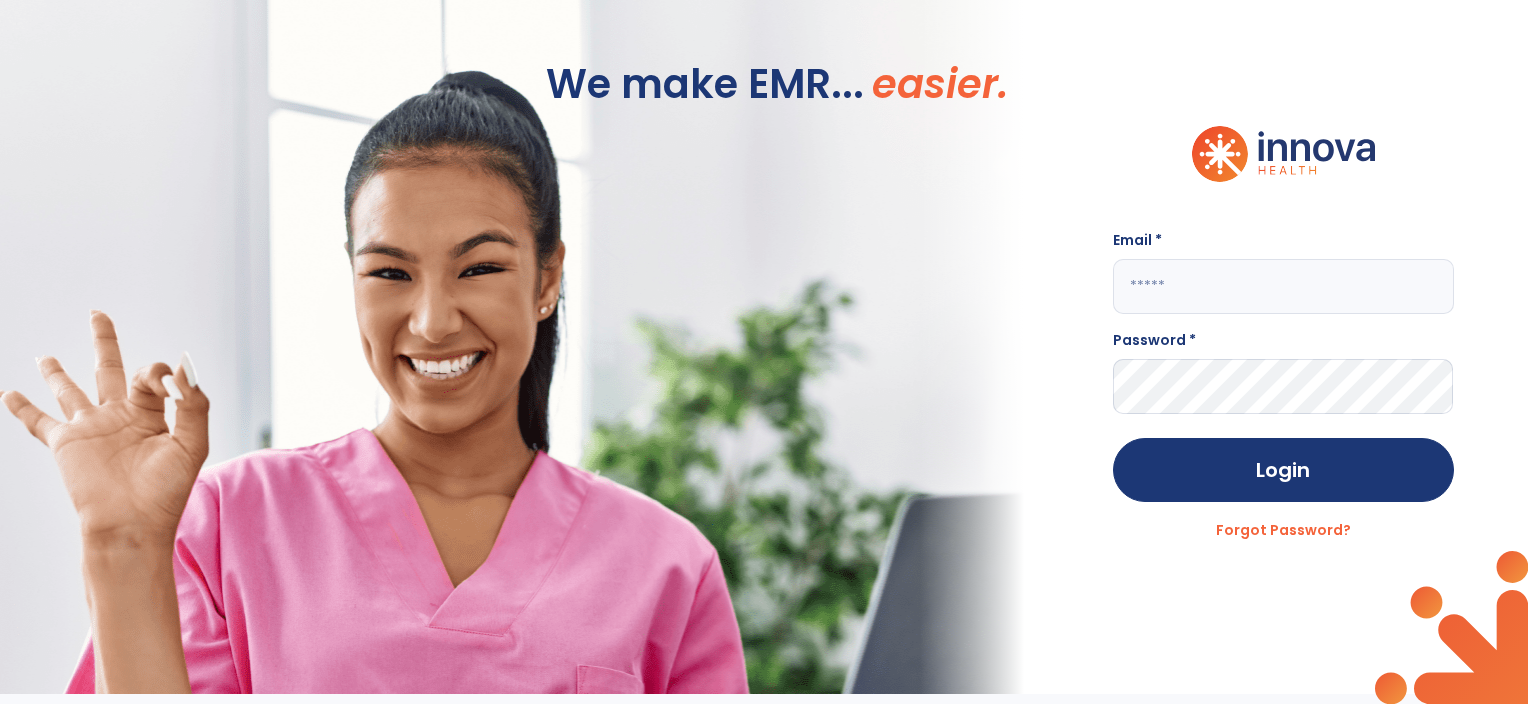 click 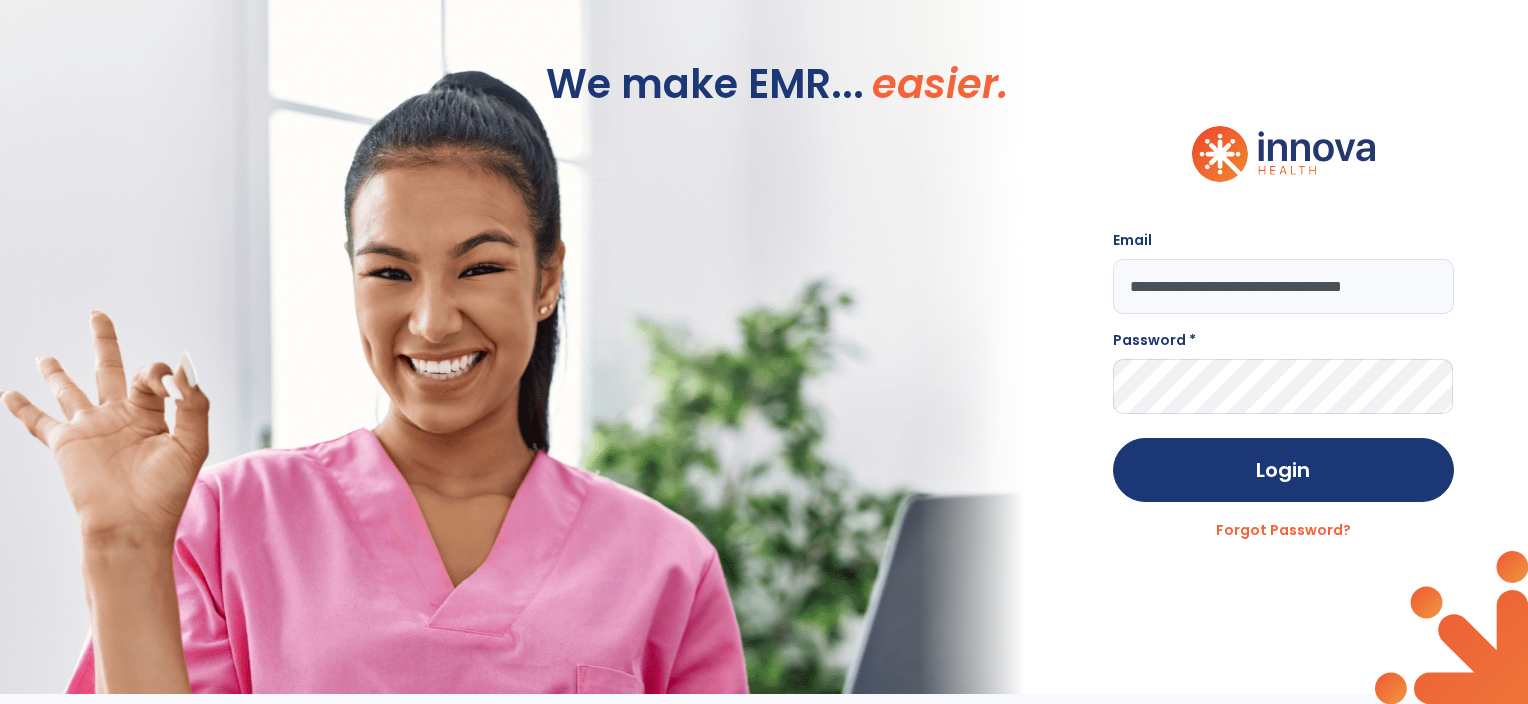 scroll, scrollTop: 0, scrollLeft: 6, axis: horizontal 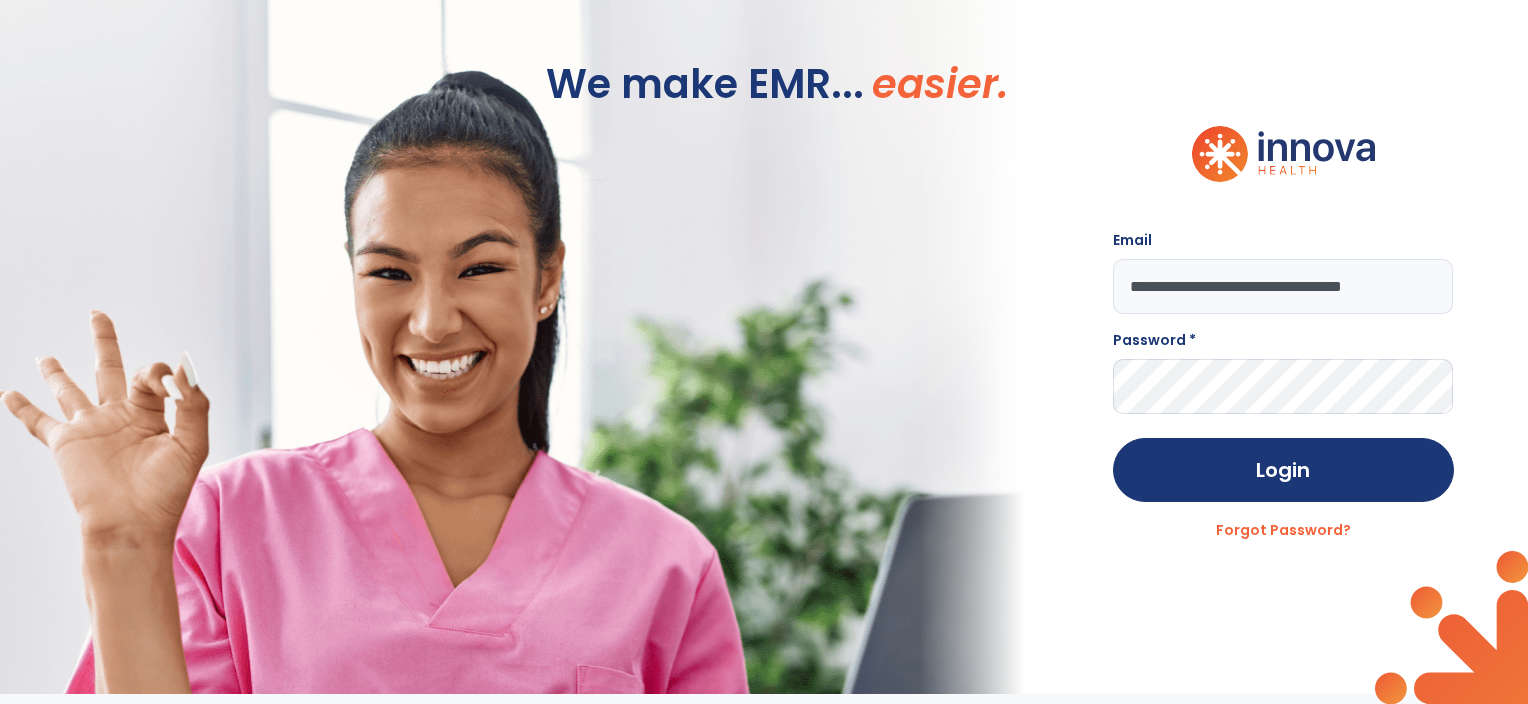 type on "**********" 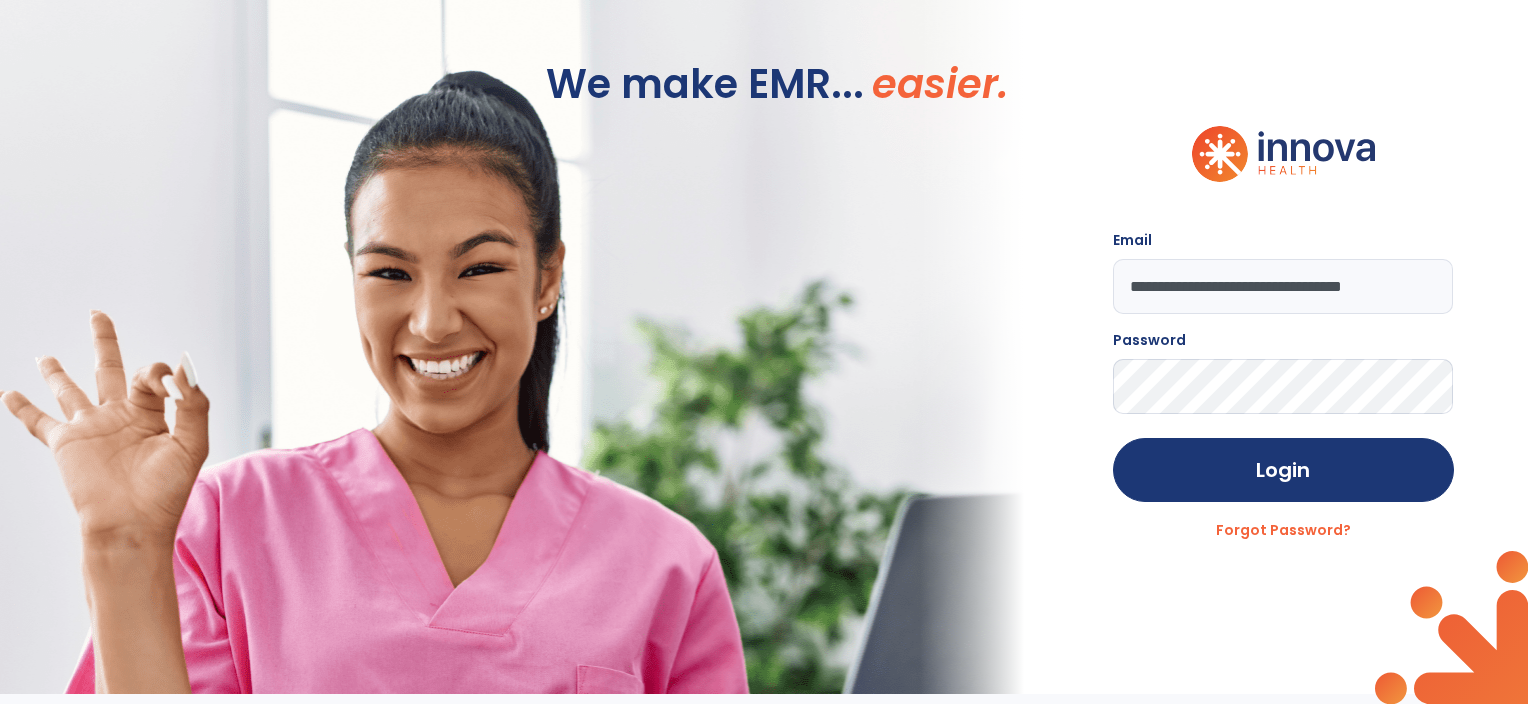click on "Login" 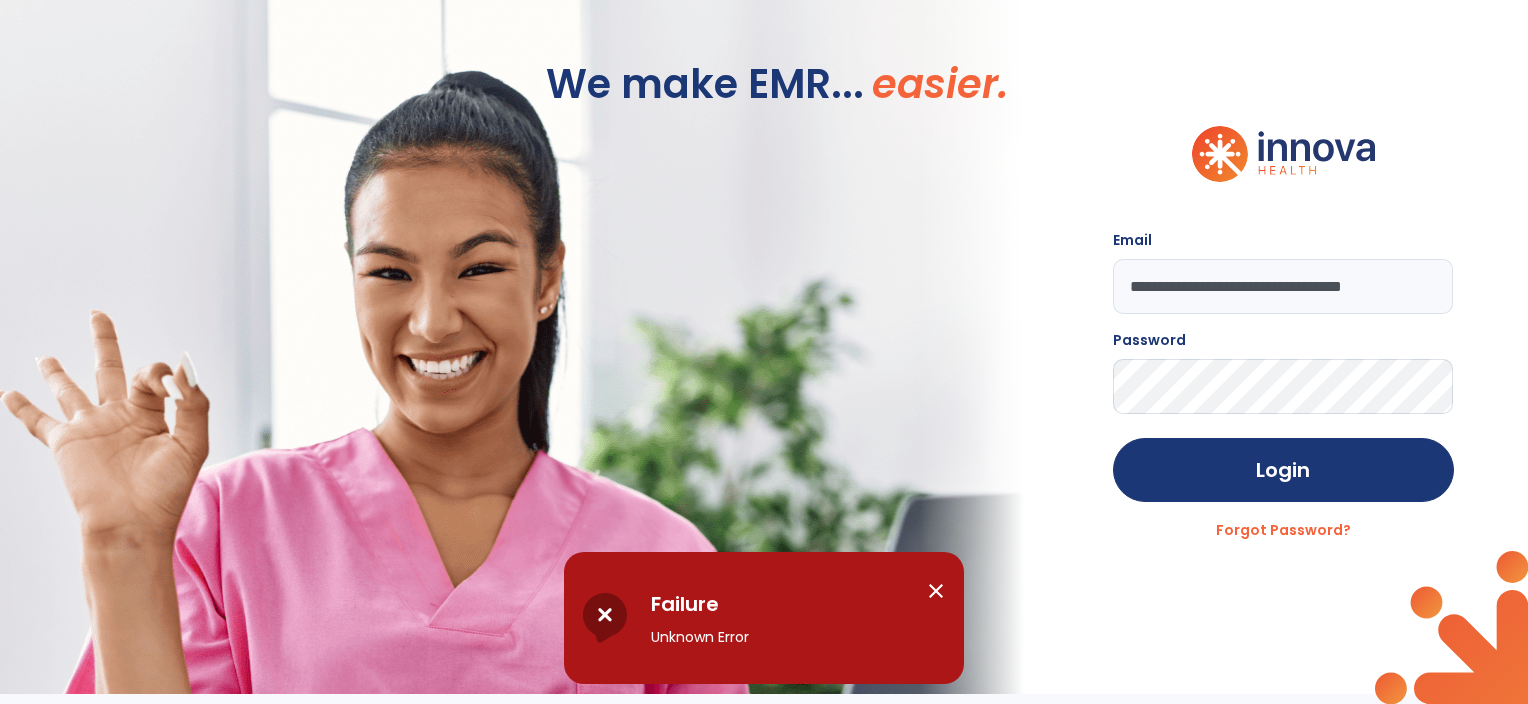 click on "Login" 